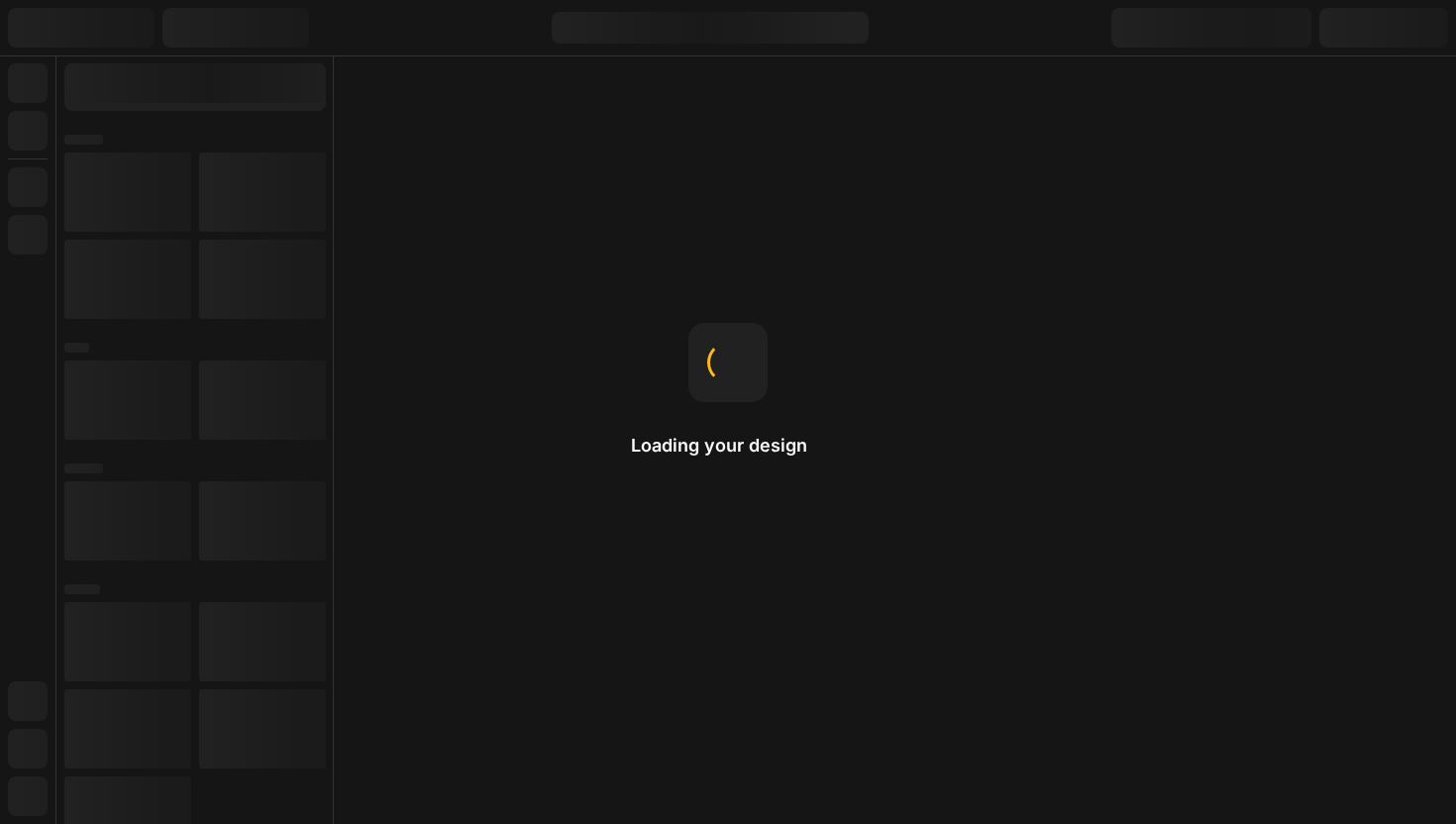 scroll, scrollTop: 0, scrollLeft: 0, axis: both 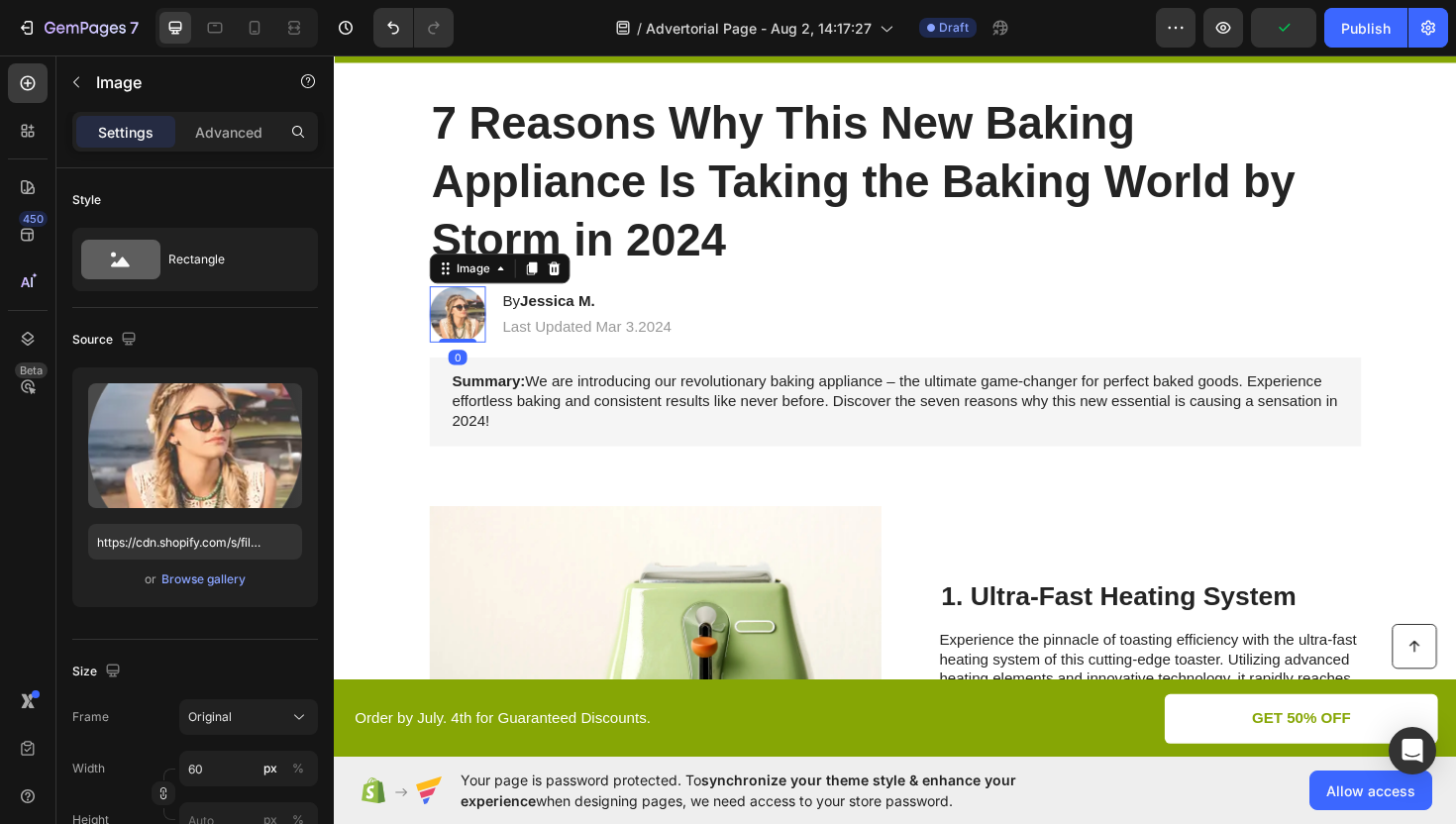 click at bounding box center (465, 330) 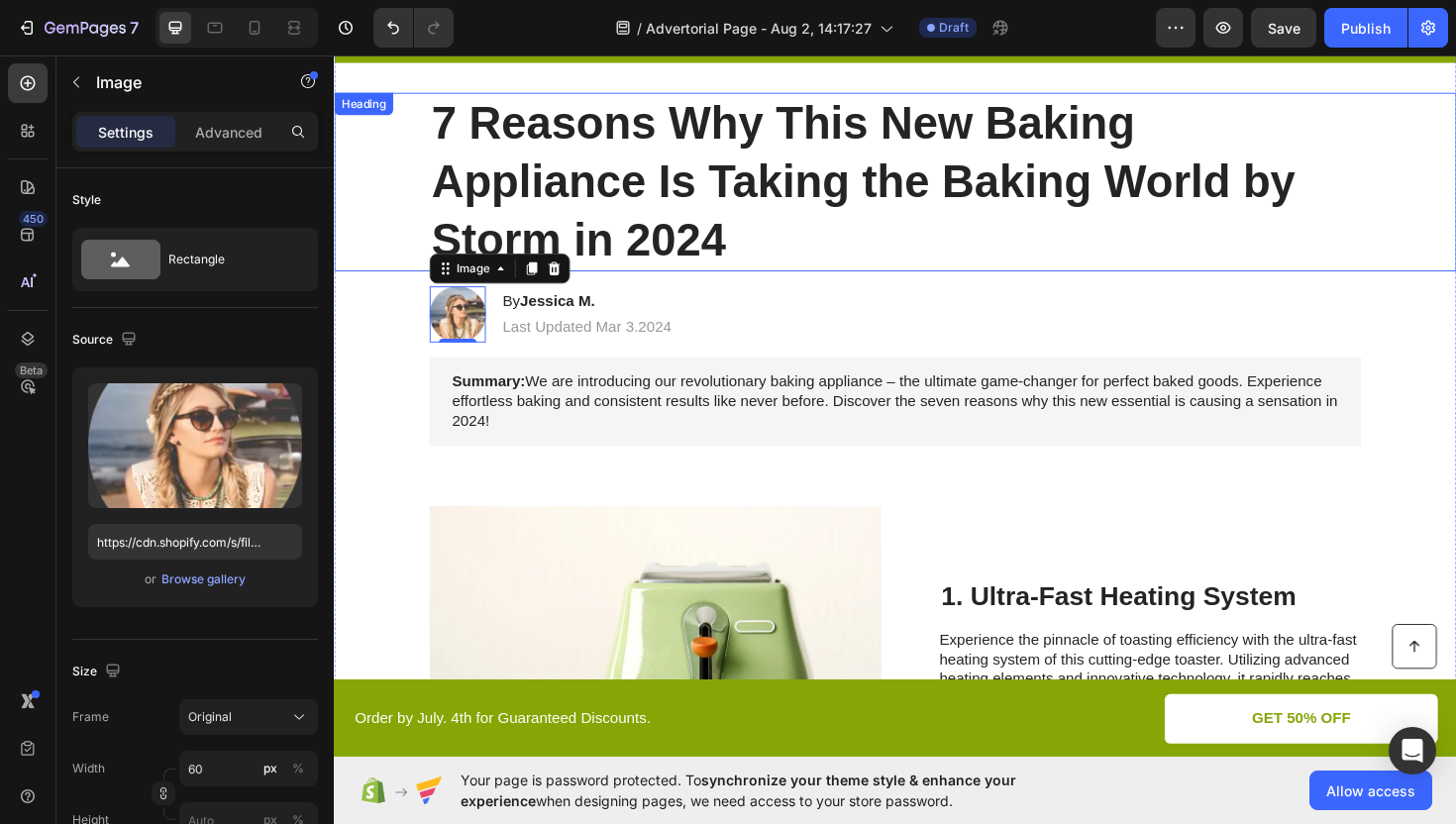 click on "7 Reasons Why This New Baking Appliance Is Taking the Baking World by Storm in 2024" at bounding box center (928, 189) 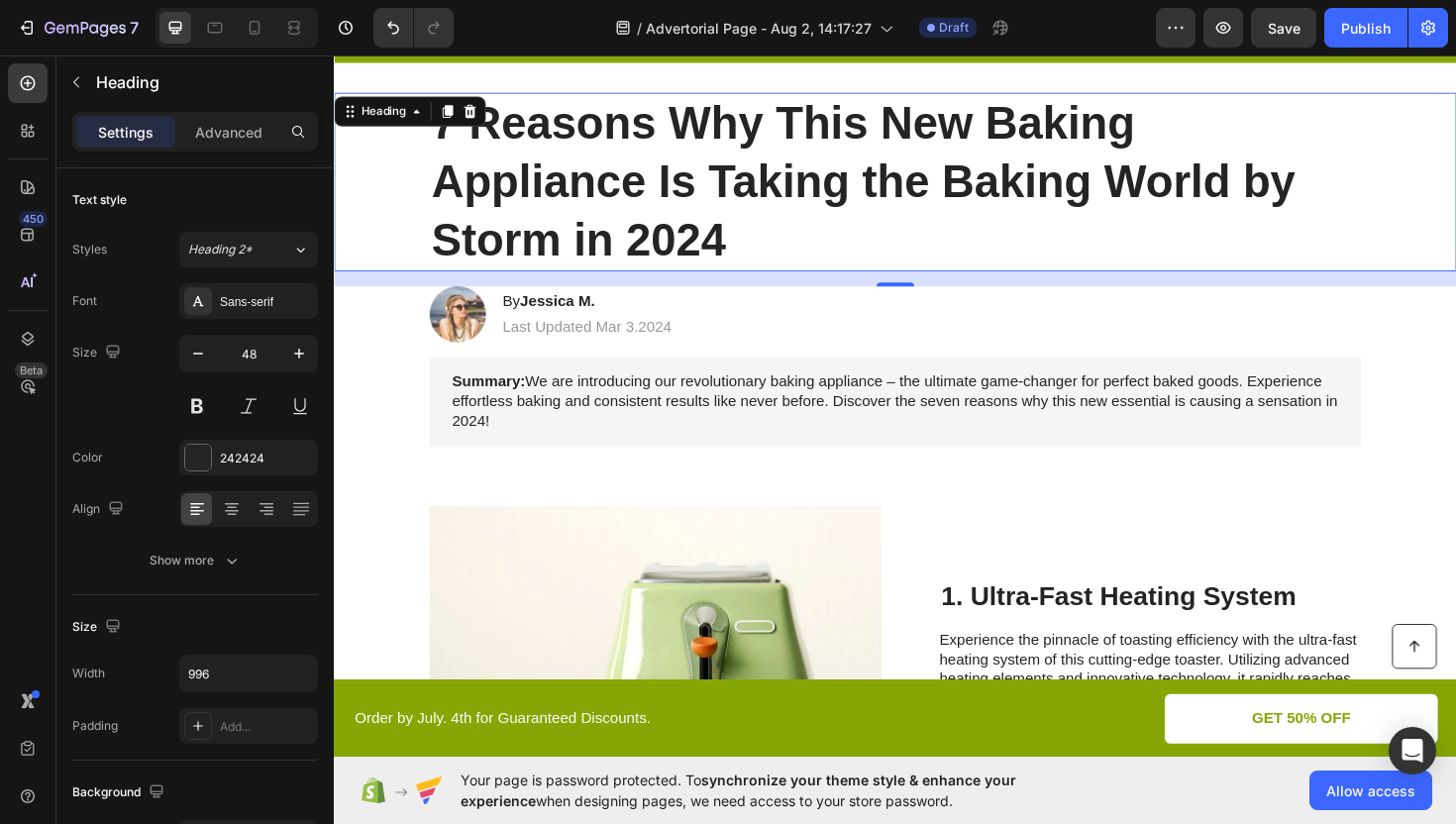 click on "7 Reasons Why This New Baking Appliance Is Taking the Baking World by Storm in 2024" at bounding box center [928, 189] 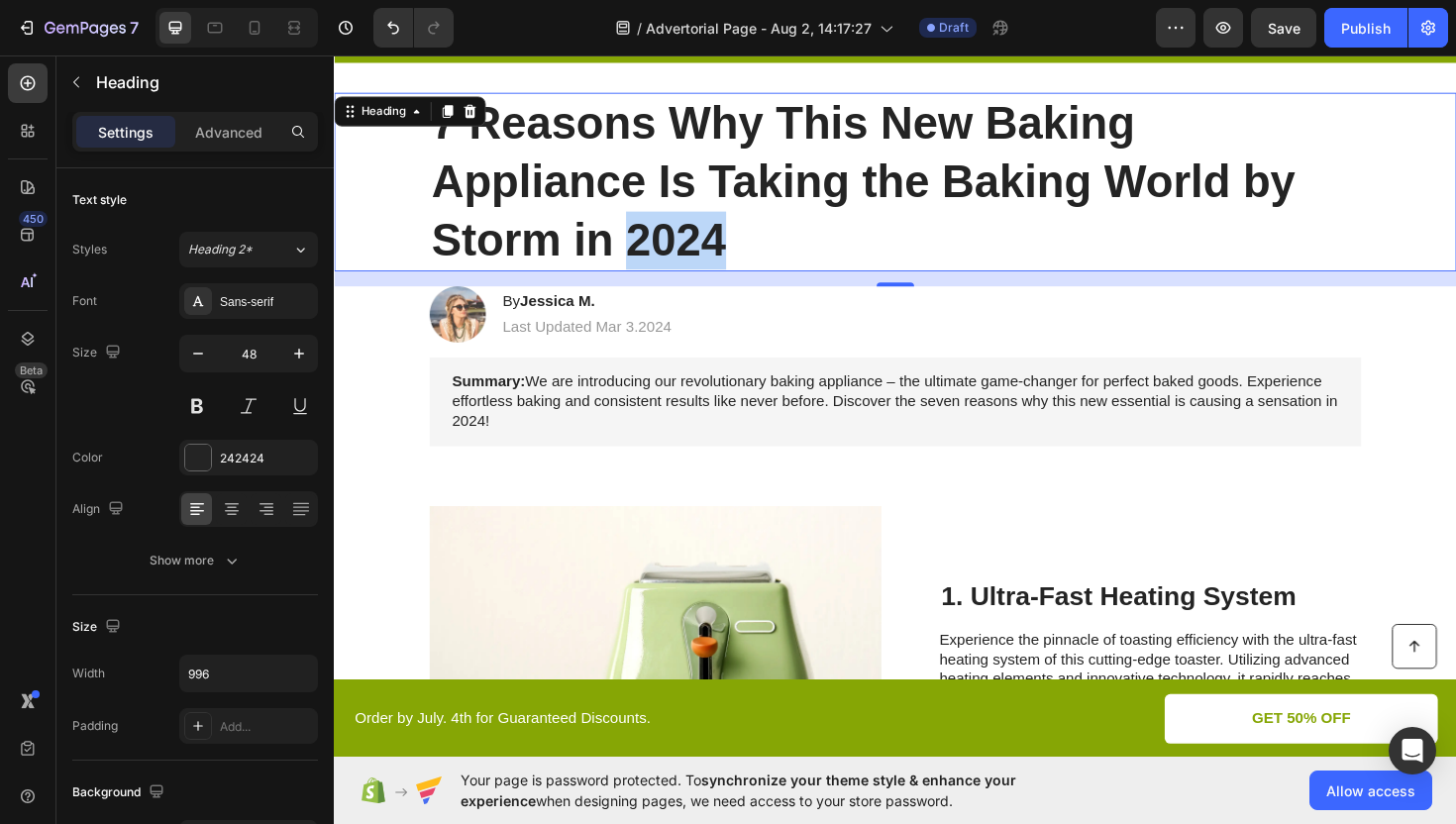 click on "7 Reasons Why This New Baking Appliance Is Taking the Baking World by Storm in 2024" at bounding box center (928, 189) 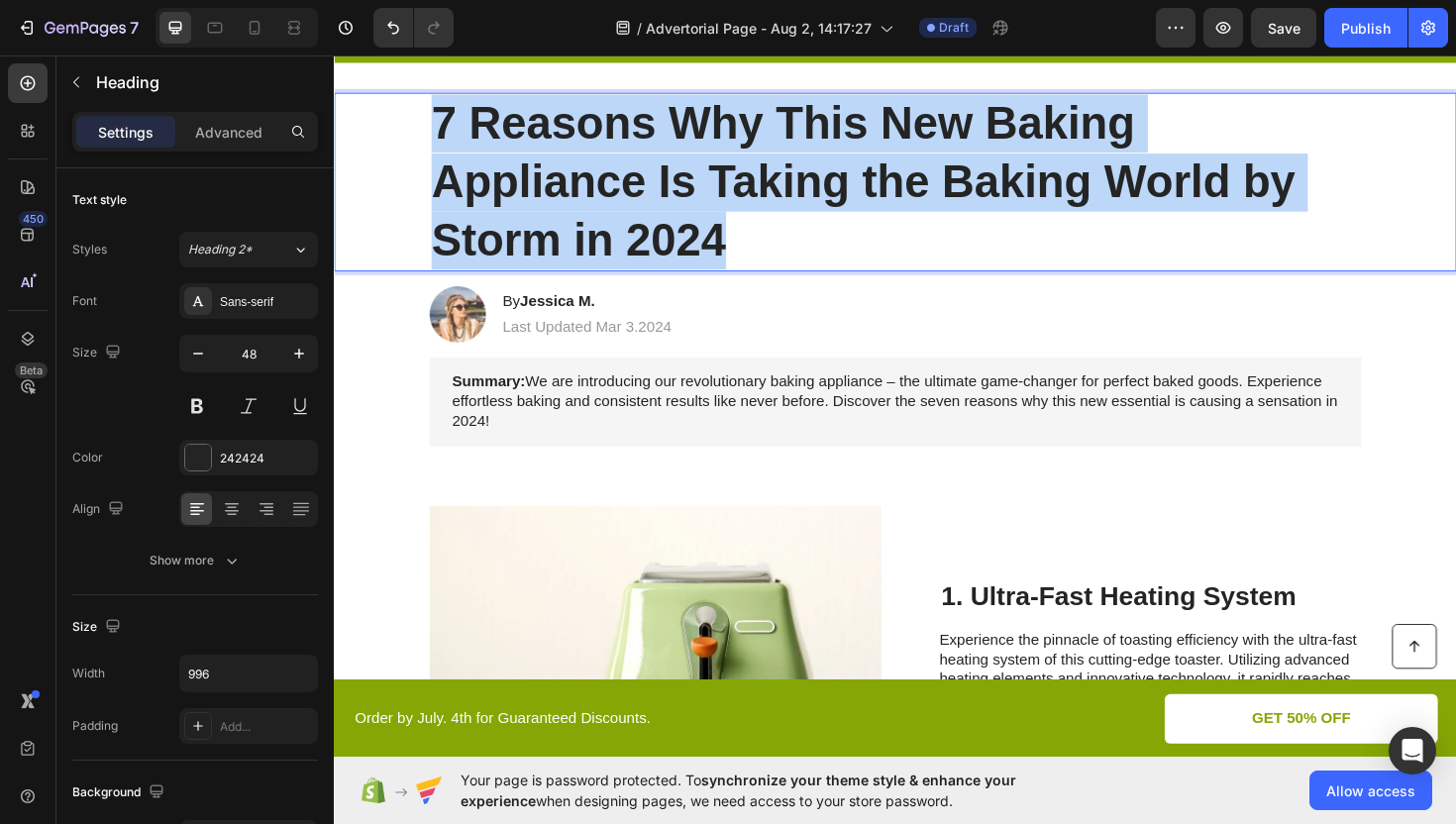 click on "7 Reasons Why This New Baking Appliance Is Taking the Baking World by Storm in 2024" at bounding box center (928, 189) 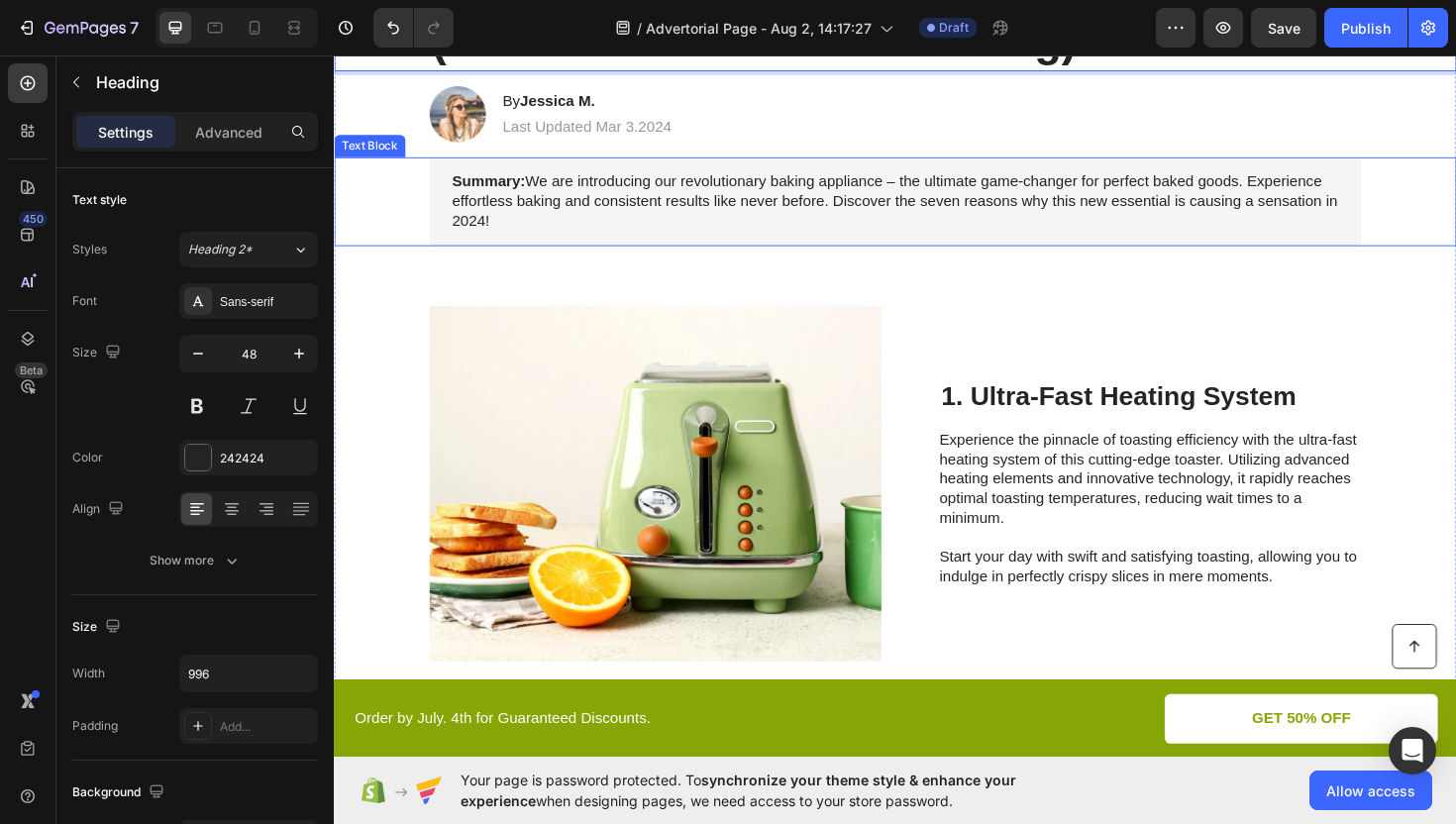 scroll, scrollTop: 323, scrollLeft: 0, axis: vertical 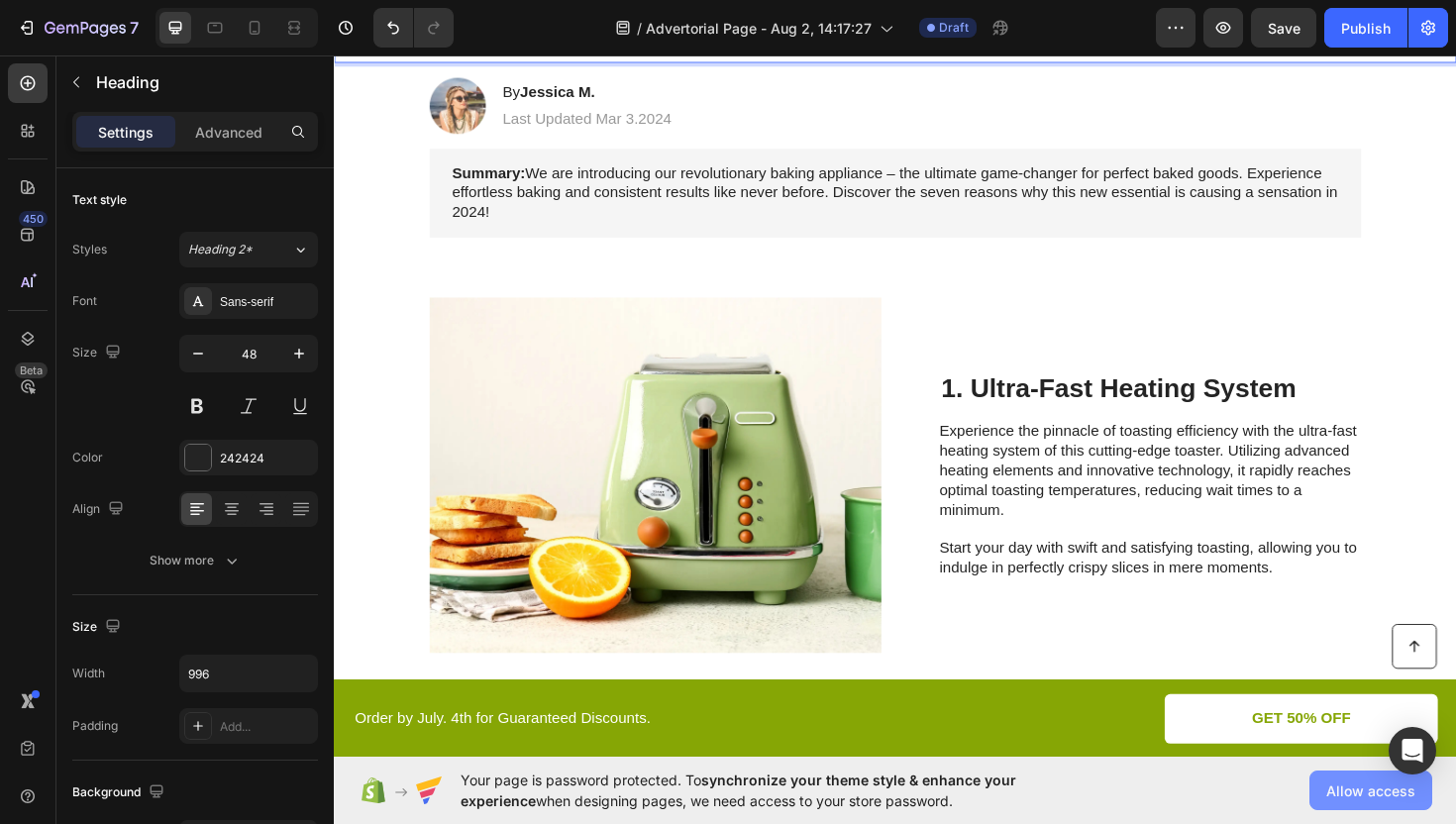 click on "Allow access" 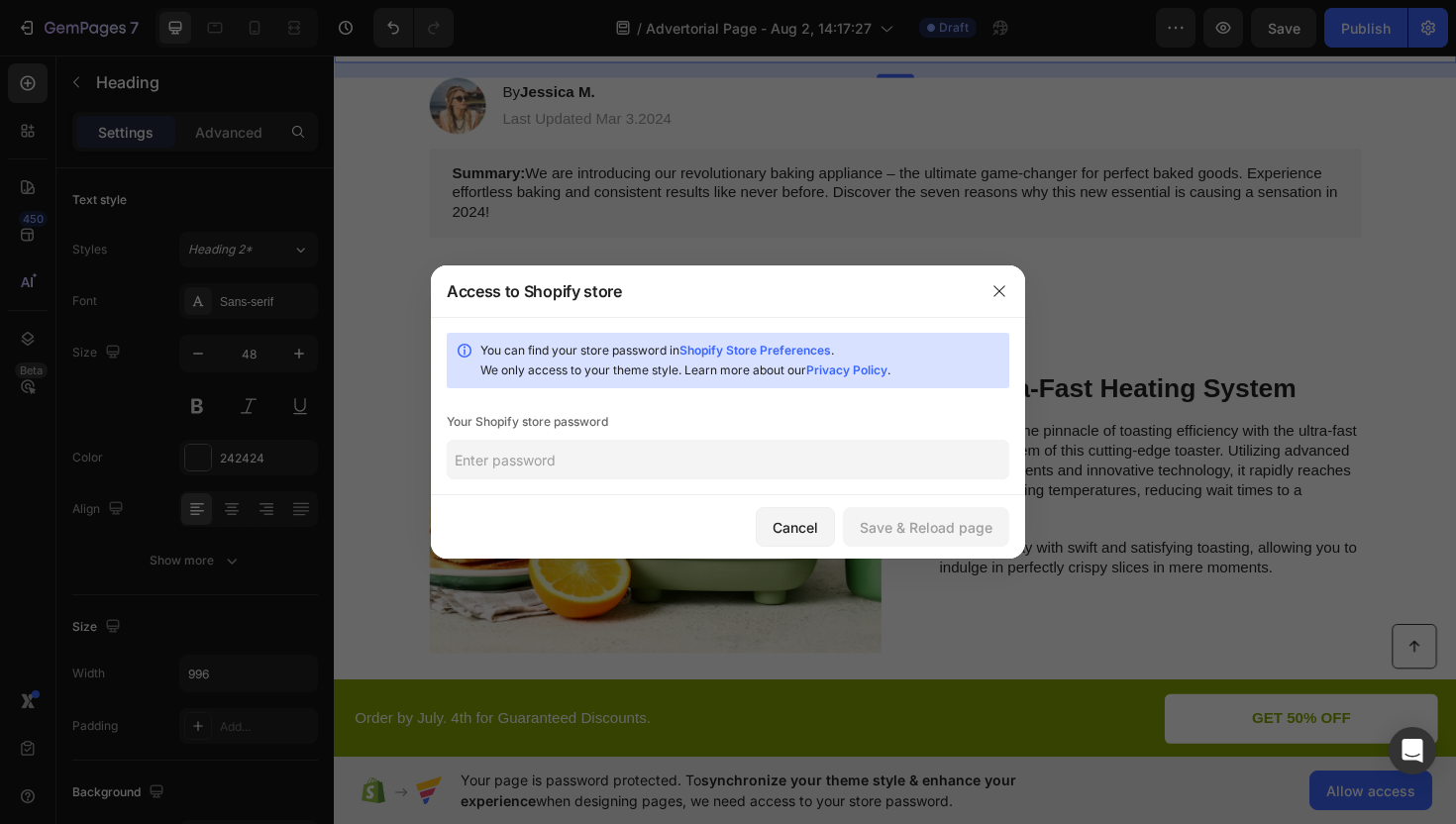 click 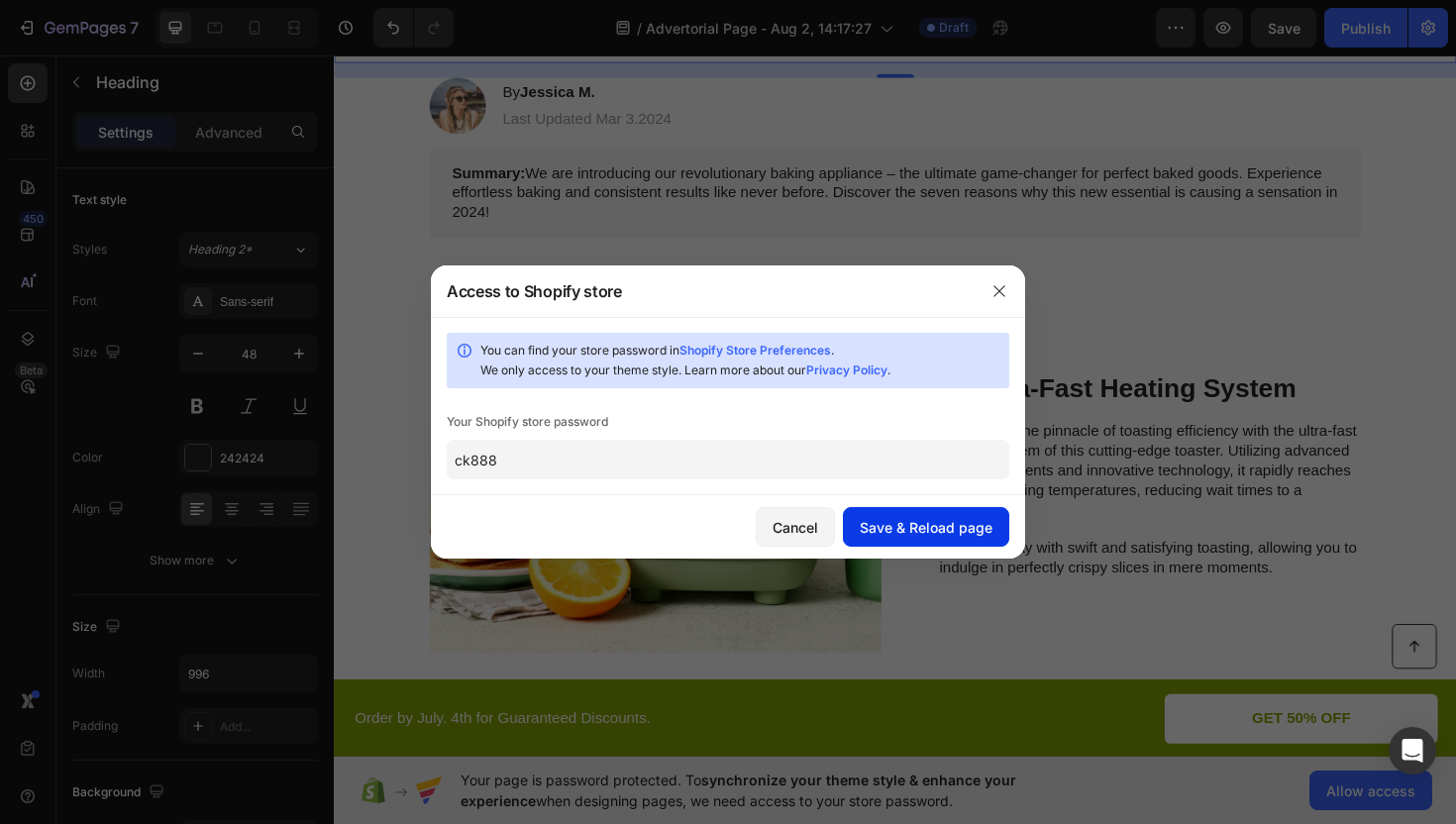 type on "ck888" 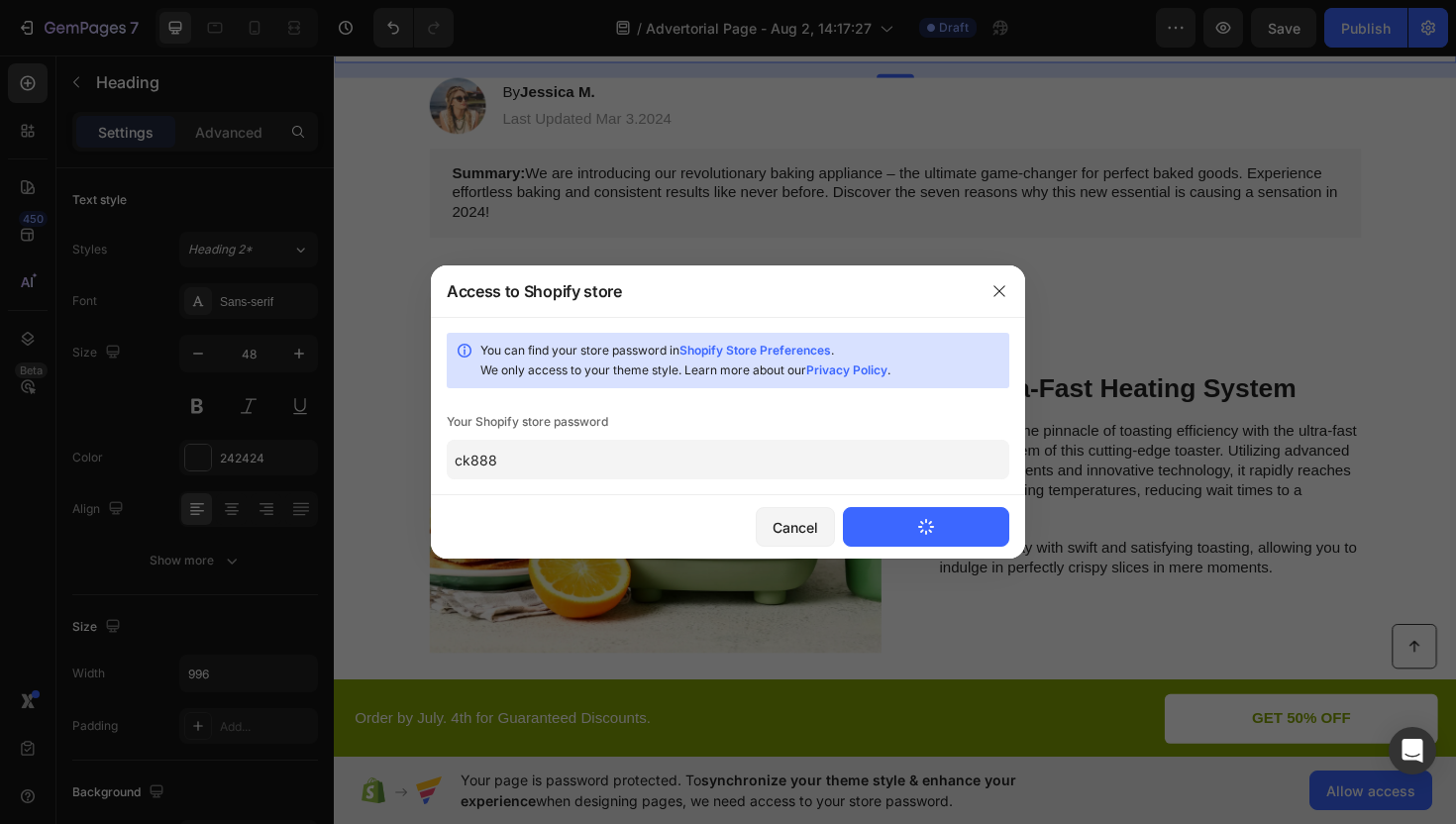 type 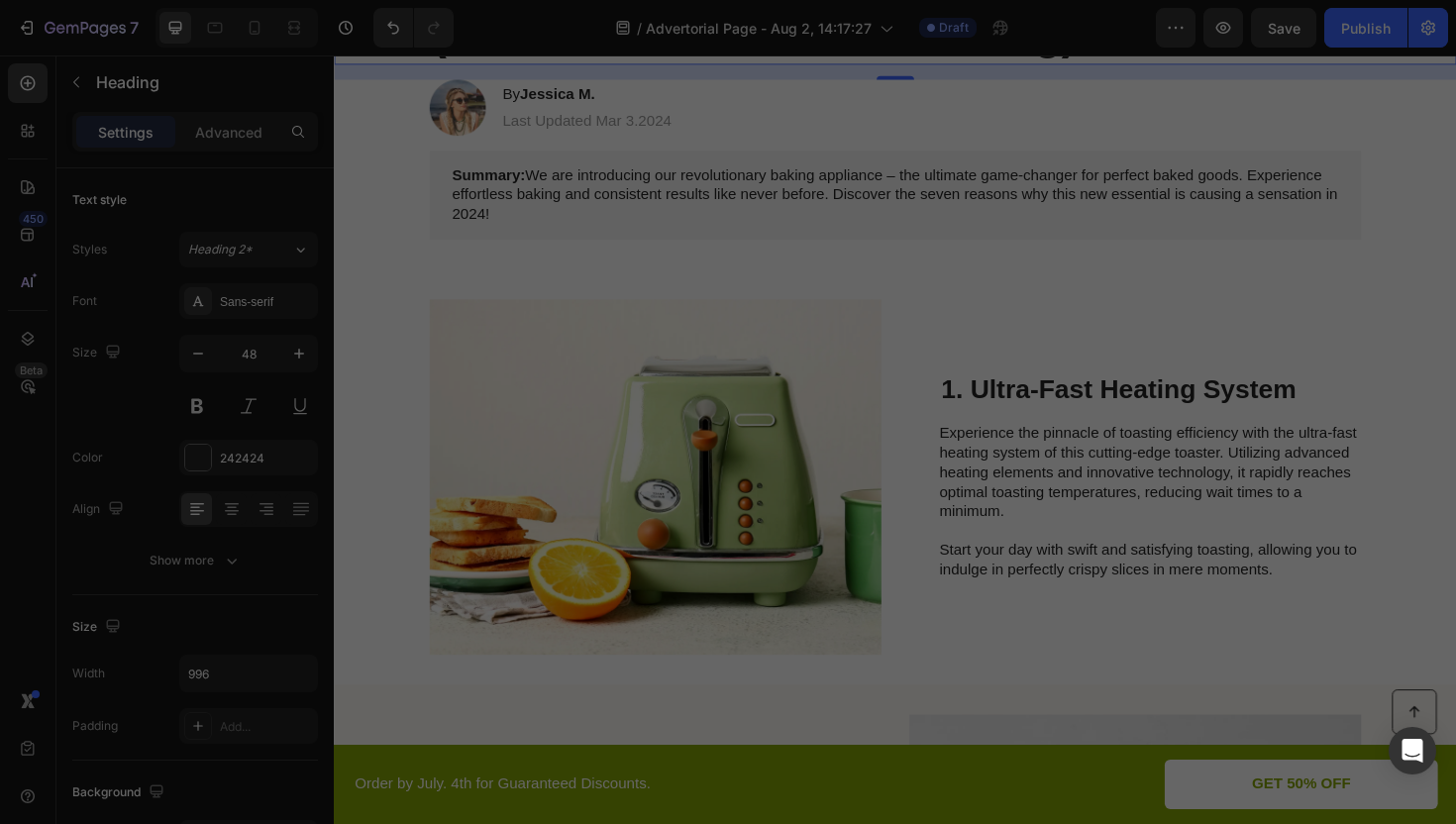 scroll, scrollTop: 0, scrollLeft: 0, axis: both 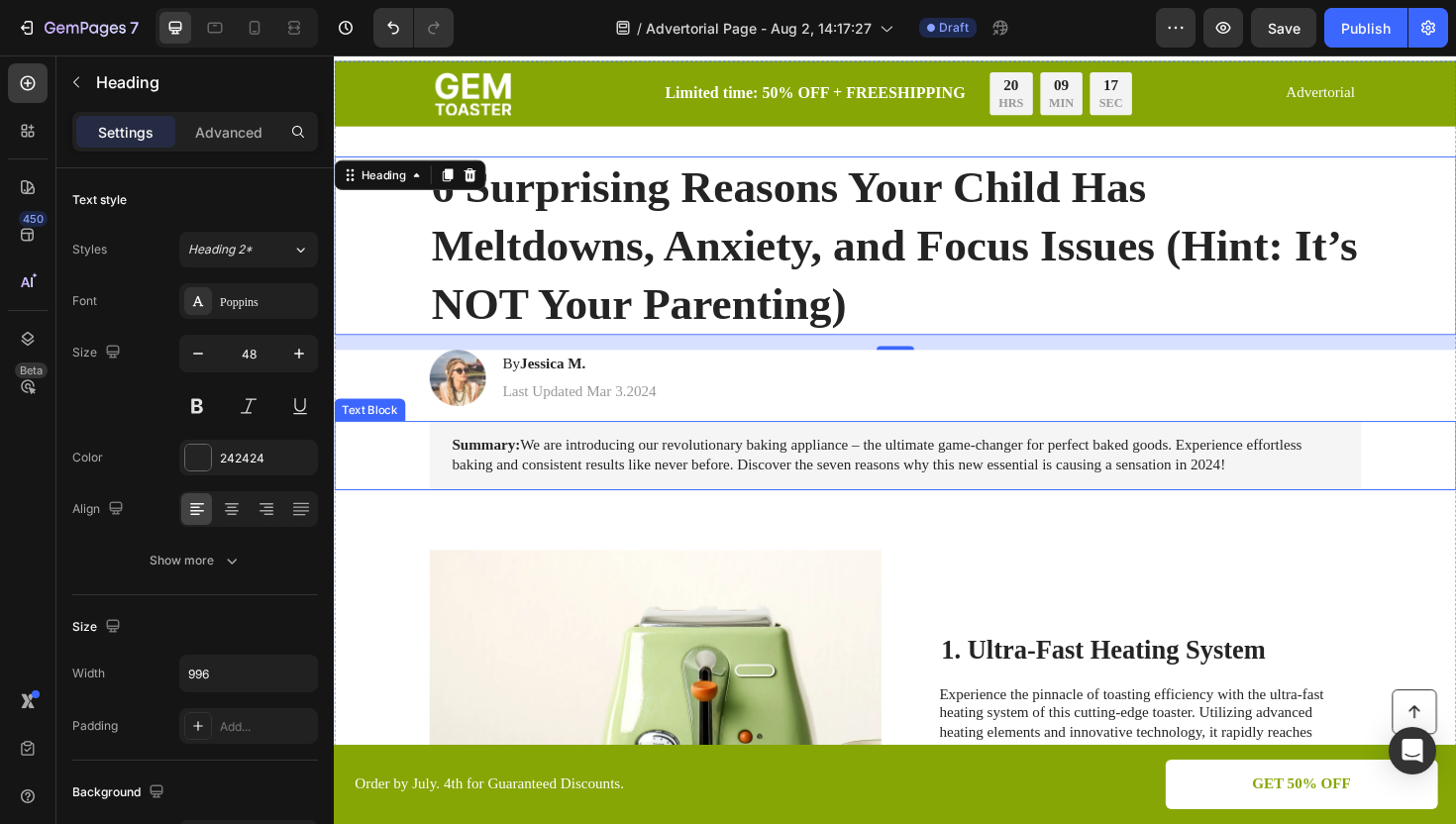 click on "Summary:  We are introducing our revolutionary baking appliance – the ultimate game-changer for perfect baked goods. Experience effortless baking and consistent results like never before. Discover the seven reasons why this new essential is causing a sensation in 2024!" at bounding box center (928, 479) 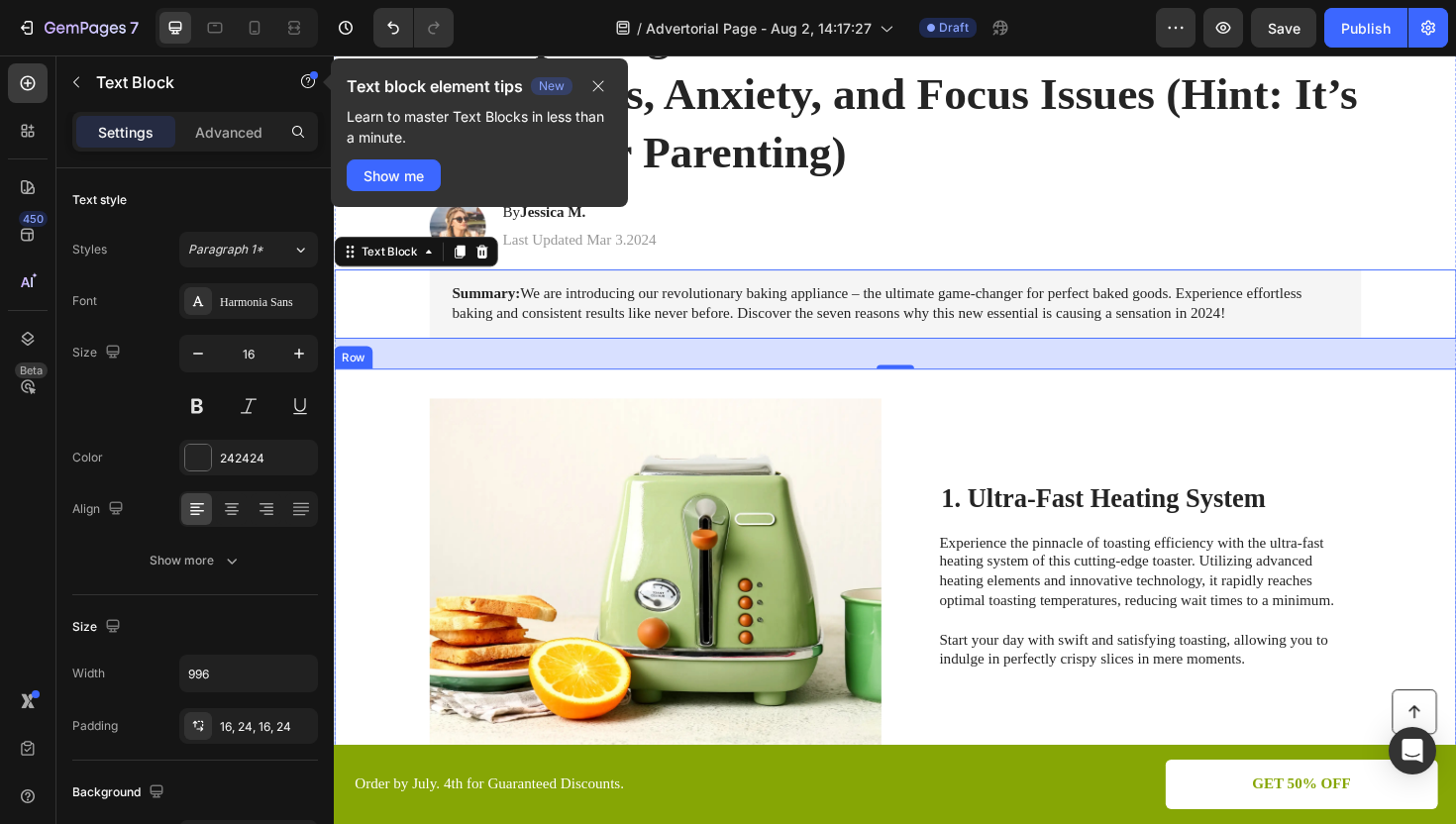 scroll, scrollTop: 223, scrollLeft: 0, axis: vertical 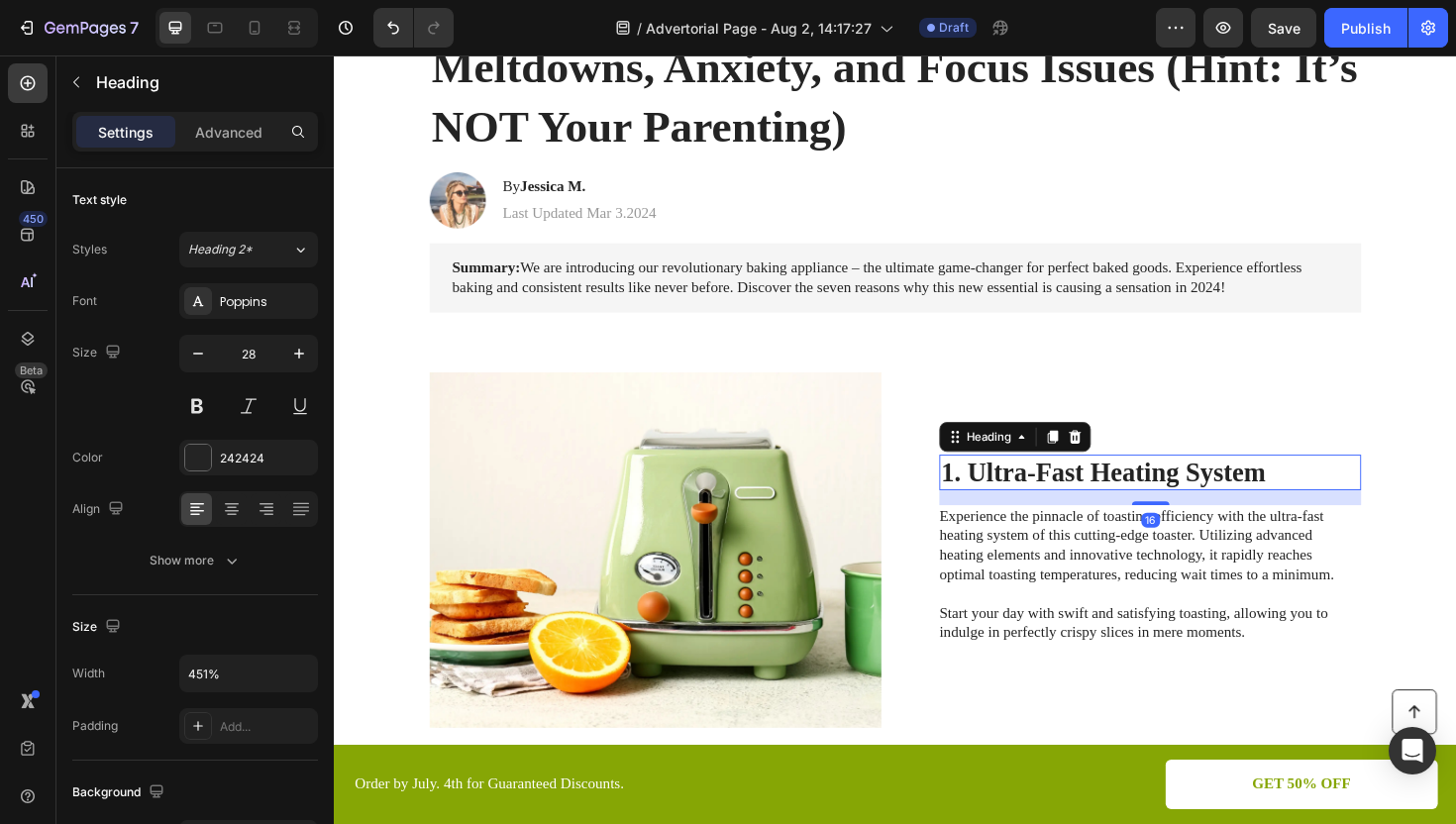 click on "1. Ultra-Fast Heating System" at bounding box center [1197, 497] 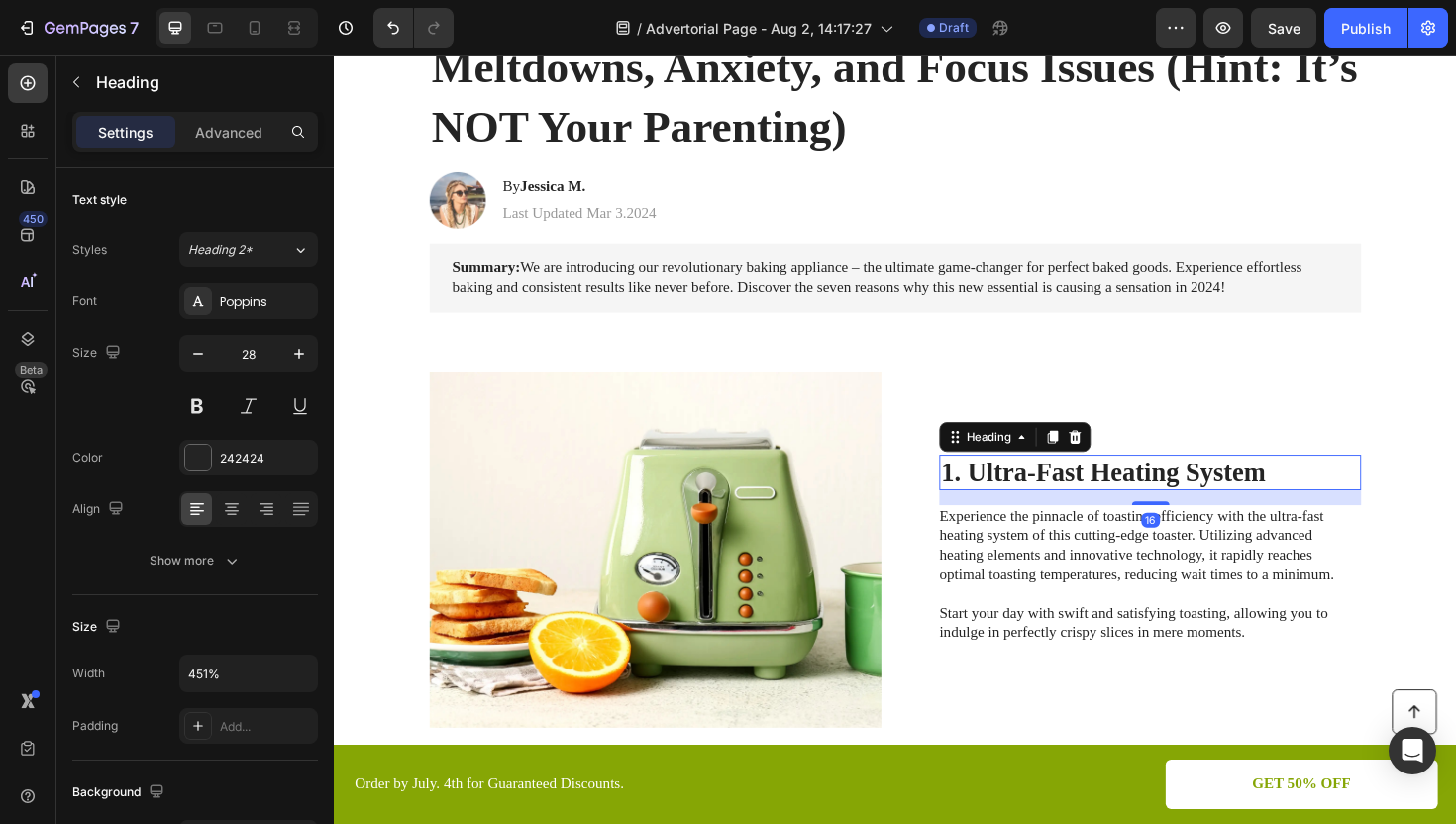 click on "1. Ultra-Fast Heating System" at bounding box center [1197, 497] 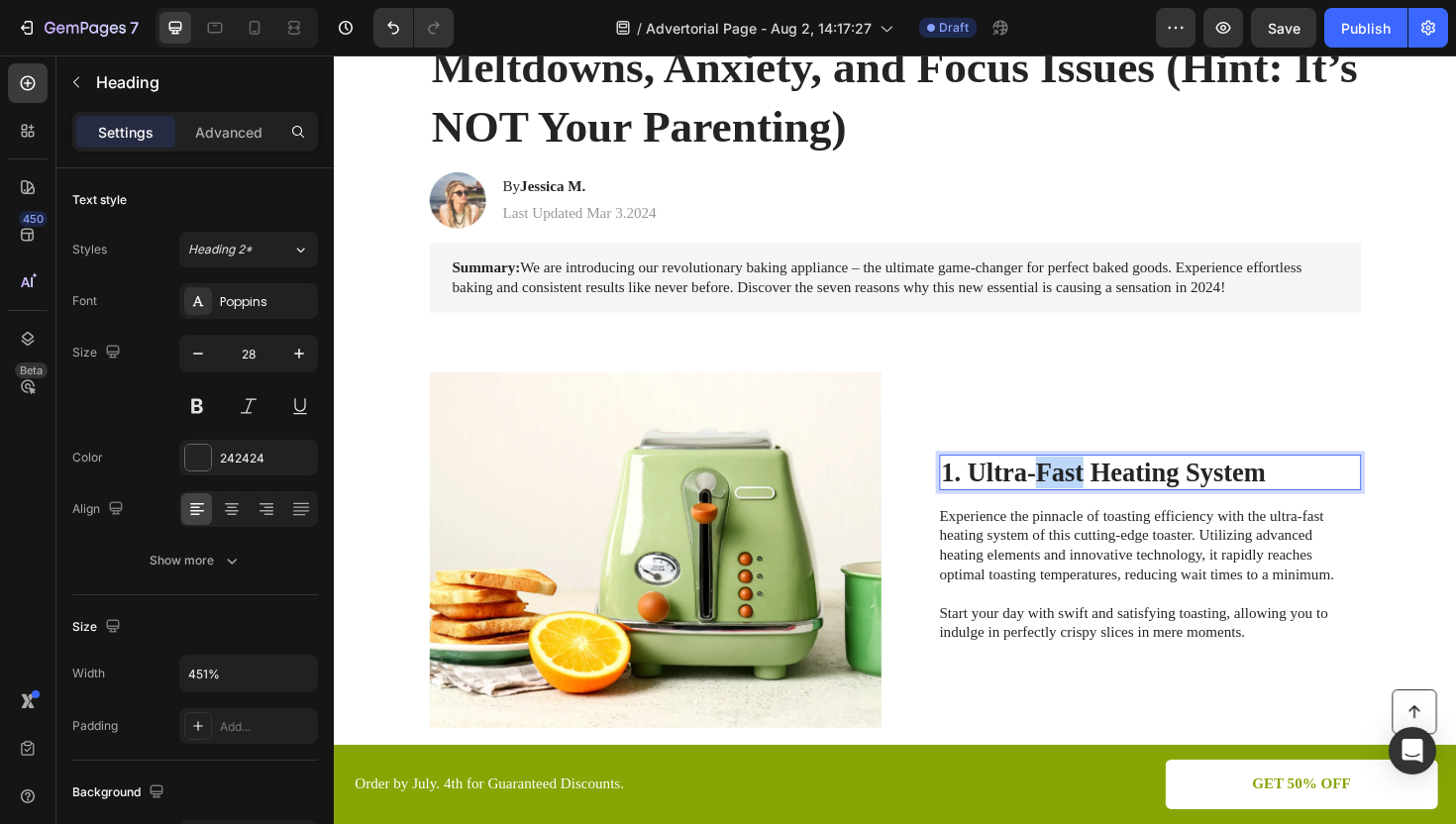 click on "1. Ultra-Fast Heating System" at bounding box center (1197, 497) 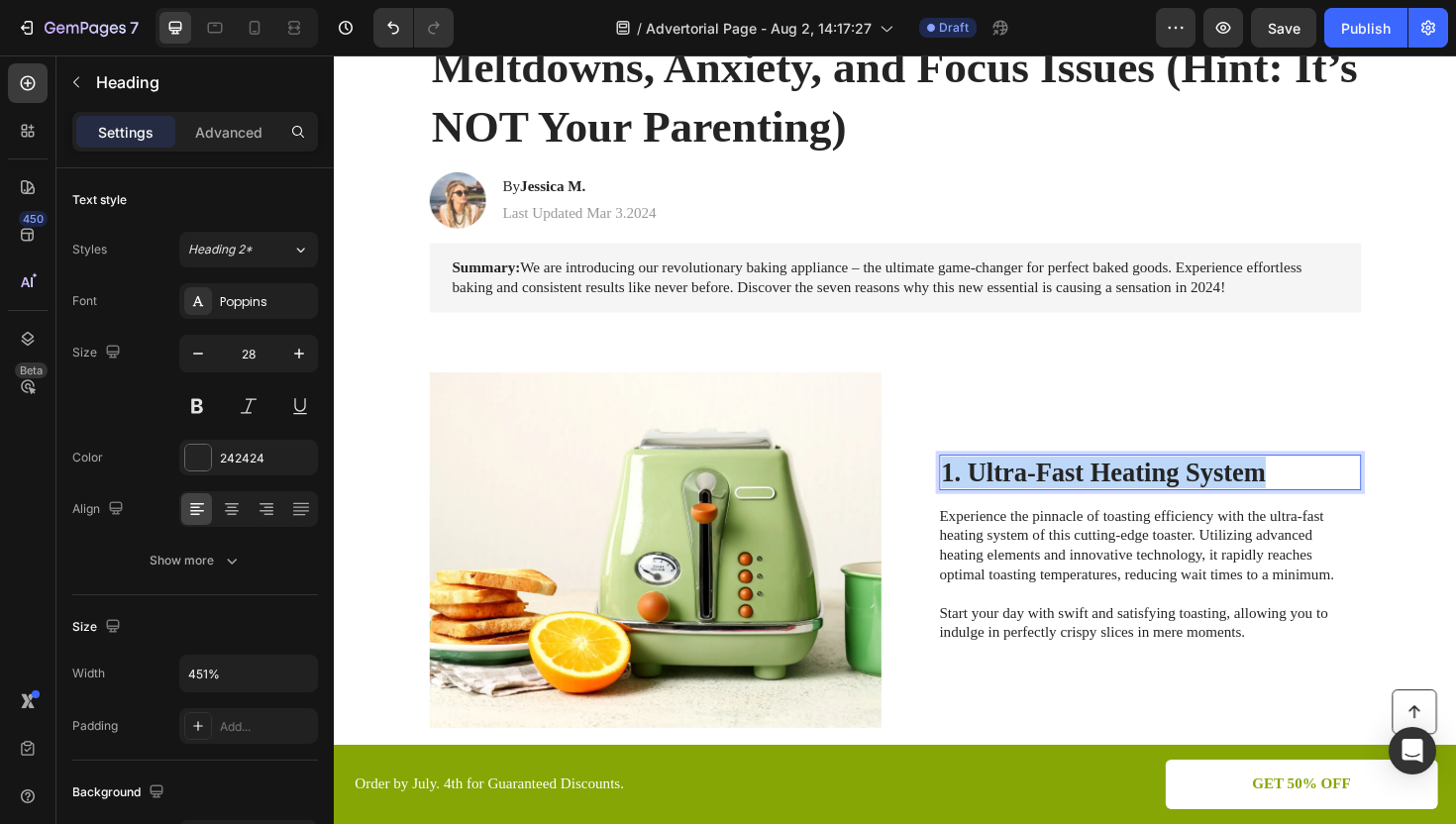 click on "1. Ultra-Fast Heating System" at bounding box center [1197, 497] 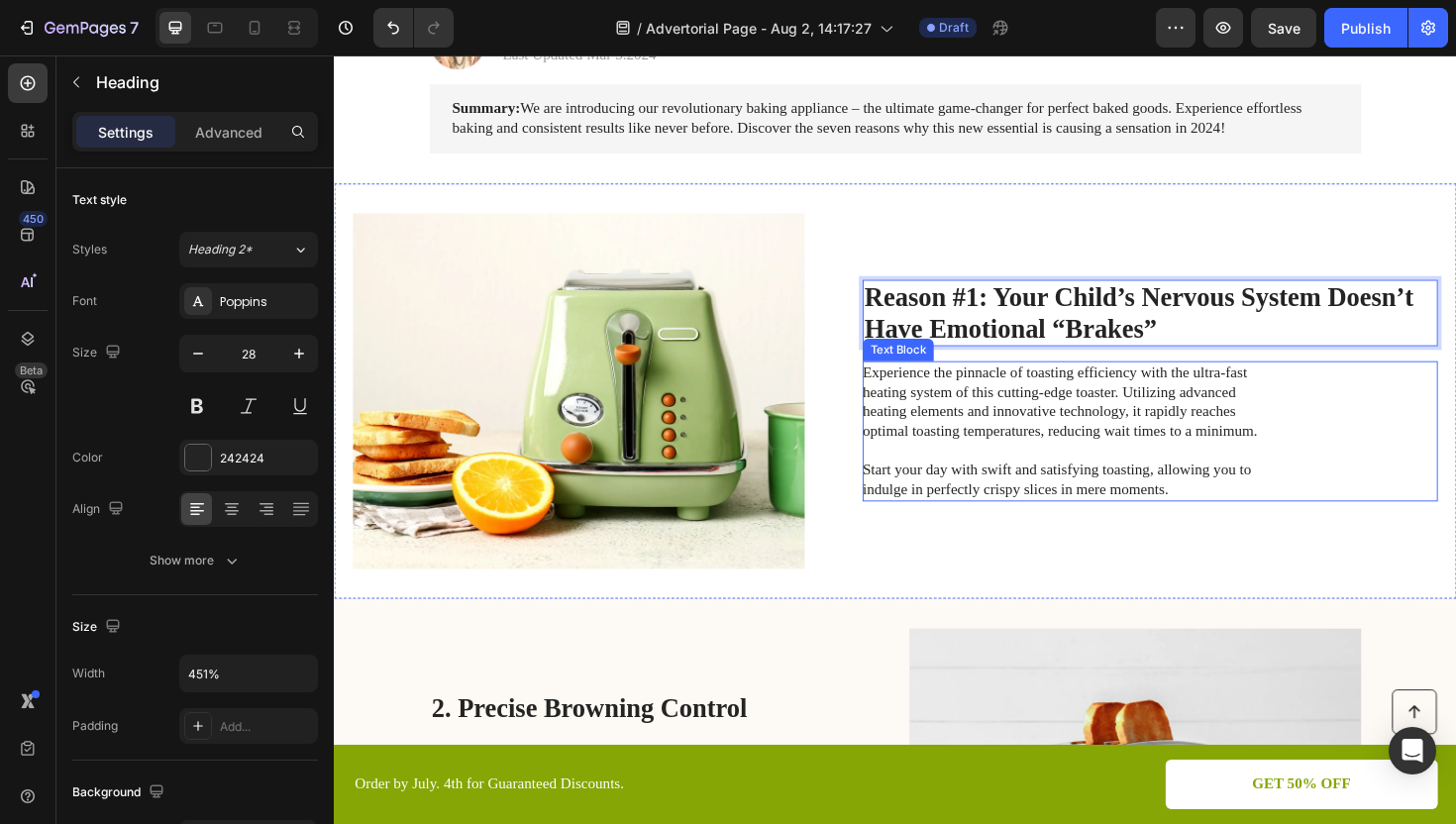 scroll, scrollTop: 393, scrollLeft: 0, axis: vertical 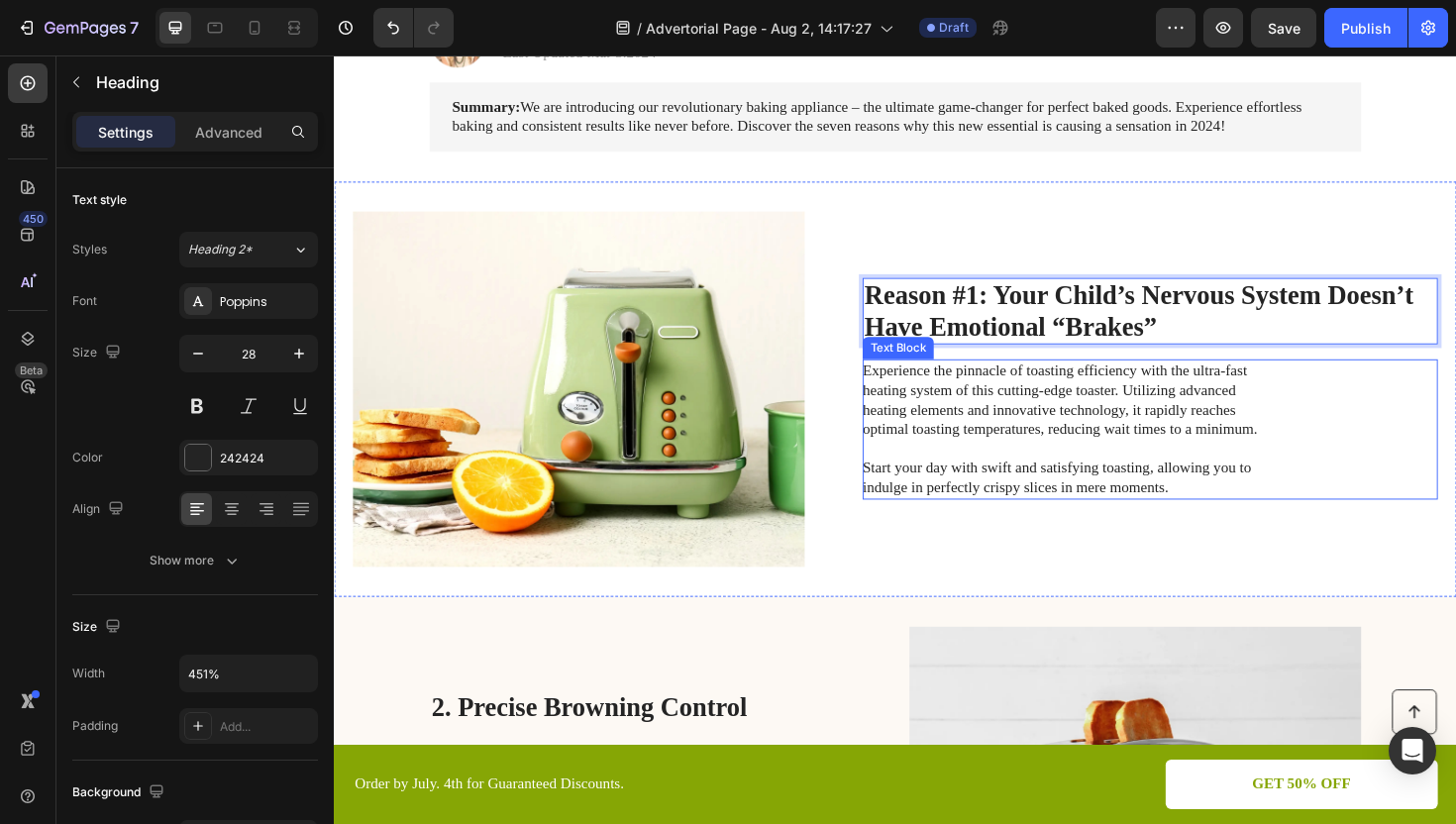 click on "Experience the pinnacle of toasting efficiency with the ultra-fast heating system of this cutting-edge toaster. Utilizing advanced heating elements and innovative technology, it rapidly reaches optimal toasting temperatures, reducing wait times to a minimum. Start your day with swift and satisfying toasting, allowing you to indulge in perfectly crispy slices in mere moments." at bounding box center [1115, 452] 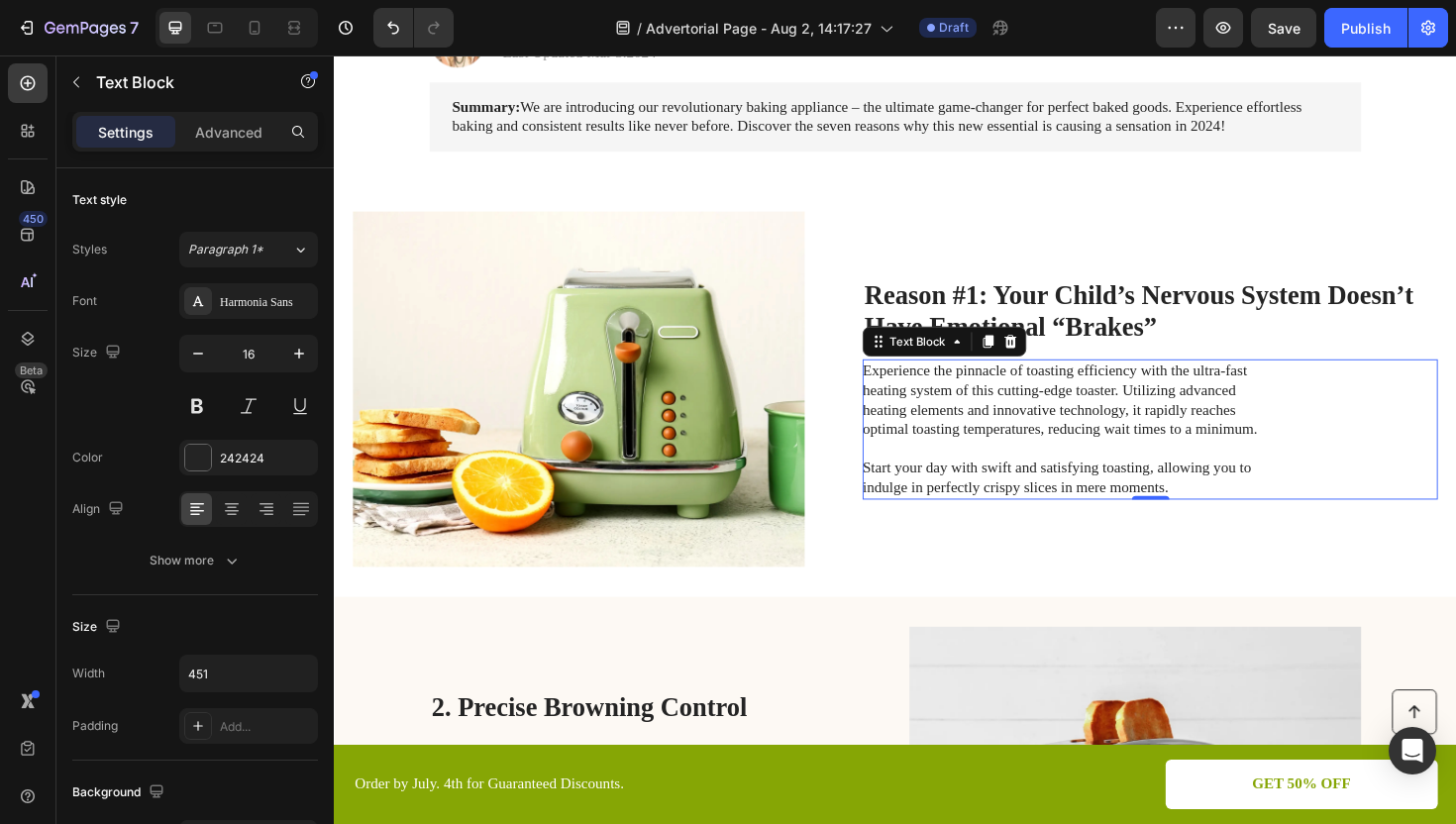 click on "Experience the pinnacle of toasting efficiency with the ultra-fast heating system of this cutting-edge toaster. Utilizing advanced heating elements and innovative technology, it rapidly reaches optimal toasting temperatures, reducing wait times to a minimum. Start your day with swift and satisfying toasting, allowing you to indulge in perfectly crispy slices in mere moments." at bounding box center (1115, 452) 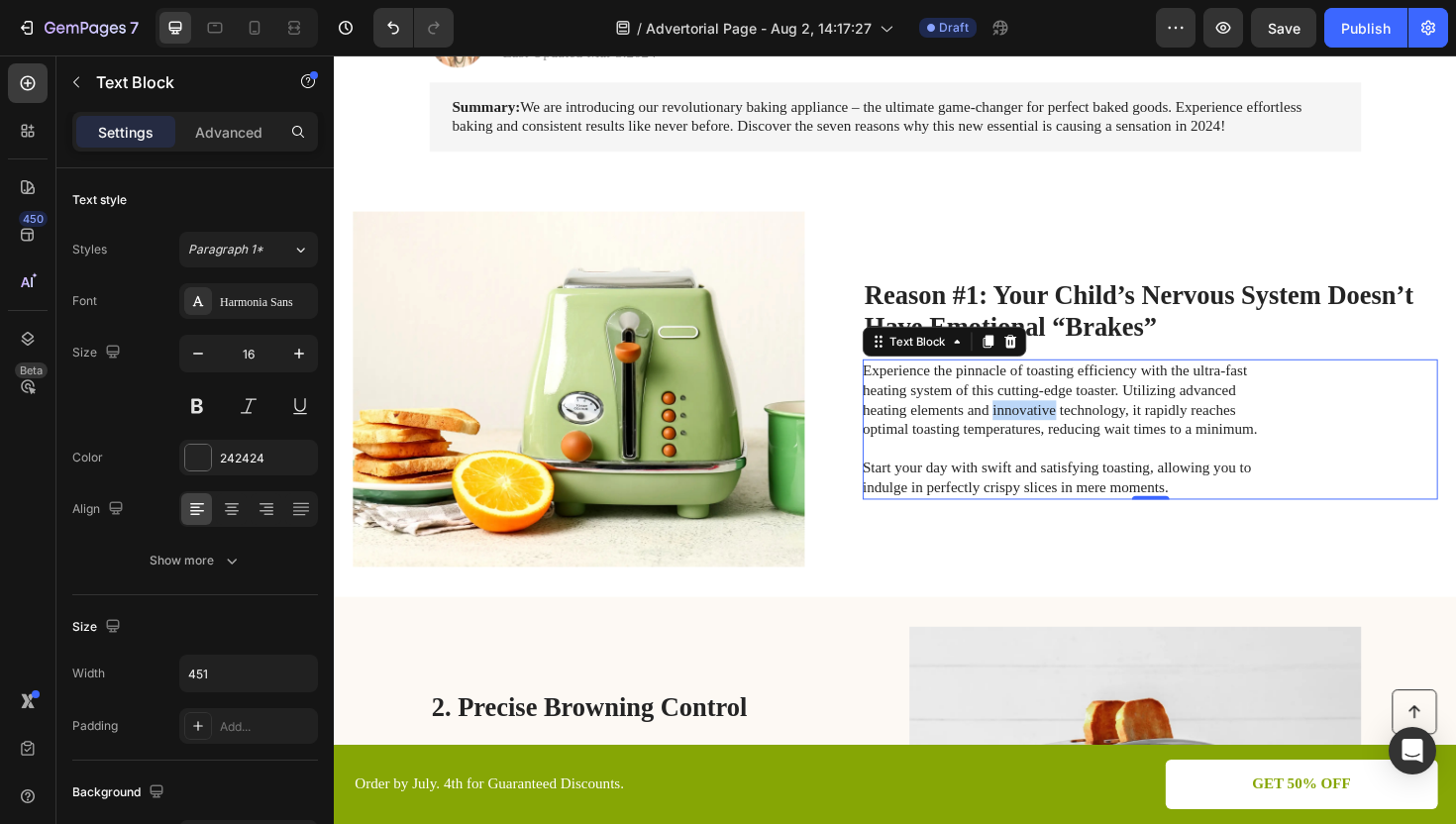 click on "Experience the pinnacle of toasting efficiency with the ultra-fast heating system of this cutting-edge toaster. Utilizing advanced heating elements and innovative technology, it rapidly reaches optimal toasting temperatures, reducing wait times to a minimum. Start your day with swift and satisfying toasting, allowing you to indulge in perfectly crispy slices in mere moments." at bounding box center [1115, 452] 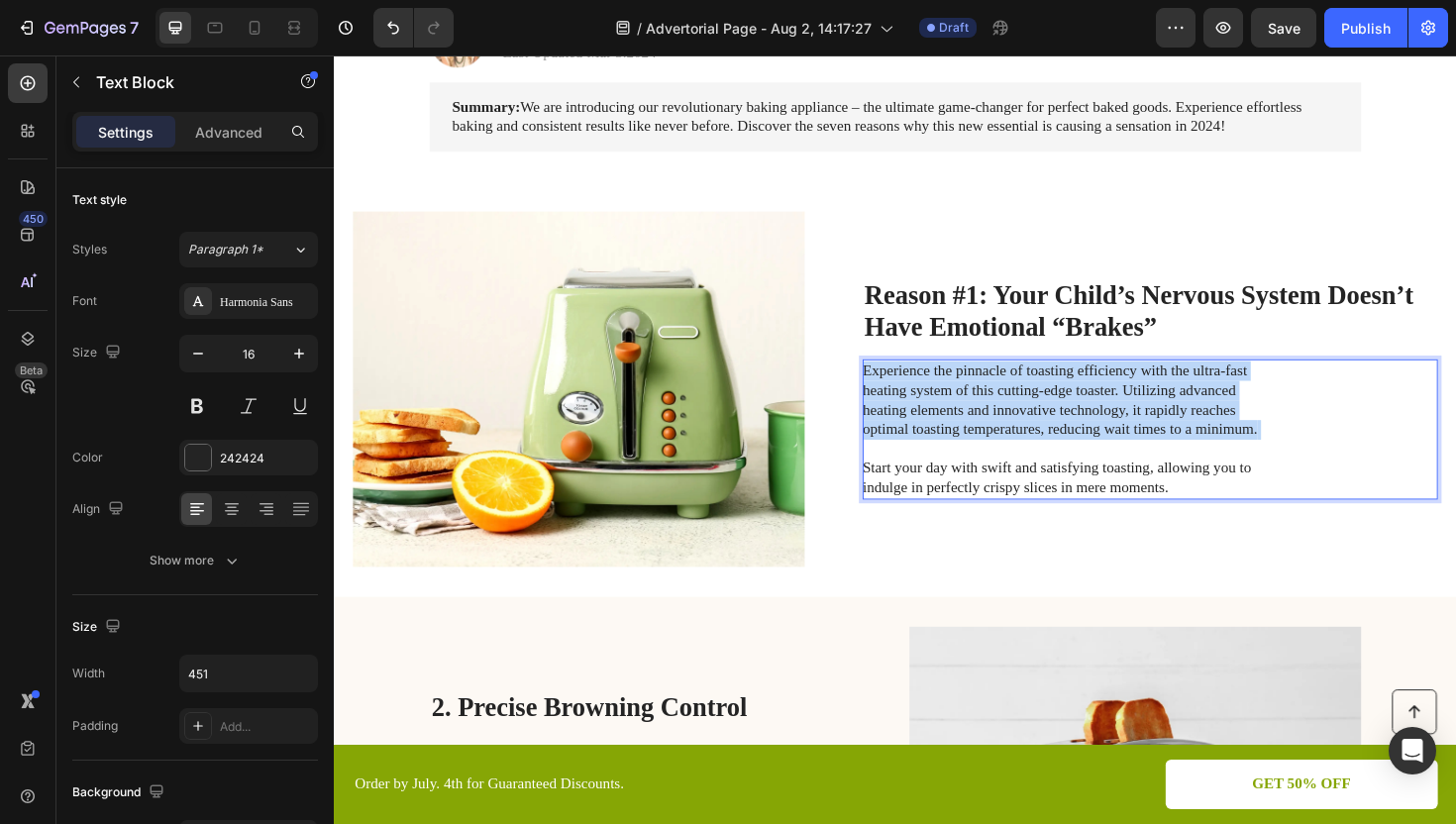 click on "Experience the pinnacle of toasting efficiency with the ultra-fast heating system of this cutting-edge toaster. Utilizing advanced heating elements and innovative technology, it rapidly reaches optimal toasting temperatures, reducing wait times to a minimum. Start your day with swift and satisfying toasting, allowing you to indulge in perfectly crispy slices in mere moments." at bounding box center [1115, 452] 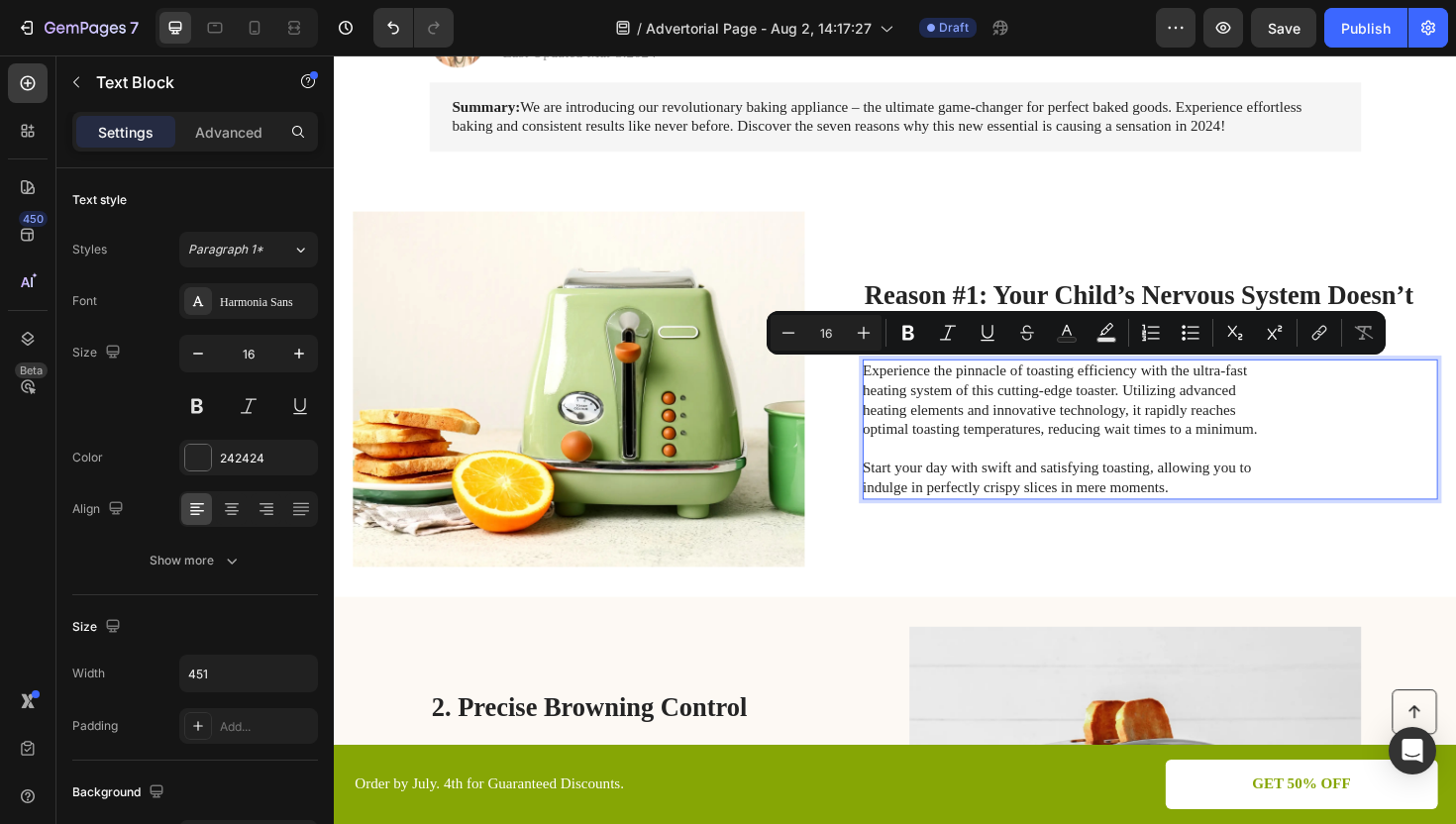 click on "Experience the pinnacle of toasting efficiency with the ultra-fast heating system of this cutting-edge toaster. Utilizing advanced heating elements and innovative technology, it rapidly reaches optimal toasting temperatures, reducing wait times to a minimum. Start your day with swift and satisfying toasting, allowing you to indulge in perfectly crispy slices in mere moments." at bounding box center (1115, 452) 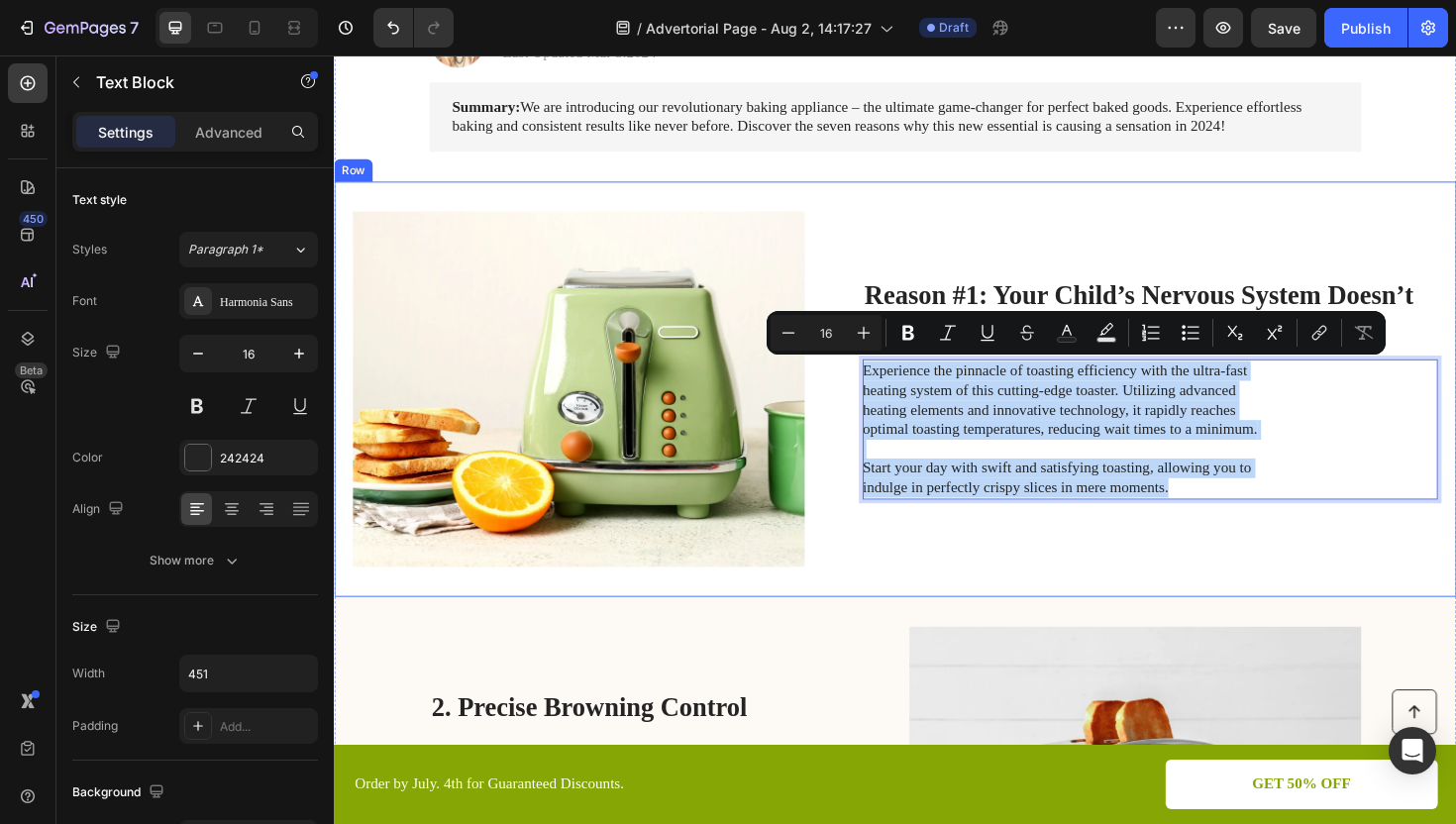 drag, startPoint x: 1238, startPoint y: 509, endPoint x: 866, endPoint y: 373, distance: 396.0808 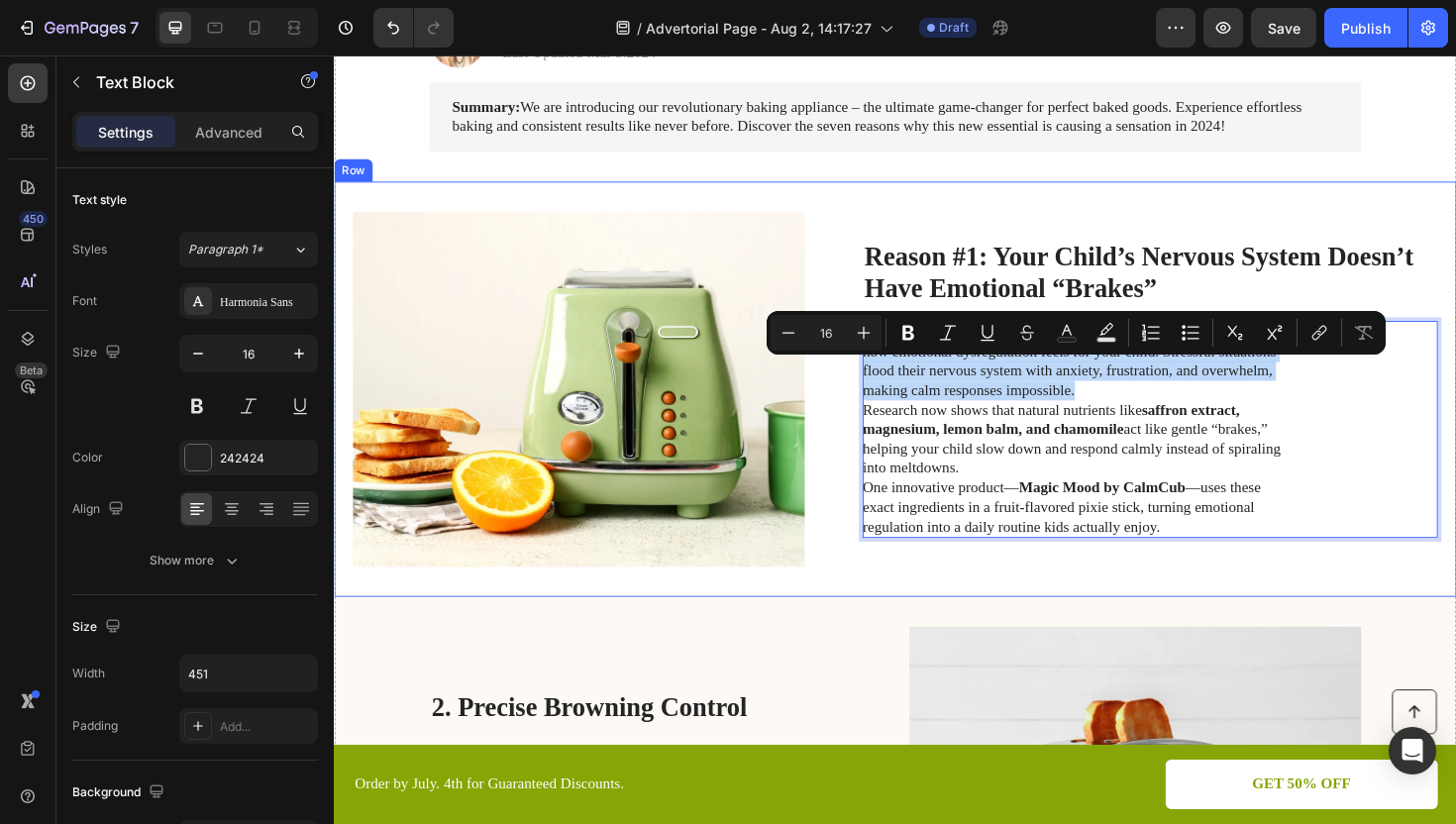 scroll, scrollTop: 352, scrollLeft: 0, axis: vertical 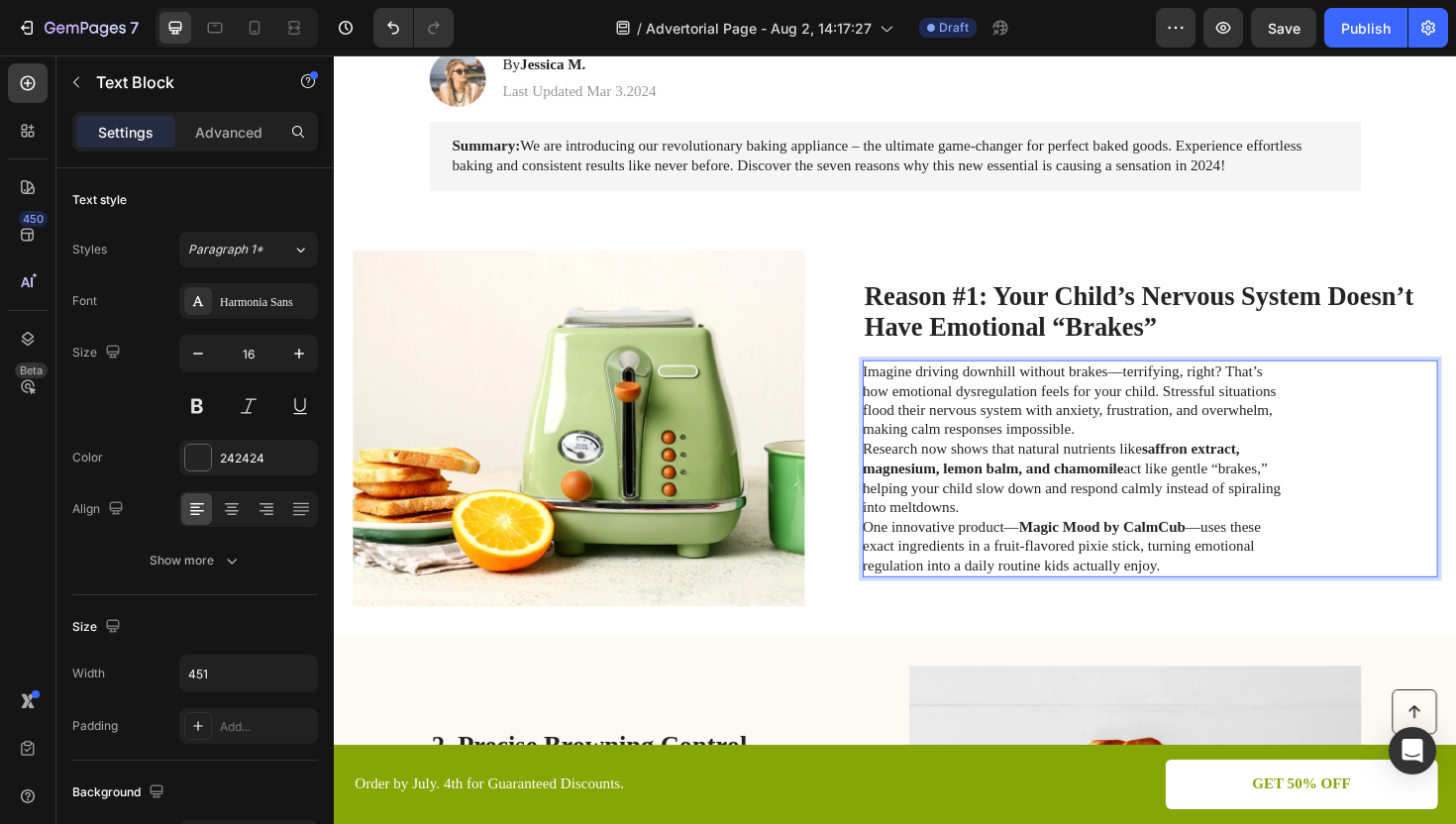 click on "Imagine driving downhill without brakes—terrifying, right? That’s how emotional dysregulation feels for your child. Stressful situations flood their nervous system with anxiety, frustration, and overwhelm, making calm responses impossible." at bounding box center (1115, 421) 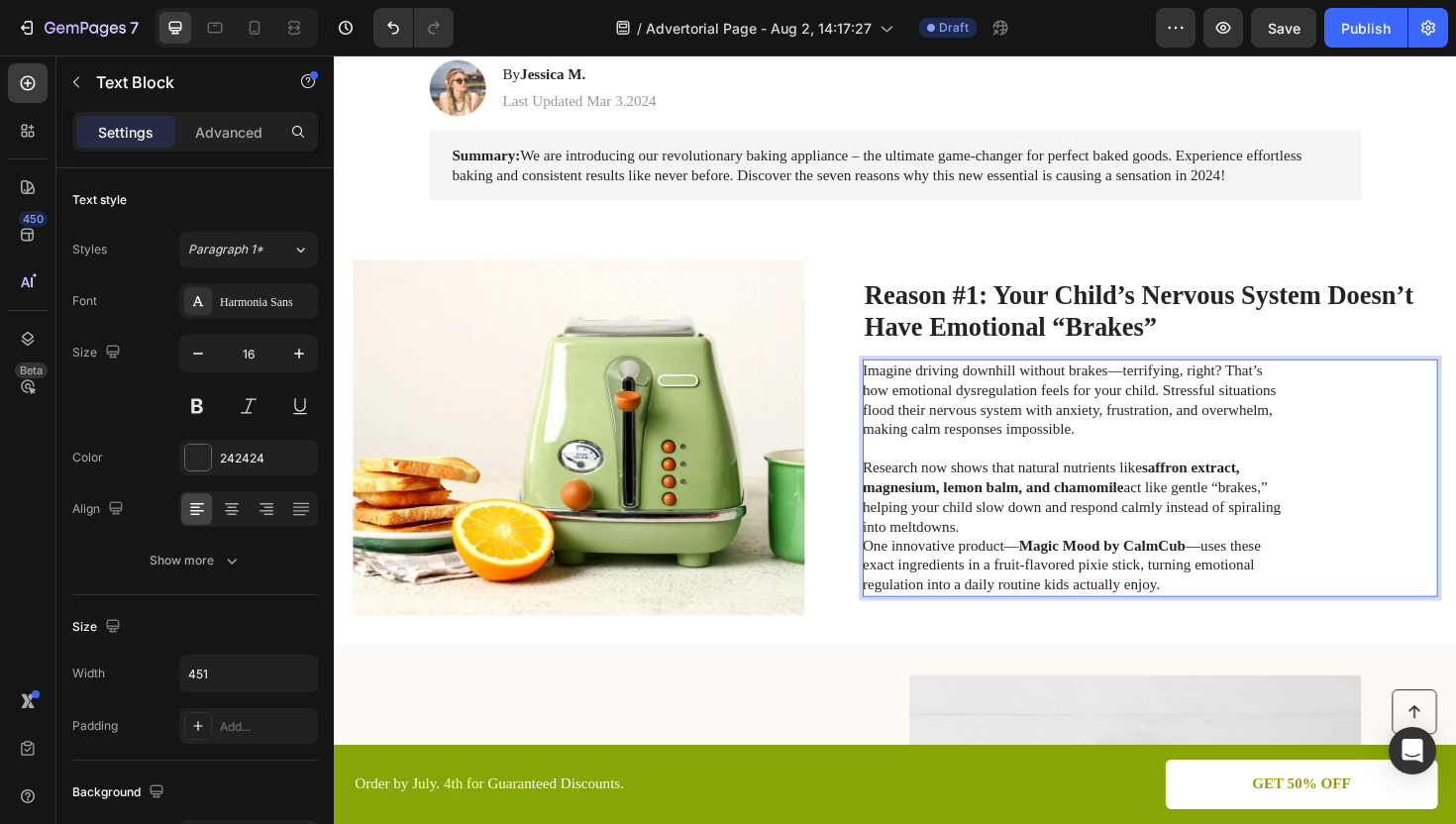 click on "Research now shows that natural nutrients like  saffron extract, magnesium, lemon balm, and chamomile  act like gentle “brakes,” helping your child slow down and respond calmly instead of spiraling into meltdowns." at bounding box center [1115, 523] 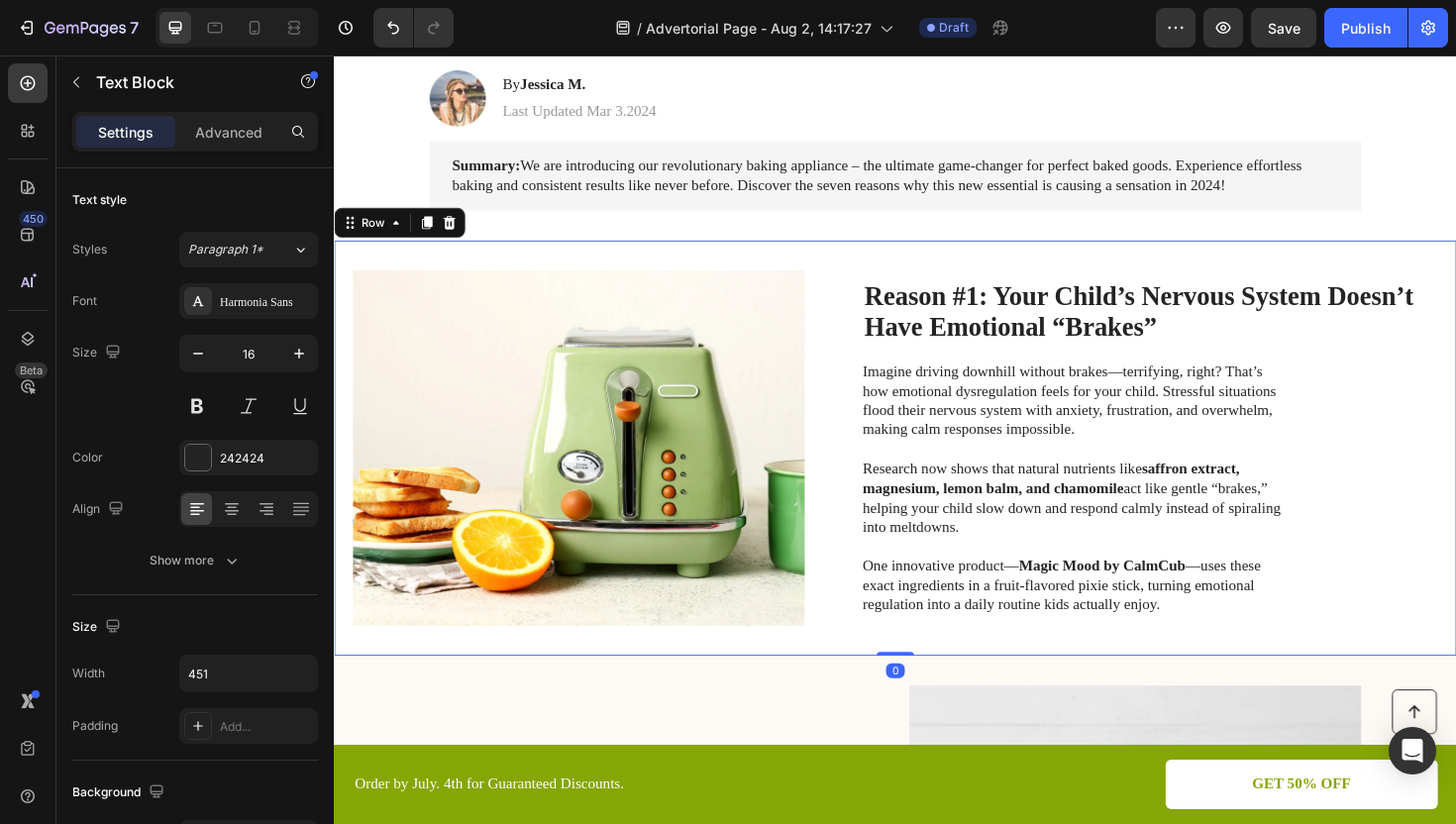 click on "Image ⁠⁠⁠⁠⁠⁠⁠ Reason #1: Your Child’s Nervous System Doesn’t Have Emotional “Brakes” Heading Imagine driving downhill without brakes—terrifying, right? That’s how emotional dysregulation feels for your child. Stressful situations flood their nervous system with anxiety, frustration, and overwhelm, making calm responses impossible. Research now shows that natural nutrients like  saffron extract, magnesium, lemon balm, and chamomile  act like gentle “brakes,” helping your child slow down and respond calmly instead of spiraling into meltdowns. One innovative product— Magic Mood by CalmCub —uses these exact ingredients in a fruit-flavored pixie stick, turning emotional regulation into a daily routine kids actually enjoy. Text Block Row   0" at bounding box center (928, 471) 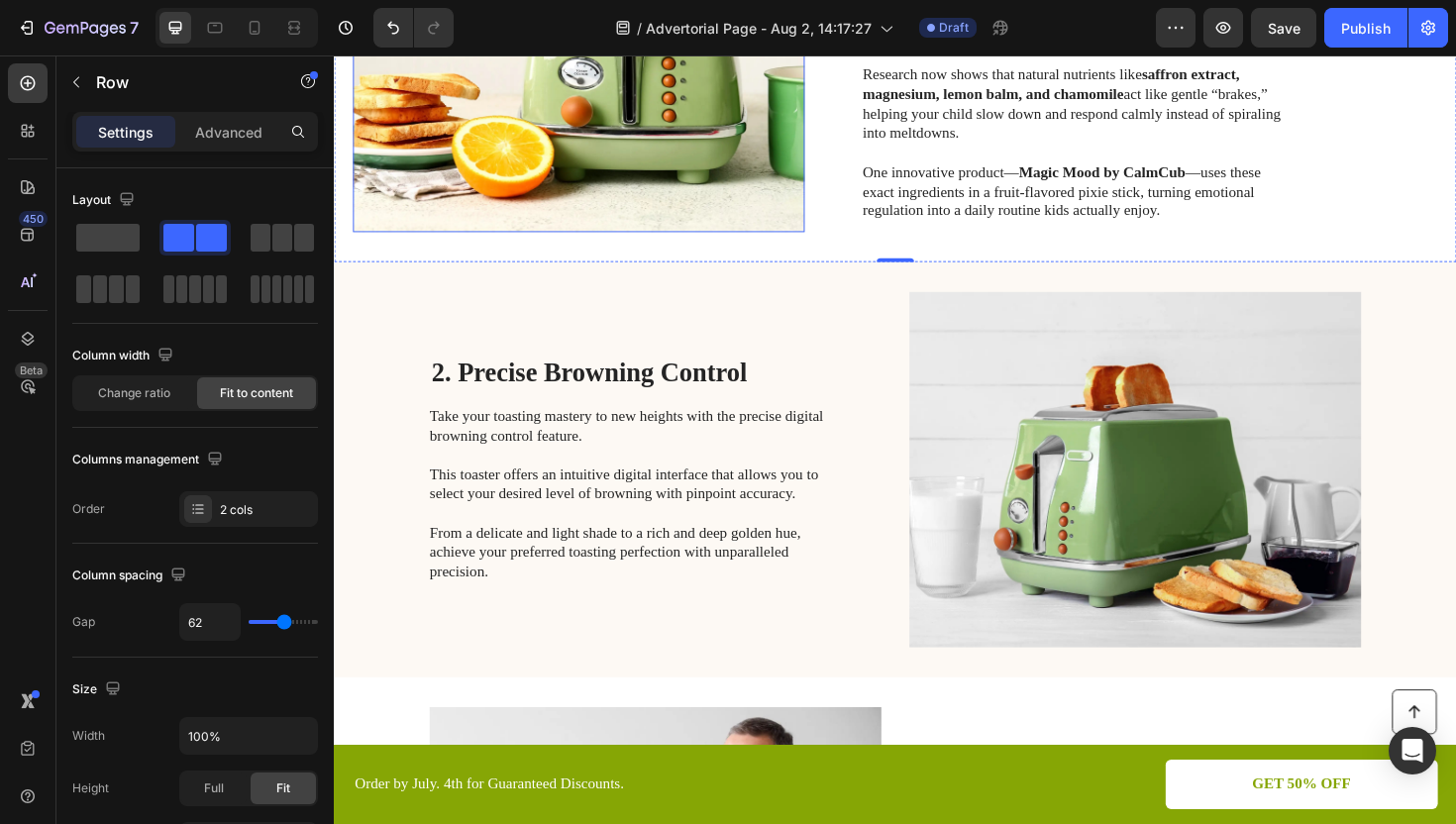 scroll, scrollTop: 747, scrollLeft: 0, axis: vertical 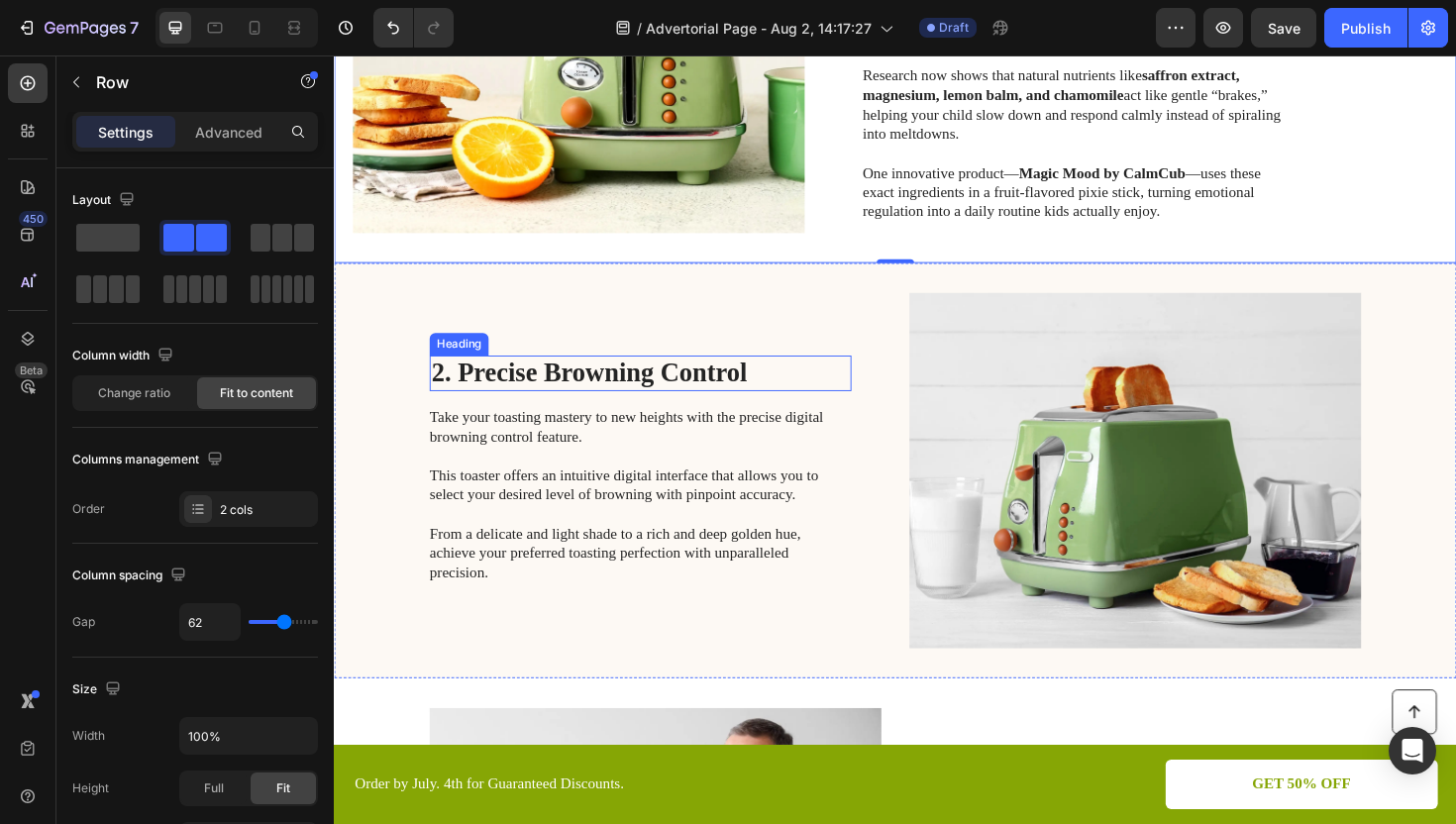 click on "2. Precise Browning Control" at bounding box center [658, 392] 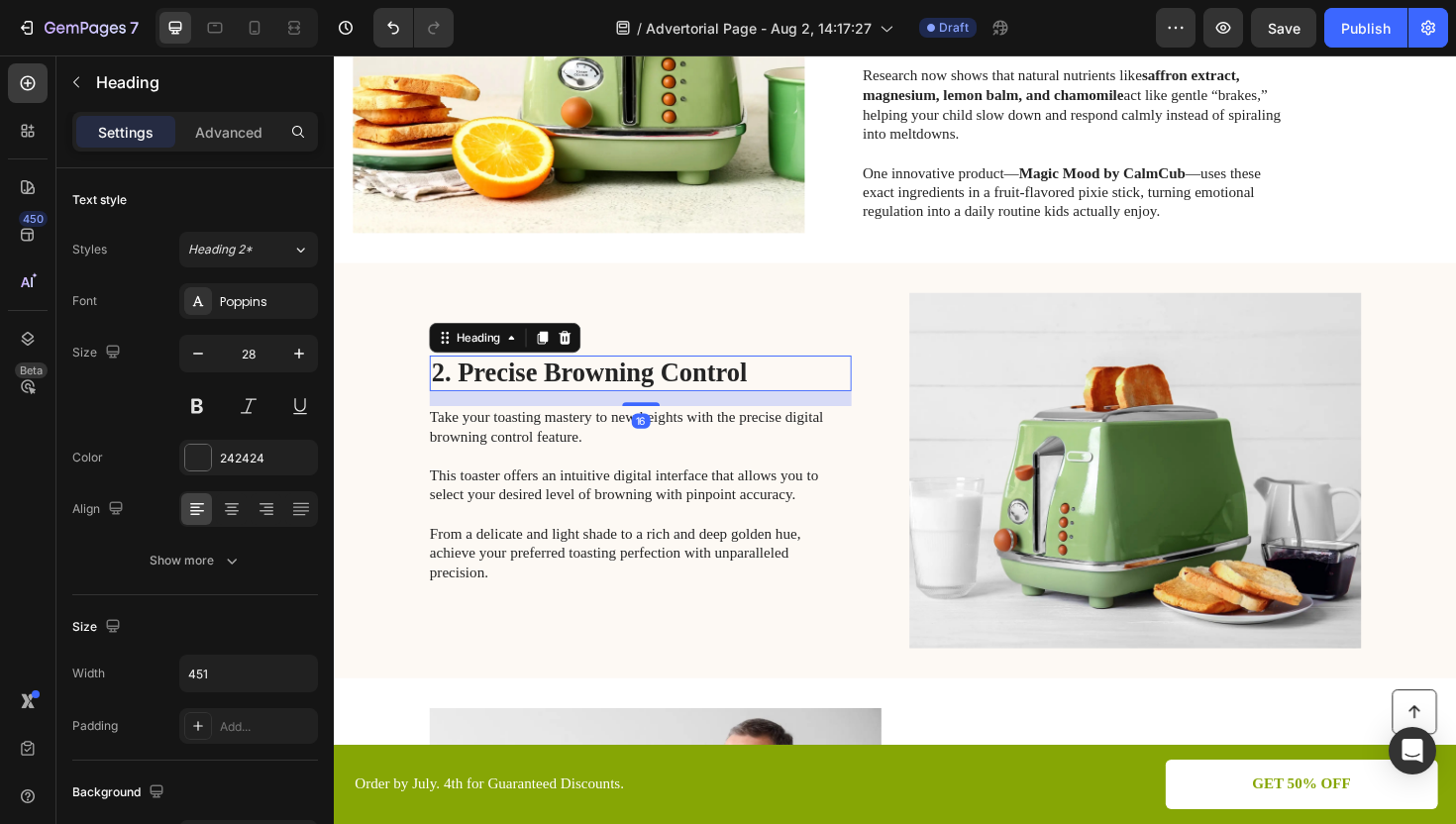 click on "2. Precise Browning Control" at bounding box center (658, 392) 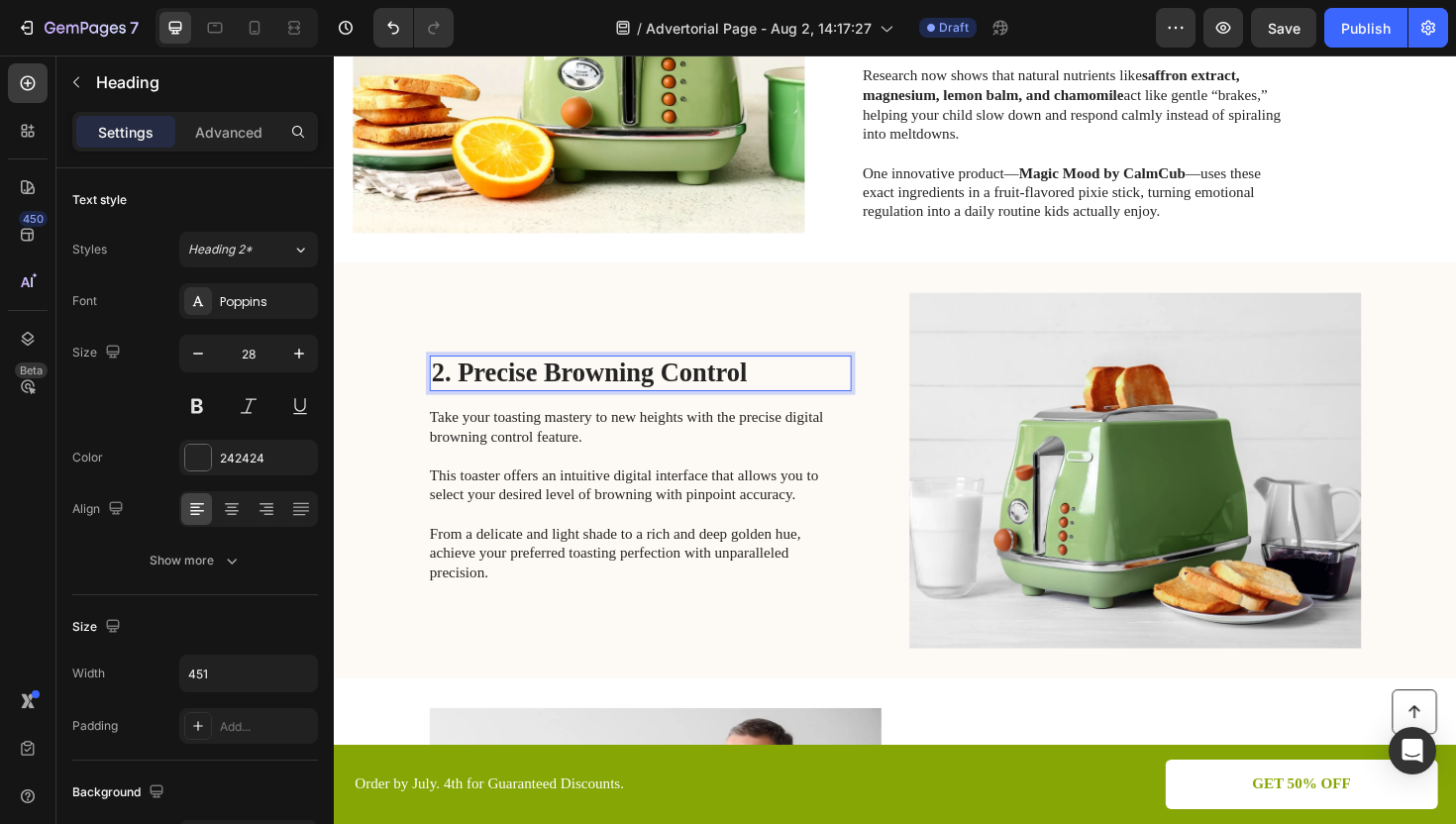 click on "2. Precise Browning Control" at bounding box center (658, 392) 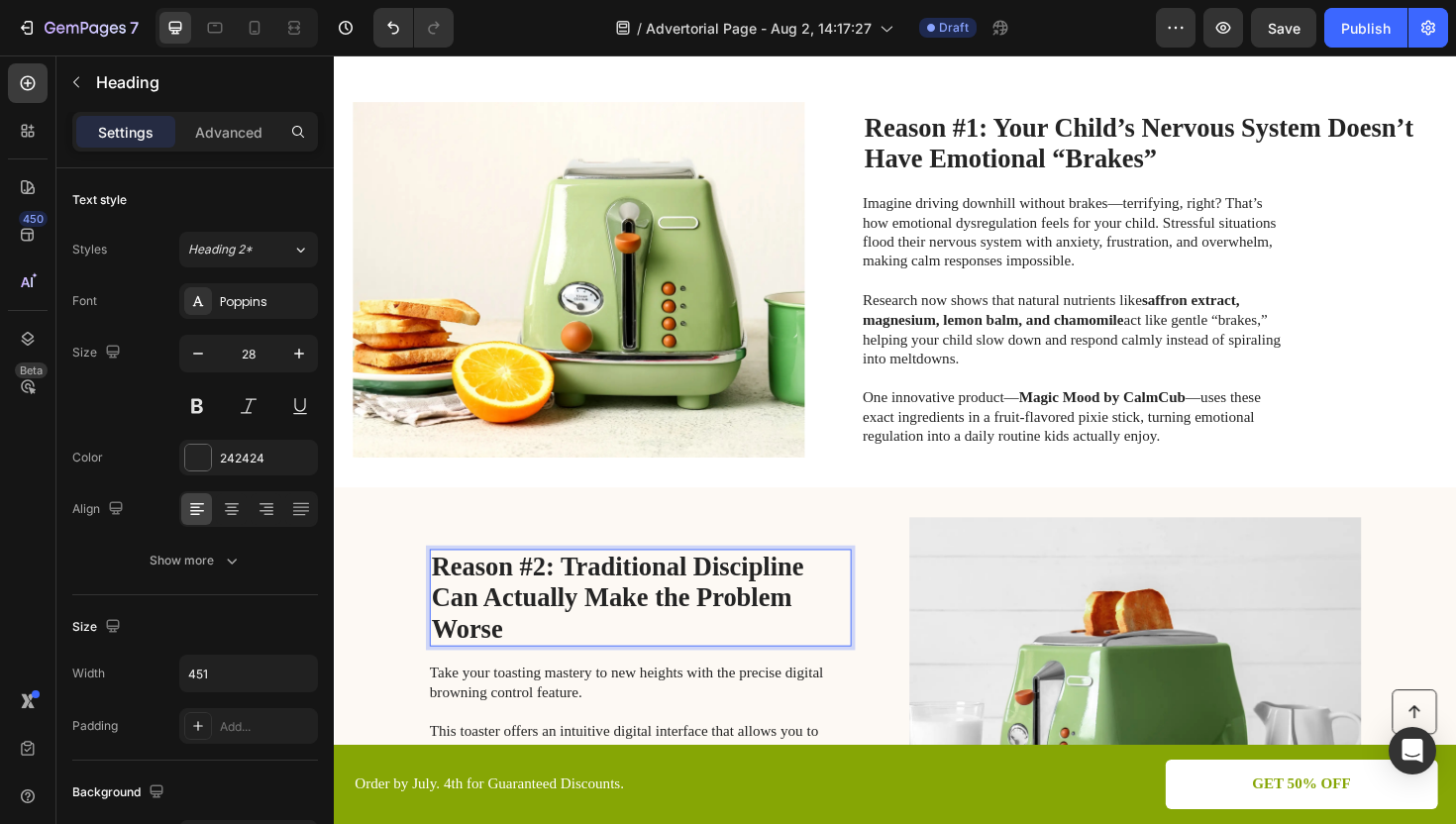scroll, scrollTop: 282, scrollLeft: 0, axis: vertical 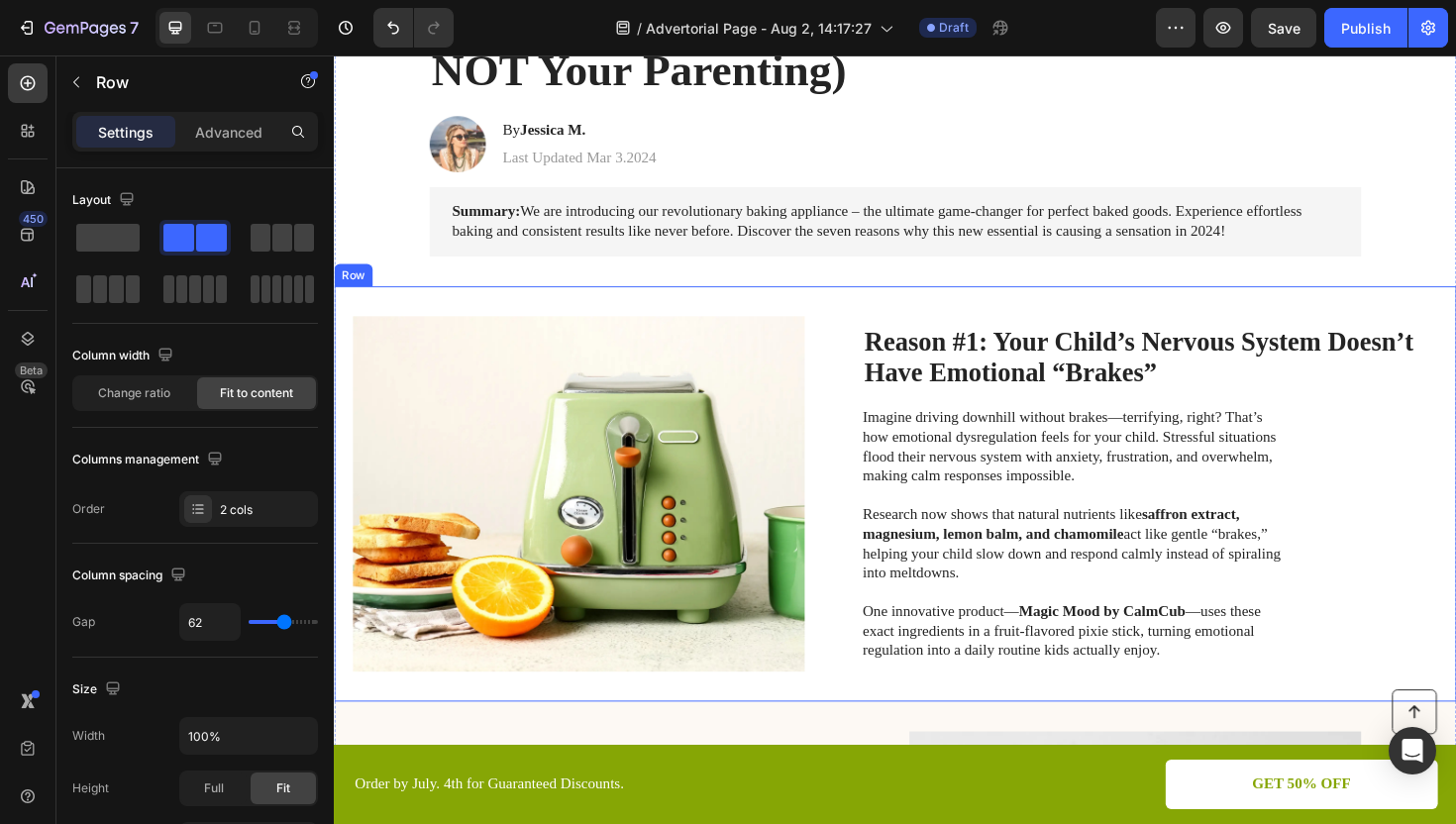 click on "⁠⁠⁠⁠⁠⁠⁠ Reason #1: Your Child’s Nervous System Doesn’t Have Emotional “Brakes” Heading Imagine driving downhill without brakes—terrifying, right? That’s how emotional dysregulation feels for your child. Stressful situations flood their nervous system with anxiety, frustration, and overwhelm, making calm responses impossible. Research now shows that natural nutrients like  saffron extract, magnesium, lemon balm, and chamomile  act like gentle “brakes,” helping your child slow down and respond calmly instead of spiraling into meltdowns. One innovative product— Magic Mood by CalmCub —uses these exact ingredients in a fruit-flavored pixie stick, turning emotional regulation into a daily routine kids actually enjoy. Text Block" at bounding box center (1197, 520) 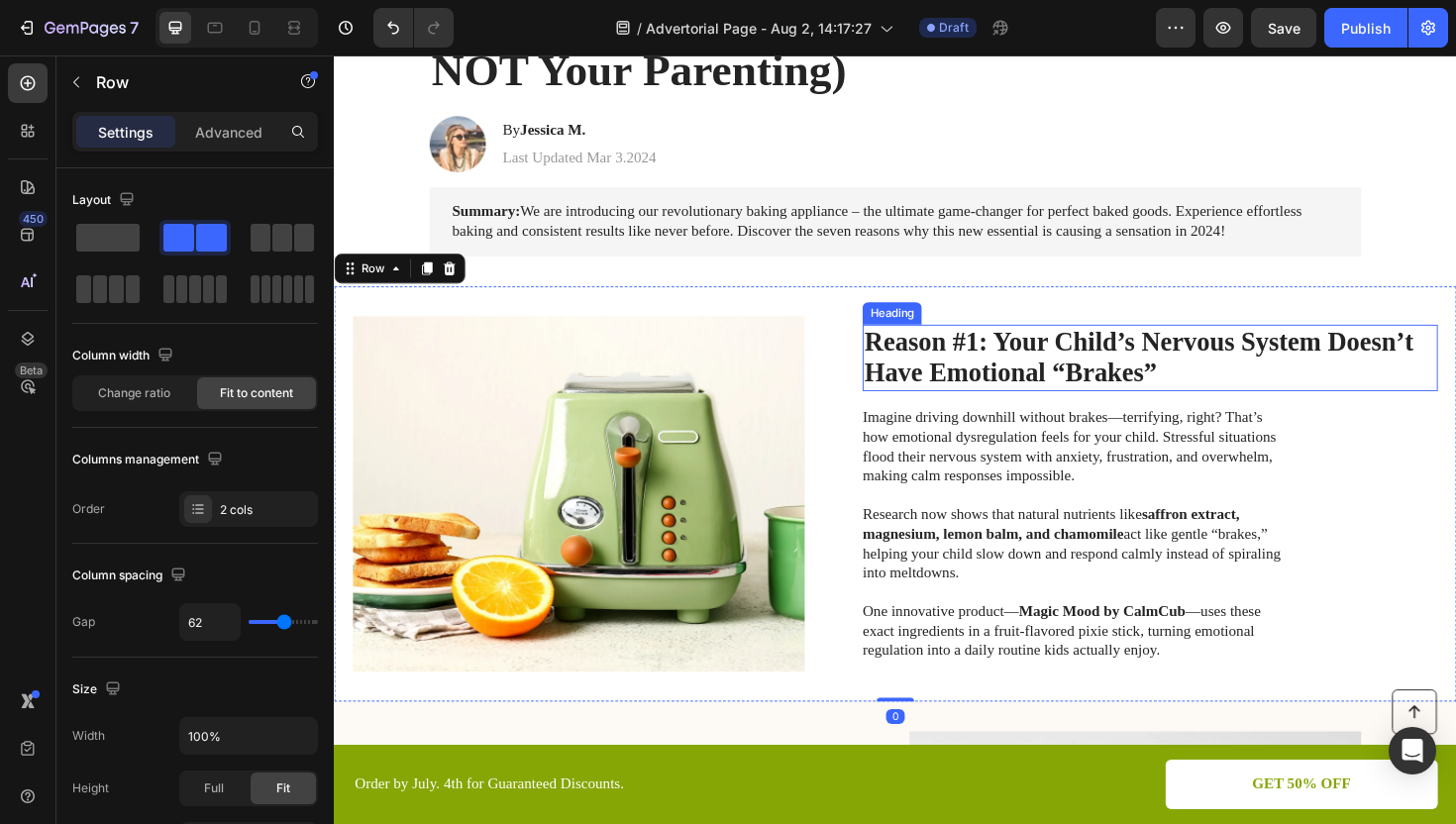 click on "Reason #1: Your Child’s Nervous System Doesn’t Have Emotional “Brakes”" at bounding box center (1186, 375) 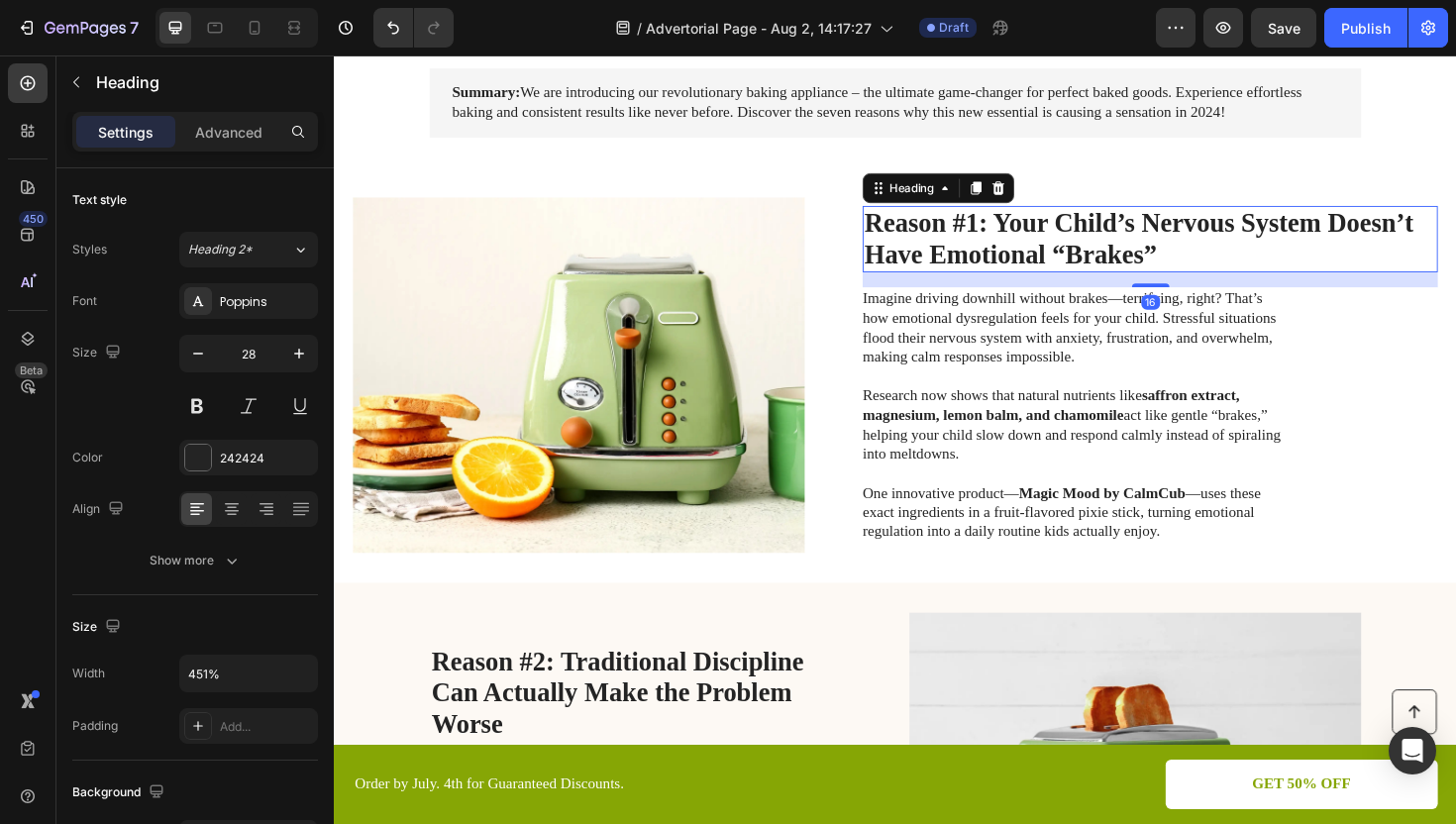 scroll, scrollTop: 575, scrollLeft: 0, axis: vertical 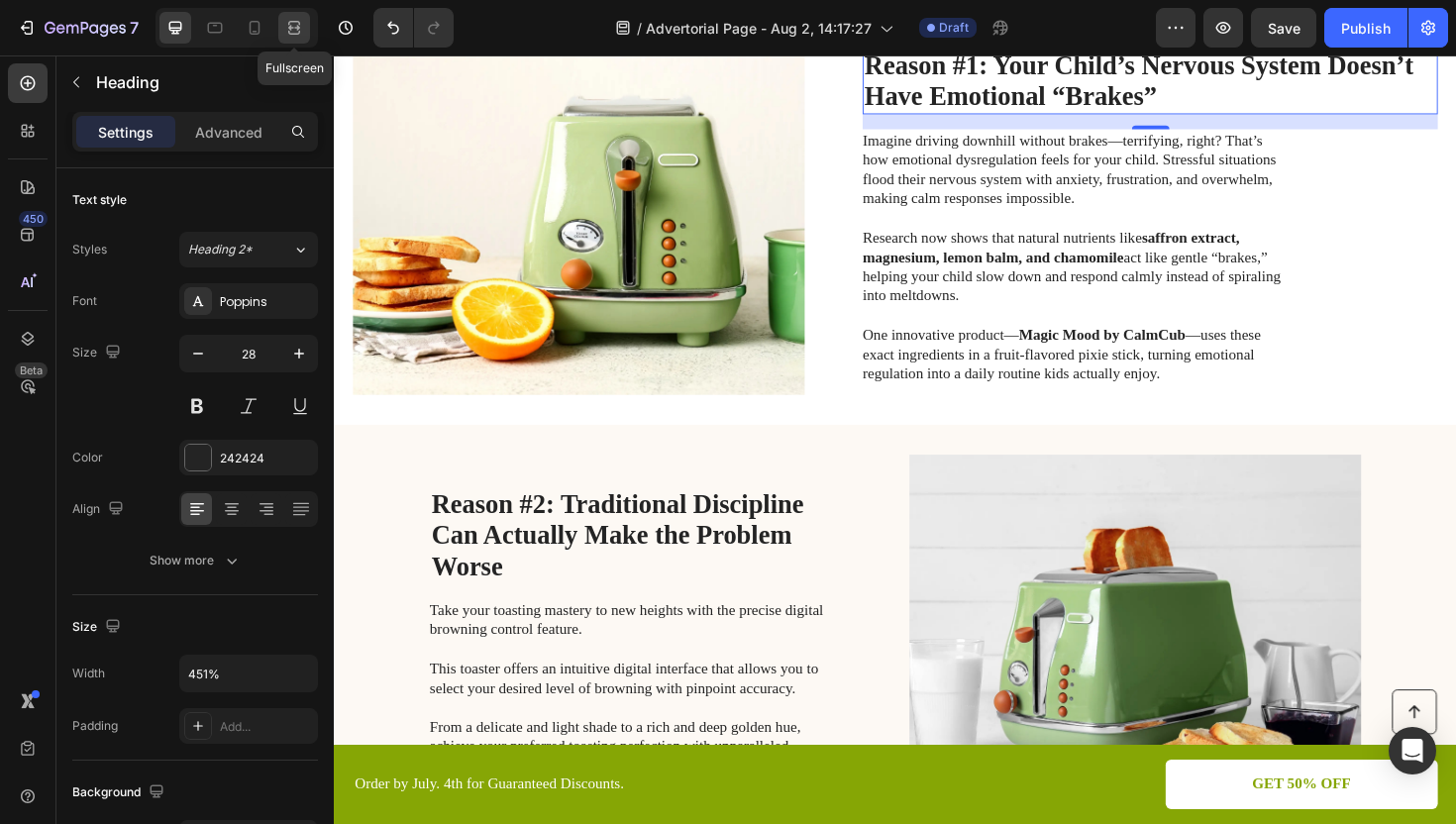 click 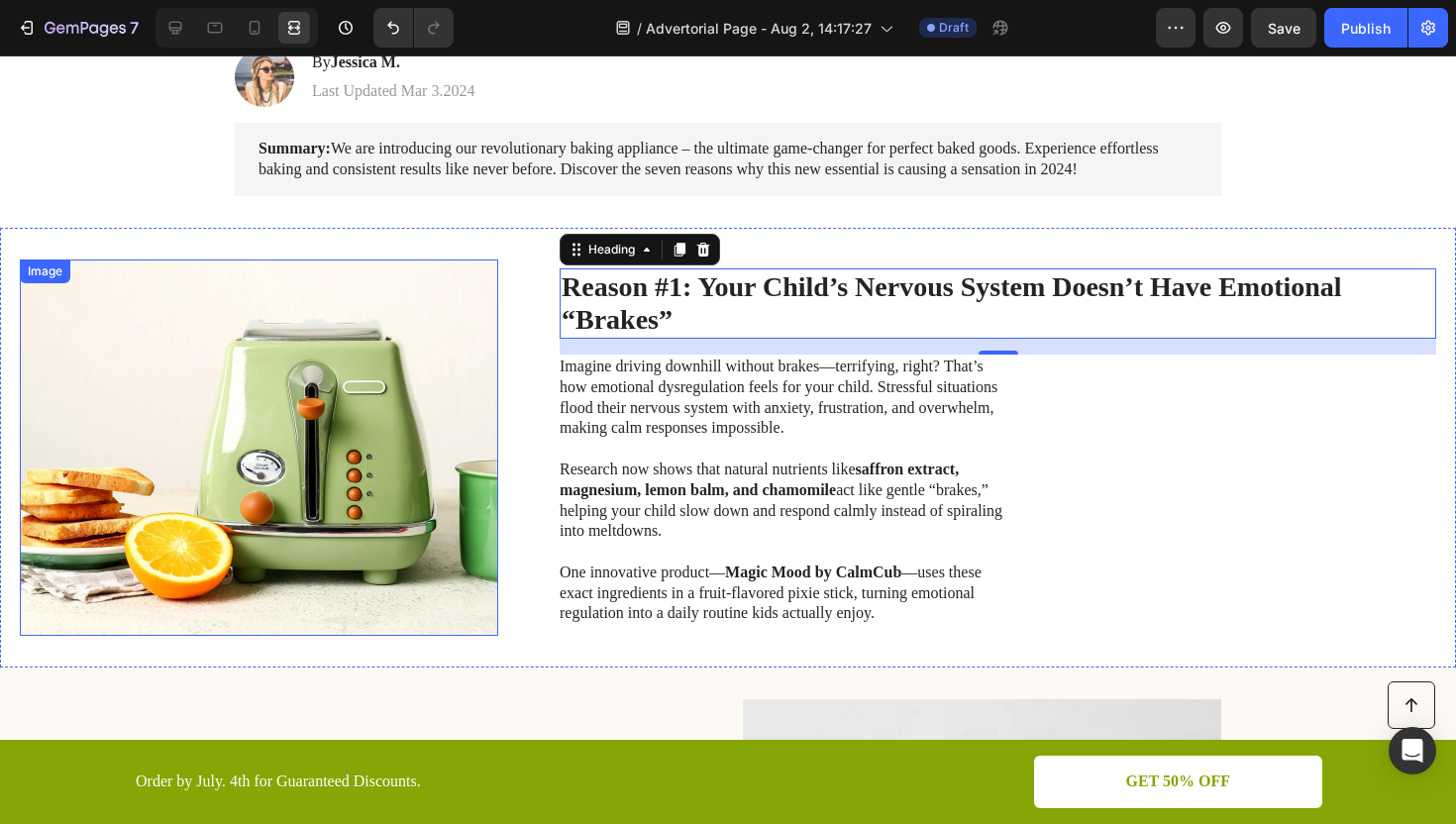 scroll, scrollTop: 344, scrollLeft: 0, axis: vertical 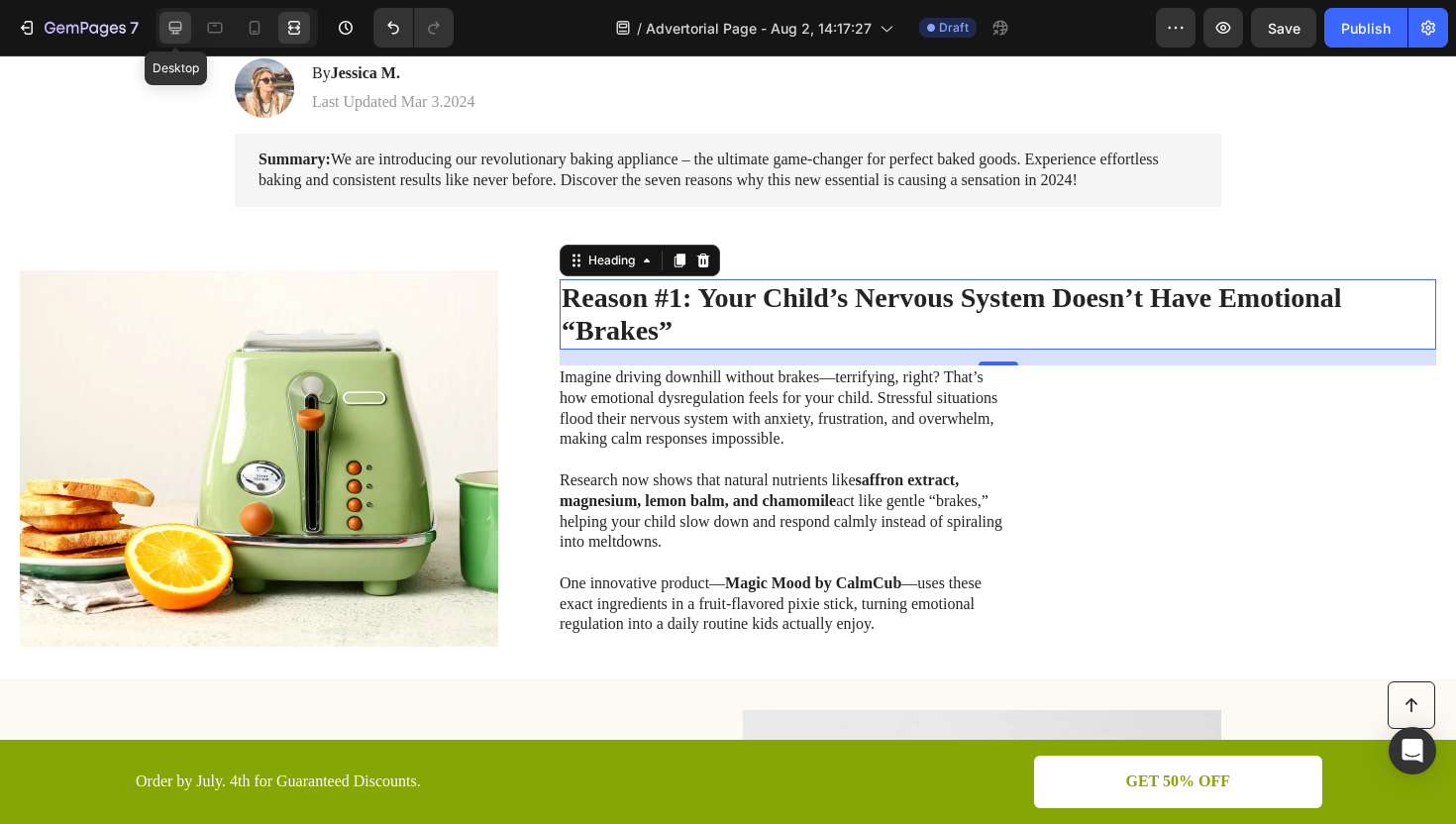 click 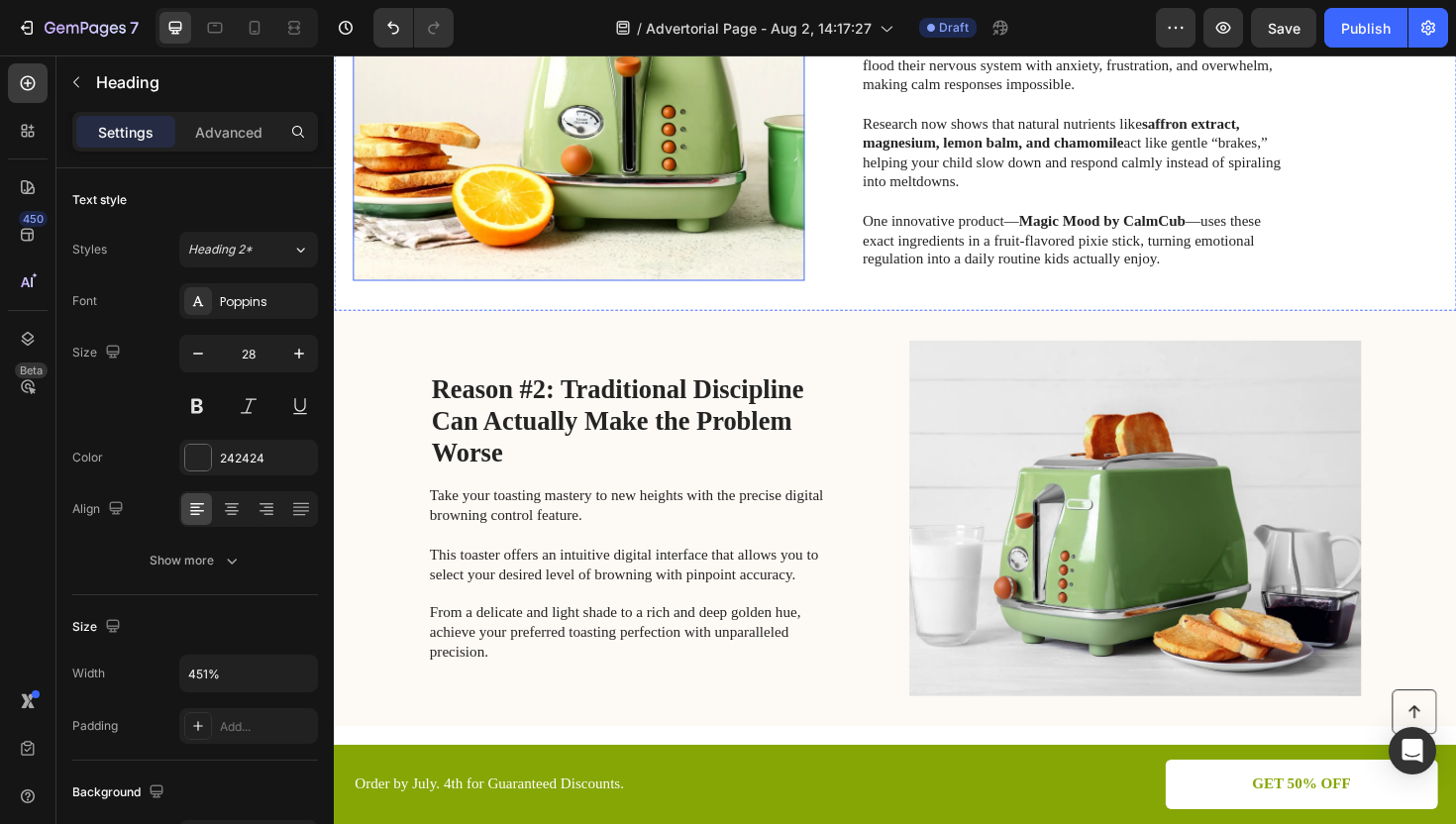 scroll, scrollTop: 697, scrollLeft: 0, axis: vertical 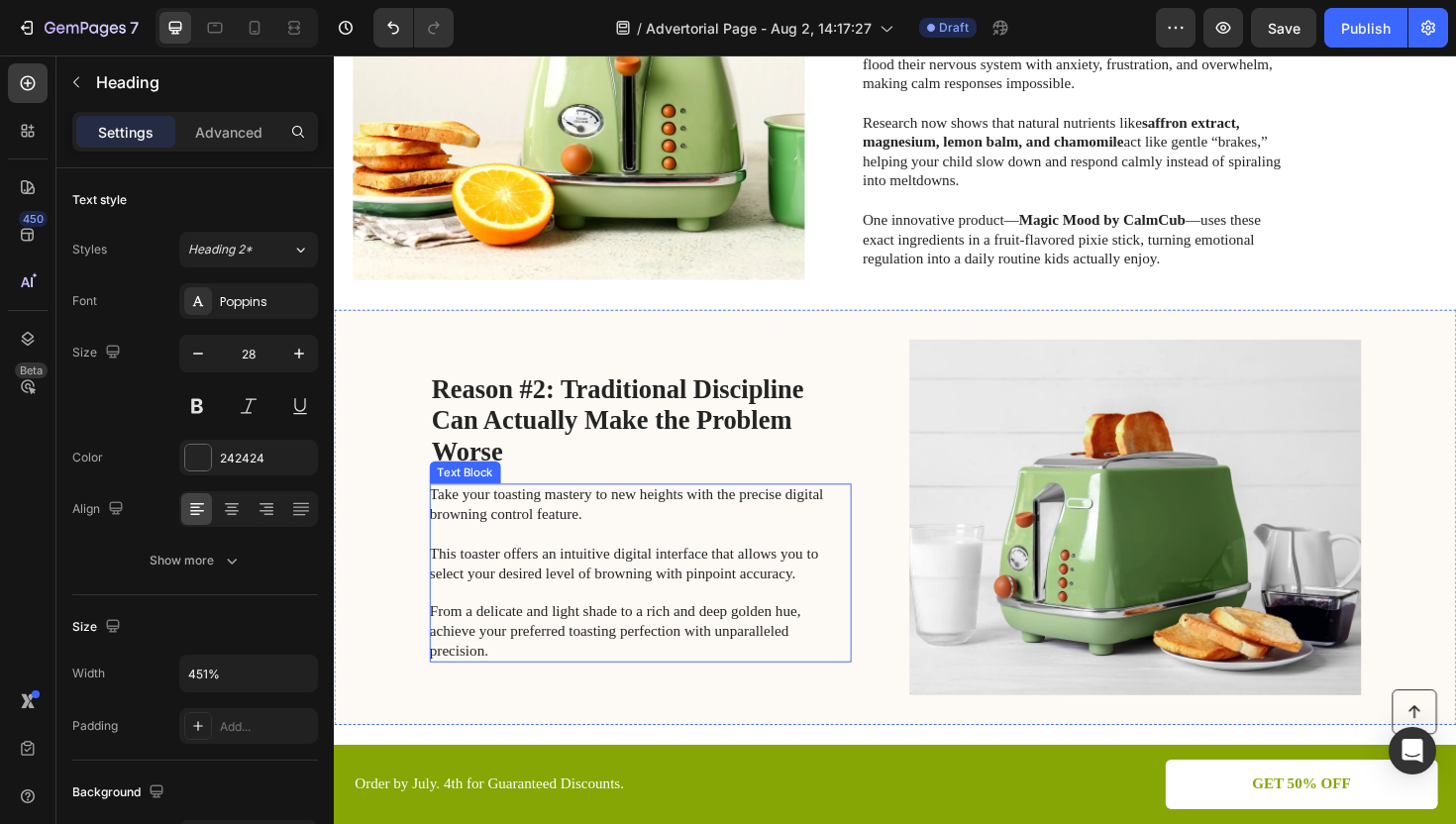 click on "Take your toasting mastery to new heights with the precise digital browning control feature. This toaster offers an intuitive digital interface that allows you to select your desired level of browning with pinpoint accuracy.  From a delicate and light shade to a rich and deep golden hue, achieve your preferred toasting perfection with unparalleled precision." at bounding box center [657, 603] 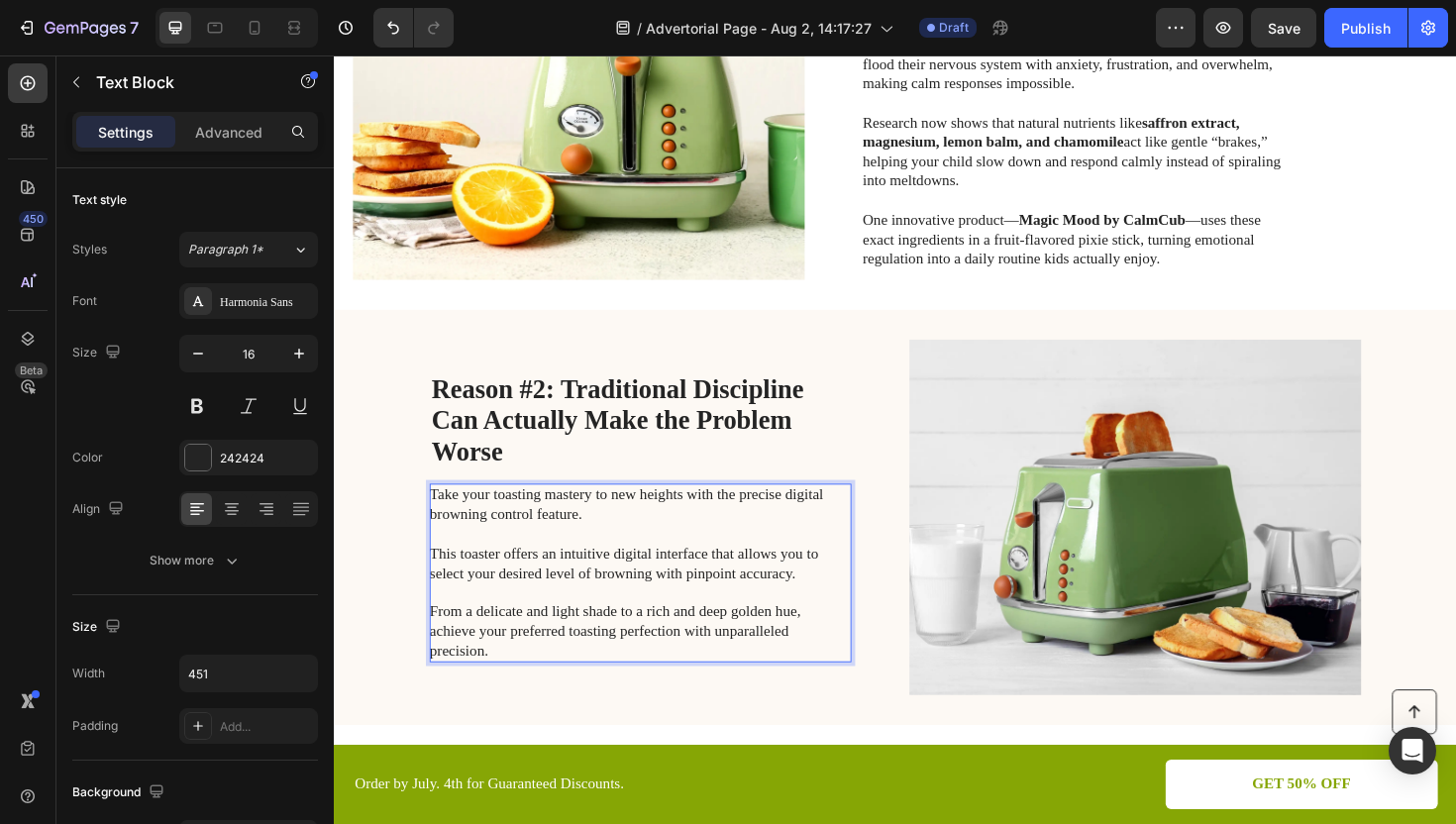 click on "Take your toasting mastery to new heights with the precise digital browning control feature. This toaster offers an intuitive digital interface that allows you to select your desired level of browning with pinpoint accuracy.  From a delicate and light shade to a rich and deep golden hue, achieve your preferred toasting perfection with unparalleled precision." at bounding box center (657, 603) 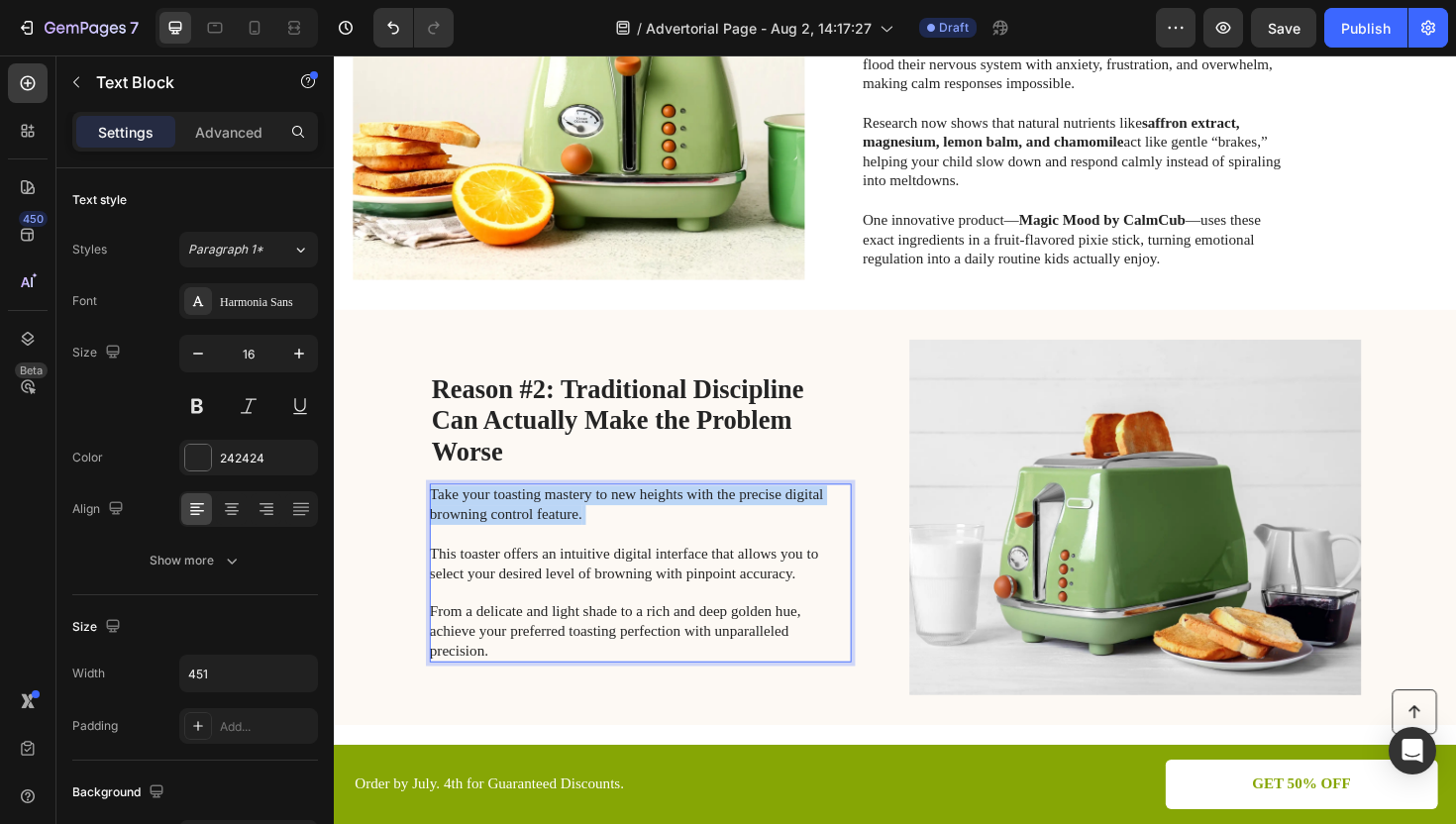 click on "Take your toasting mastery to new heights with the precise digital browning control feature. This toaster offers an intuitive digital interface that allows you to select your desired level of browning with pinpoint accuracy.  From a delicate and light shade to a rich and deep golden hue, achieve your preferred toasting perfection with unparalleled precision." at bounding box center [657, 603] 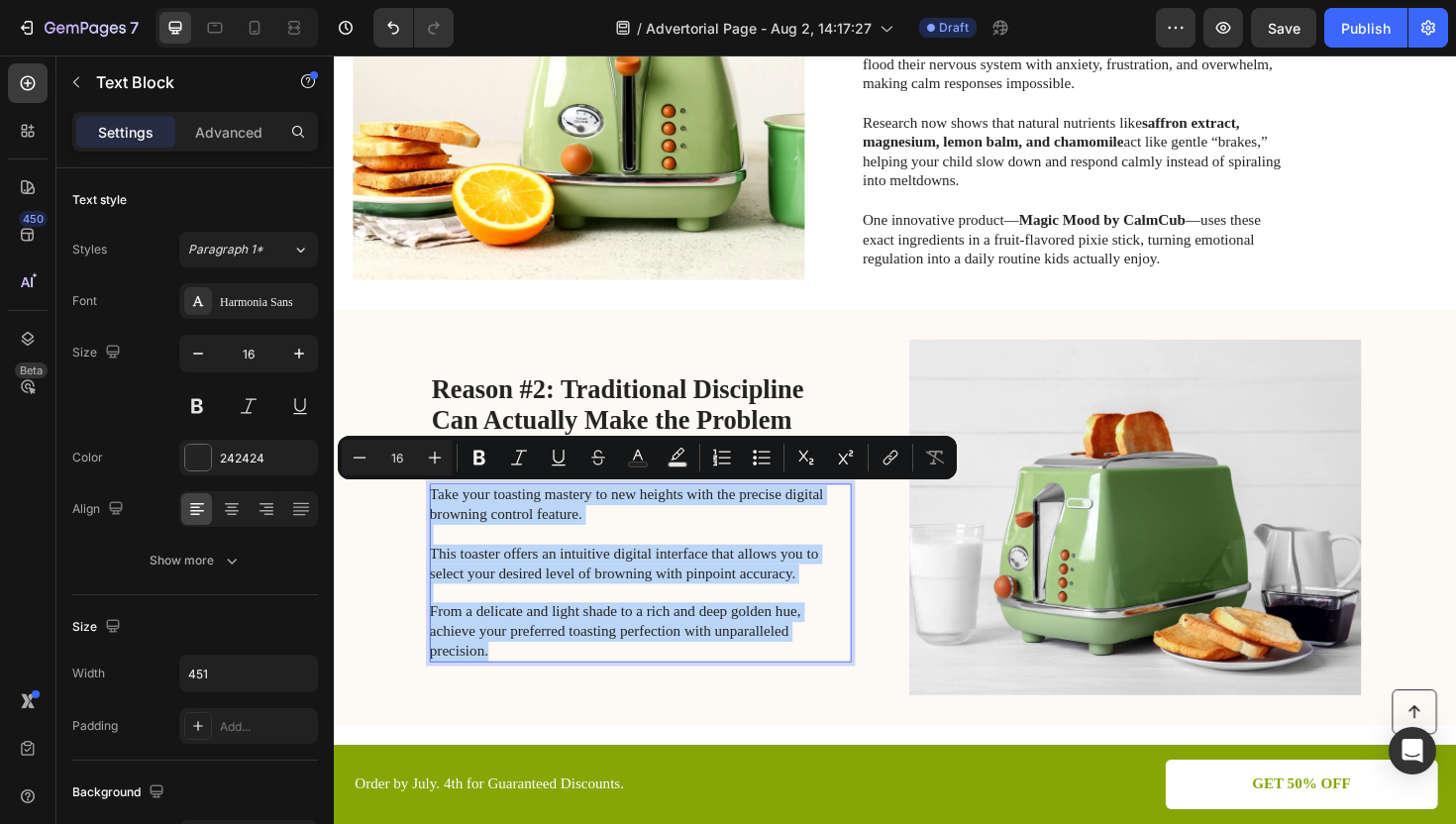 scroll, scrollTop: 676, scrollLeft: 0, axis: vertical 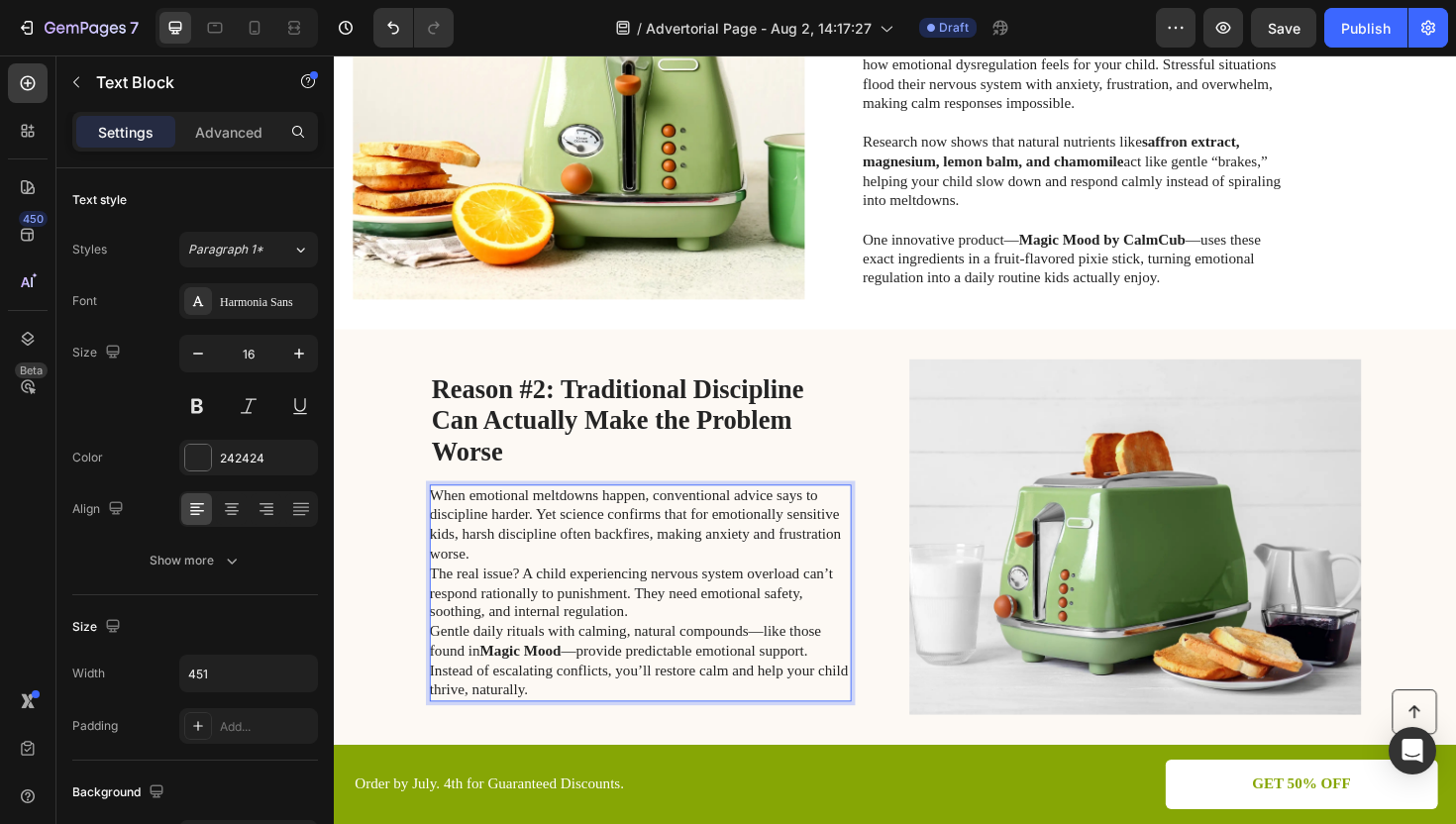 click on "When emotional meltdowns happen, conventional advice says to discipline harder. Yet science confirms that for emotionally sensitive kids, harsh discipline often backfires, making anxiety and frustration worse." at bounding box center (657, 553) 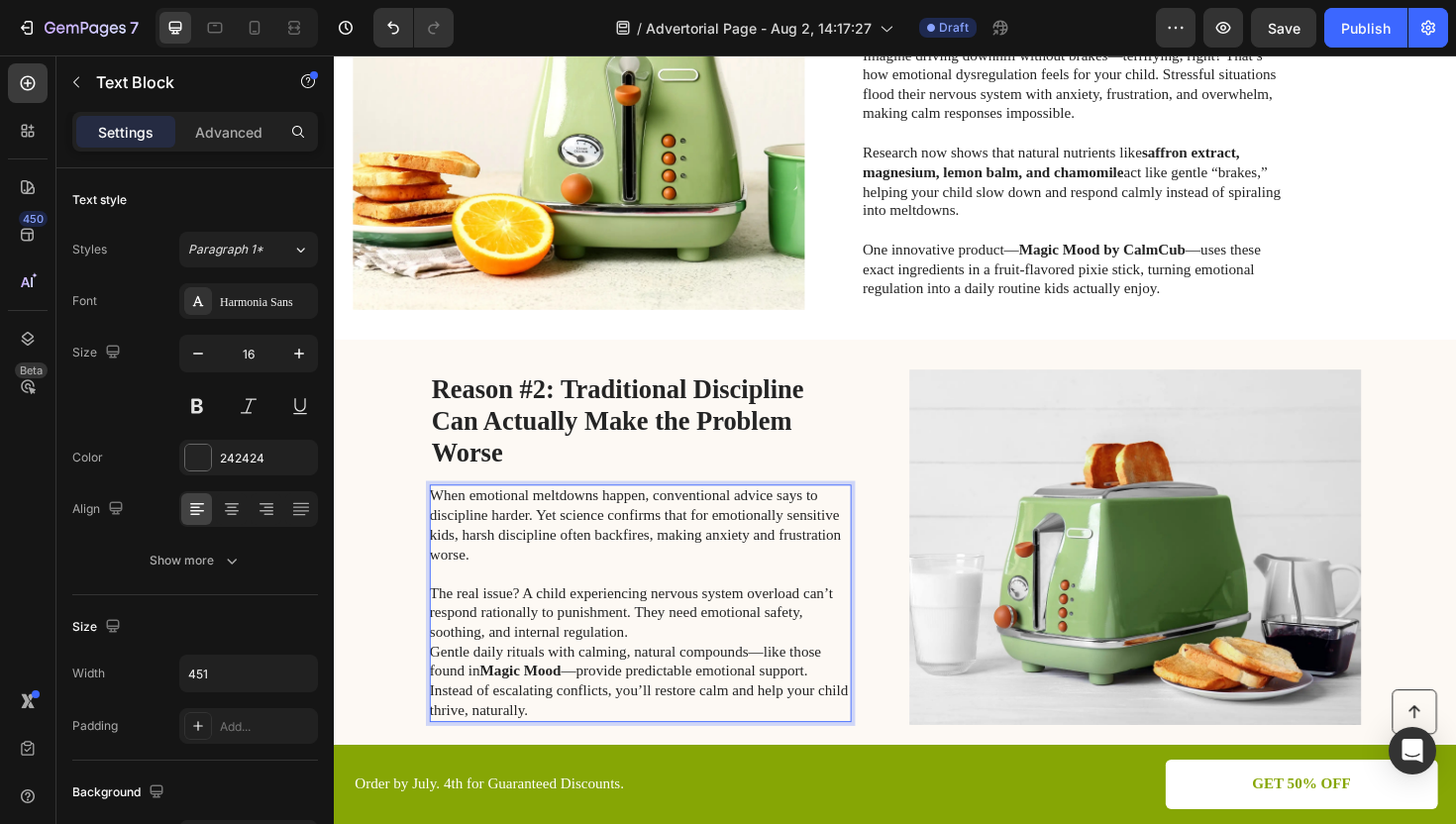 click on "The real issue? A child experiencing nervous system overload can’t respond rationally to punishment. They need emotional safety, soothing, and internal regulation." at bounding box center (657, 646) 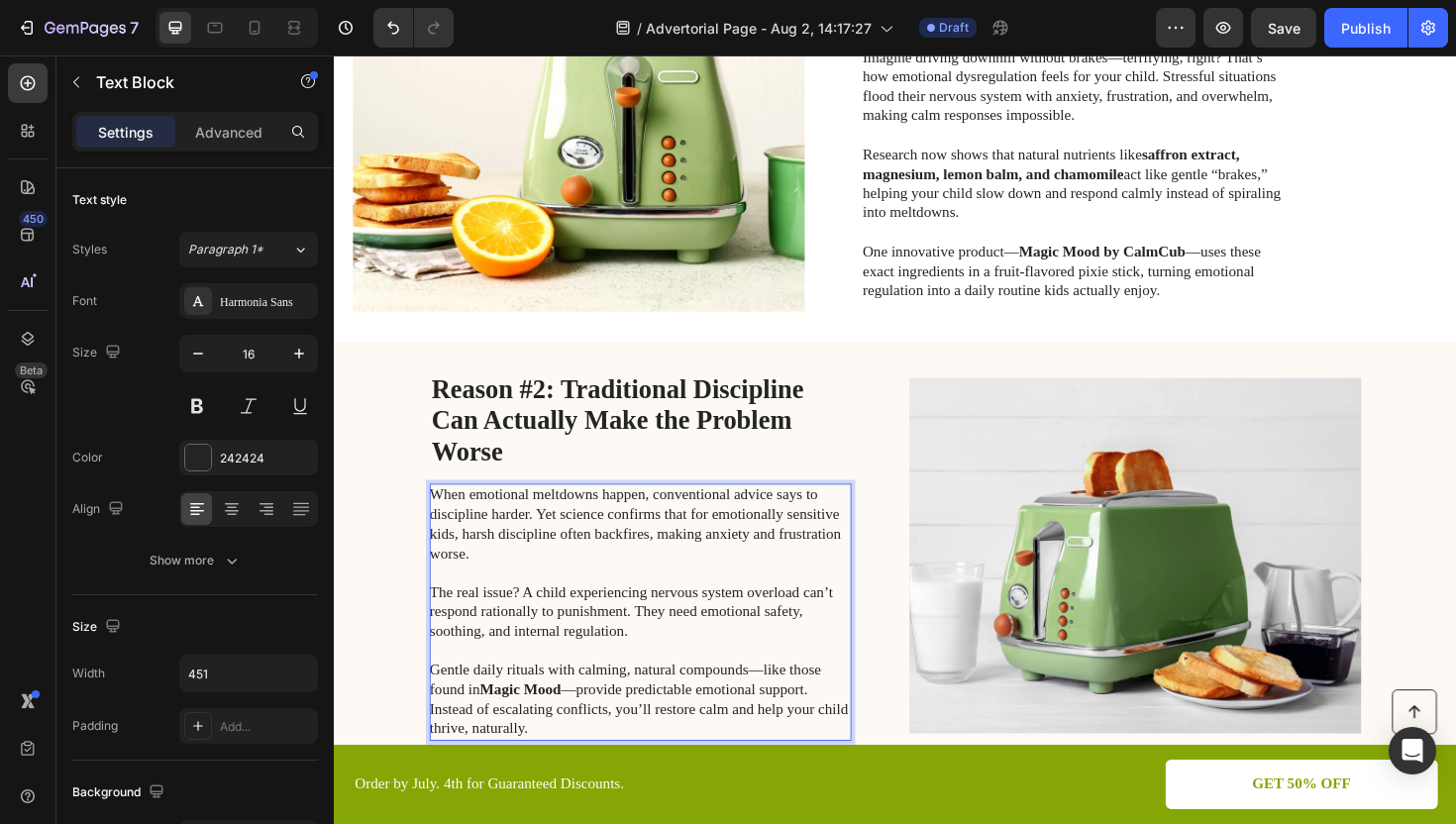scroll, scrollTop: 708, scrollLeft: 0, axis: vertical 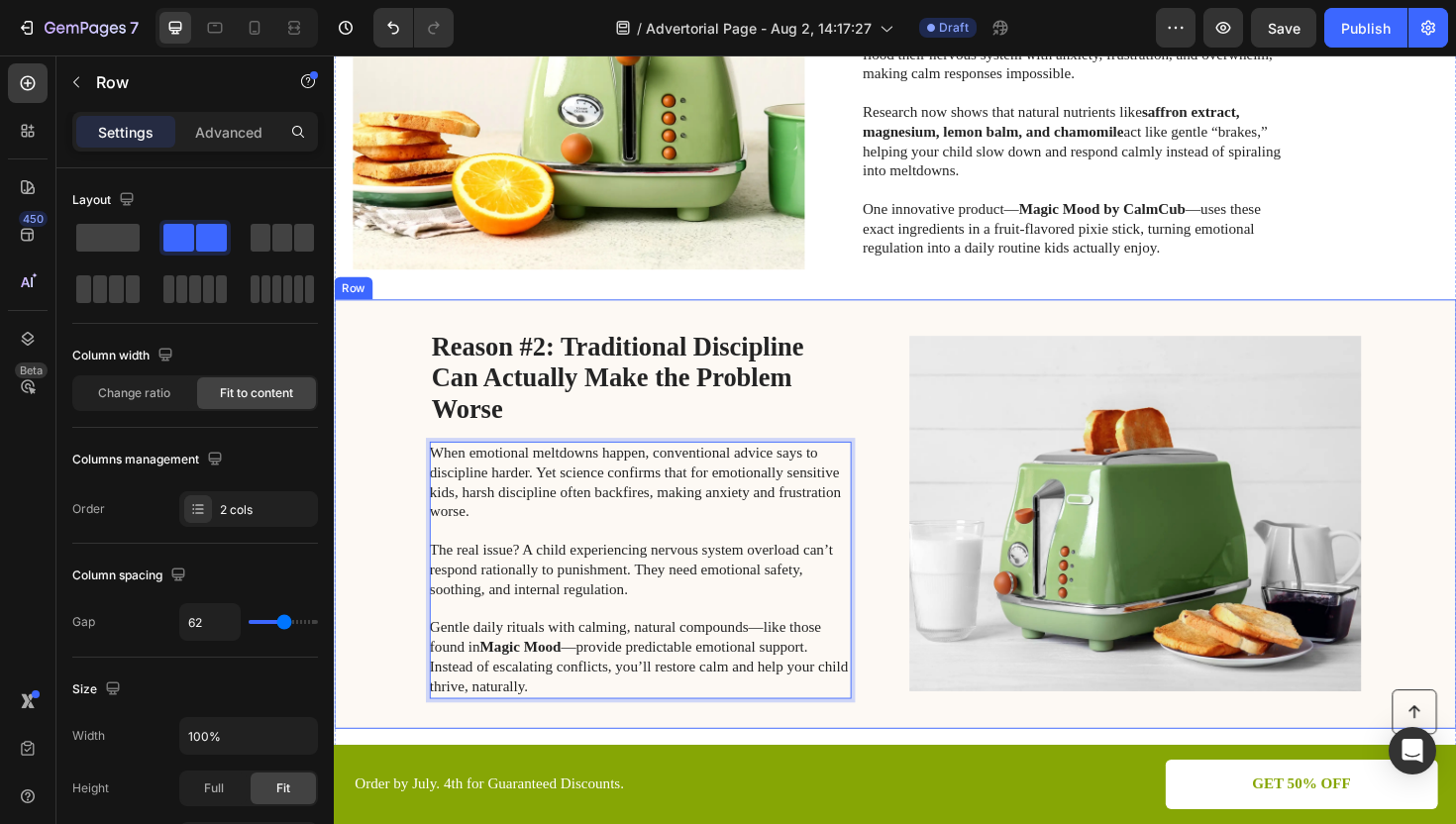 click on "⁠⁠⁠⁠⁠⁠⁠ Reason #2: Traditional Discipline Can Actually Make the Problem Worse Heading When emotional meltdowns happen, conventional advice says to discipline harder. Yet science confirms that for emotionally sensitive kids, harsh discipline often backfires, making anxiety and frustration worse. The real issue? A child experiencing nervous system overload can’t respond rationally to punishment. They need emotional safety, soothing, and internal regulation. Gentle daily rituals with calming, natural compounds—like those found in  Magic Mood —provide predictable emotional support. Instead of escalating conflicts, you’ll restore calm and help your child thrive, naturally. Text Block   0 Image Row" at bounding box center [928, 541] 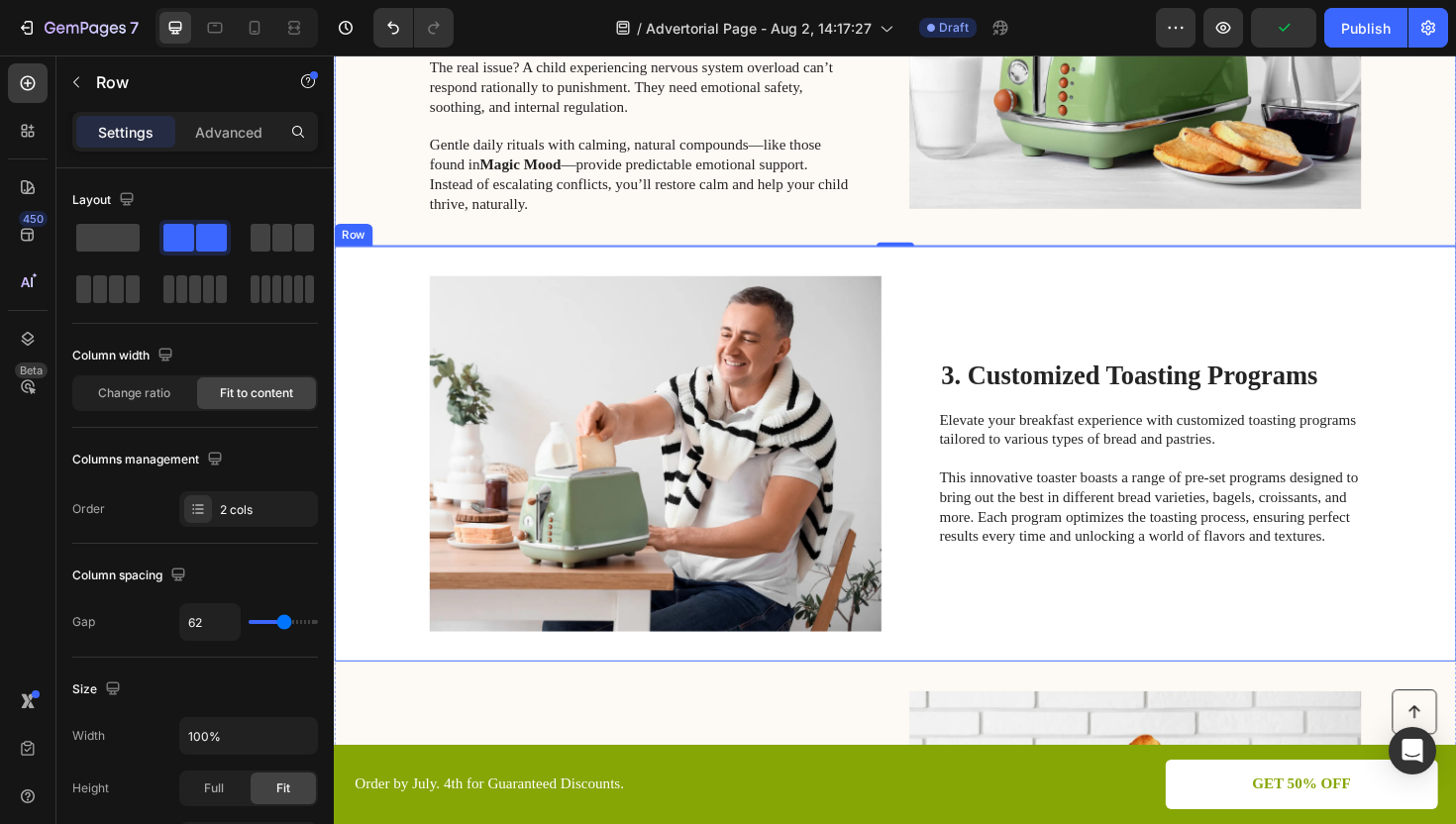 scroll, scrollTop: 1234, scrollLeft: 0, axis: vertical 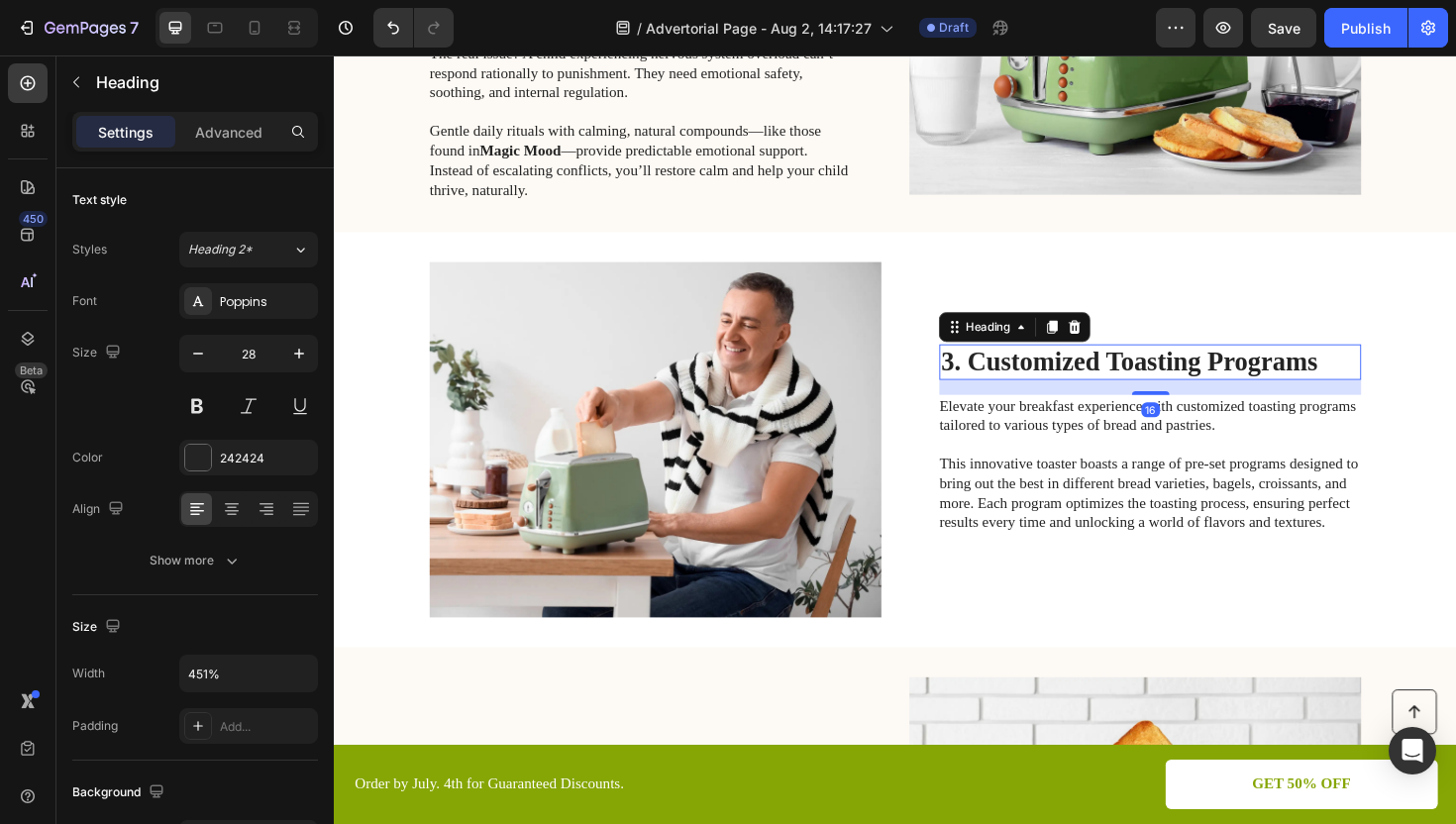 click on "3. Customized Toasting Programs" at bounding box center [1197, 380] 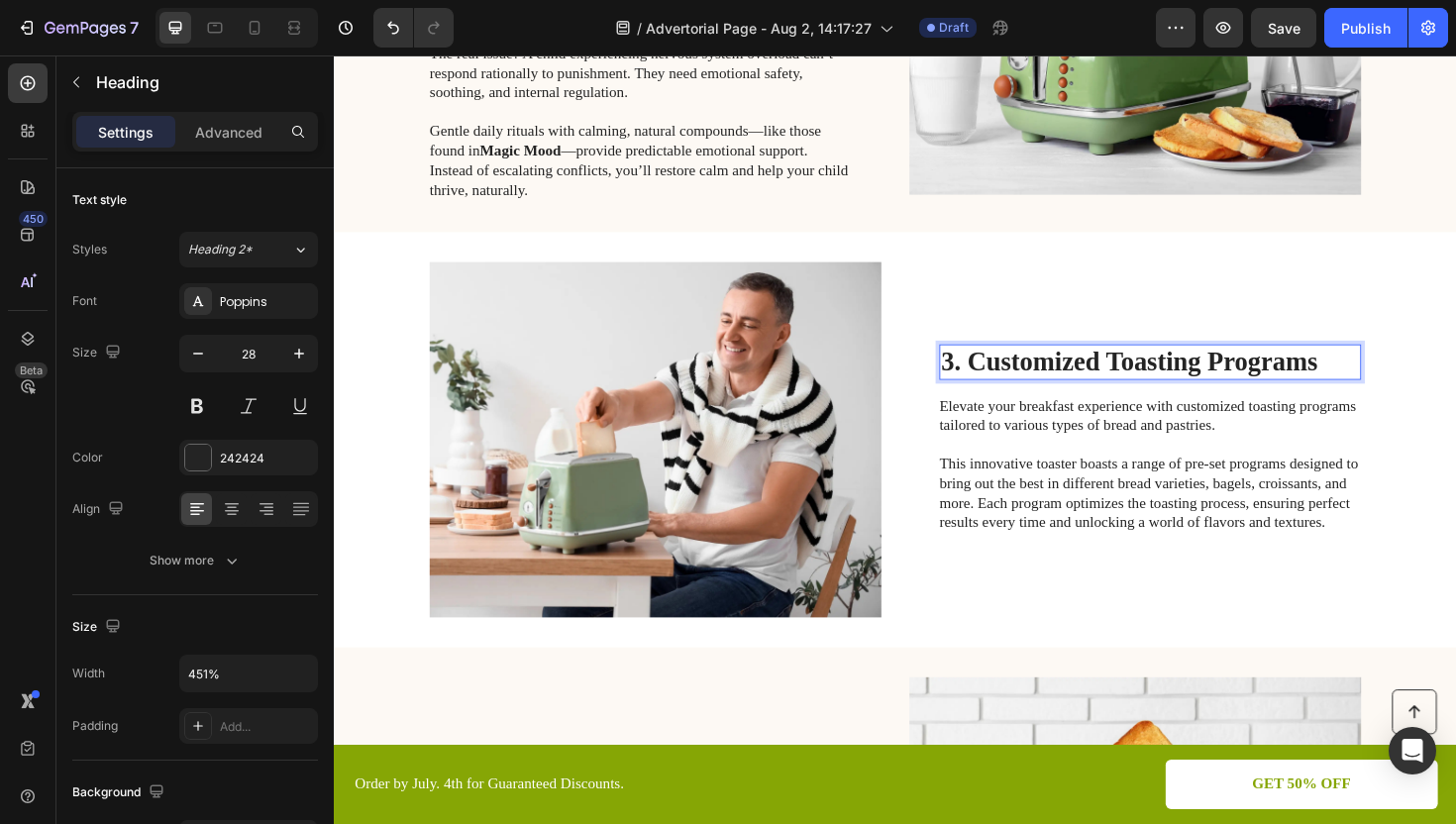 click on "3. Customized Toasting Programs" at bounding box center [1197, 380] 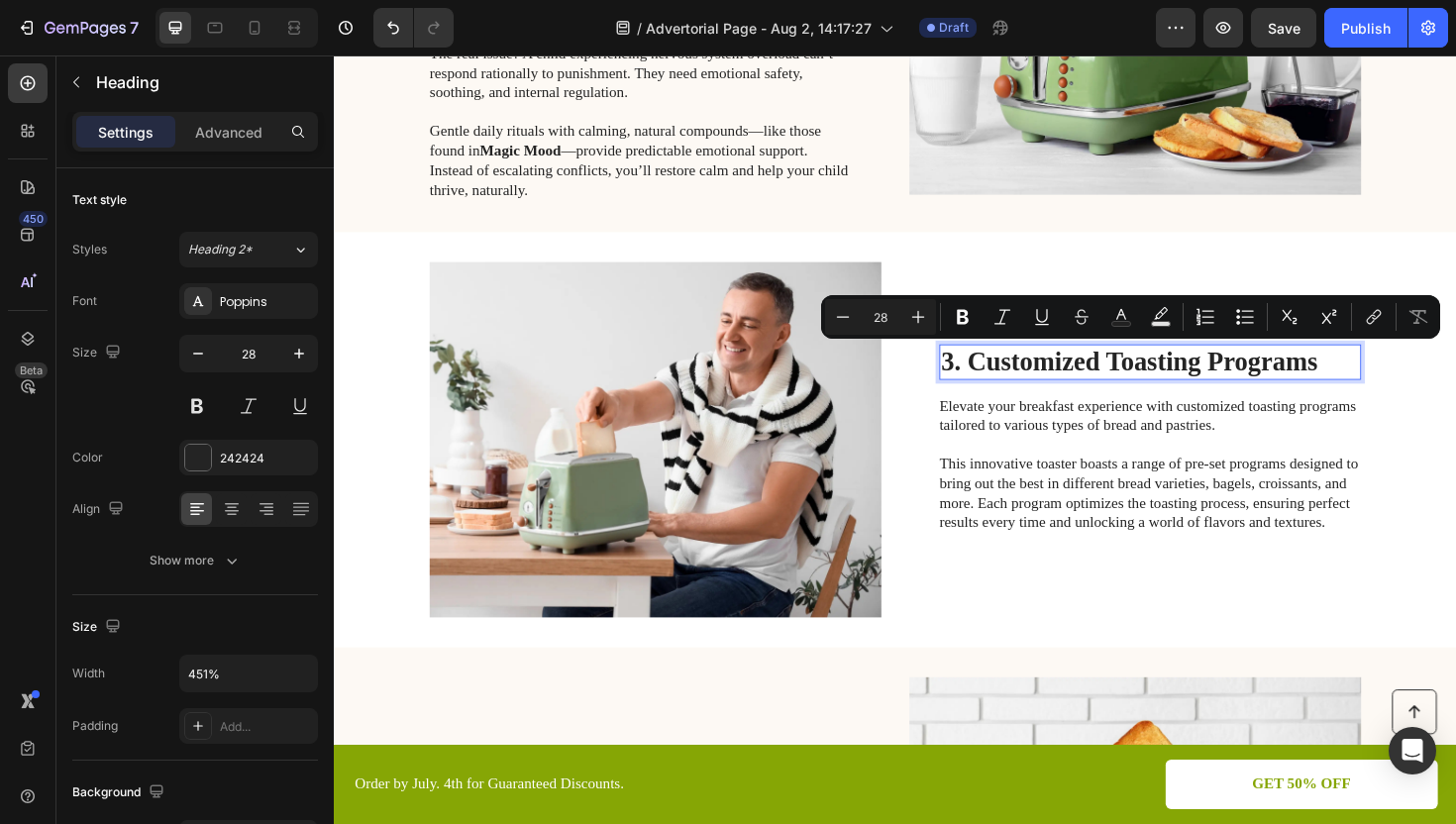click on "3. Customized Toasting Programs" at bounding box center [1197, 380] 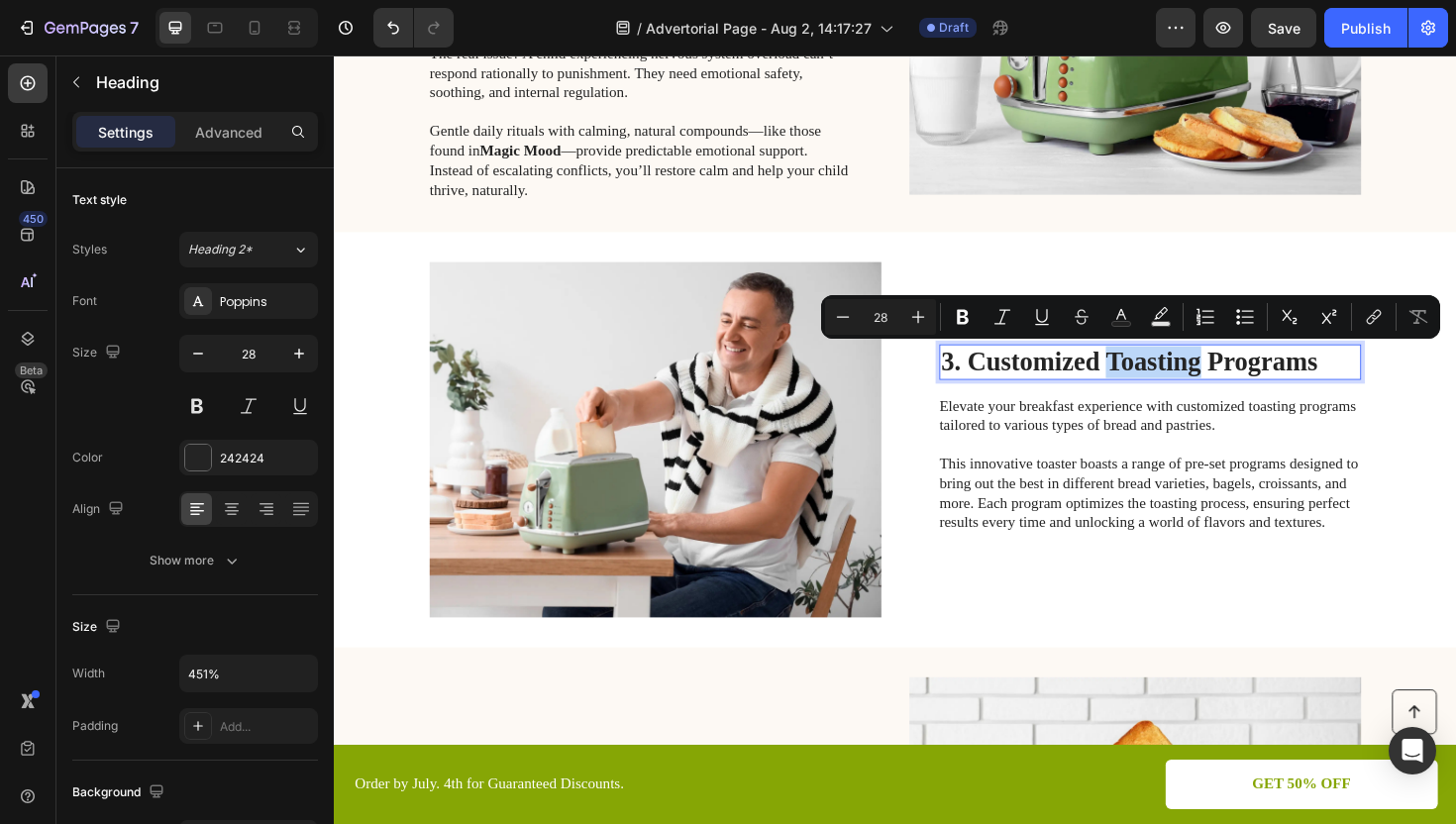click on "3. Customized Toasting Programs" at bounding box center [1197, 380] 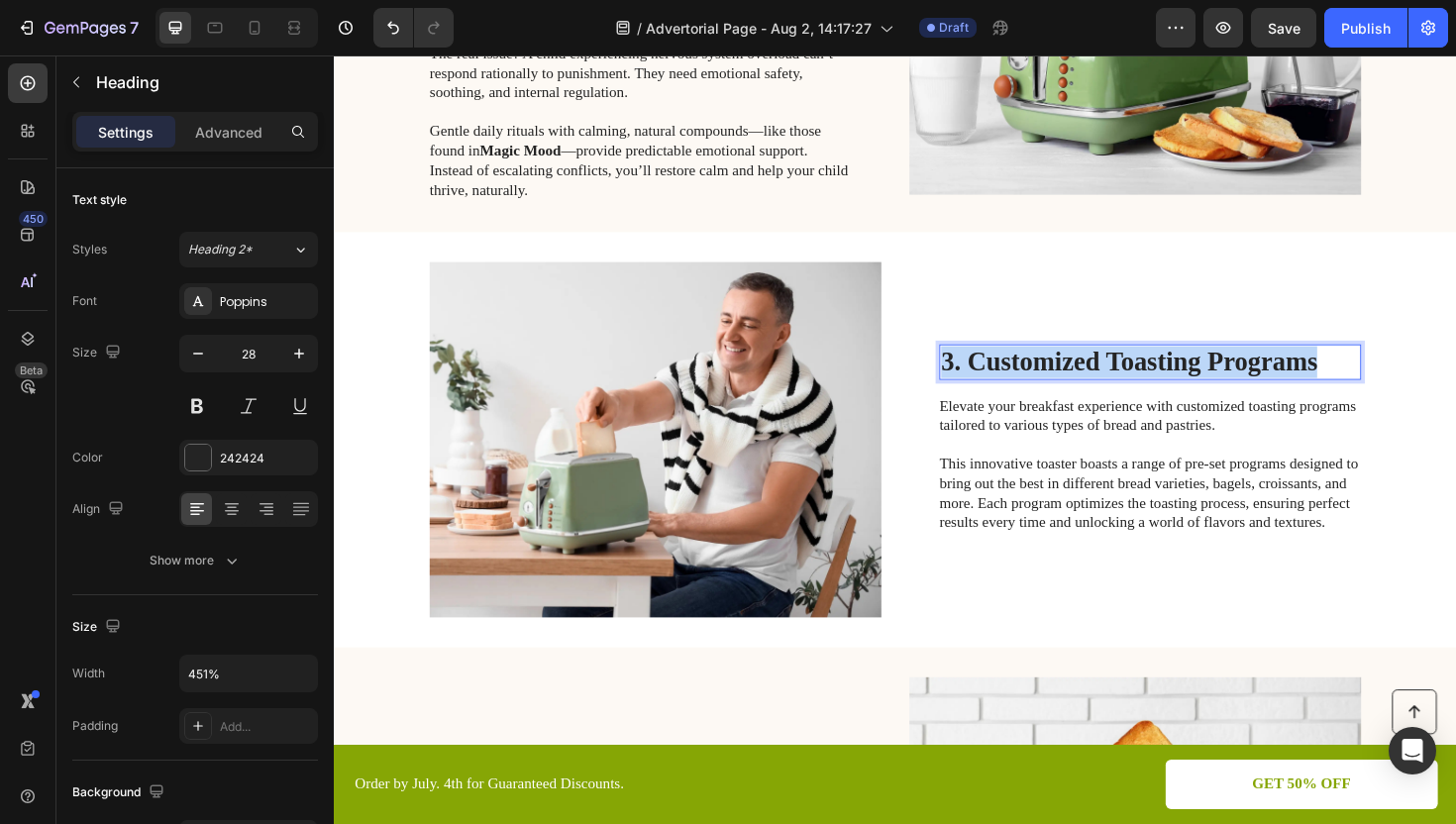 click on "3. Customized Toasting Programs" at bounding box center [1197, 380] 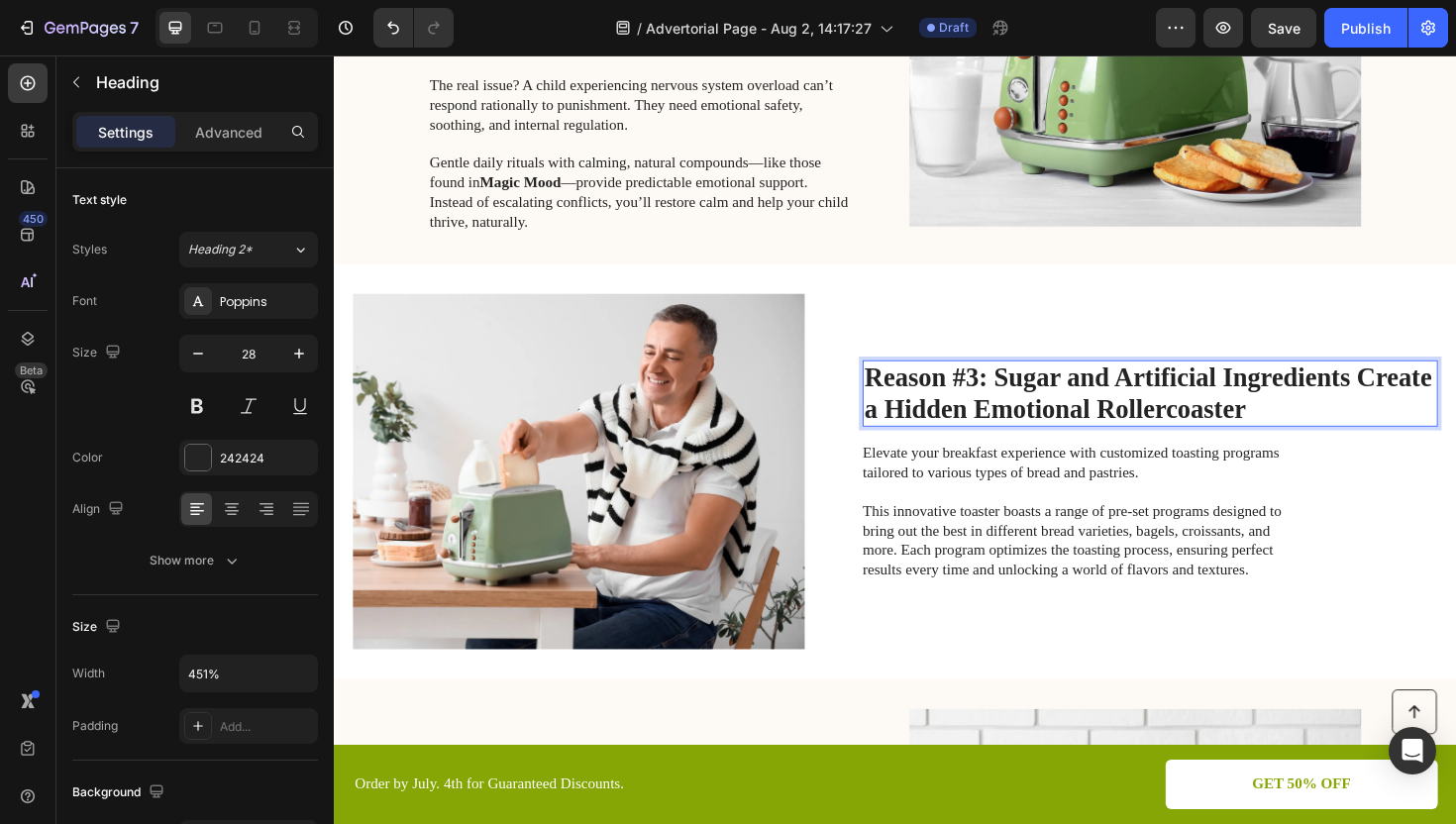 scroll, scrollTop: 1217, scrollLeft: 0, axis: vertical 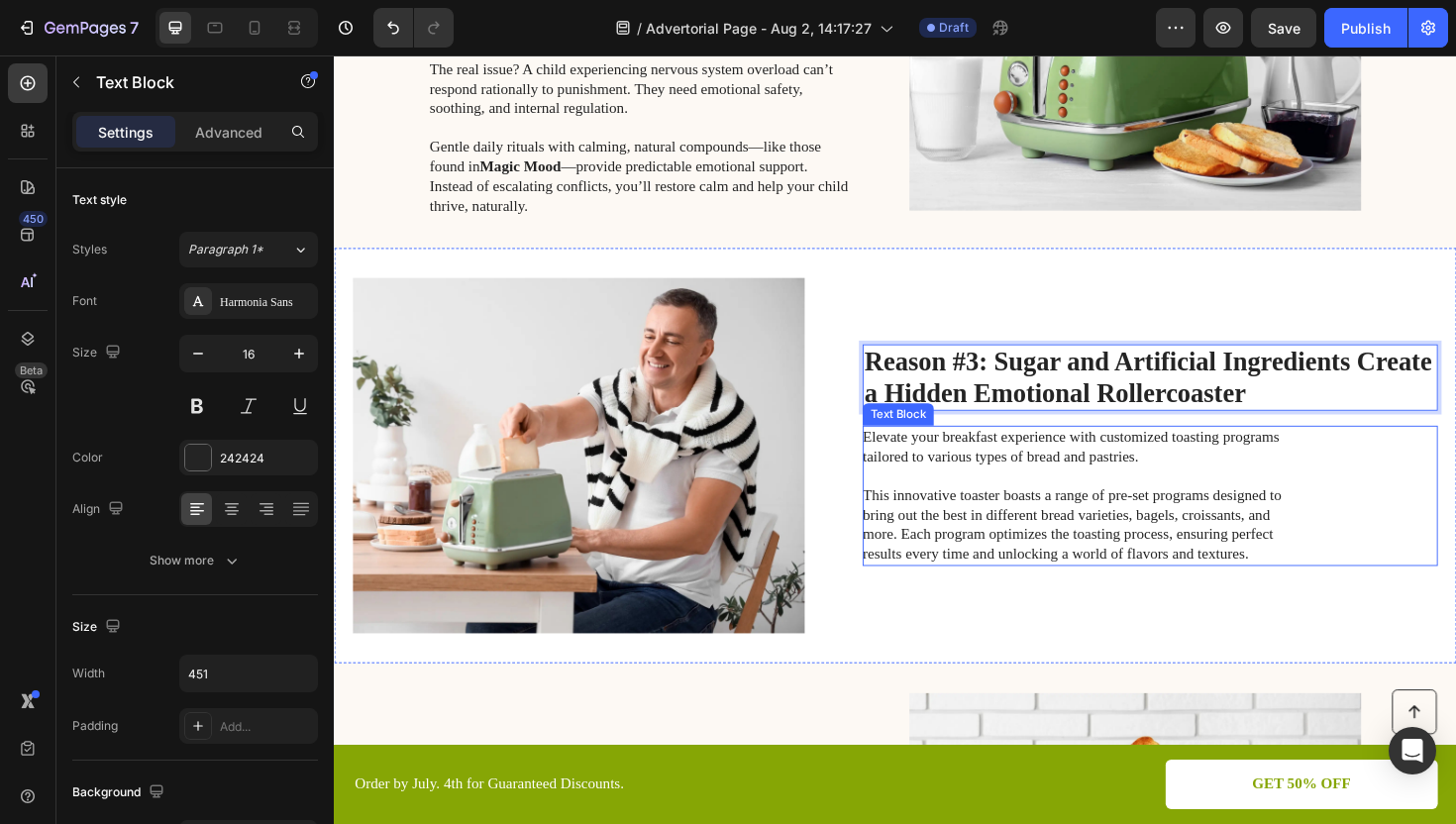 click on "This innovative toaster boasts a range of pre-set programs designed to bring out the best in different bread varieties, bagels, croissants, and more. Each program optimizes the toasting process, ensuring perfect results every time and unlocking a world of flavors and textures." at bounding box center [1115, 553] 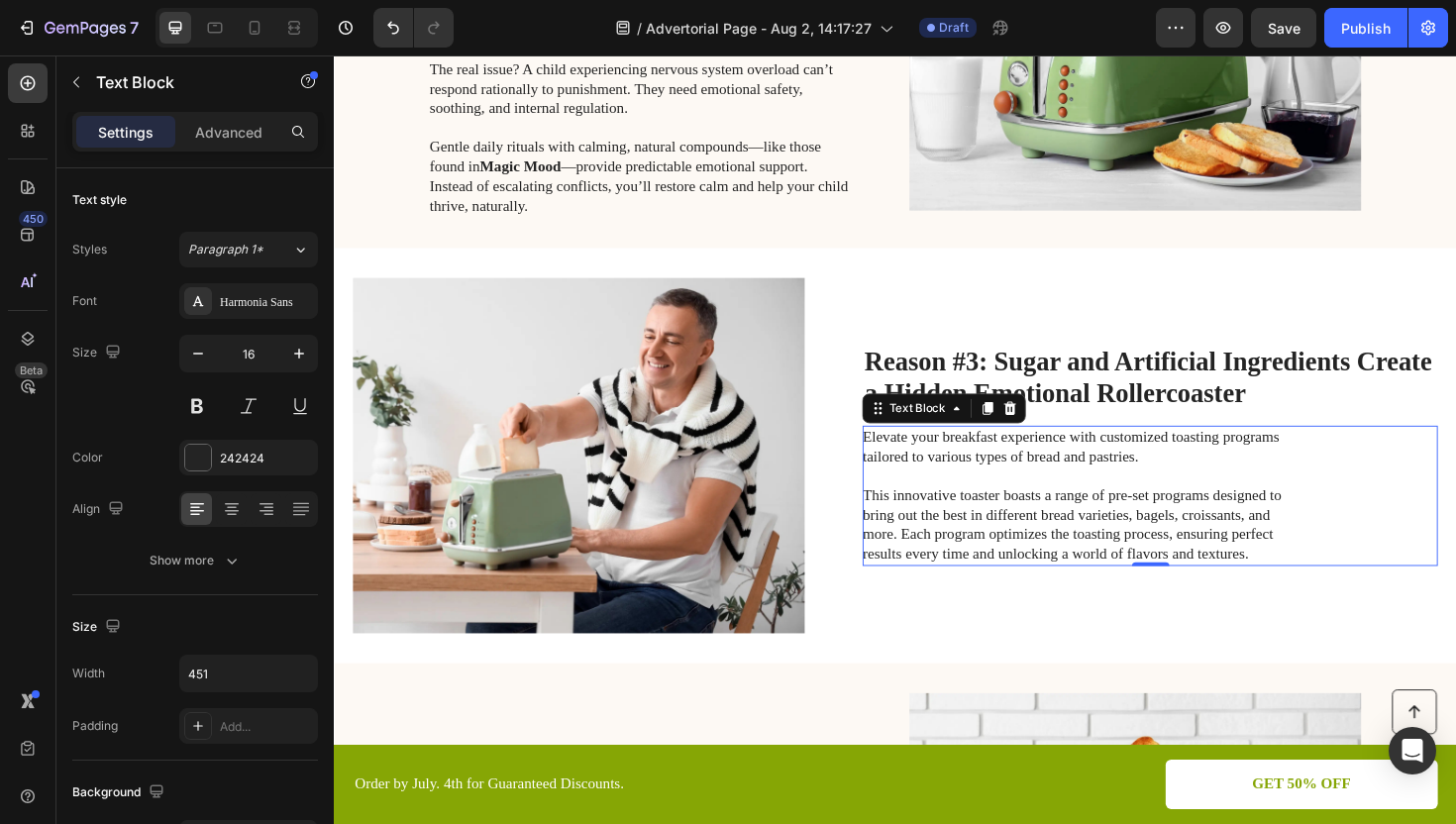 click on "Elevate your breakfast experience with customized toasting programs tailored to various types of bread and pastries." at bounding box center (1115, 470) 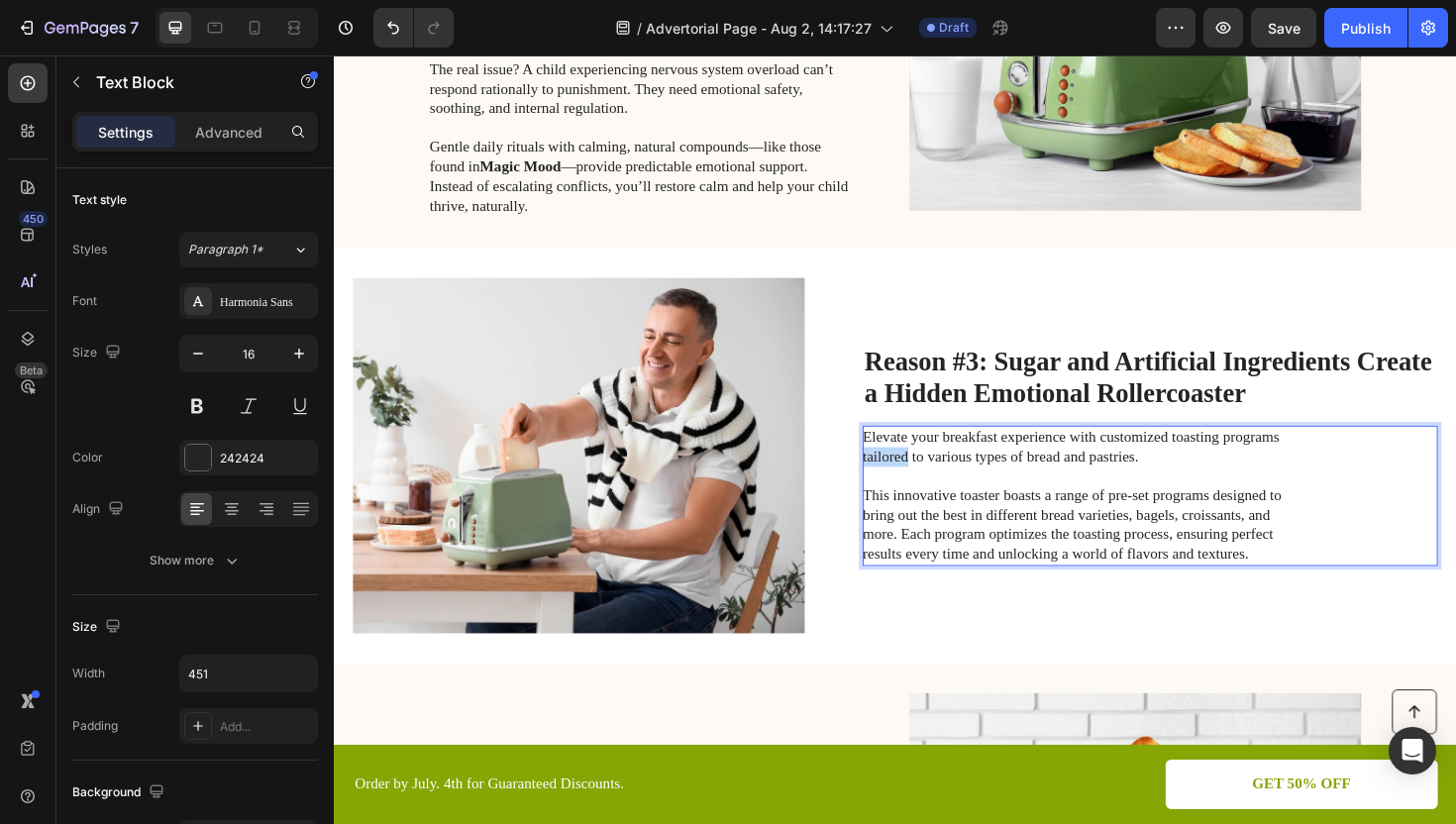 click on "Elevate your breakfast experience with customized toasting programs tailored to various types of bread and pastries." at bounding box center [1115, 470] 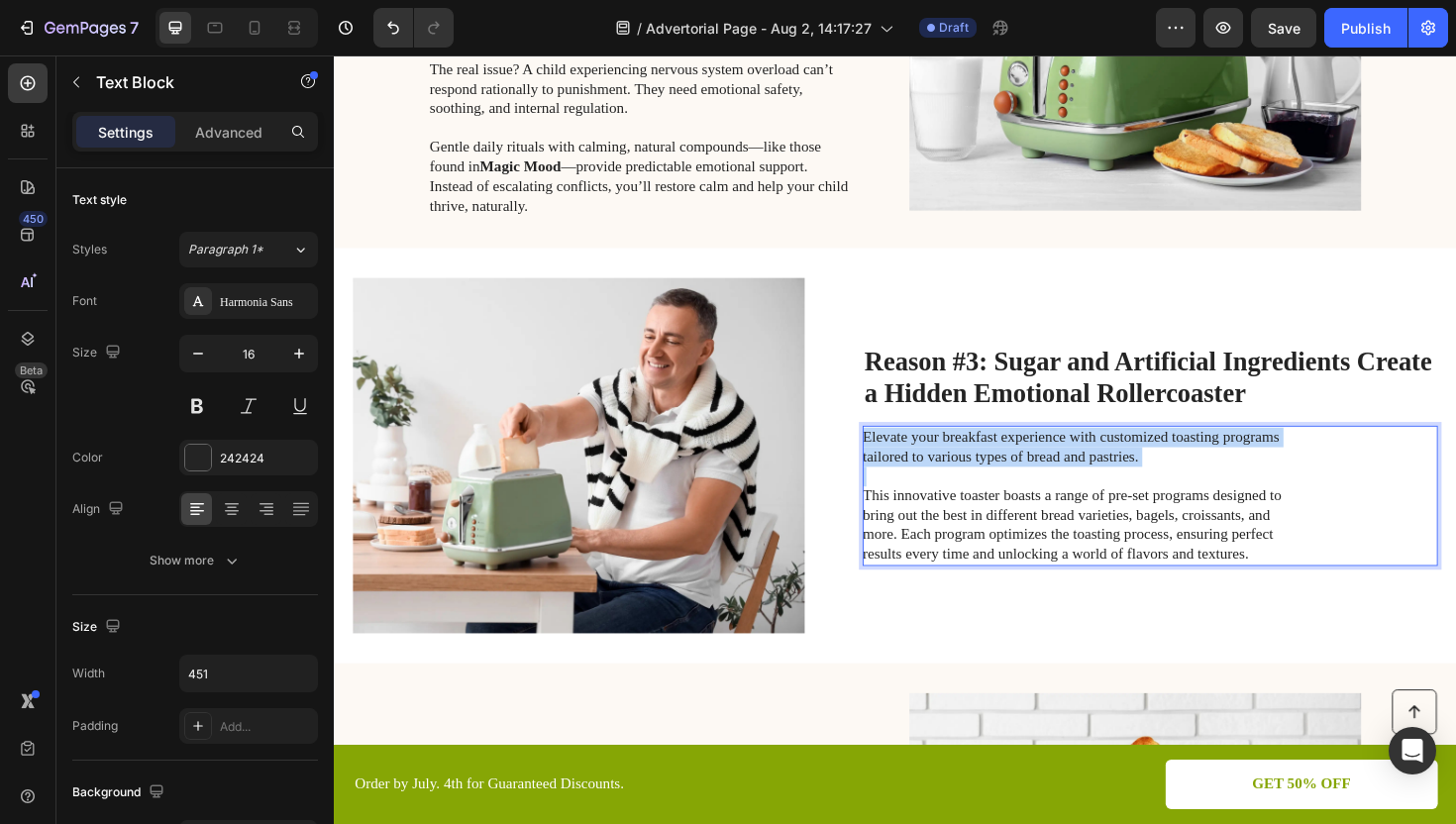 click on "Elevate your breakfast experience with customized toasting programs tailored to various types of bread and pastries." at bounding box center [1115, 470] 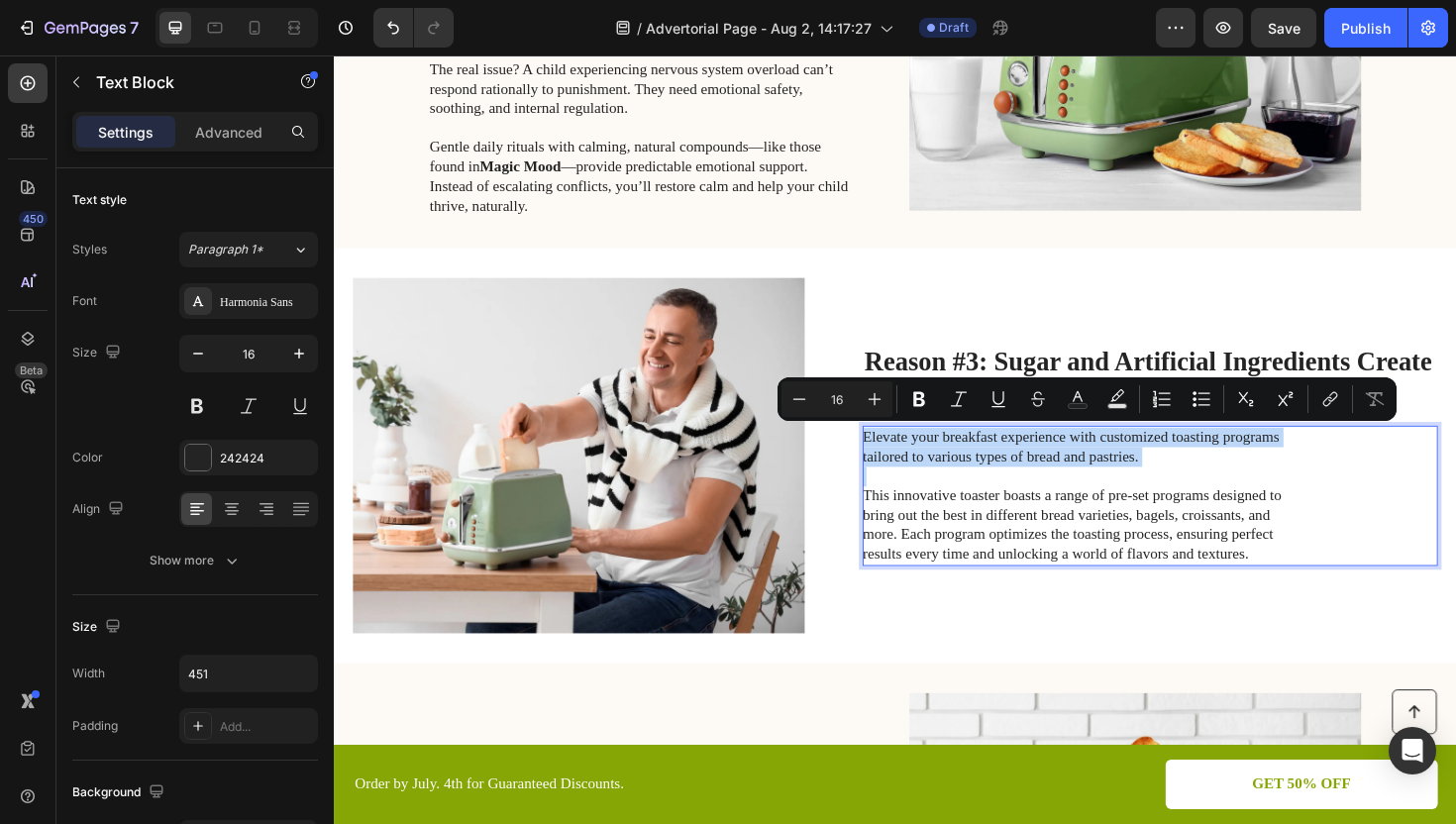 click on "Elevate your breakfast experience with customized toasting programs tailored to various types of bread and pastries." at bounding box center [1115, 470] 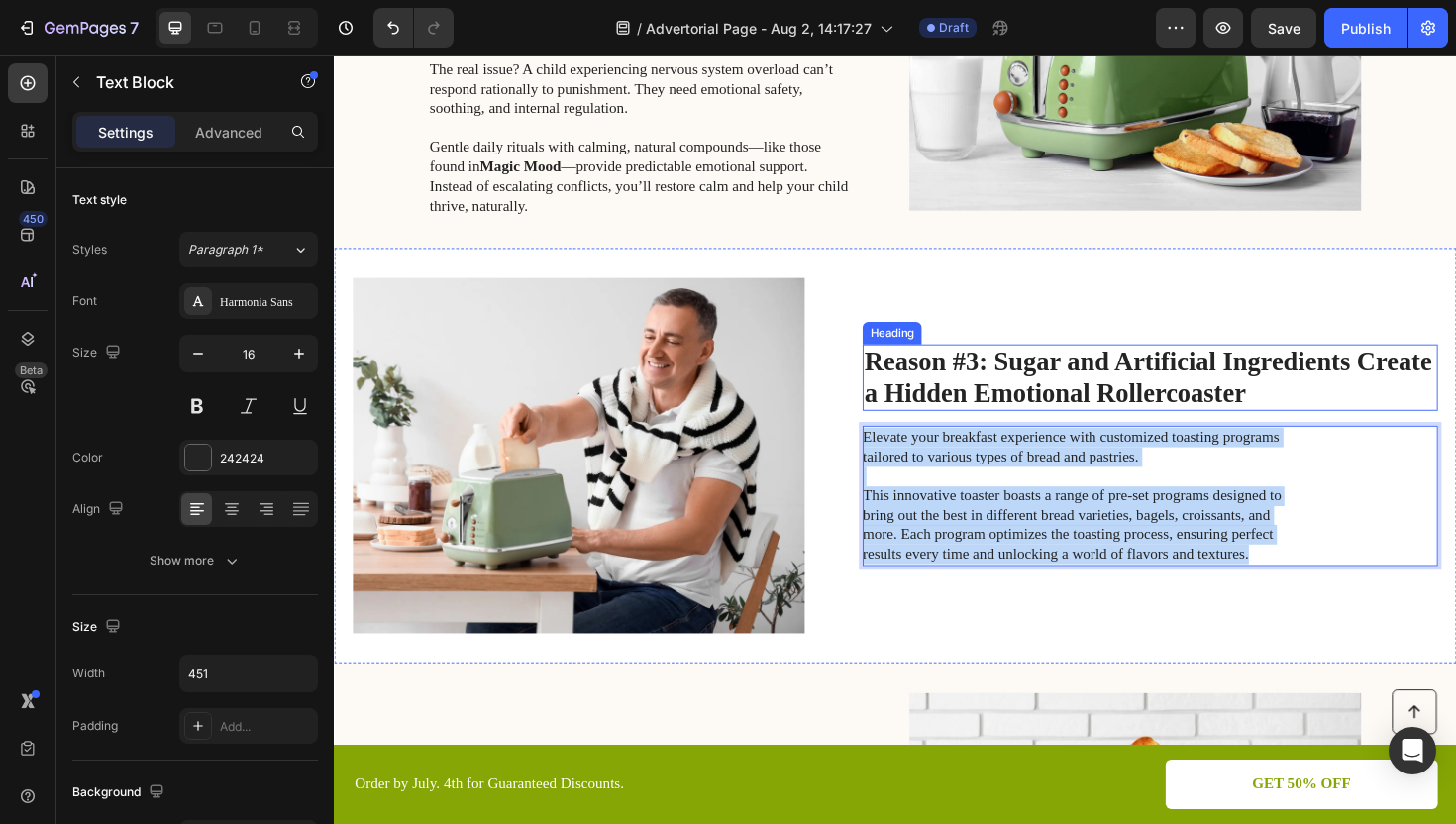drag, startPoint x: 1331, startPoint y: 585, endPoint x: 1088, endPoint y: 428, distance: 289.30607 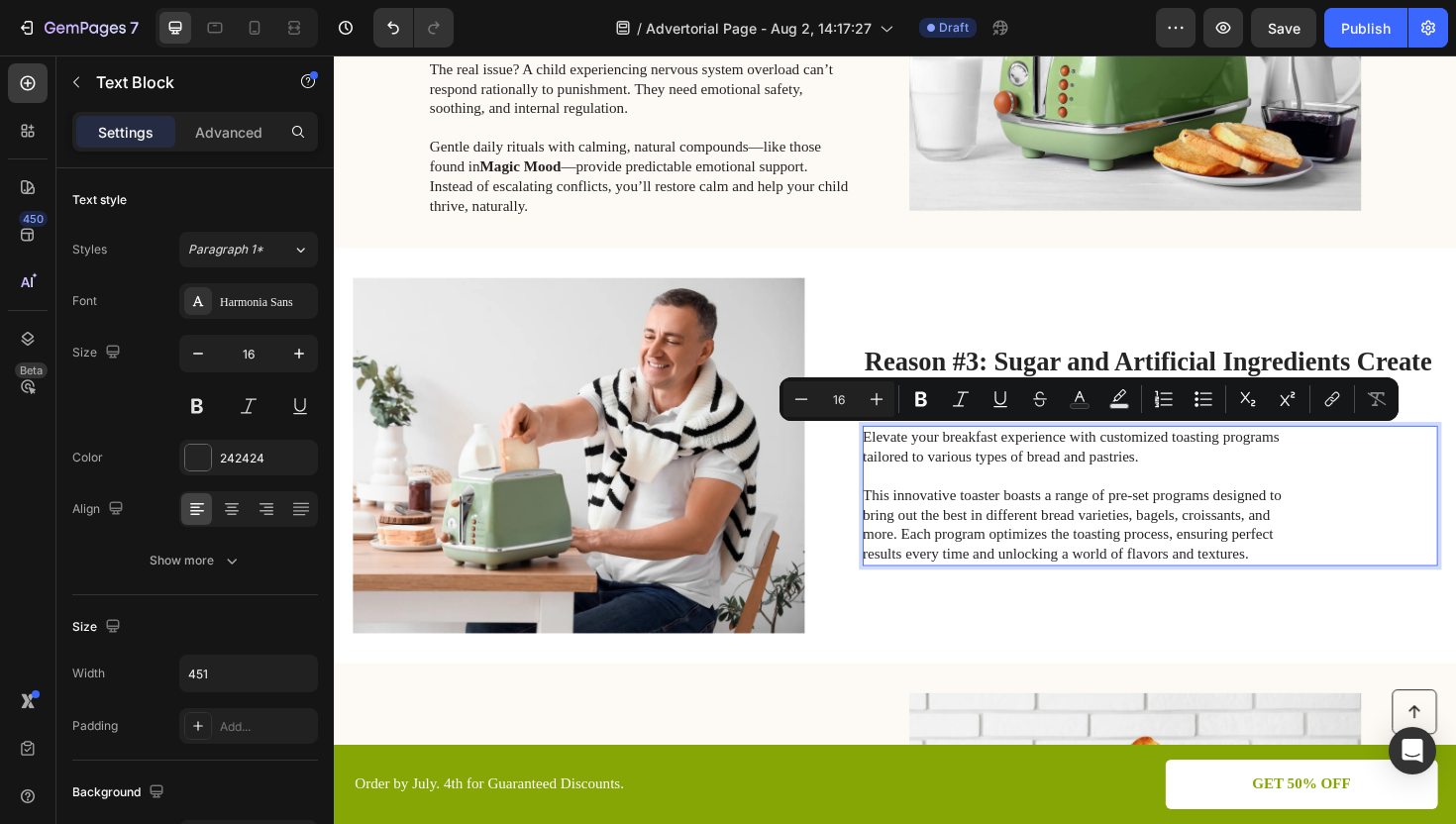 scroll, scrollTop: 1186, scrollLeft: 0, axis: vertical 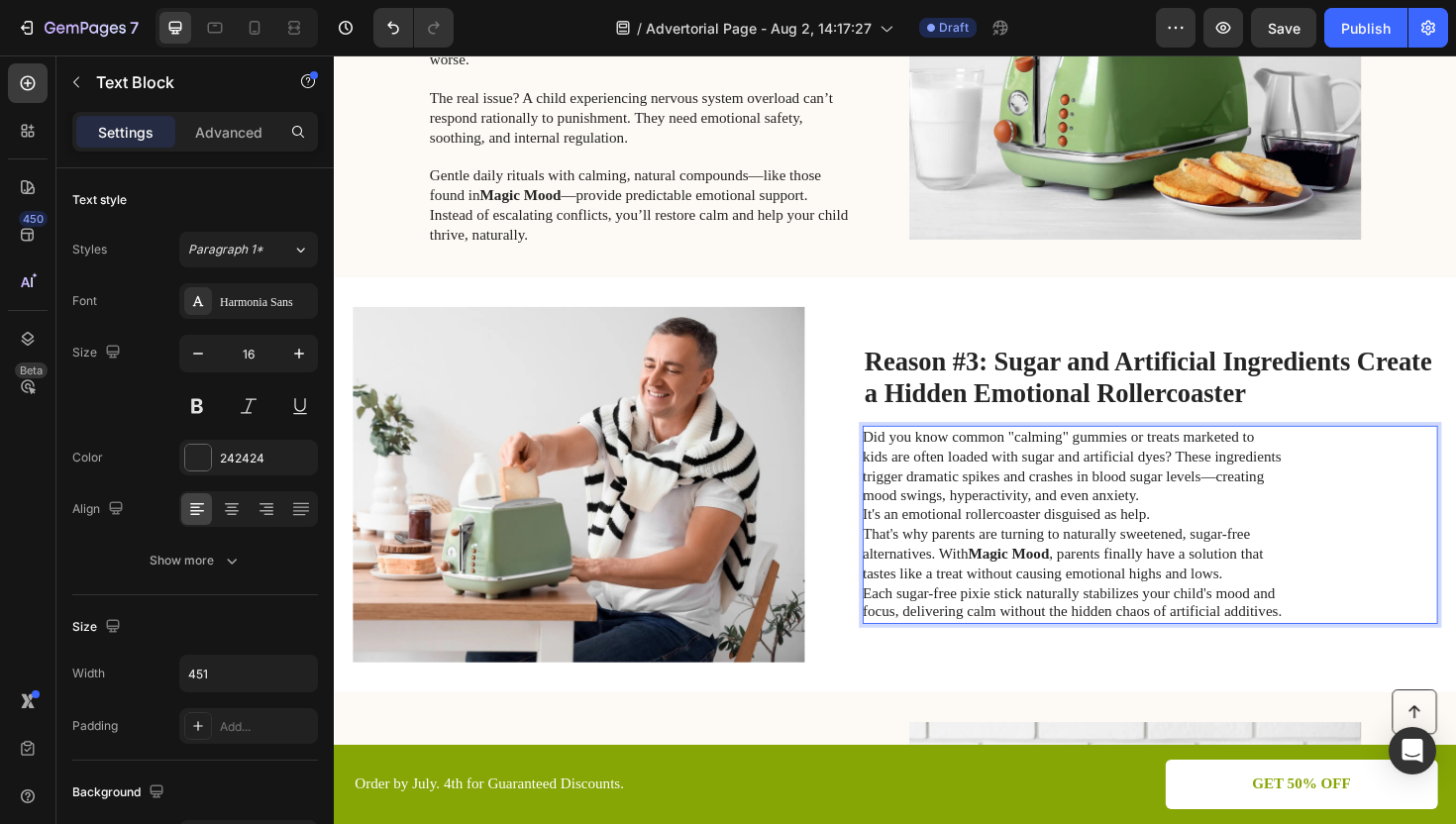 click on "Did you know common "calming" gummies or treats marketed to kids are often loaded with sugar and artificial dyes? These ingredients trigger dramatic spikes and crashes in blood sugar levels—creating mood swings, hyperactivity, and even anxiety." at bounding box center [1115, 490] 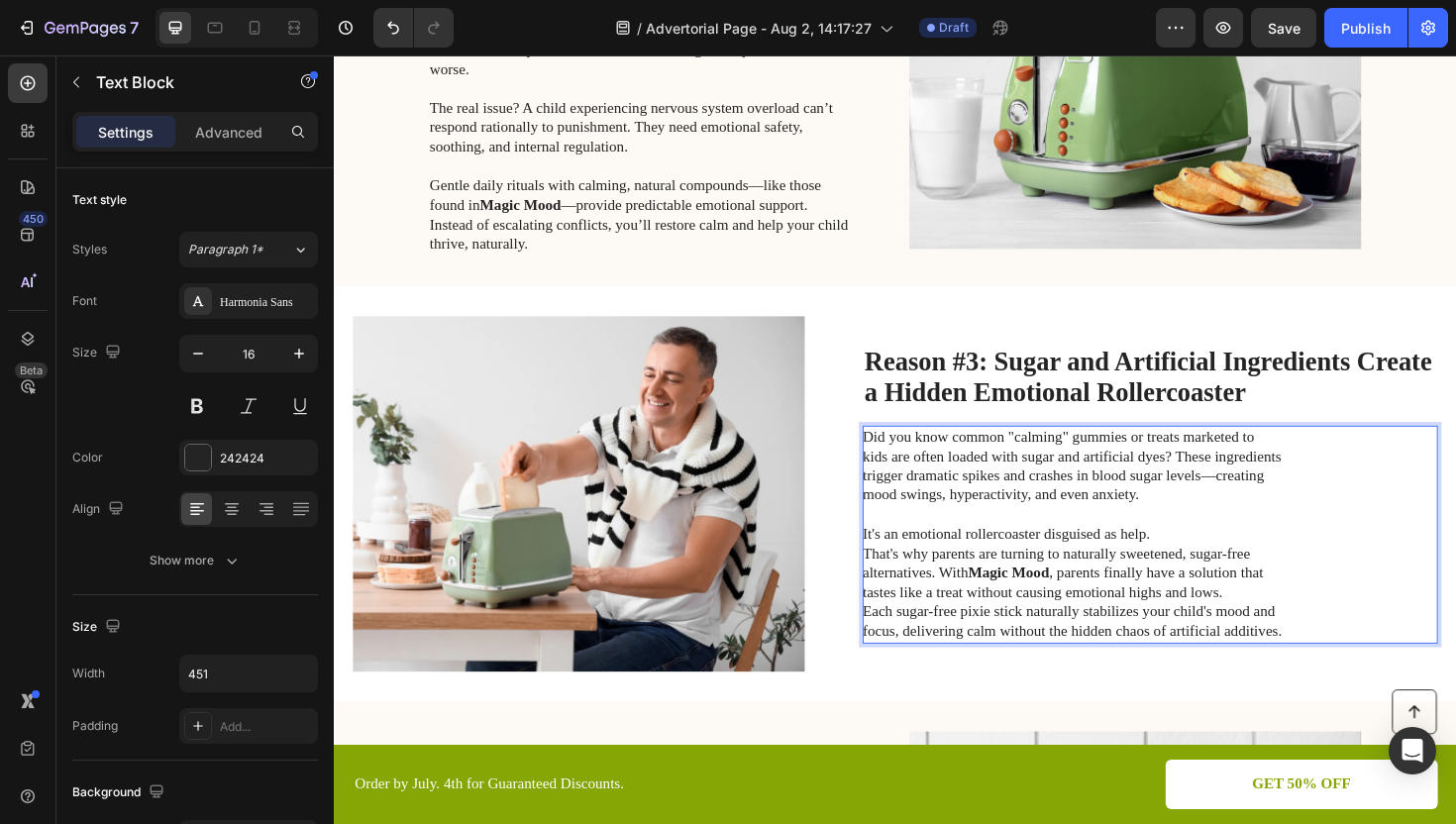 click on "That's why parents are turning to naturally sweetened, sugar-free alternatives. With  Magic Mood , parents finally have a solution that tastes like a treat without causing emotional highs and lows." at bounding box center (1115, 604) 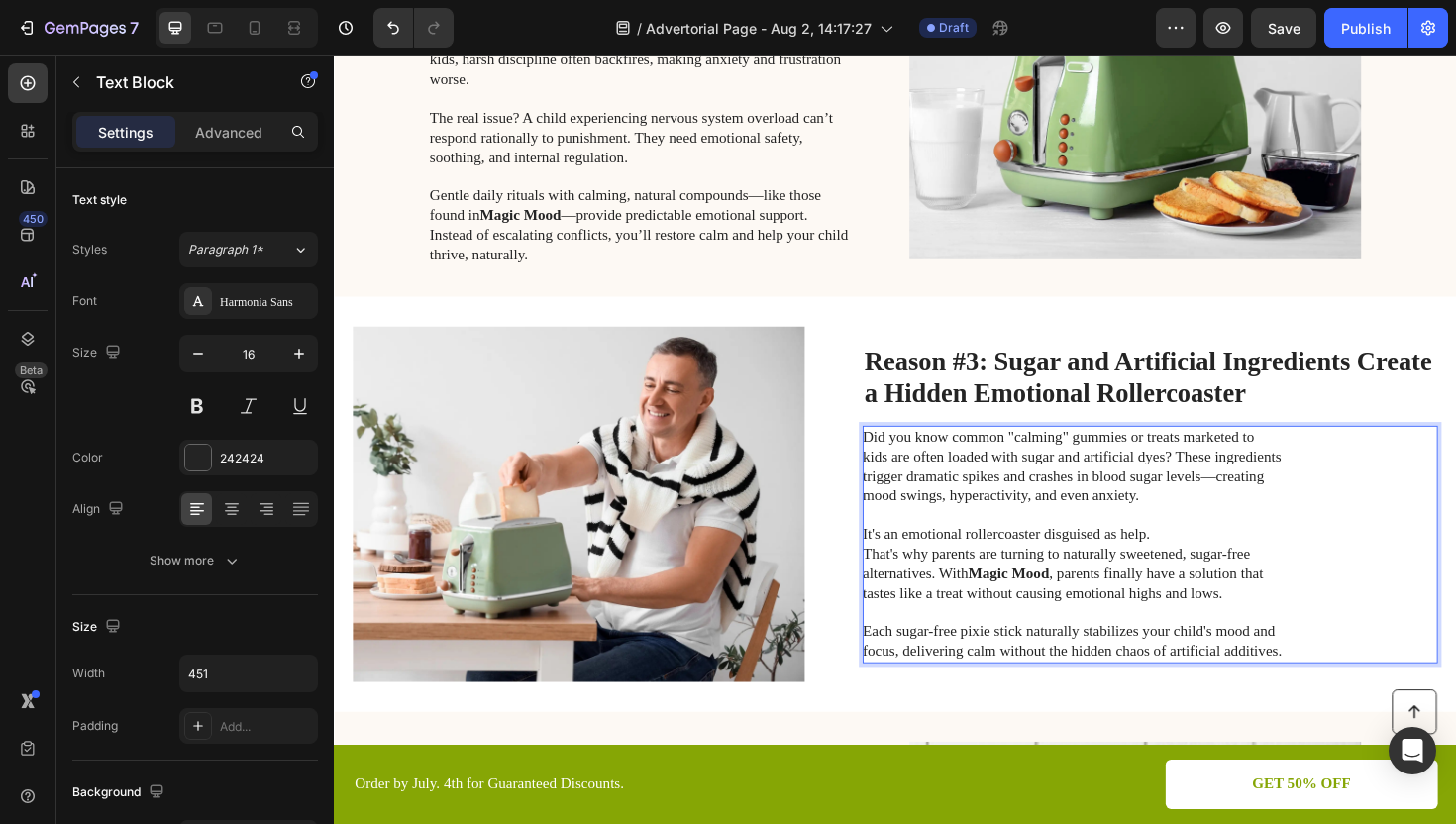 click on "Did you know common "calming" gummies or treats marketed to kids are often loaded with sugar and artificial dyes? These ingredients trigger dramatic spikes and crashes in blood sugar levels—creating mood swings, hyperactivity, and even anxiety." at bounding box center [1115, 490] 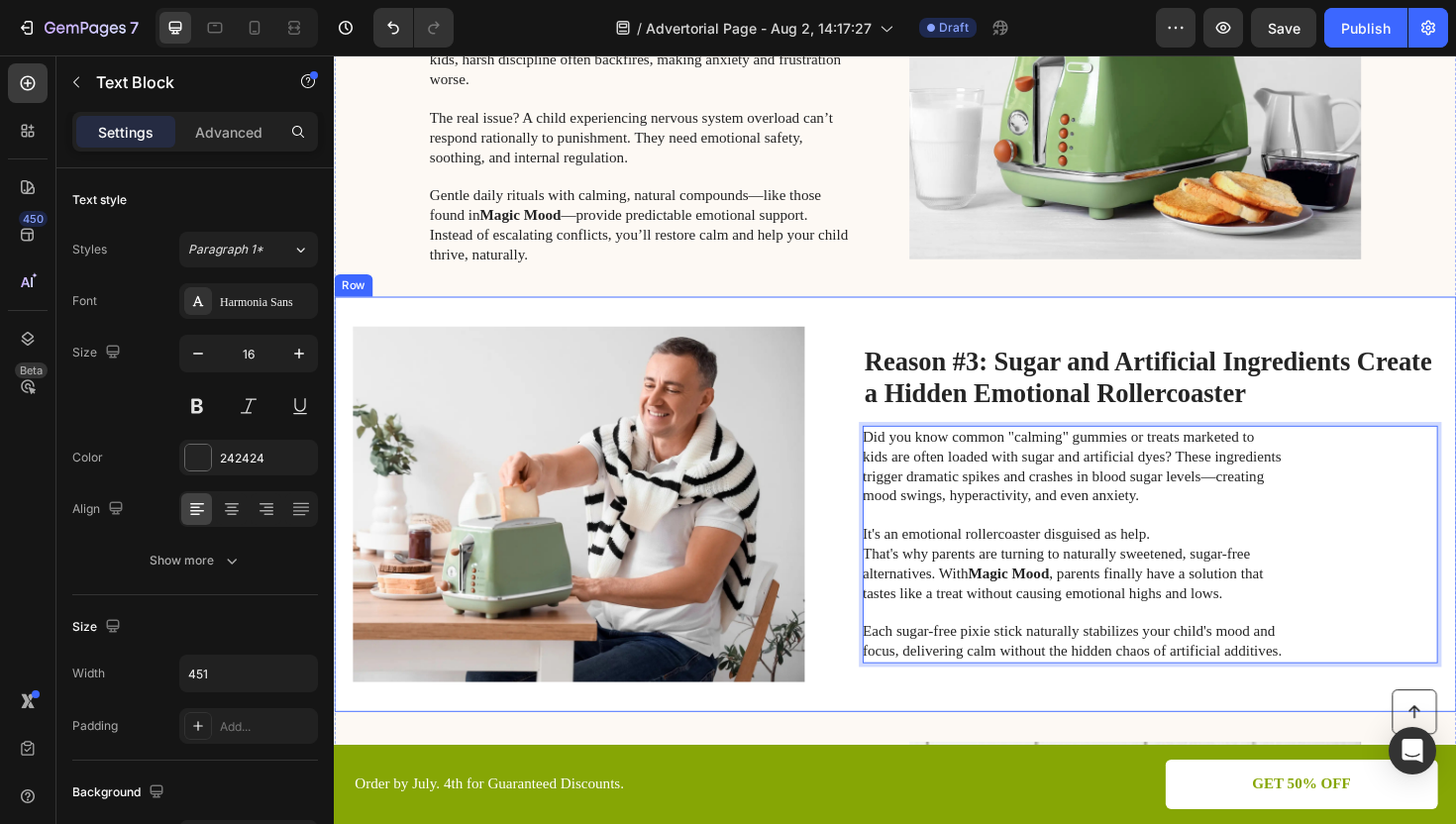click on "Image ⁠⁠⁠⁠⁠⁠⁠ Reason #3: Sugar and Artificial Ingredients Create a Hidden Emotional Rollercoaster Heading Did you know common "calming" gummies or treats marketed to kids are often loaded with sugar and artificial dyes? These ingredients trigger dramatic spikes and crashes in blood sugar levels—creating mood swings, hyperactivity, and even anxiety. It's an emotional rollercoaster disguised as help. That's why parents are turning to naturally sweetened, sugar-free alternatives. With  Magic Mood , parents finally have a solution that tastes like a treat without causing emotional highs and lows. Each sugar-free pixie stick naturally stabilizes your child's mood and focus, delivering calm without the hidden chaos of artificial additives. Text Block   0 Row" at bounding box center [928, 531] 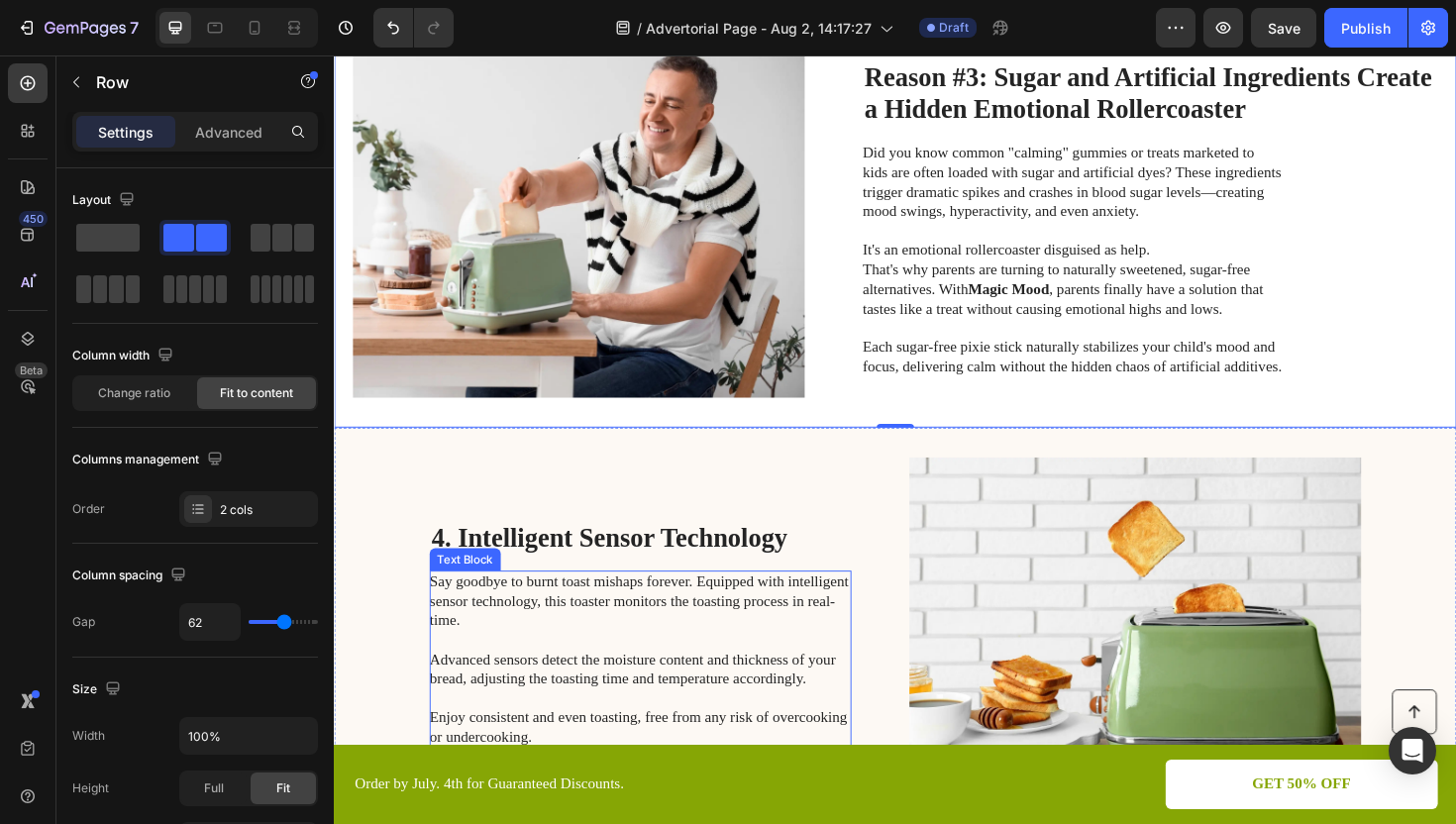 scroll, scrollTop: 1421, scrollLeft: 0, axis: vertical 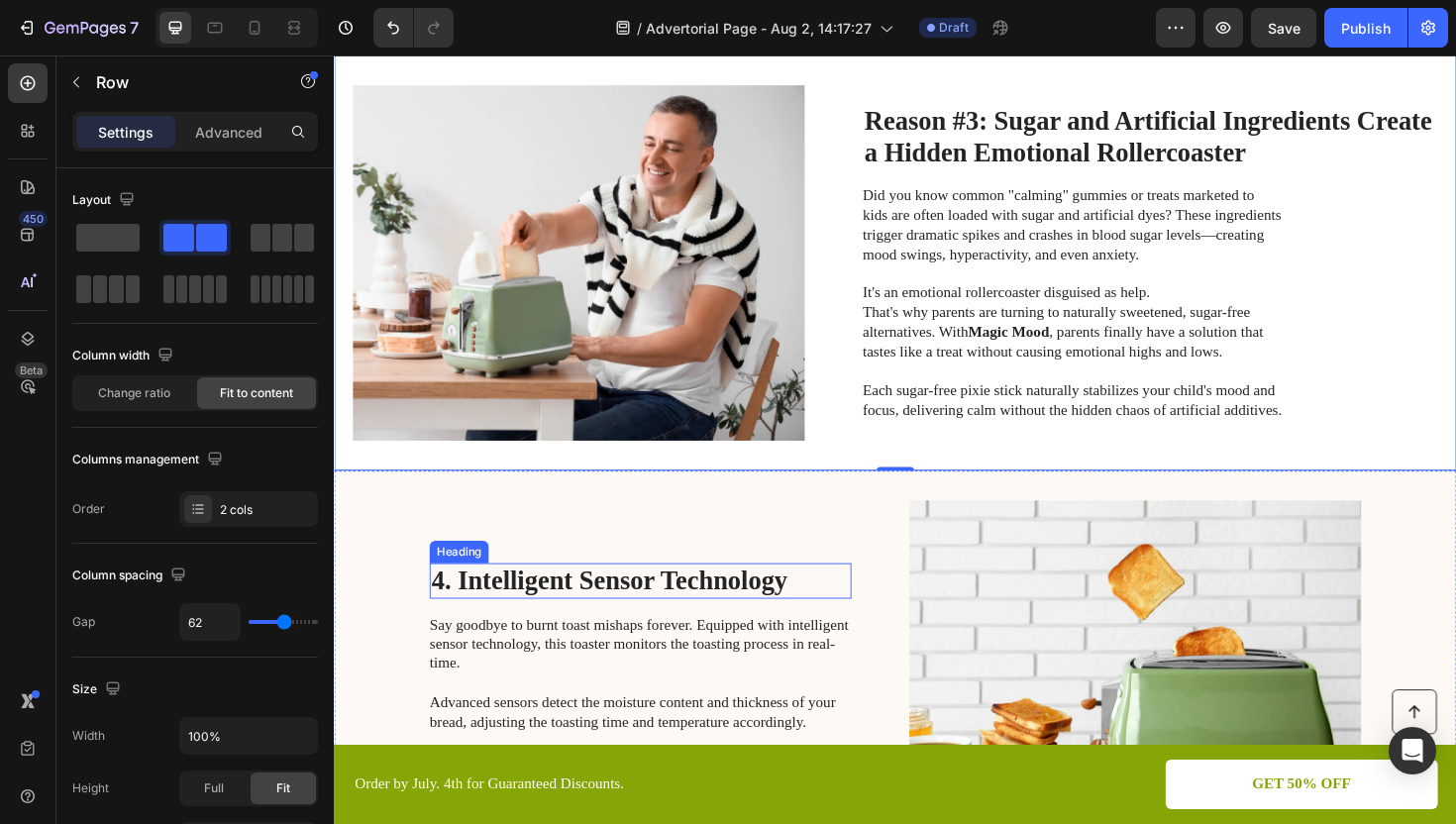 click on "4. Intelligent Sensor Technology" at bounding box center [658, 612] 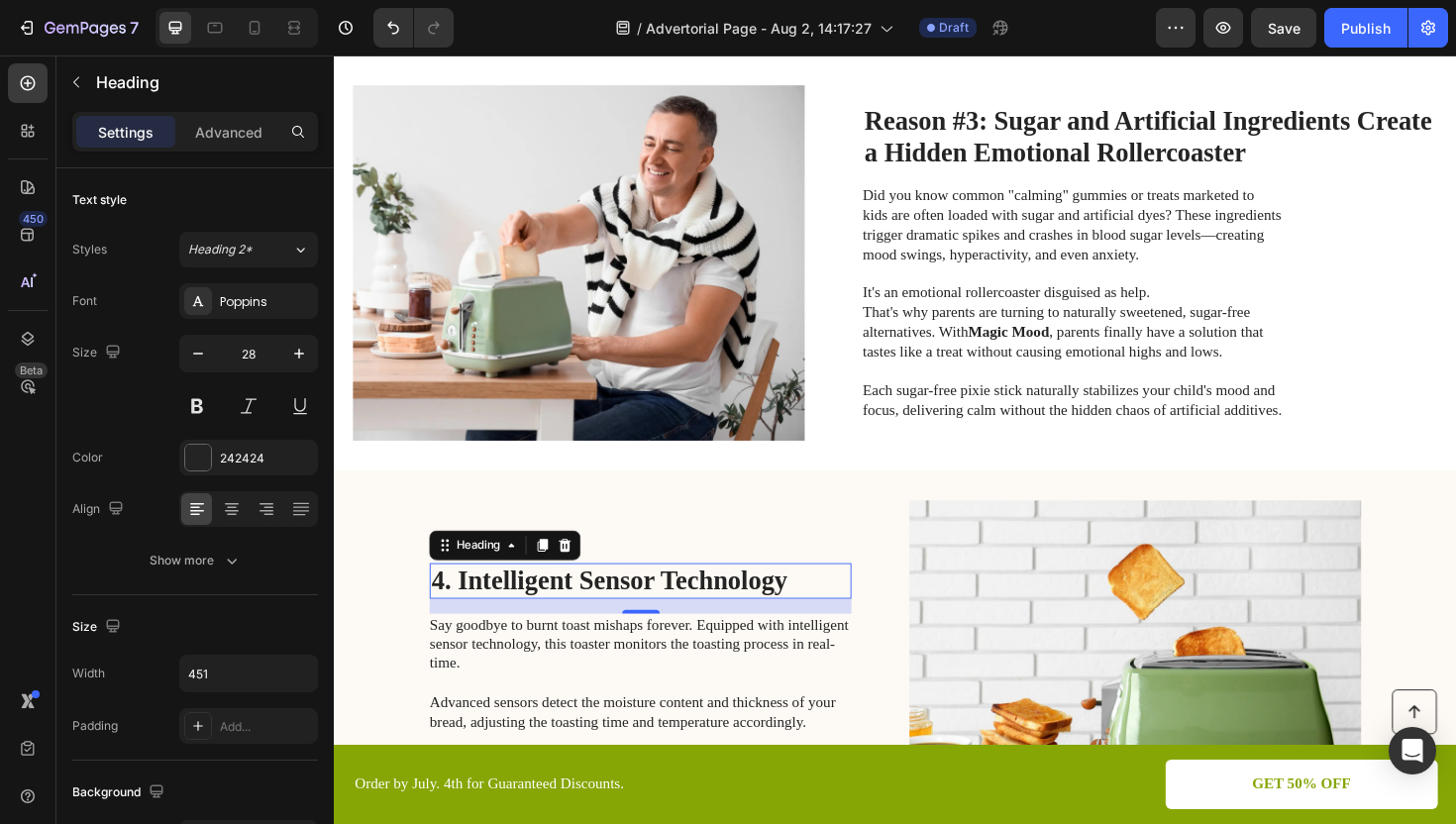 click on "4. Intelligent Sensor Technology" at bounding box center (658, 612) 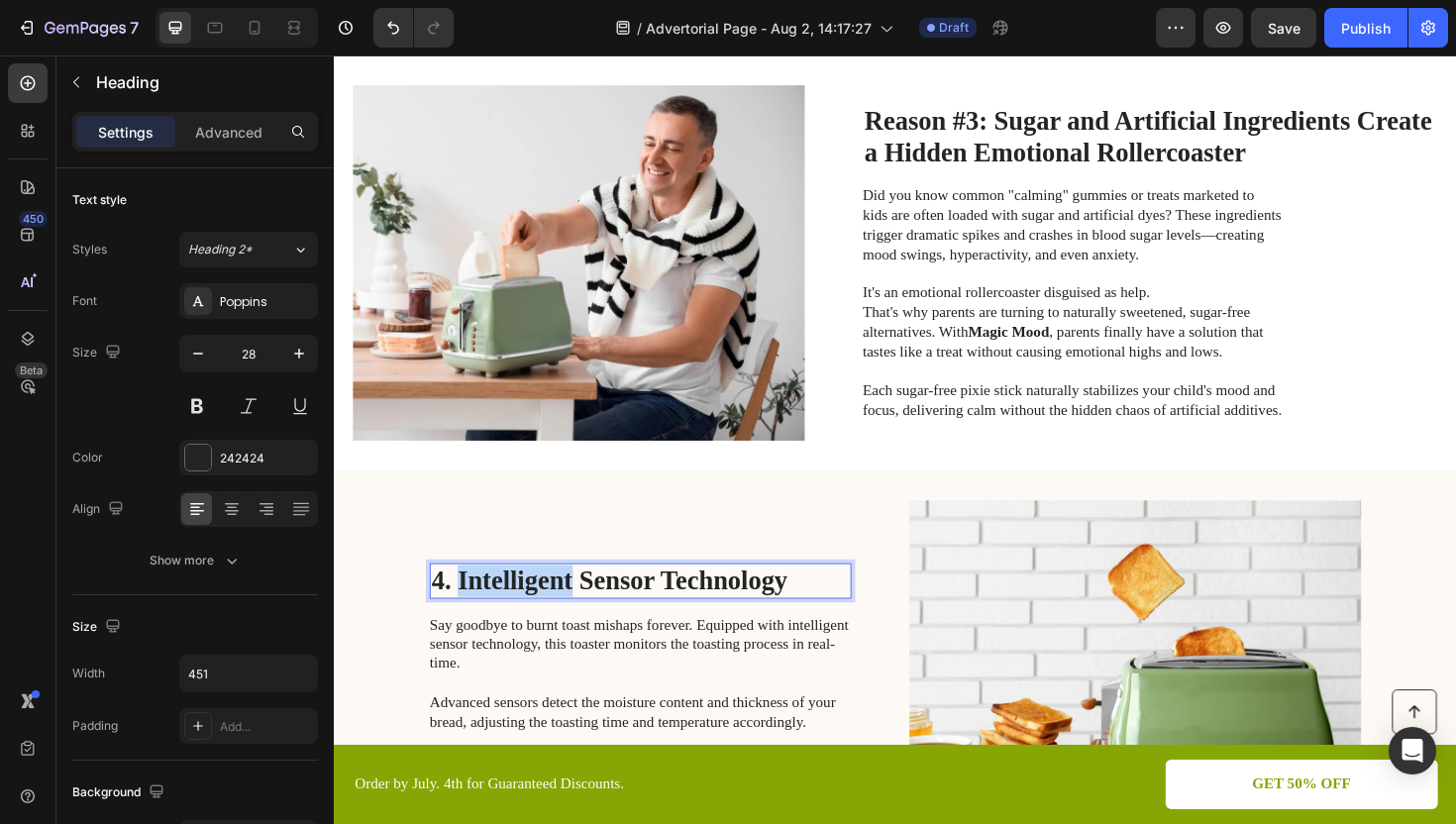 click on "4. Intelligent Sensor Technology" at bounding box center [658, 612] 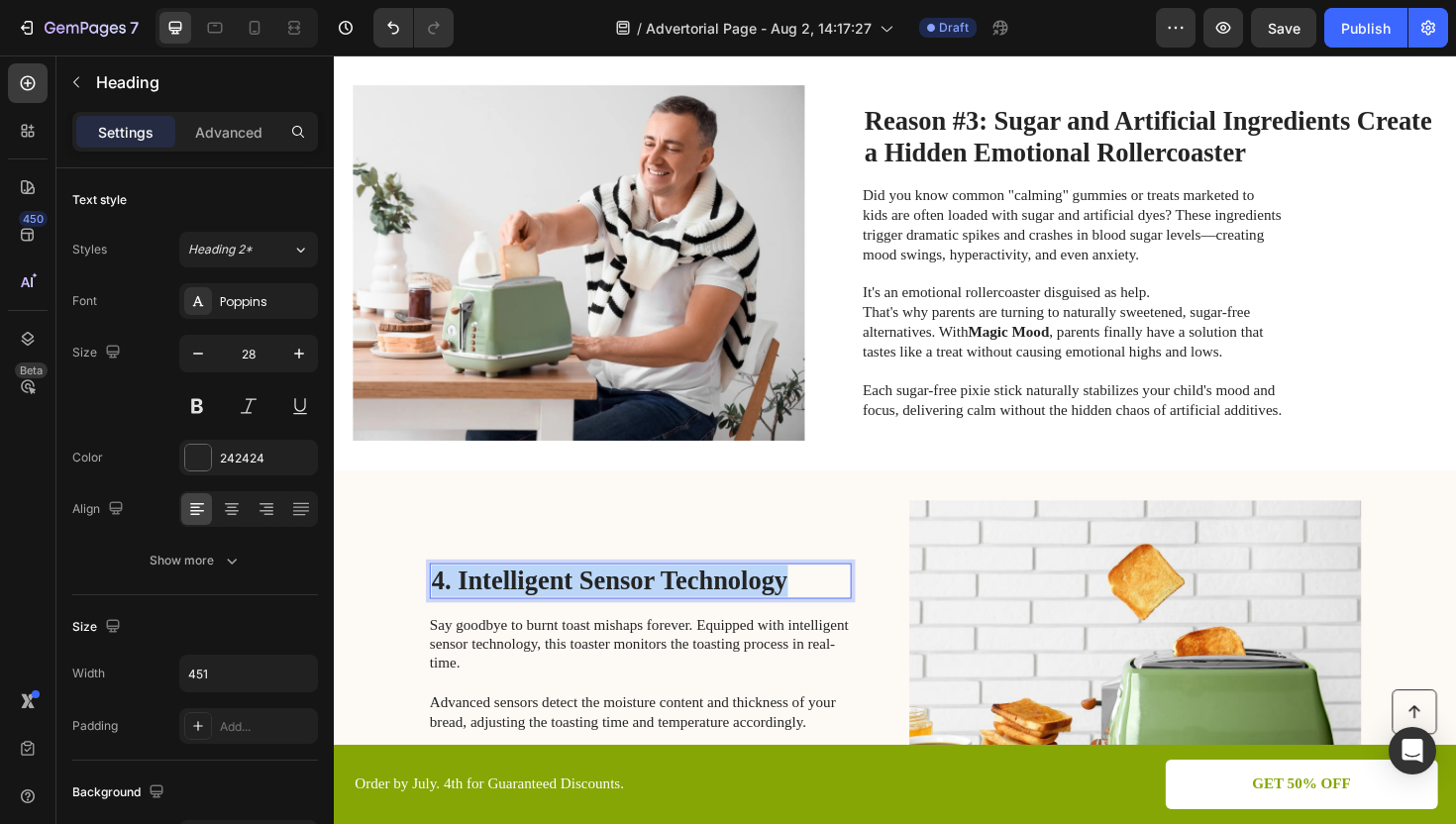 click on "4. Intelligent Sensor Technology" at bounding box center (658, 612) 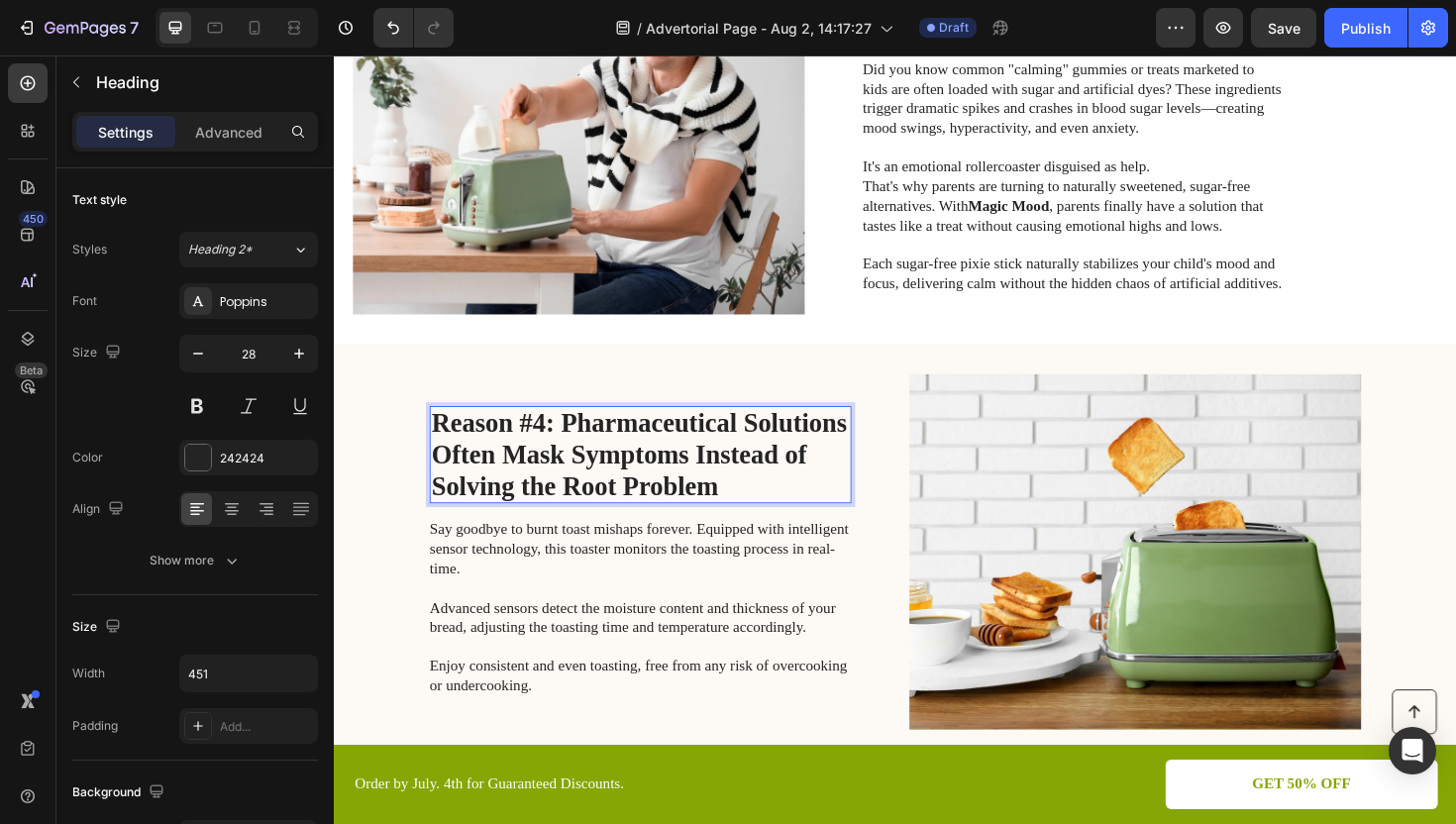 scroll, scrollTop: 1558, scrollLeft: 0, axis: vertical 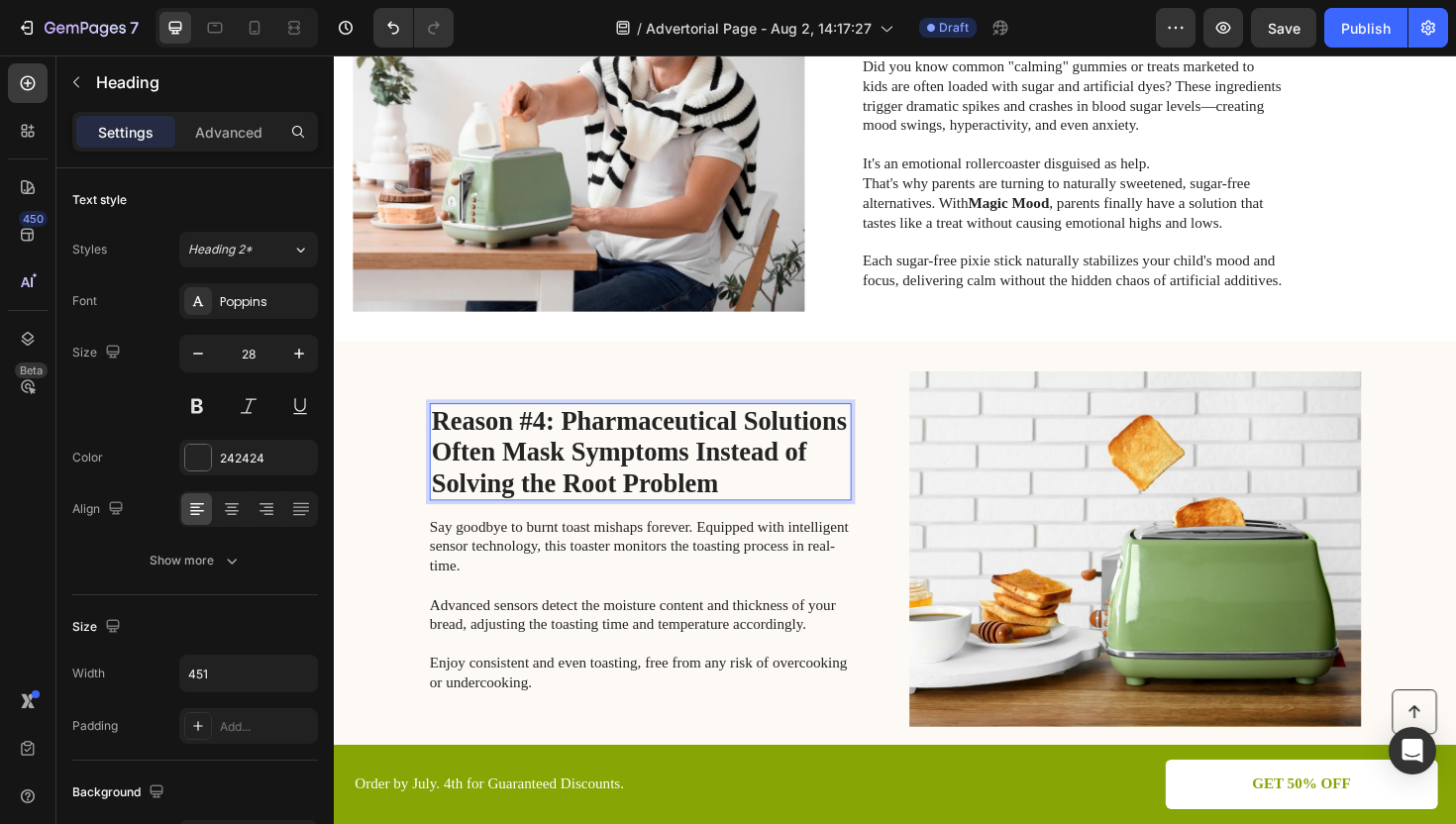 click on "Say goodbye to burnt toast mishaps forever. Equipped with intelligent sensor technology, this toaster monitors the toasting process in real-time. Advanced sensors detect the moisture content and thickness of your bread, adjusting the toasting time and temperature accordingly. Enjoy consistent and even toasting, free from any risk of overcooking or undercooking." at bounding box center (657, 637) 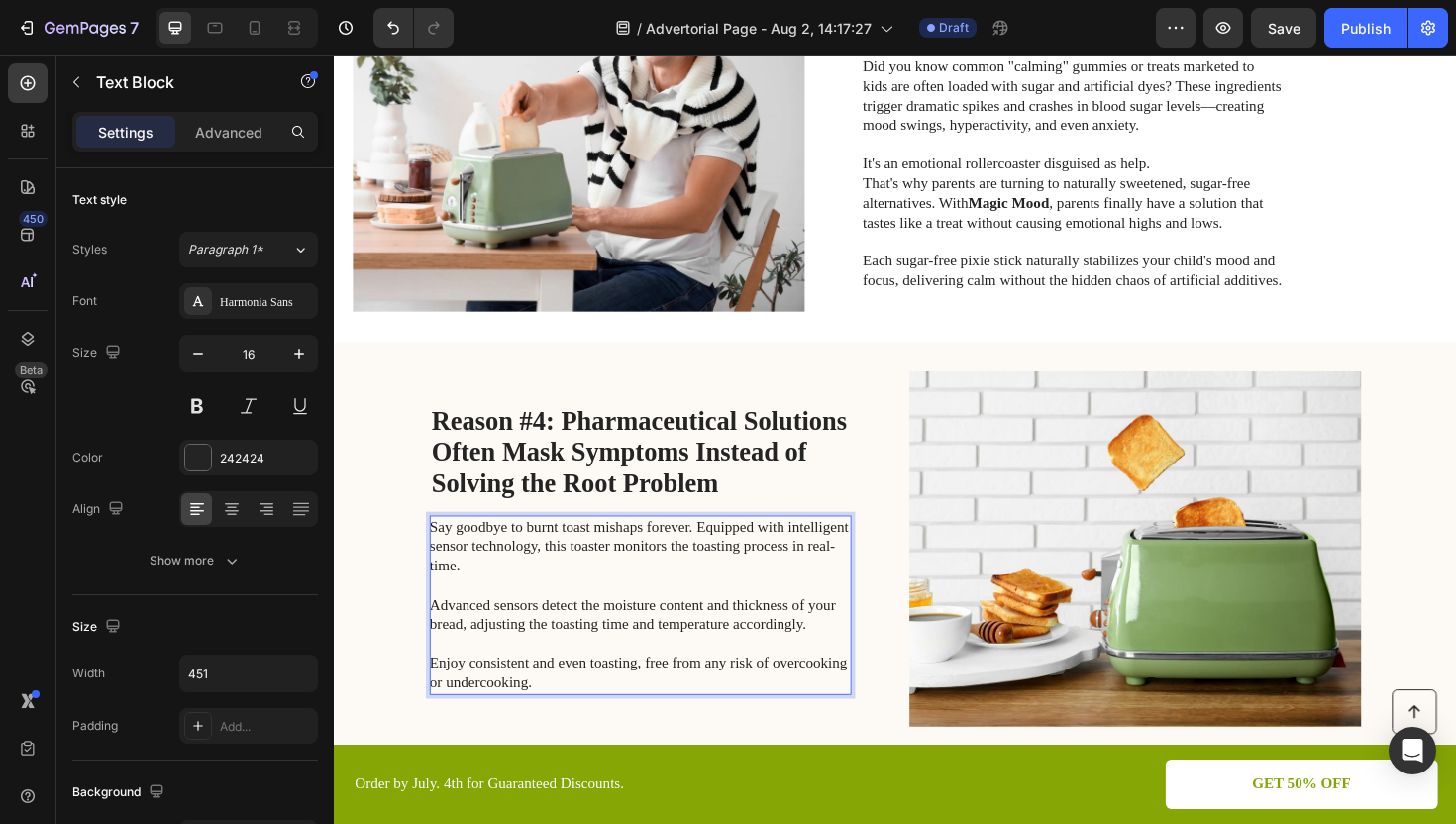 click on "Say goodbye to burnt toast mishaps forever. Equipped with intelligent sensor technology, this toaster monitors the toasting process in real-time. Advanced sensors detect the moisture content and thickness of your bread, adjusting the toasting time and temperature accordingly. Enjoy consistent and even toasting, free from any risk of overcooking or undercooking." at bounding box center (657, 637) 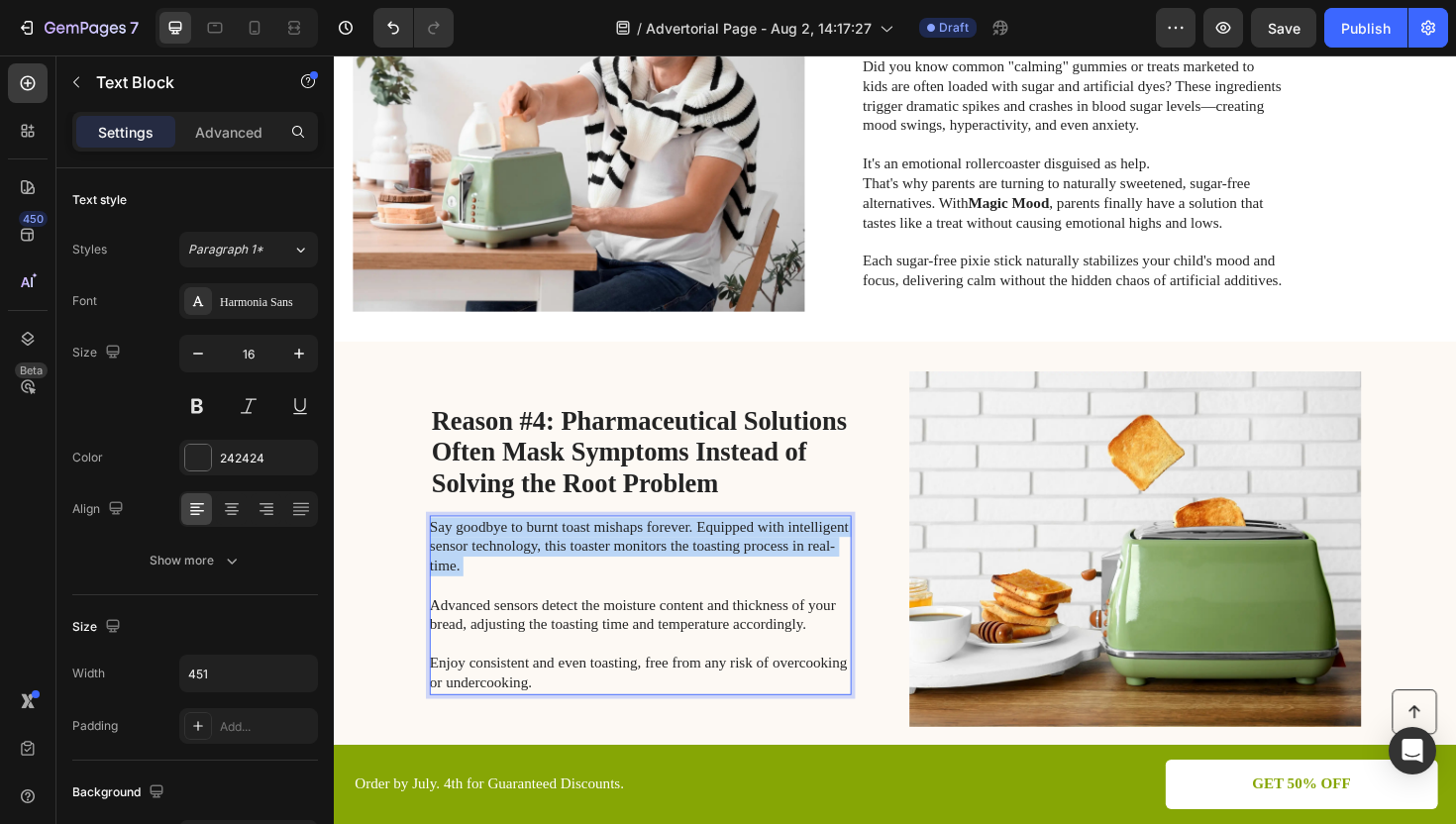 click on "Say goodbye to burnt toast mishaps forever. Equipped with intelligent sensor technology, this toaster monitors the toasting process in real-time. Advanced sensors detect the moisture content and thickness of your bread, adjusting the toasting time and temperature accordingly. Enjoy consistent and even toasting, free from any risk of overcooking or undercooking." at bounding box center (657, 637) 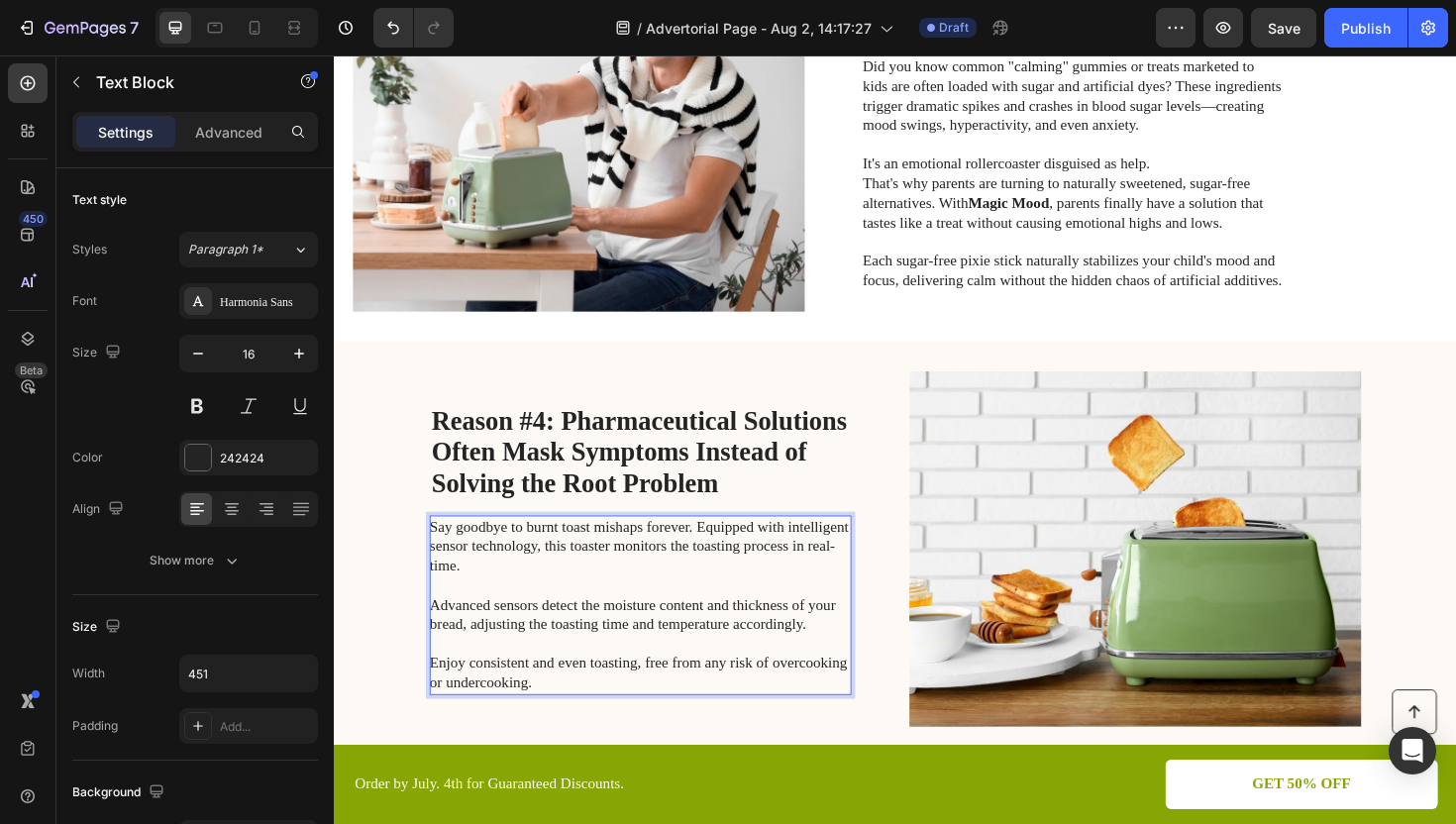 scroll, scrollTop: 1640, scrollLeft: 0, axis: vertical 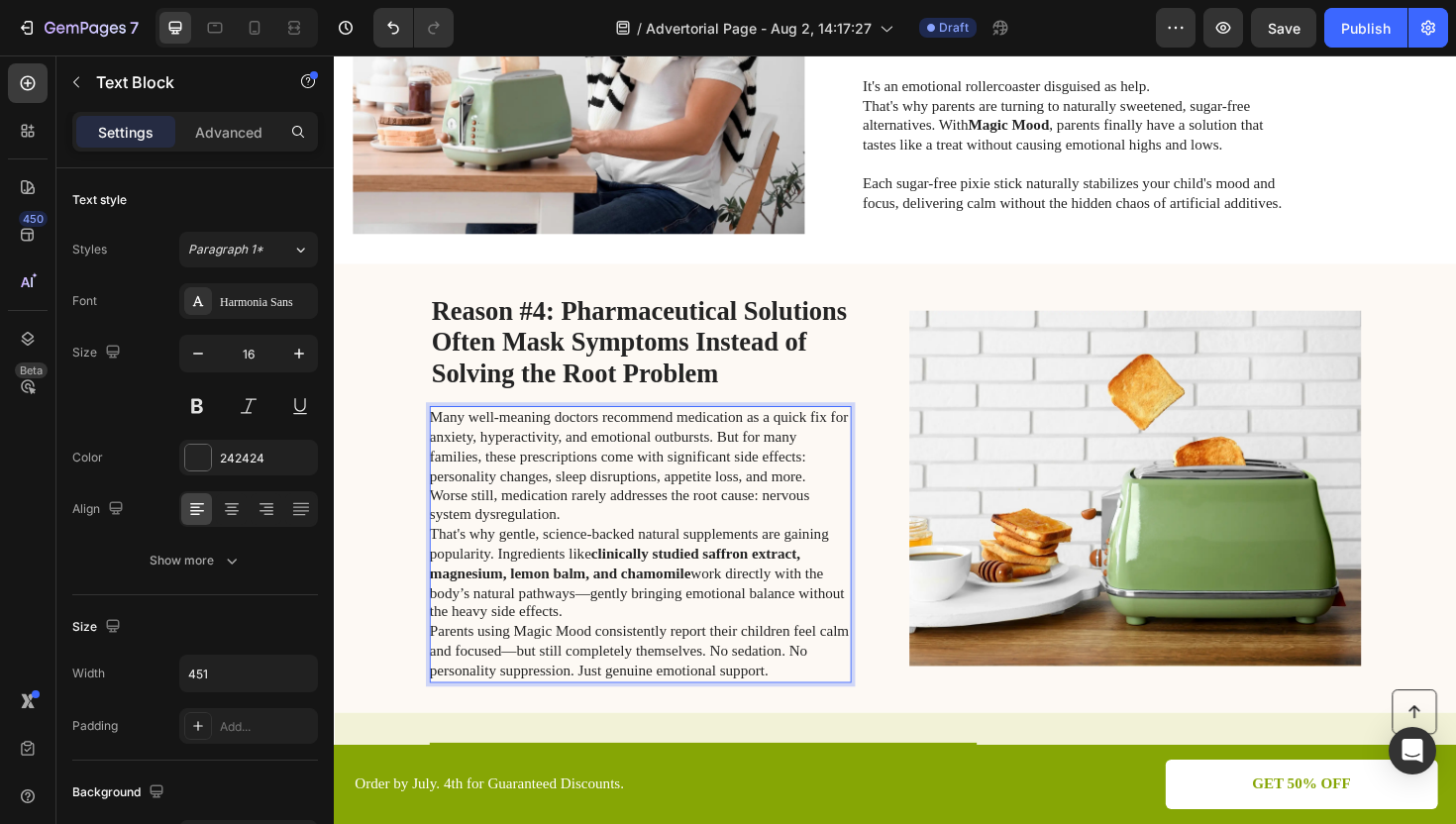 click on "Worse still, medication rarely addresses the root cause: nervous system dysregulation." at bounding box center [657, 533] 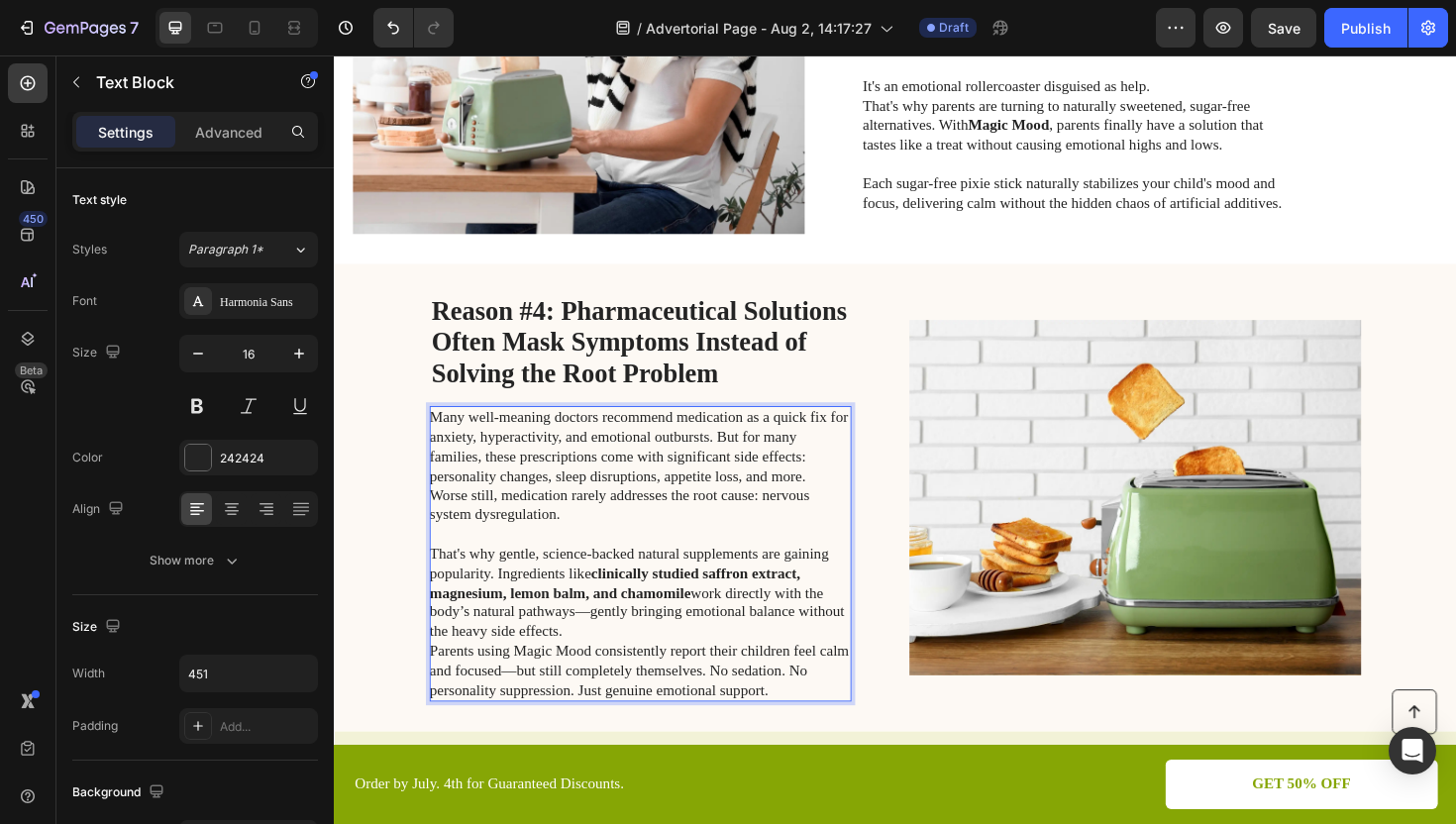 click on "That's why gentle, science-backed natural supplements are gaining popularity. Ingredients like  clinically studied saffron extract, magnesium, lemon balm, and chamomile  work directly with the body’s natural pathways—gently bringing emotional balance without the heavy side effects." at bounding box center [657, 625] 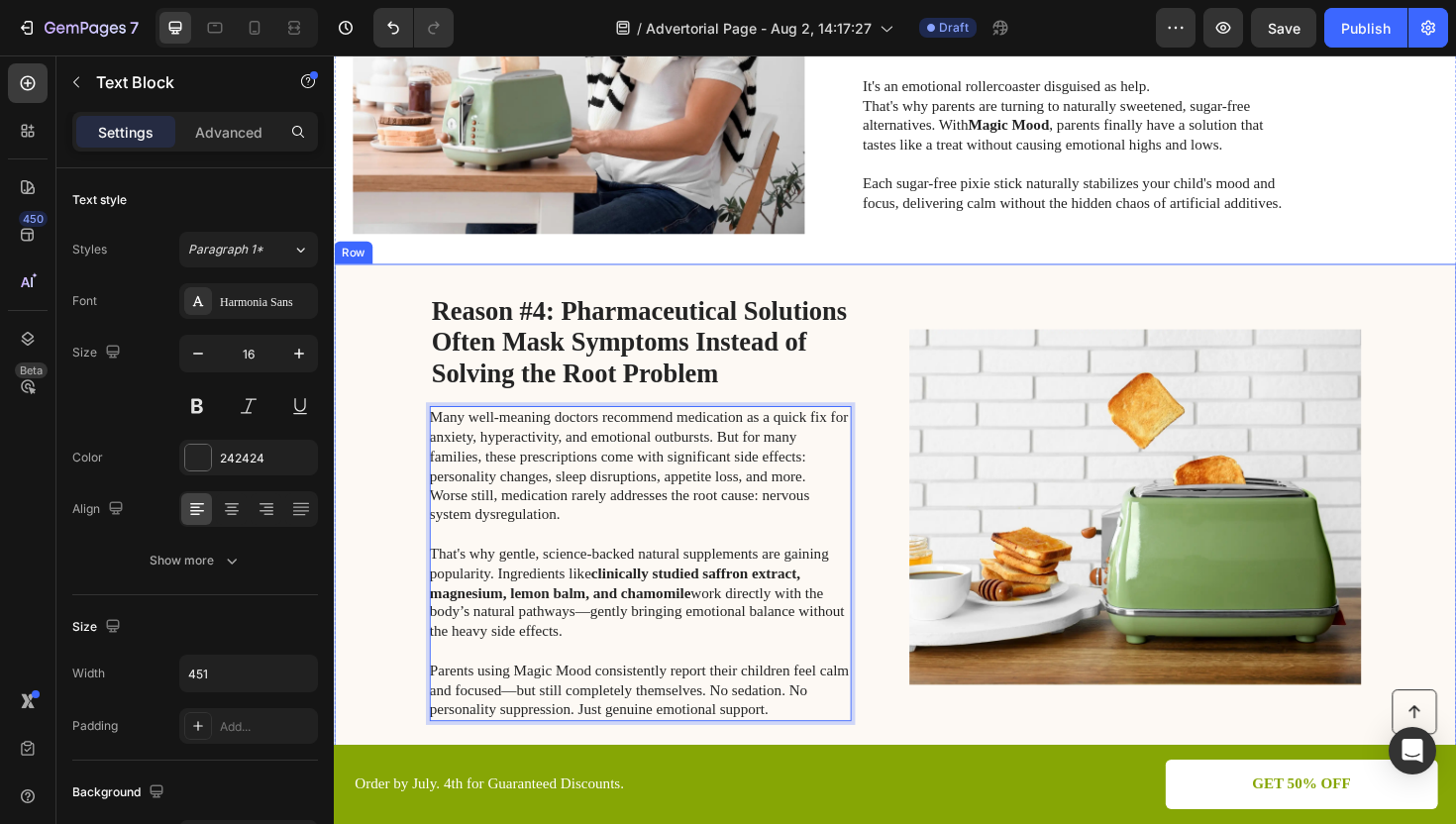 click on "⁠⁠⁠⁠⁠⁠⁠ Reason #4: Pharmaceutical Solutions Often Mask Symptoms Instead of Solving the Root Problem Heading Many well-meaning doctors recommend medication as a quick fix for anxiety, hyperactivity, and emotional outbursts. But for many families, these prescriptions come with significant side effects: personality changes, sleep disruptions, appetite loss, and more. Worse still, medication rarely addresses the root cause: nervous system dysregulation. That's why gentle, science-backed natural supplements are gaining popularity. Ingredients like  clinically studied saffron extract, magnesium, lemon balm, and chamomile  work directly with the body’s natural pathways—gently bringing emotional balance without the heavy side effects. Parents using Magic Mood consistently report their children feel calm and focused—but still completely themselves. No sedation. No personality suppression. Just genuine emotional support. Text Block   0 Image Row" at bounding box center [928, 535] 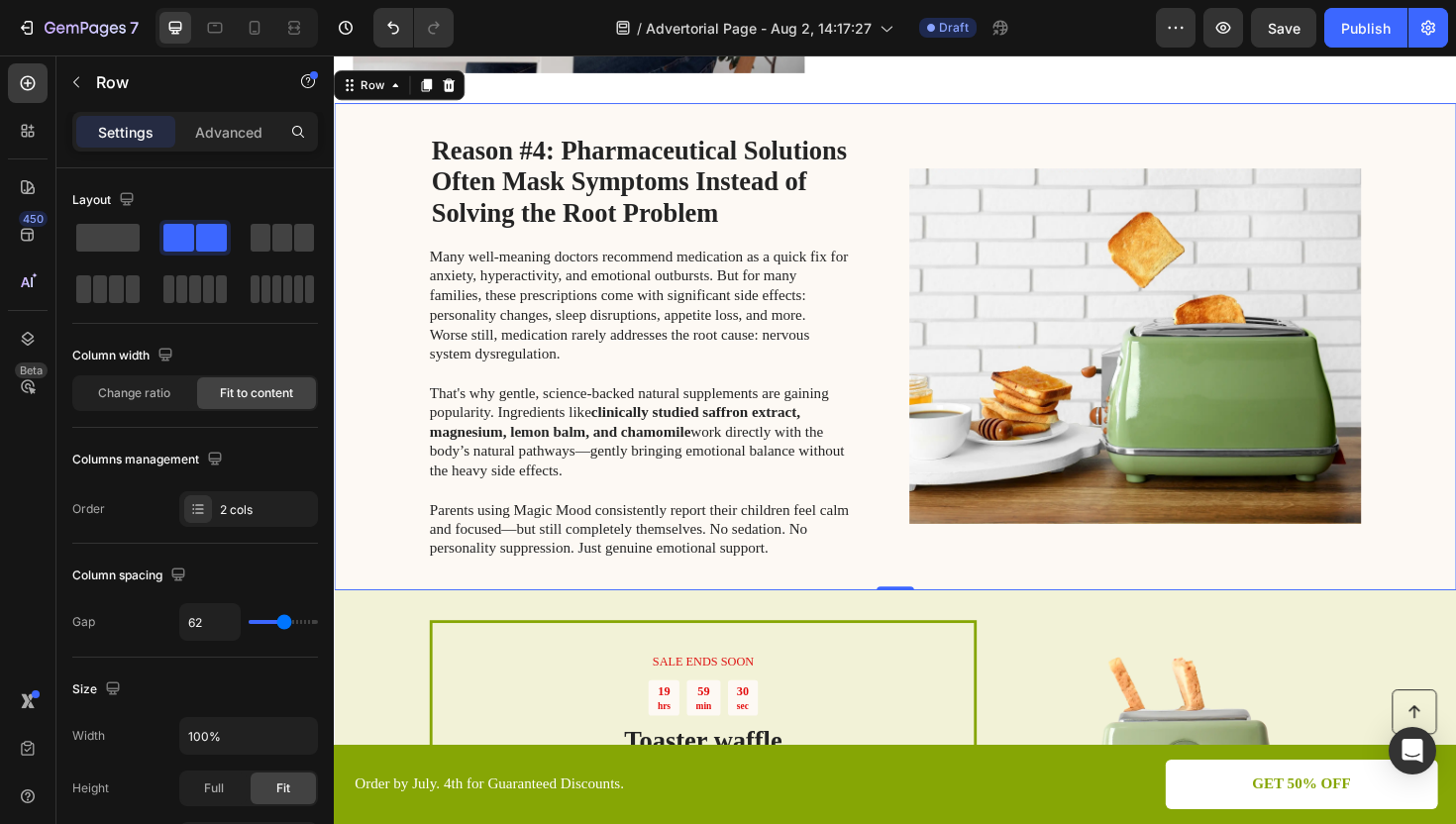 scroll, scrollTop: 1821, scrollLeft: 0, axis: vertical 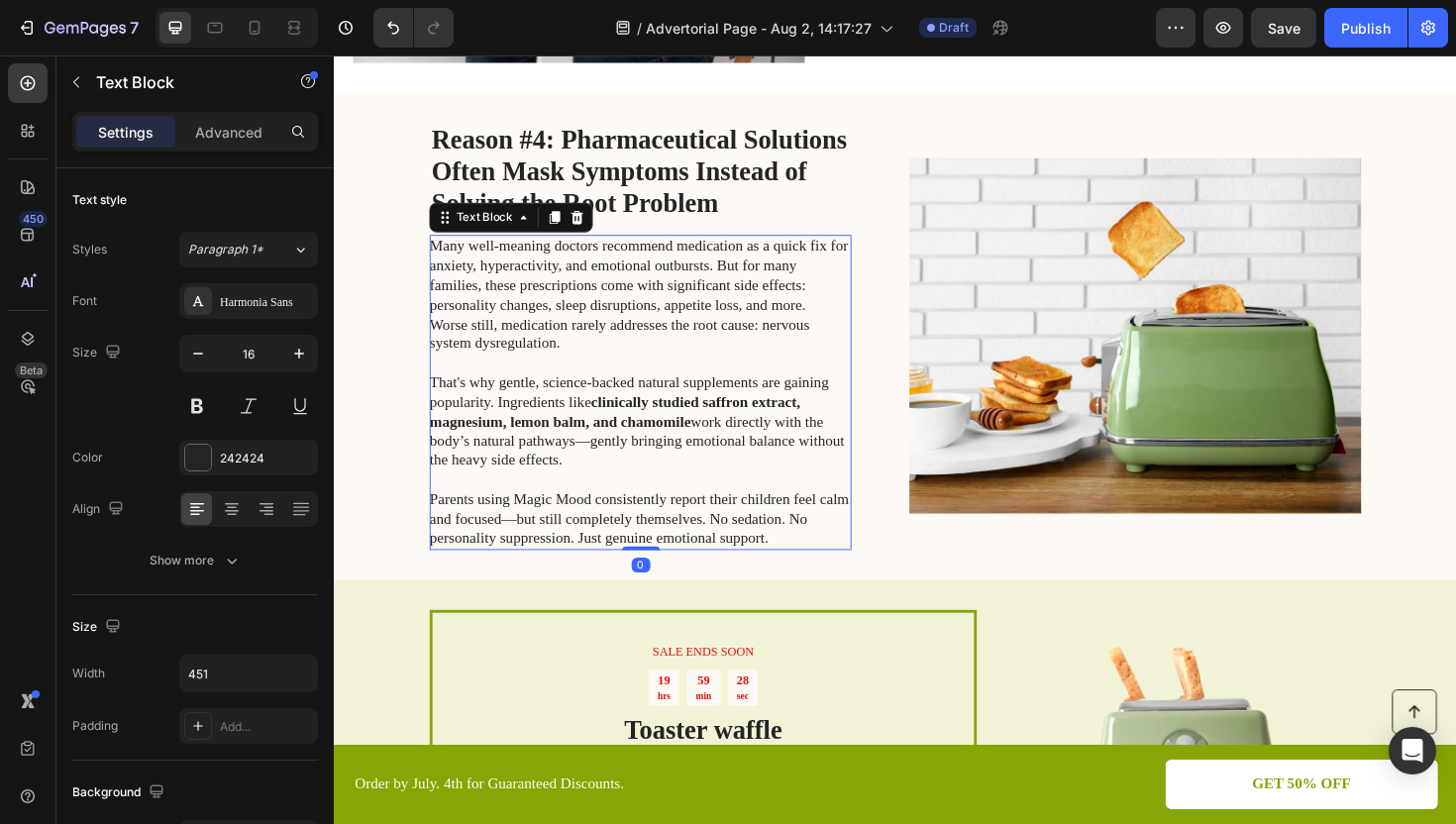 click on "Parents using Magic Mood consistently report their children feel calm and focused—but still completely themselves. No sedation. No personality suppression. Just genuine emotional support." at bounding box center [657, 547] 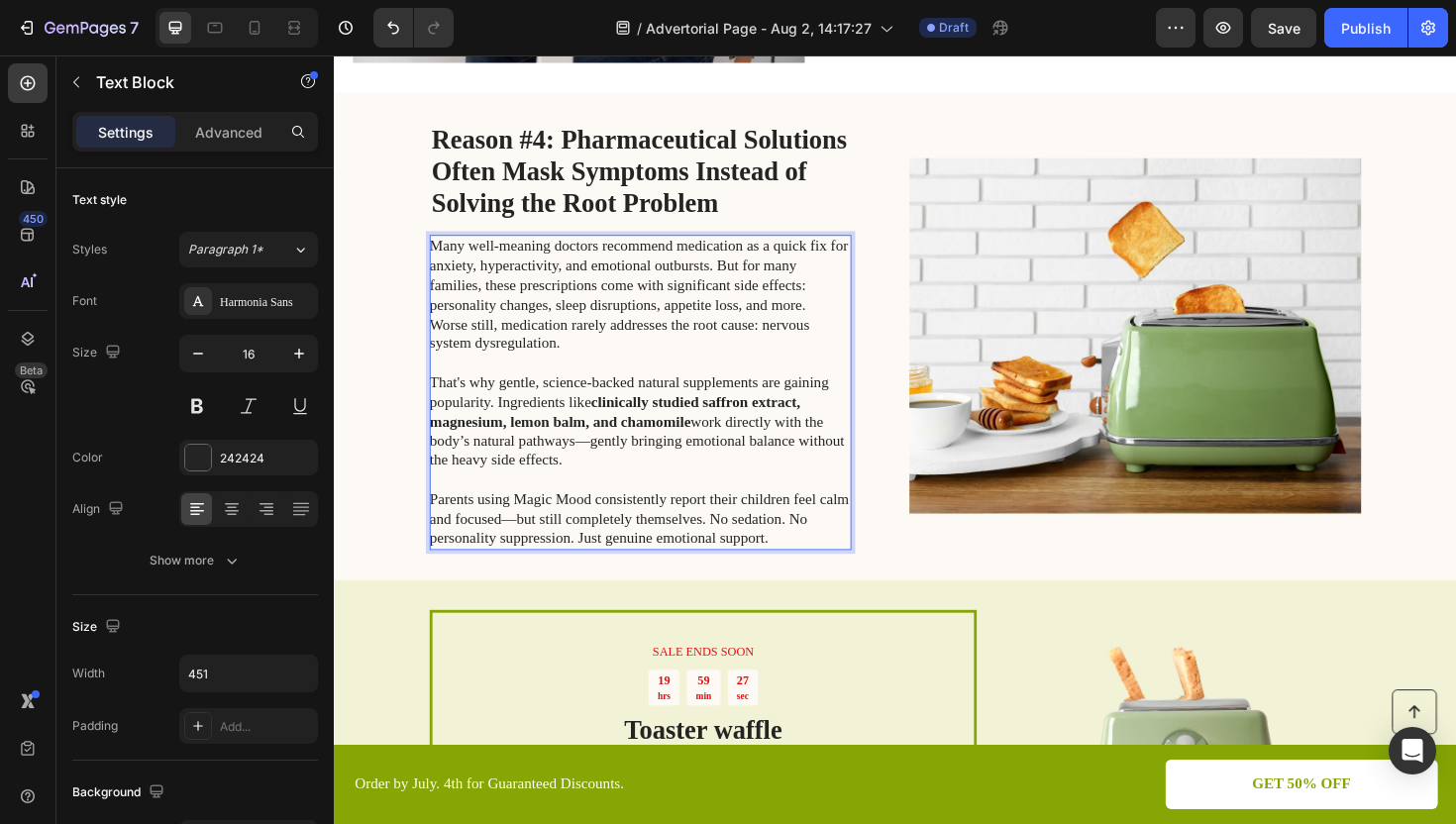 click on "Parents using Magic Mood consistently report their children feel calm and focused—but still completely themselves. No sedation. No personality suppression. Just genuine emotional support." at bounding box center (657, 547) 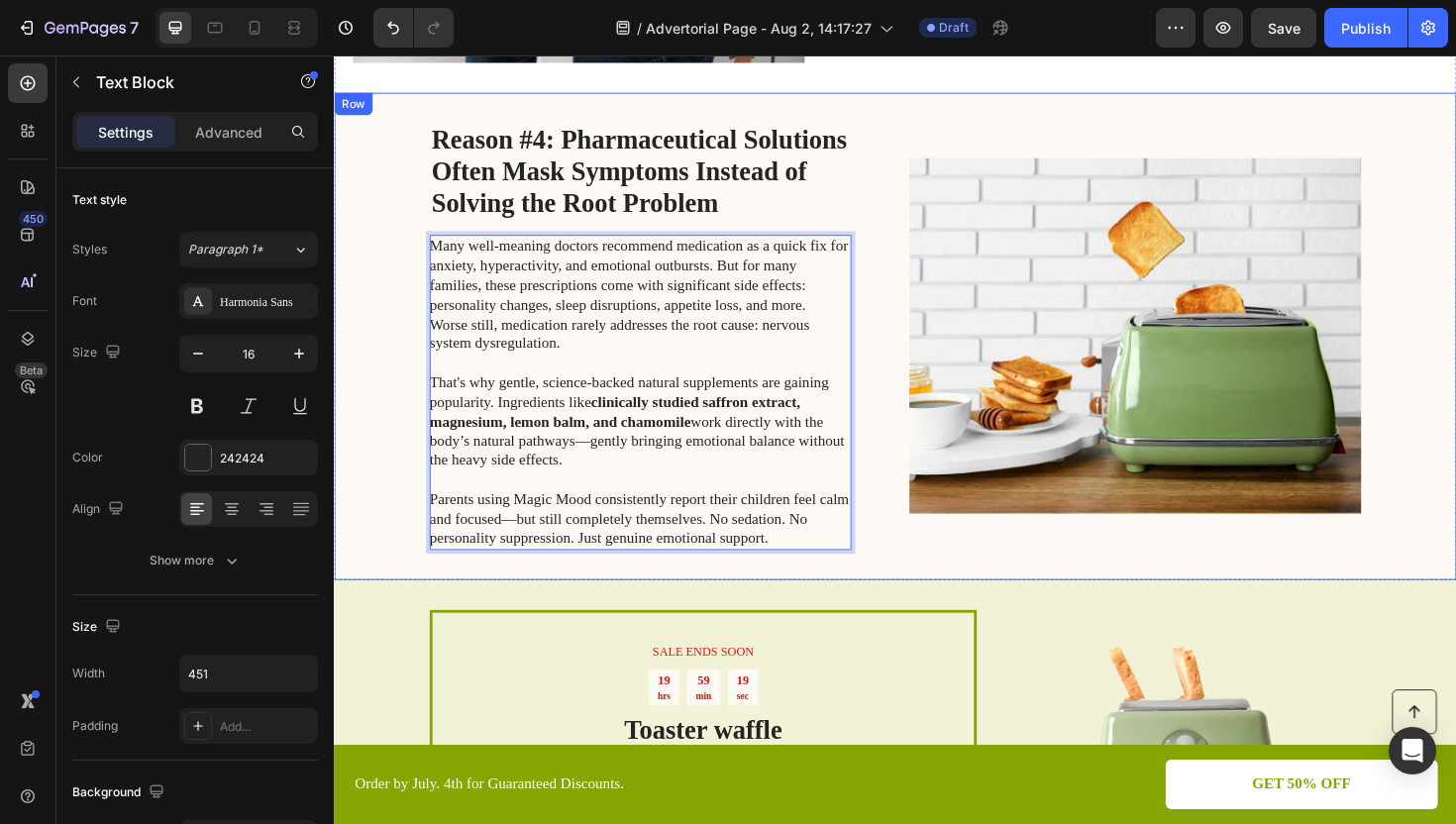 click on "⁠⁠⁠⁠⁠⁠⁠ Reason #4: Pharmaceutical Solutions Often Mask Symptoms Instead of Solving the Root Problem Heading Many well-meaning doctors recommend medication as a quick fix for anxiety, hyperactivity, and emotional outbursts. But for many families, these prescriptions come with significant side effects: personality changes, sleep disruptions, appetite loss, and more. Worse still, medication rarely addresses the root cause: nervous system dysregulation. That's why gentle, science-backed natural supplements are gaining popularity. Ingredients like  clinically studied saffron extract, magnesium, lemon balm, and chamomile  work directly with the body’s natural pathways—gently bringing emotional balance without the heavy side effects. Parents using Magic Mood consistently report their children feel calm and focused—but still completely themselves. No sedation. No personality suppression. Just genuine emotional support. Text Block   0 Image Row" at bounding box center (928, 354) 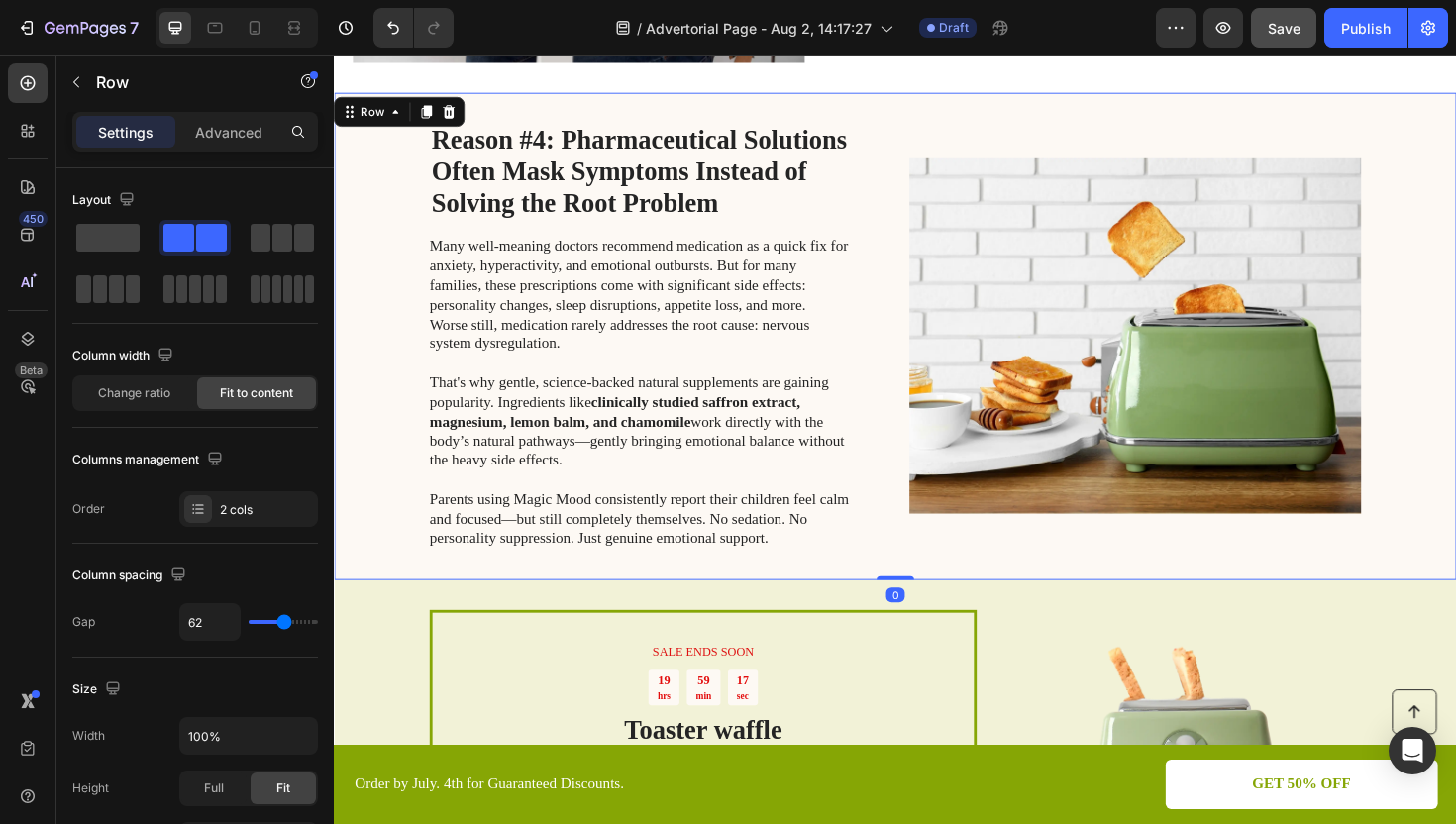 click on "Save" 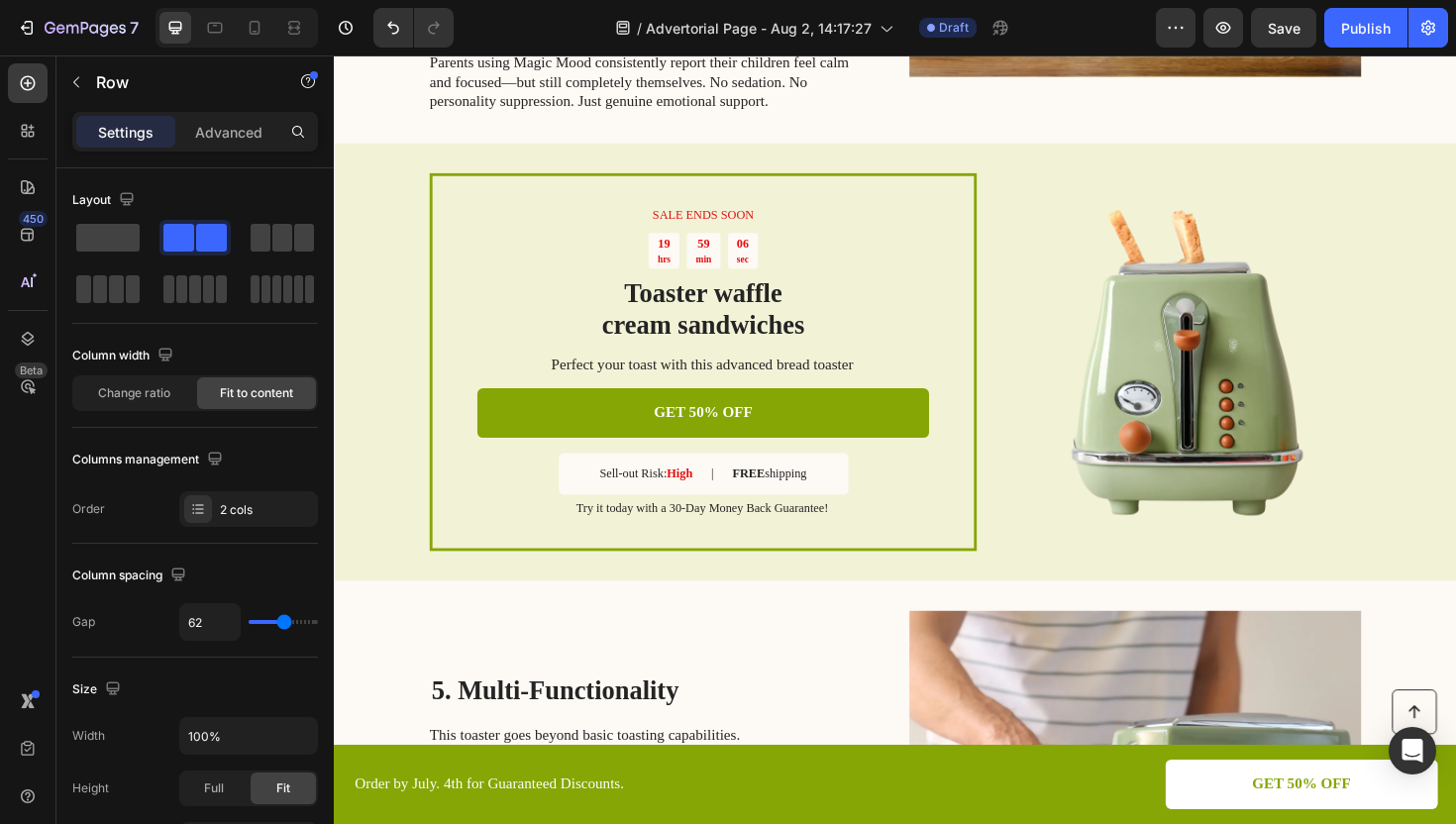 scroll, scrollTop: 2640, scrollLeft: 0, axis: vertical 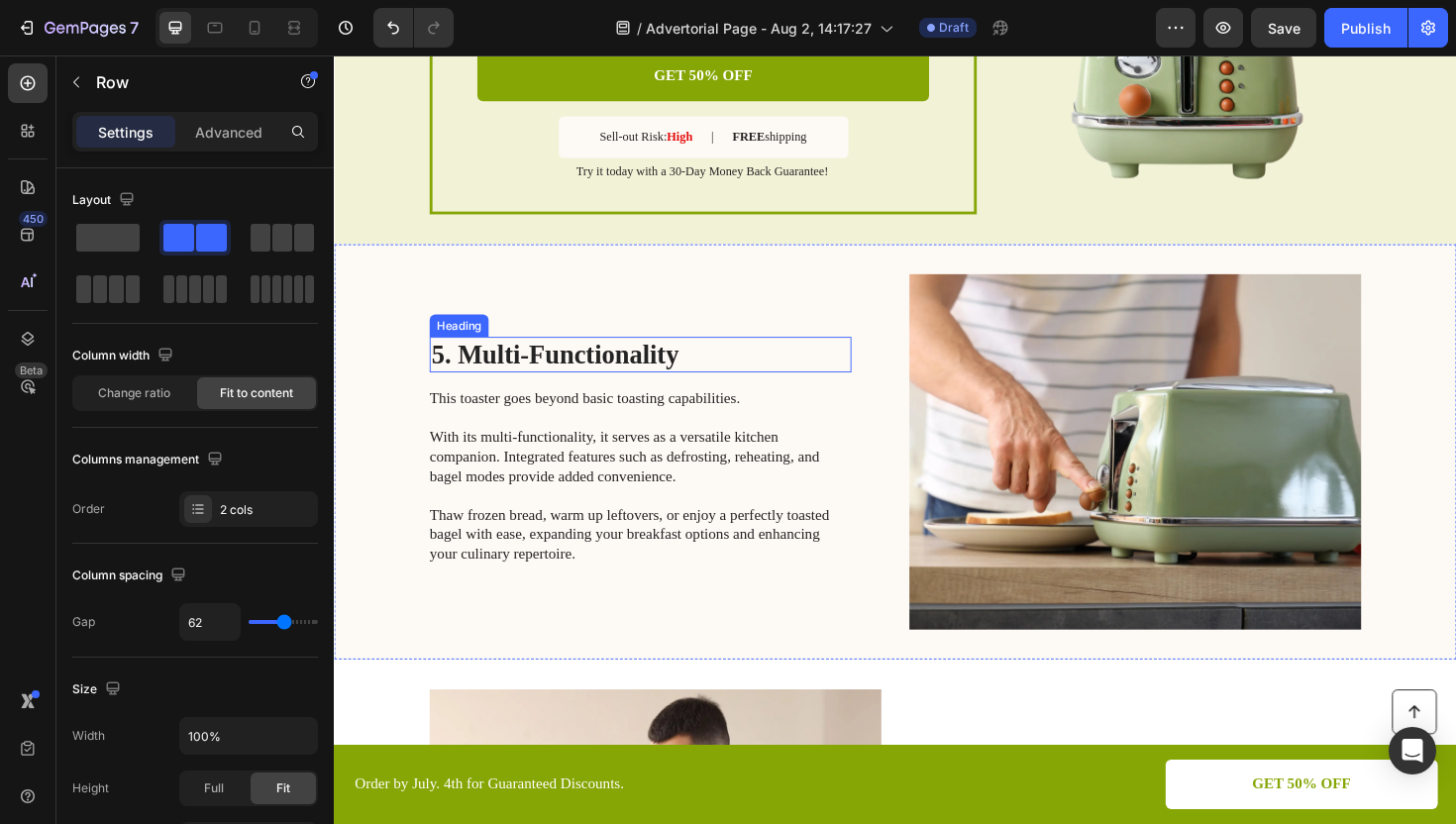click on "5. Multi-Functionality" at bounding box center (658, 372) 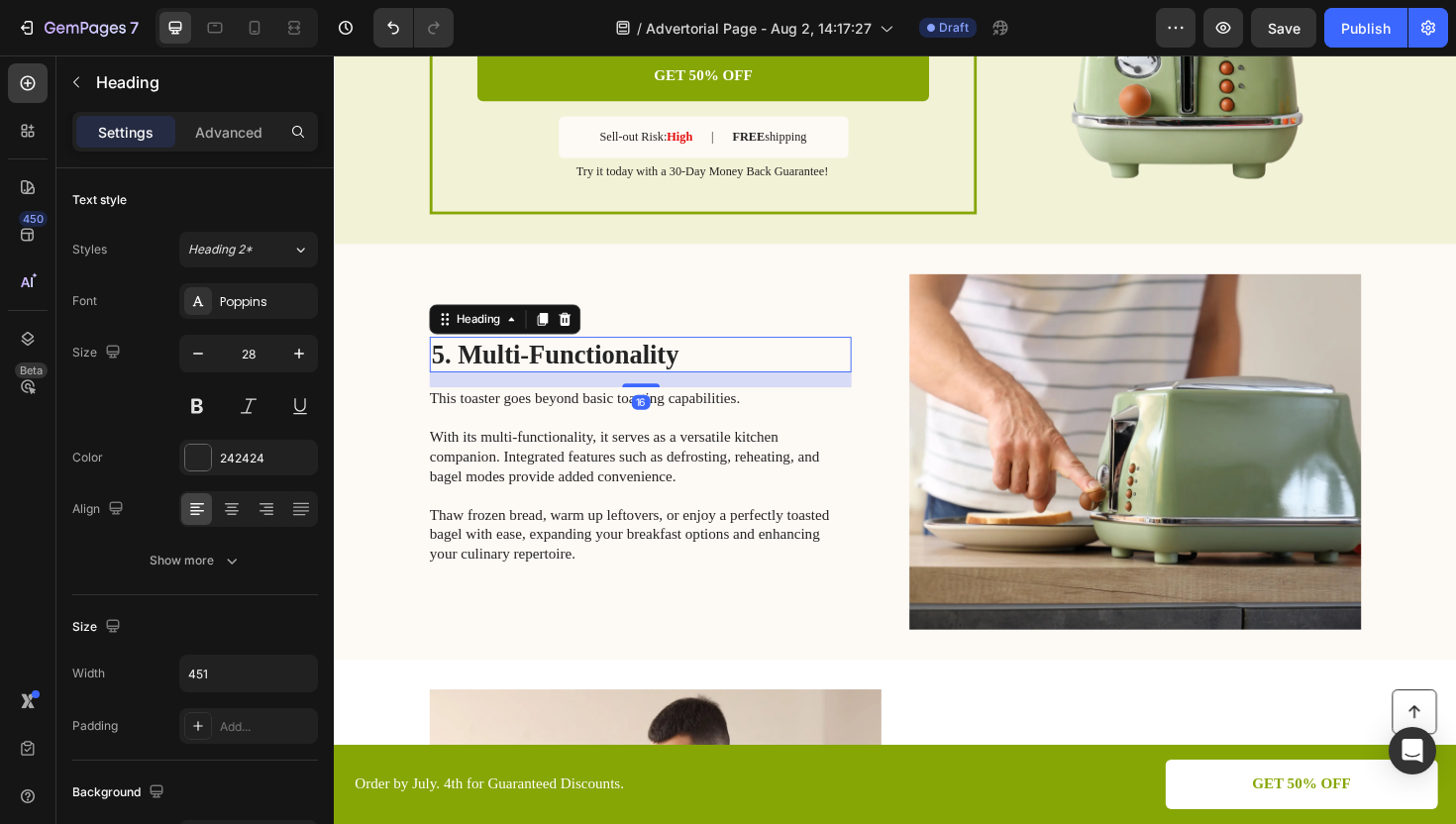 click on "5. Multi-Functionality" at bounding box center [658, 372] 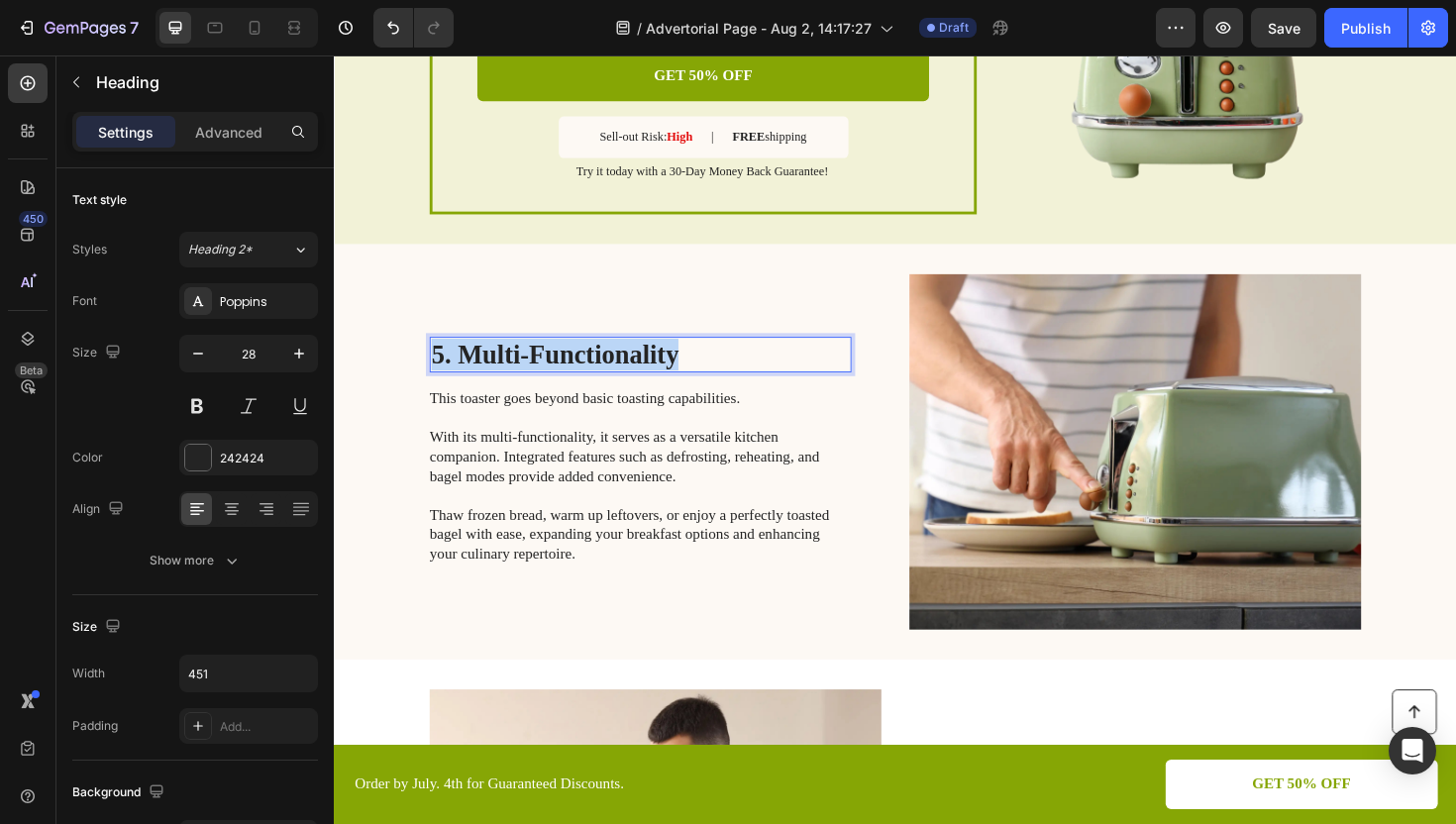 click on "5. Multi-Functionality" at bounding box center [658, 372] 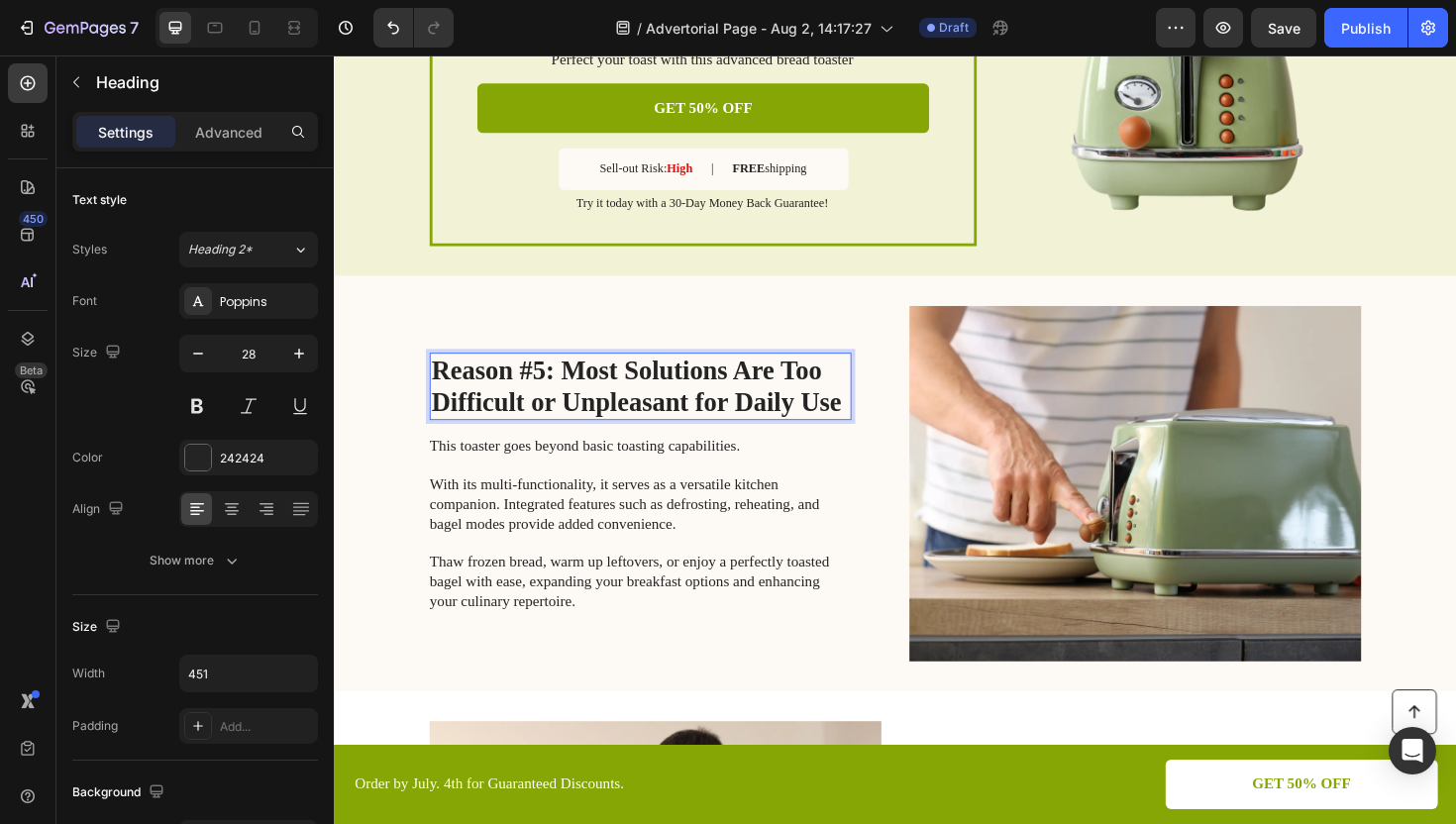 scroll, scrollTop: 2624, scrollLeft: 0, axis: vertical 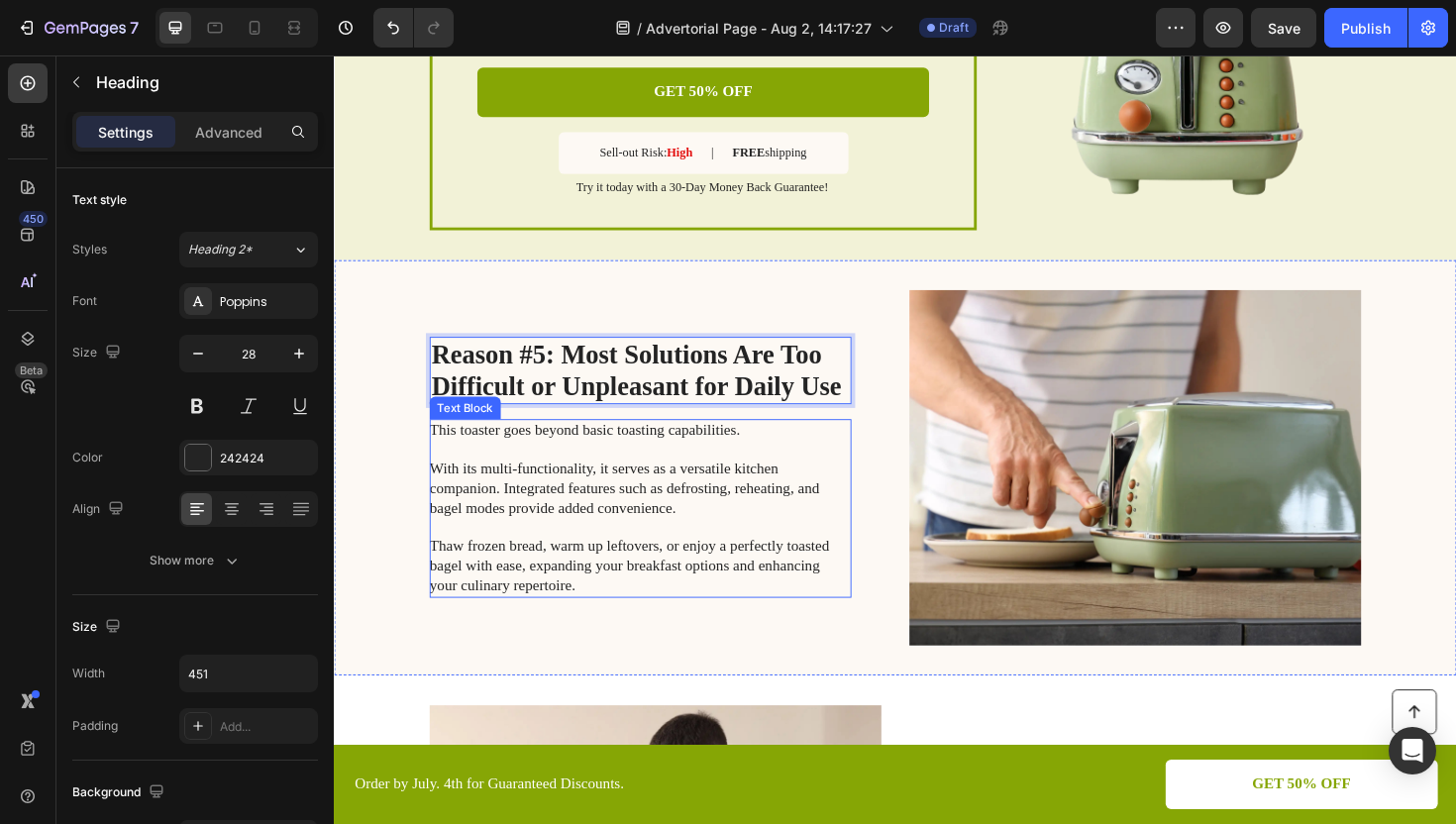 click on "This toaster goes beyond basic toasting capabilities.  With its multi-functionality, it serves as a versatile kitchen companion. Integrated features such as defrosting, reheating, and bagel modes provide added convenience.  Thaw frozen bread, warm up leftovers, or enjoy a perfectly toasted bagel with ease, expanding your breakfast options and enhancing your culinary repertoire." at bounding box center (657, 535) 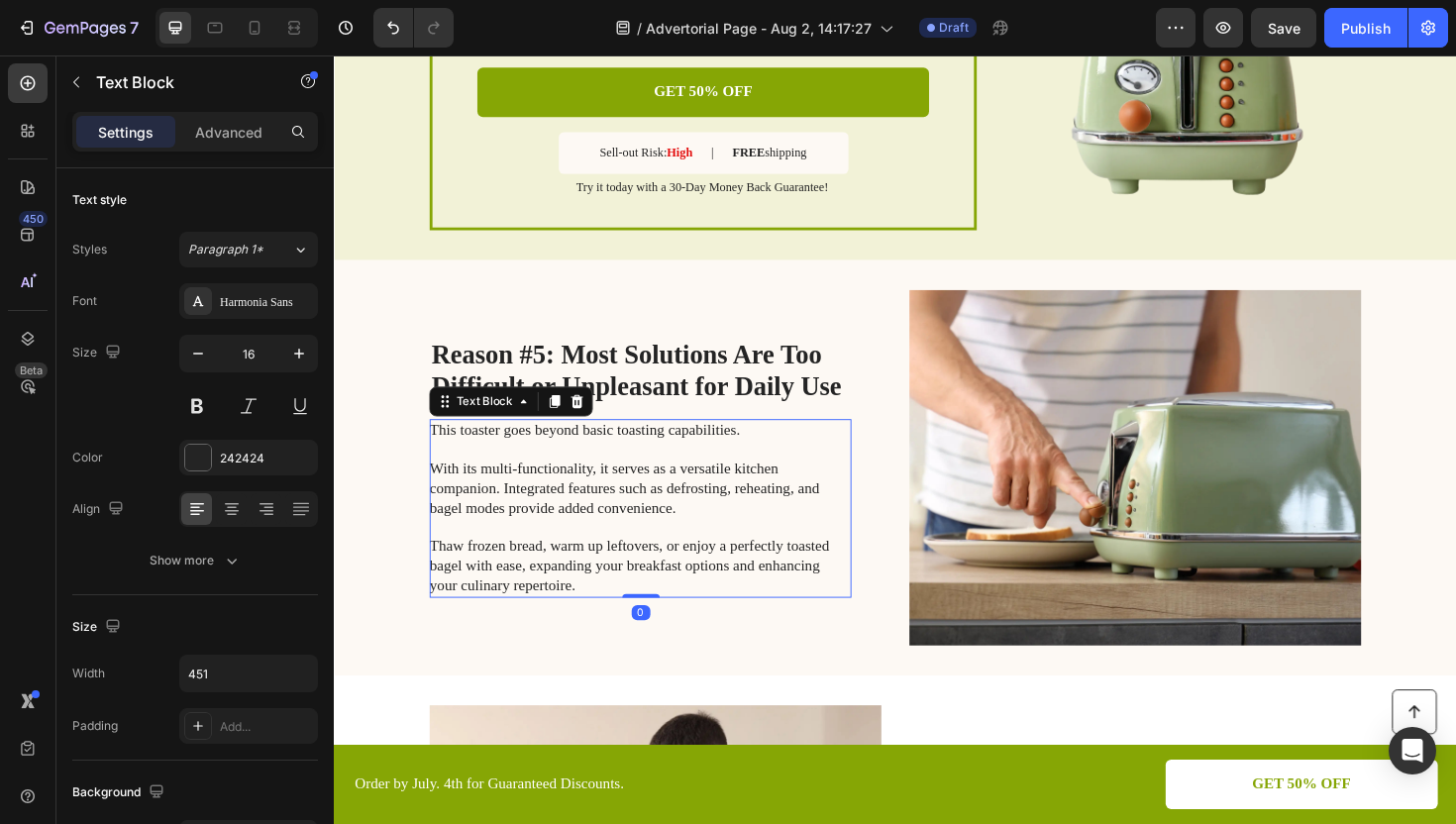 click on "This toaster goes beyond basic toasting capabilities.  With its multi-functionality, it serves as a versatile kitchen companion. Integrated features such as defrosting, reheating, and bagel modes provide added convenience.  Thaw frozen bread, warm up leftovers, or enjoy a perfectly toasted bagel with ease, expanding your breakfast options and enhancing your culinary repertoire." at bounding box center [657, 535] 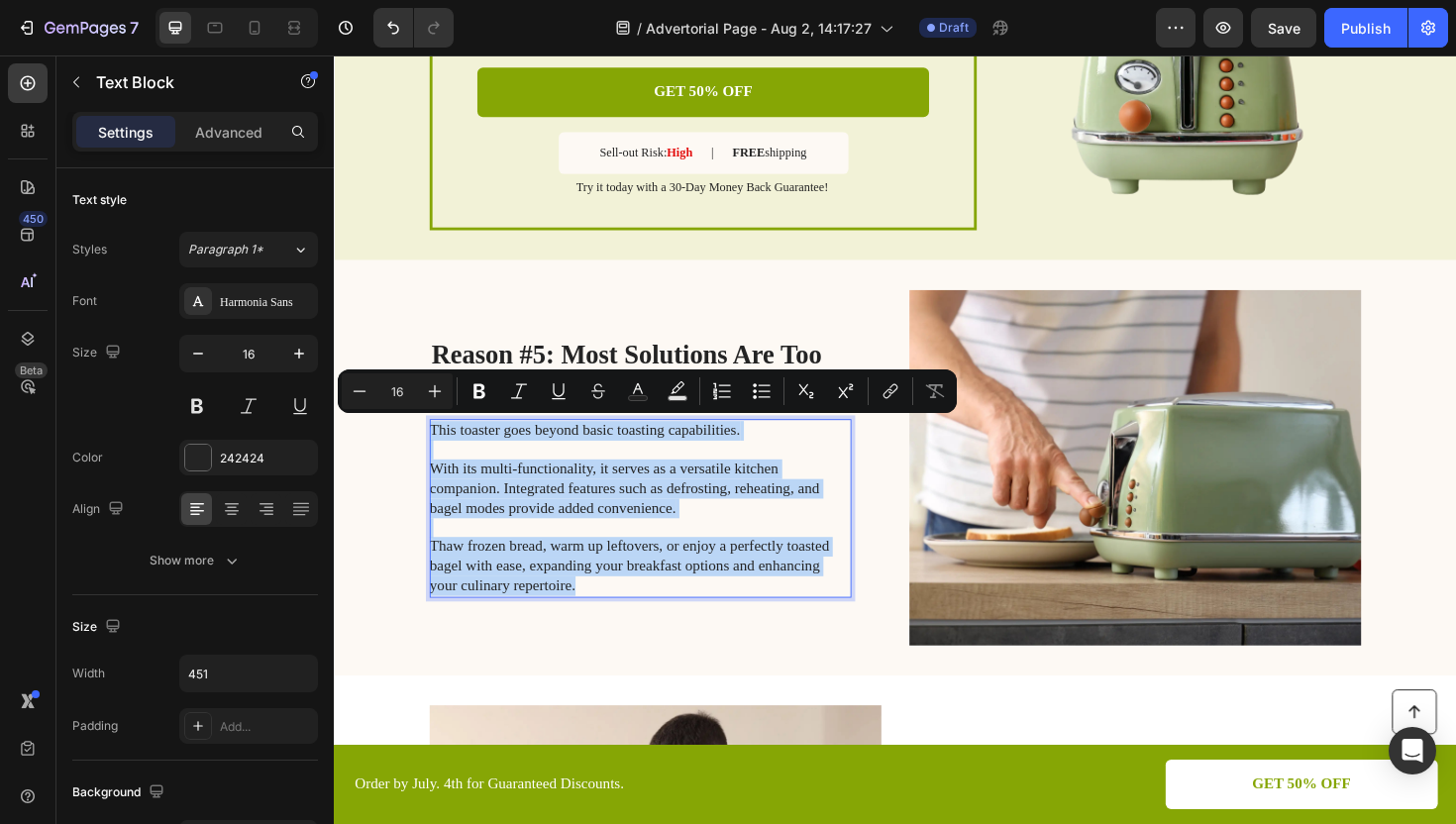 scroll, scrollTop: 2593, scrollLeft: 0, axis: vertical 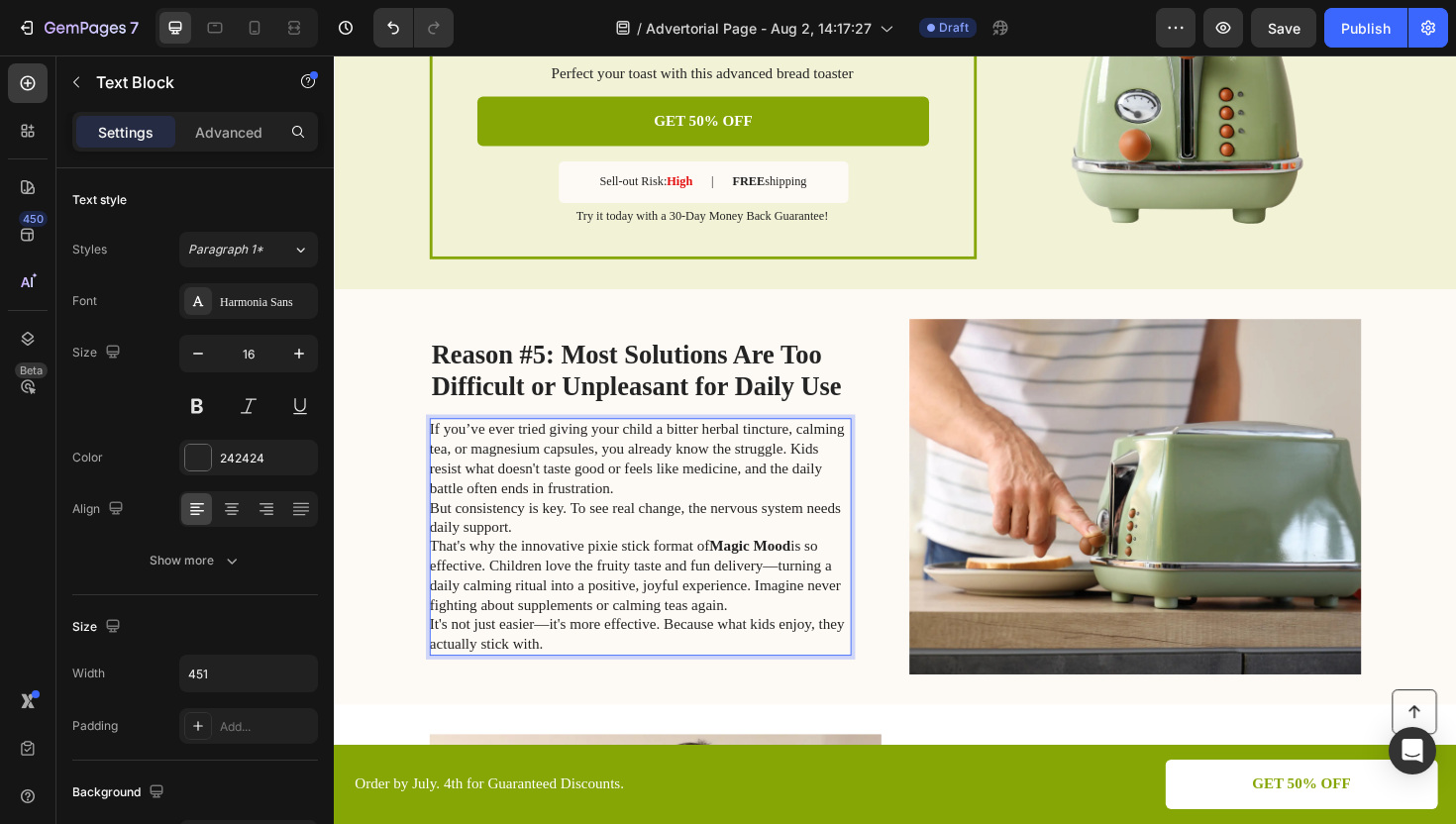 click on "It's not just easier—it's more effective. Because what kids enjoy, they actually stick with." at bounding box center [657, 669] 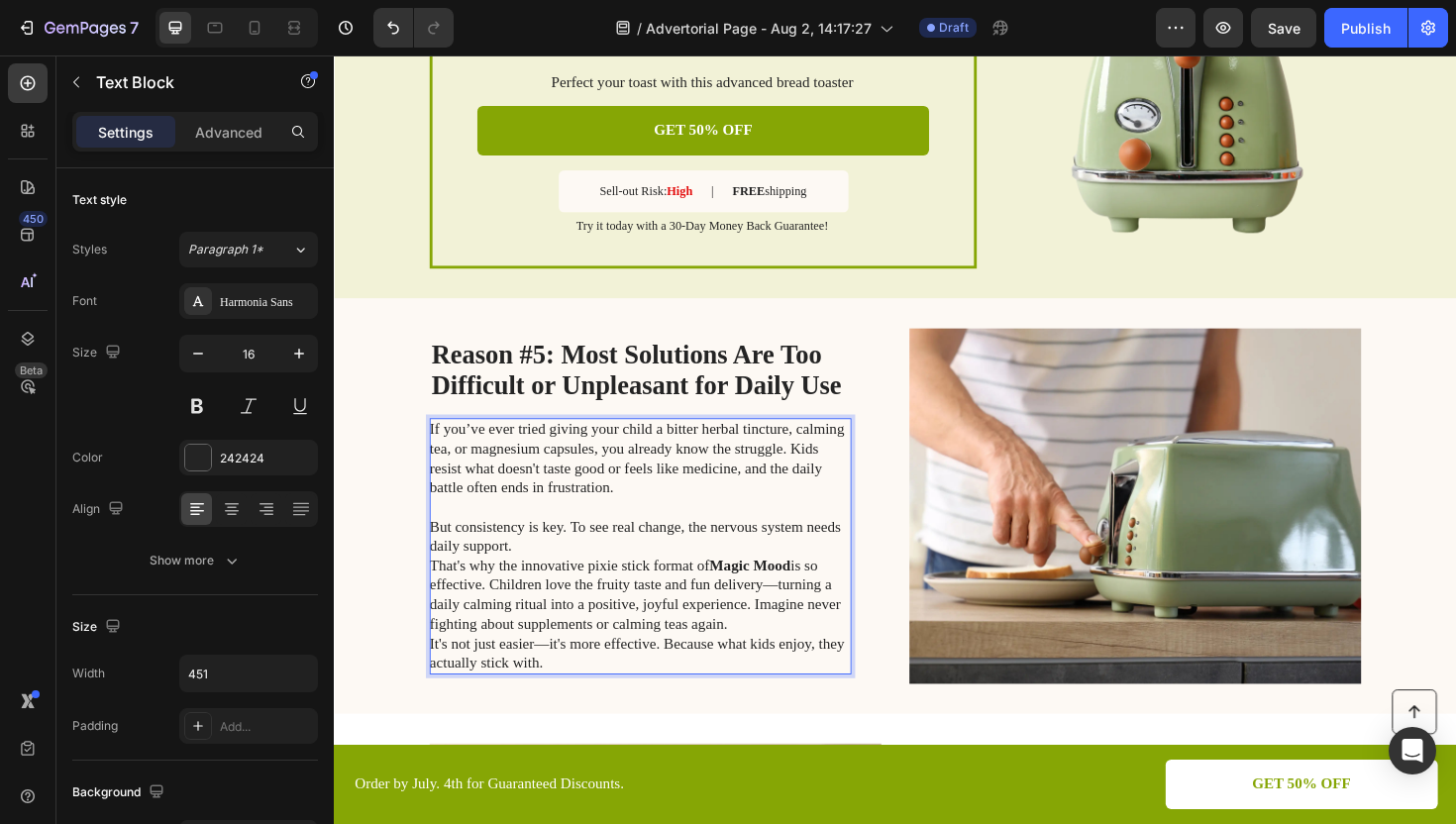 click on "But consistency is key. To see real change, the nervous system needs daily support." at bounding box center (657, 566) 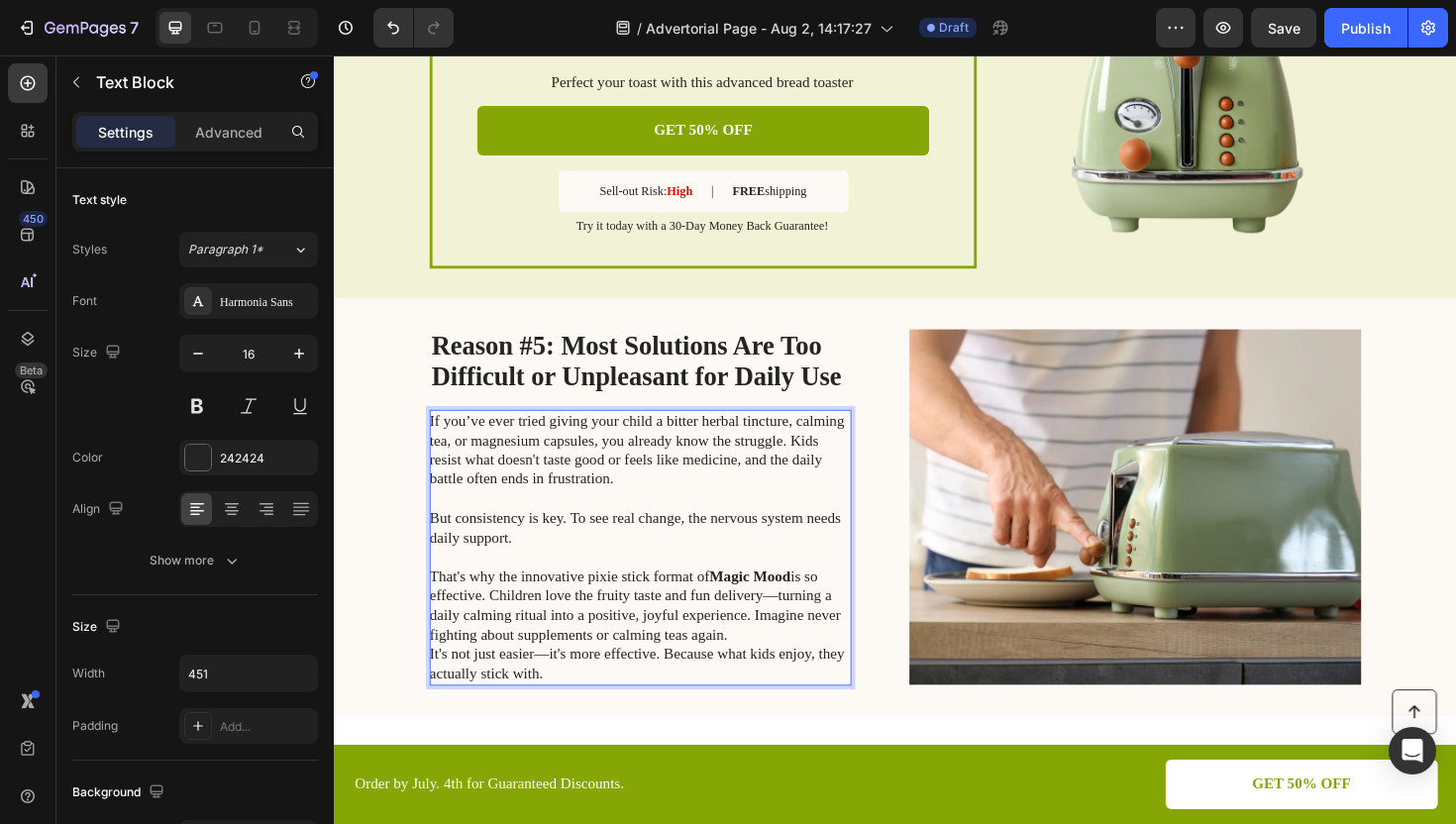 scroll, scrollTop: 2574, scrollLeft: 0, axis: vertical 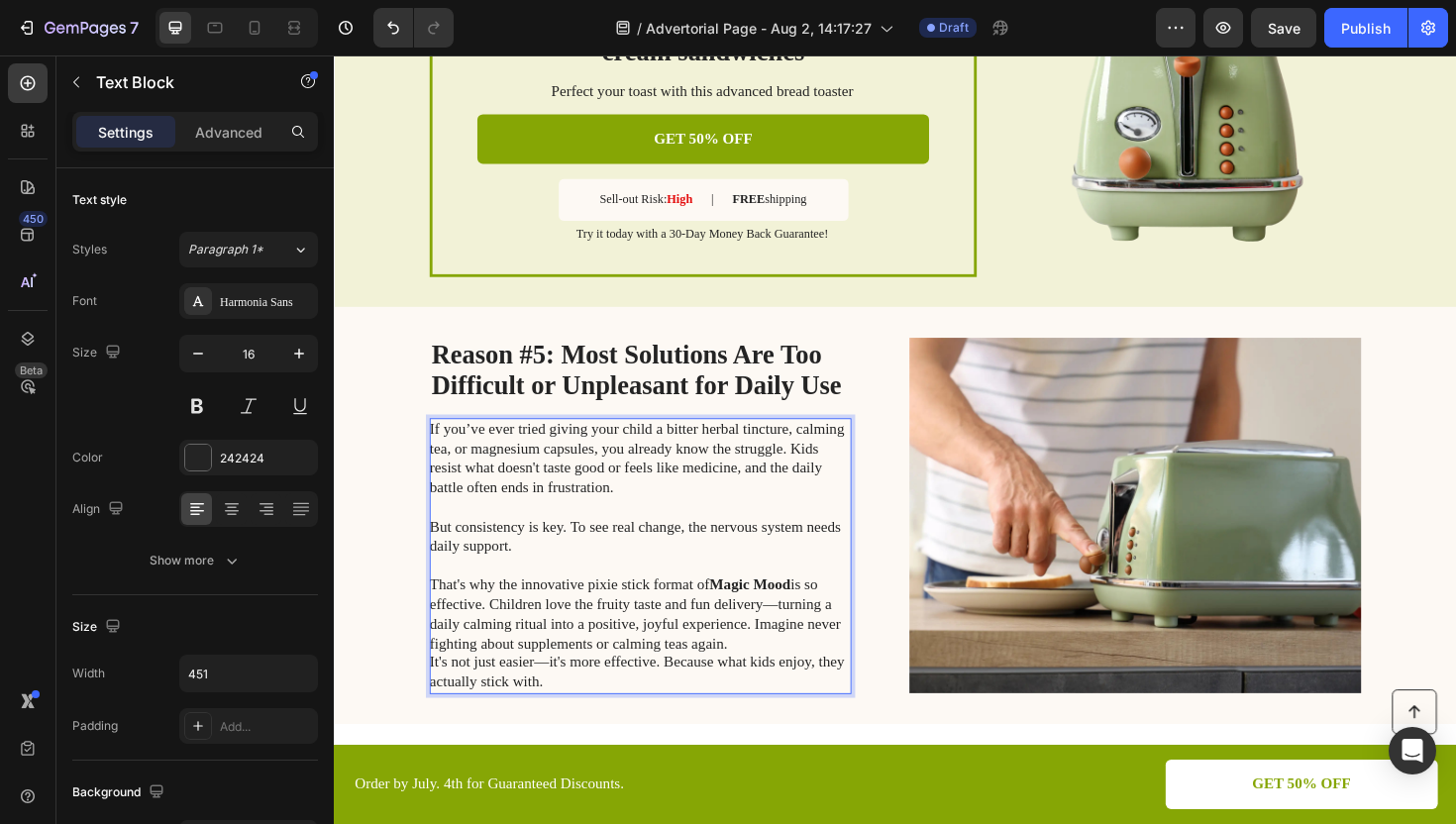 click on "It's not just easier—it's more effective. Because what kids enjoy, they actually stick with." at bounding box center (657, 709) 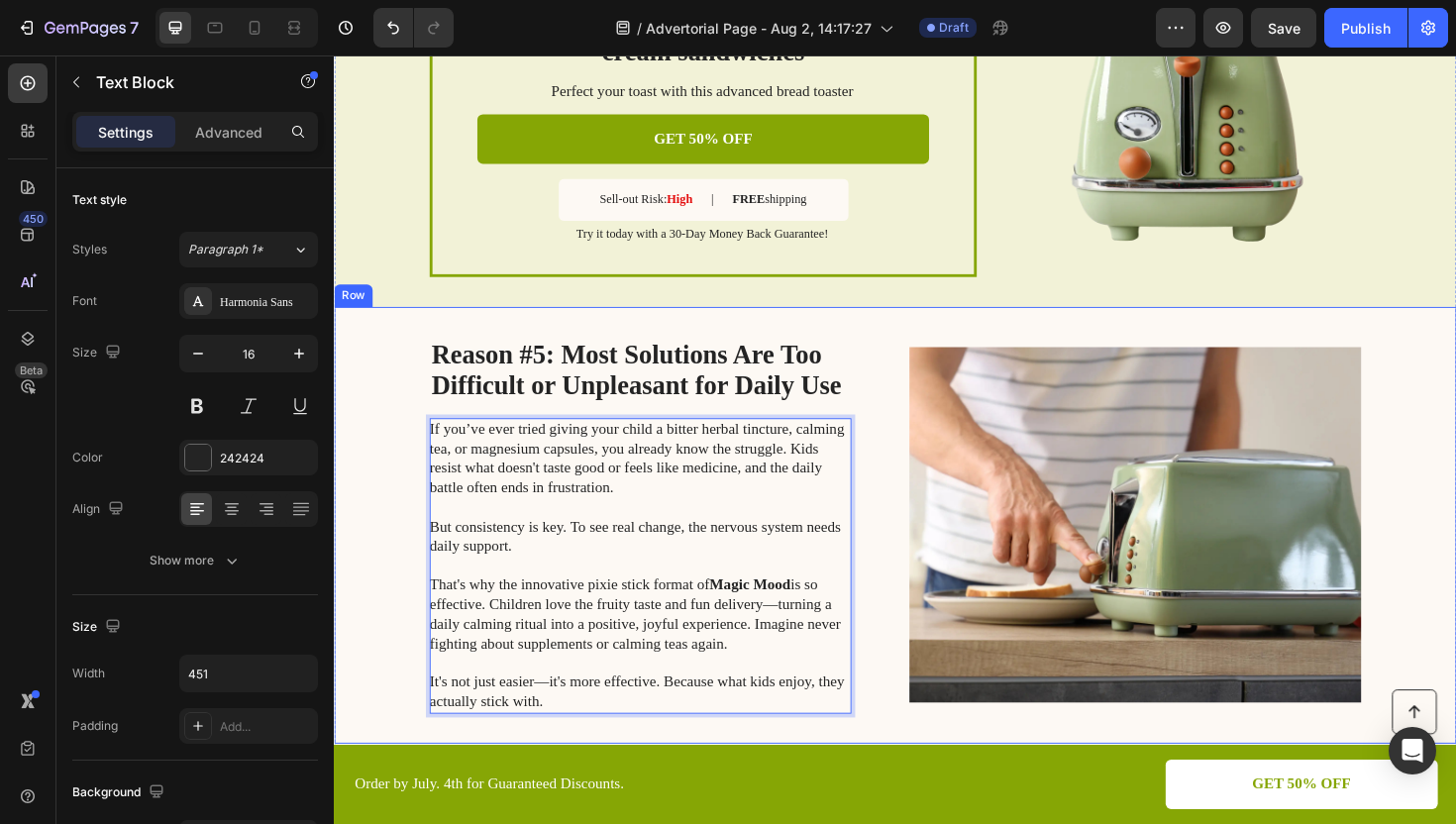 click on "⁠⁠⁠⁠⁠⁠⁠ Reason #5: Most Solutions Are Too Difficult or Unpleasant for Daily Use Heading If you’ve ever tried giving your child a bitter herbal tincture, calming tea, or magnesium capsules, you already know the struggle. Kids resist what doesn't taste good or feels like medicine, and the daily battle often ends in frustration. But consistency is key. To see real change, the nervous system needs daily support. That's why the innovative pixie stick format of  Magic Mood  is so effective. Children love the fruity taste and fun delivery—turning a daily calming ritual into a positive, joyful experience. Imagine never fighting about supplements or calming teas again. It's not just easier—it's more effective. Because what kids enjoy, they actually stick with. Text Block   0 Image Row" at bounding box center (928, 553) 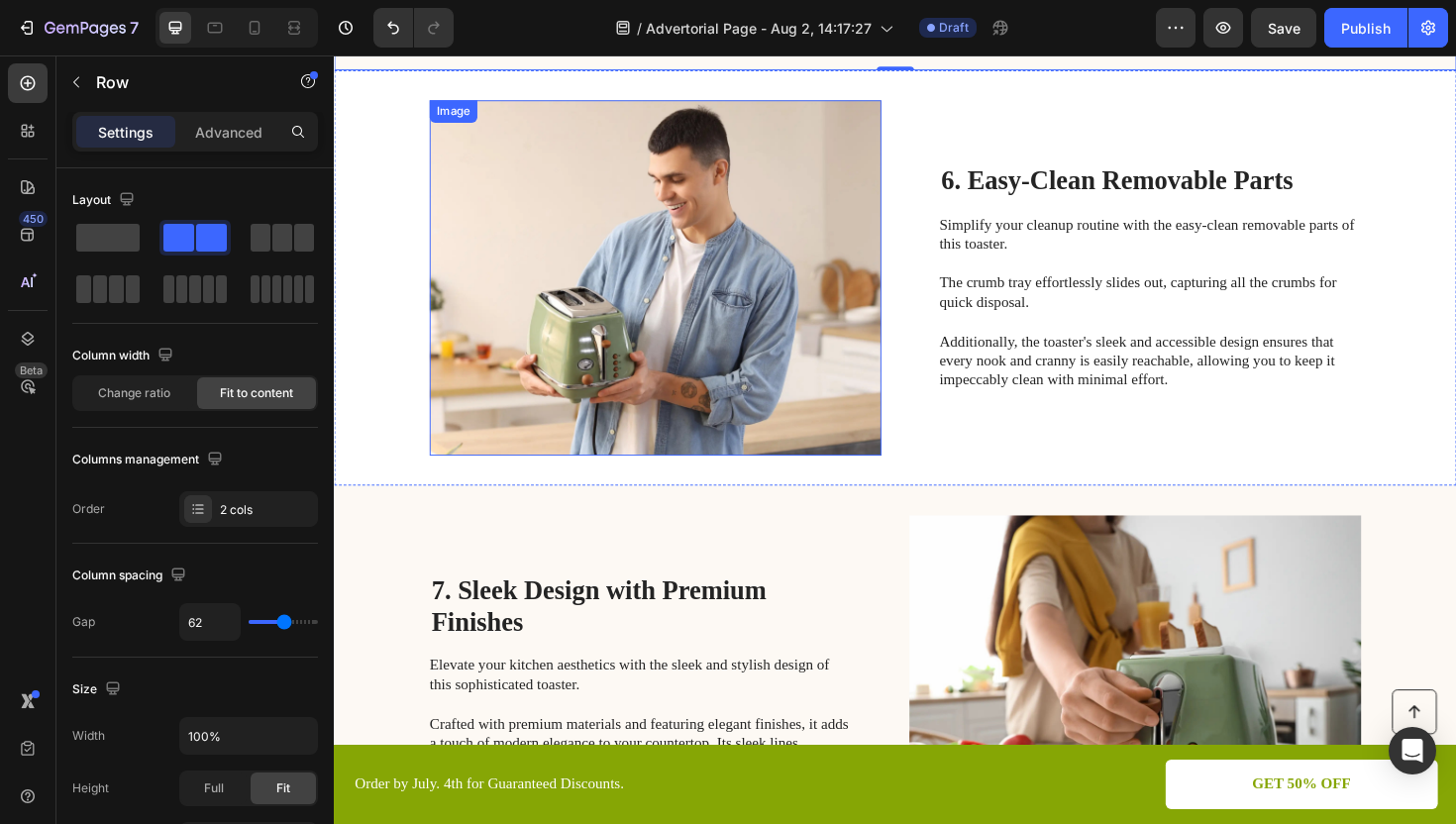 scroll, scrollTop: 3156, scrollLeft: 0, axis: vertical 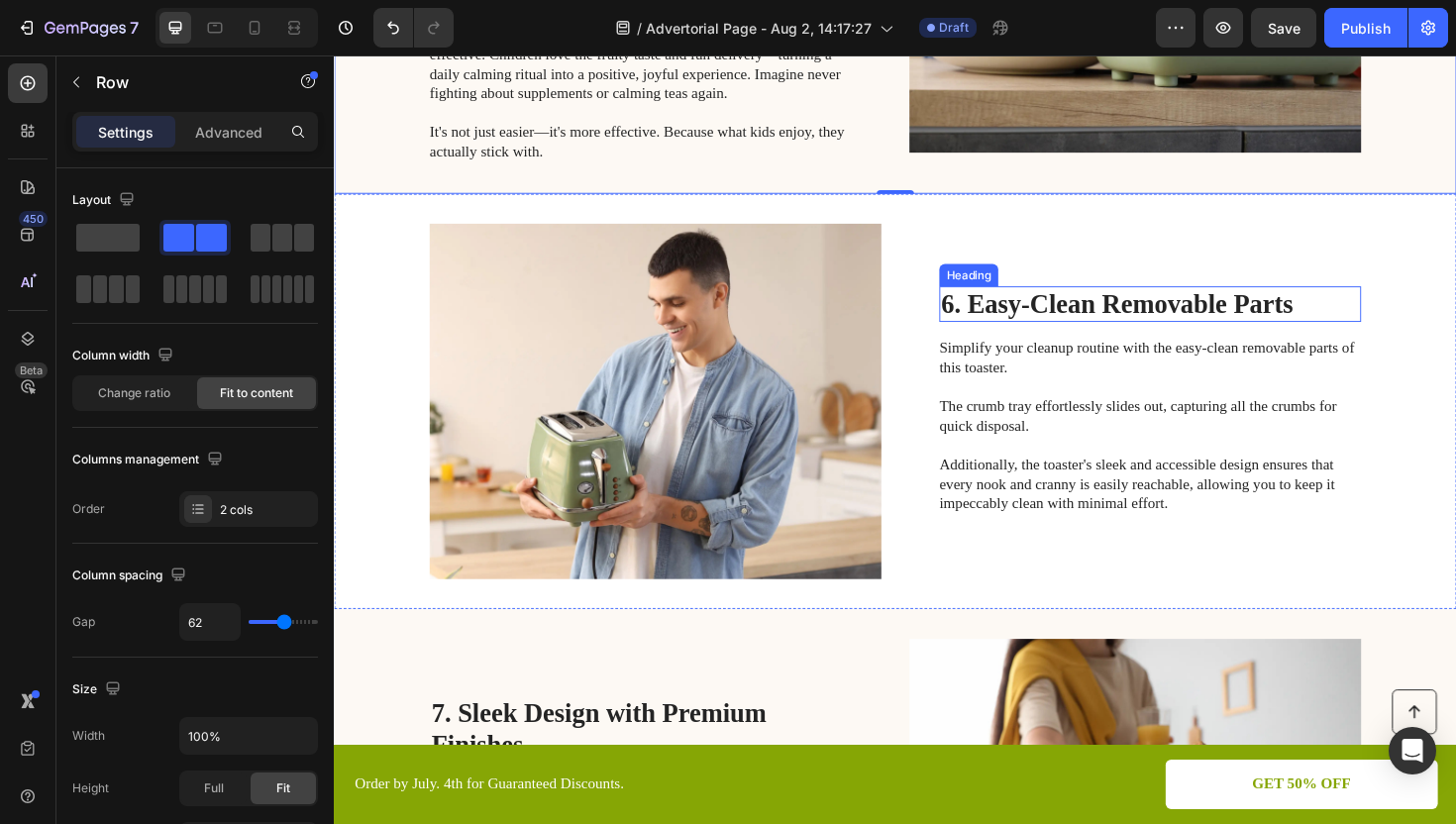 click on "6. Easy-Clean Removable Parts" at bounding box center (1197, 319) 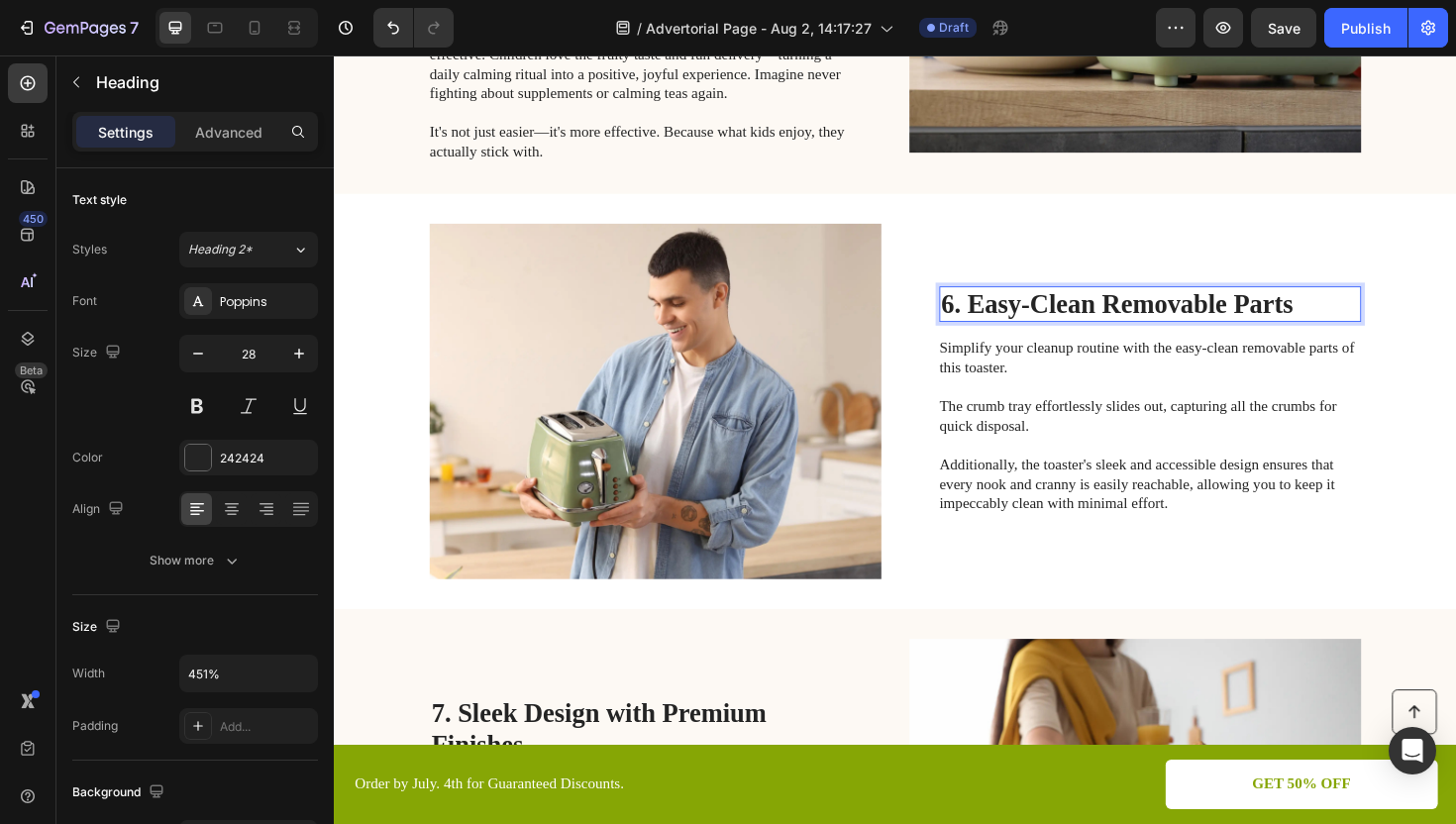 click on "6. Easy-Clean Removable Parts" at bounding box center (1197, 319) 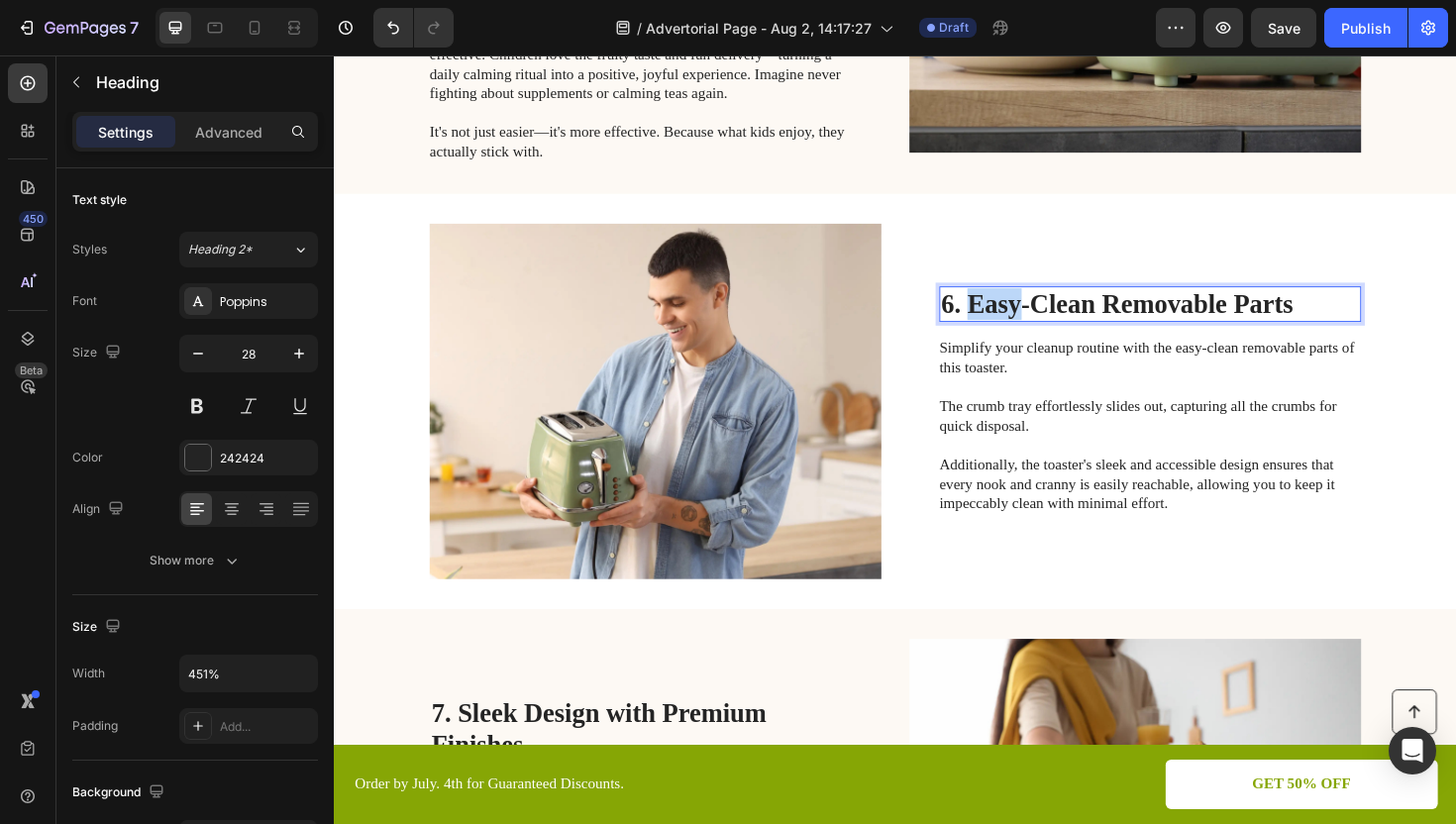 click on "6. Easy-Clean Removable Parts" at bounding box center [1197, 319] 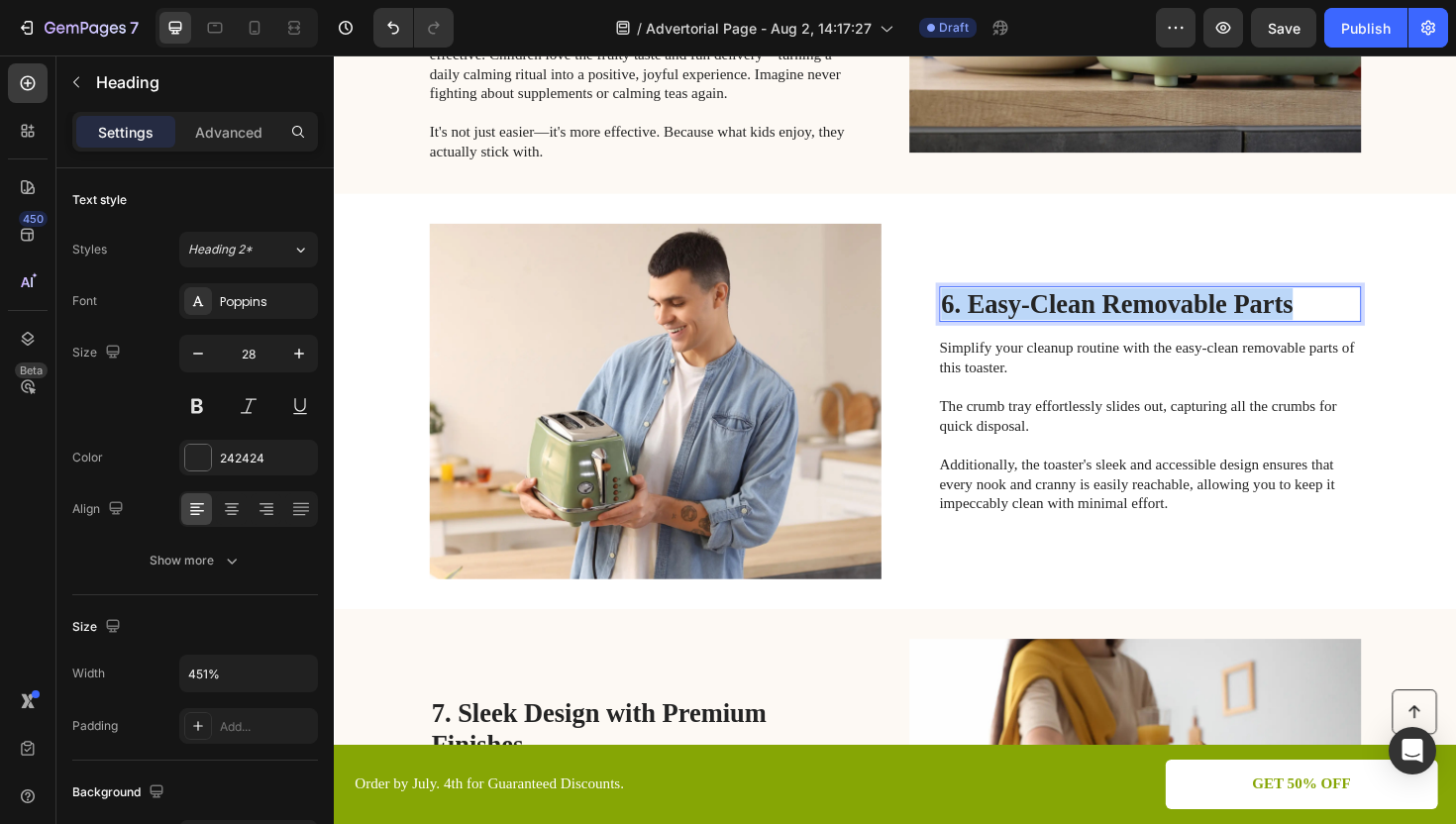 click on "6. Easy-Clean Removable Parts" at bounding box center (1197, 319) 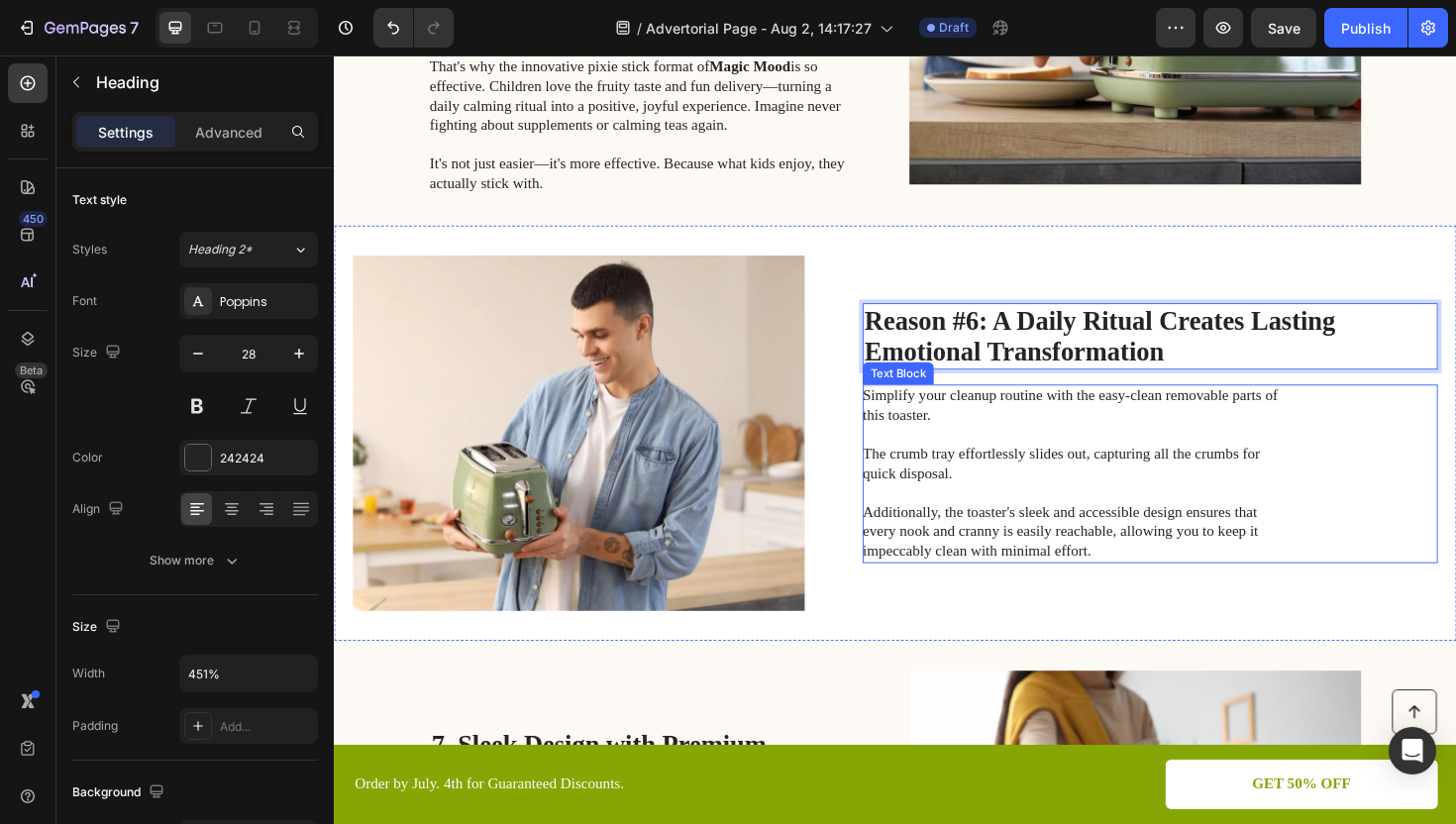 scroll, scrollTop: 3140, scrollLeft: 0, axis: vertical 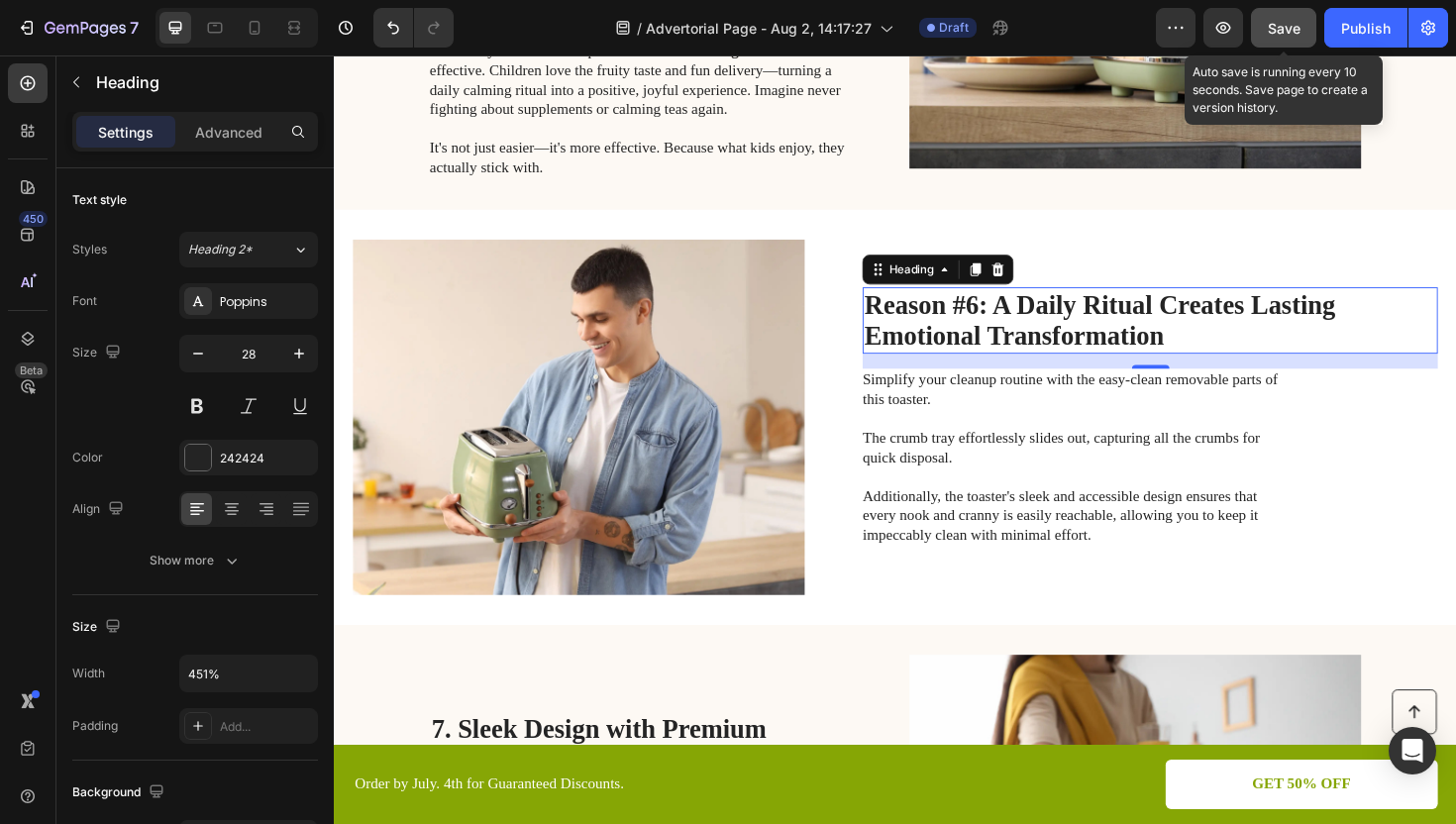 click on "Save" 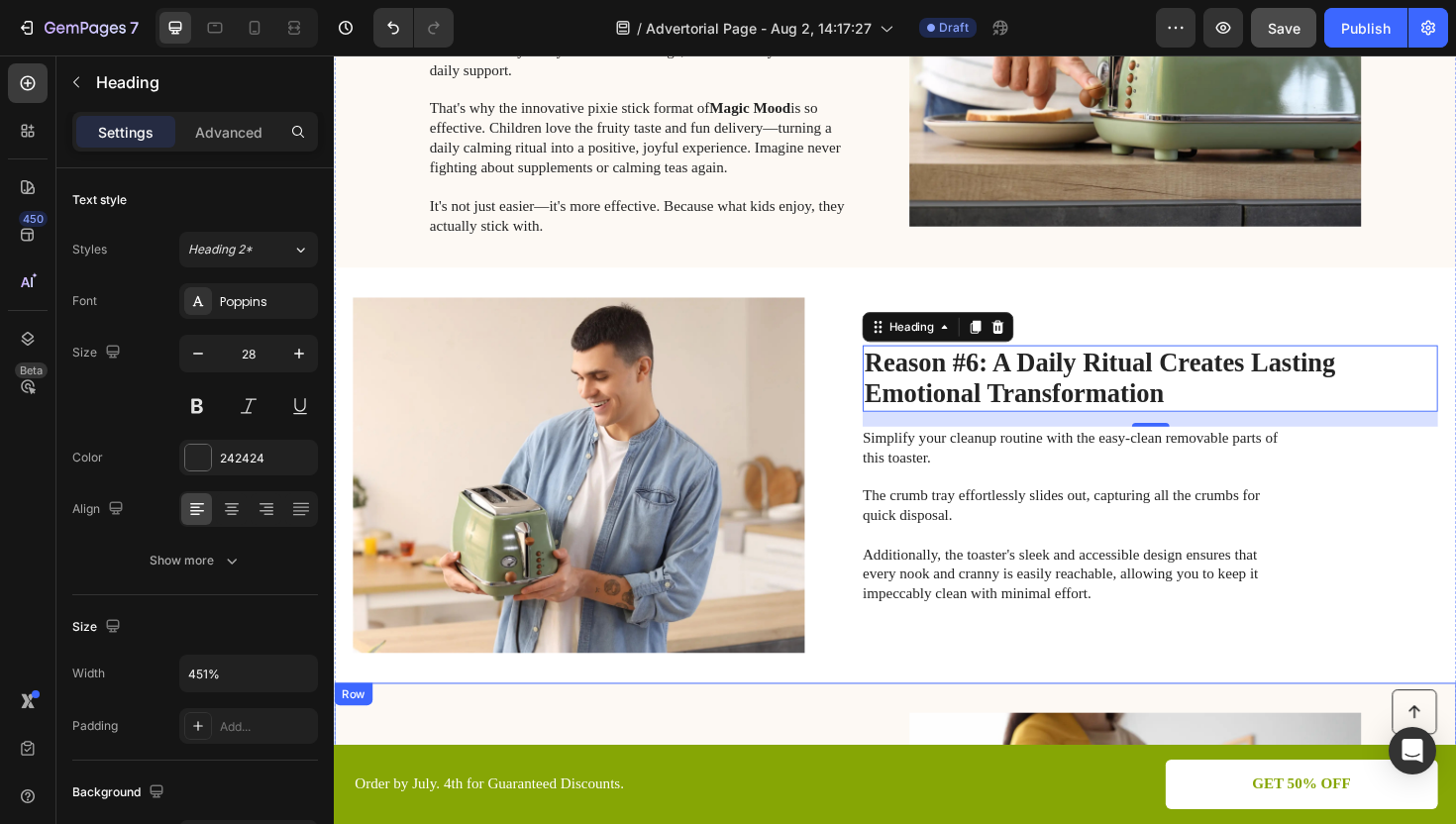scroll, scrollTop: 3076, scrollLeft: 0, axis: vertical 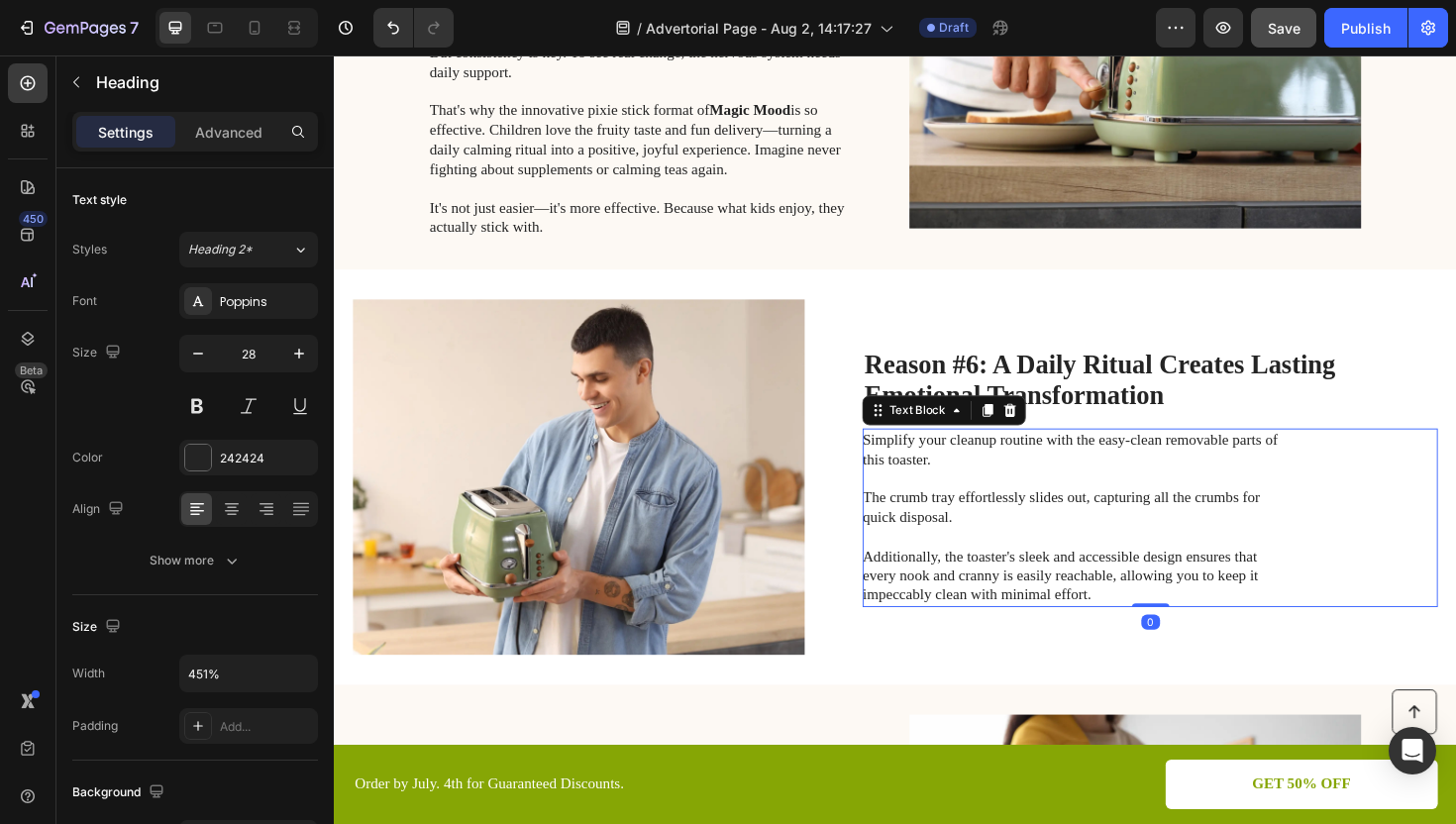 click on "Simplify your cleanup routine with the easy-clean removable parts of this toaster.  The crumb tray effortlessly slides out, capturing all the crumbs for quick disposal.  Additionally, the toaster's sleek and accessible design ensures that every nook and cranny is easily reachable, allowing you to keep it impeccably clean with minimal effort." at bounding box center [1115, 545] 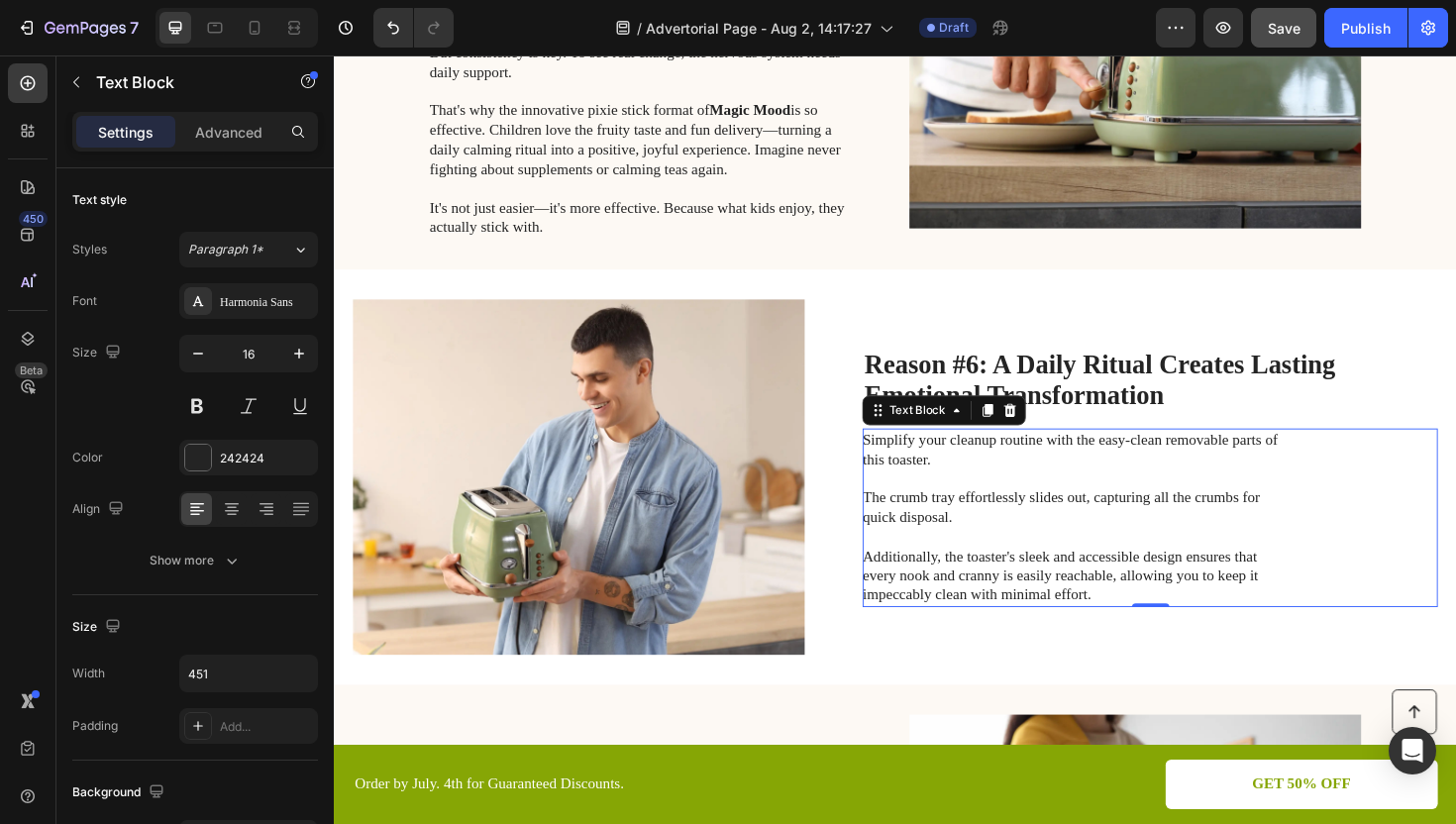 click on "Simplify your cleanup routine with the easy-clean removable parts of this toaster.  The crumb tray effortlessly slides out, capturing all the crumbs for quick disposal.  Additionally, the toaster's sleek and accessible design ensures that every nook and cranny is easily reachable, allowing you to keep it impeccably clean with minimal effort." at bounding box center (1115, 545) 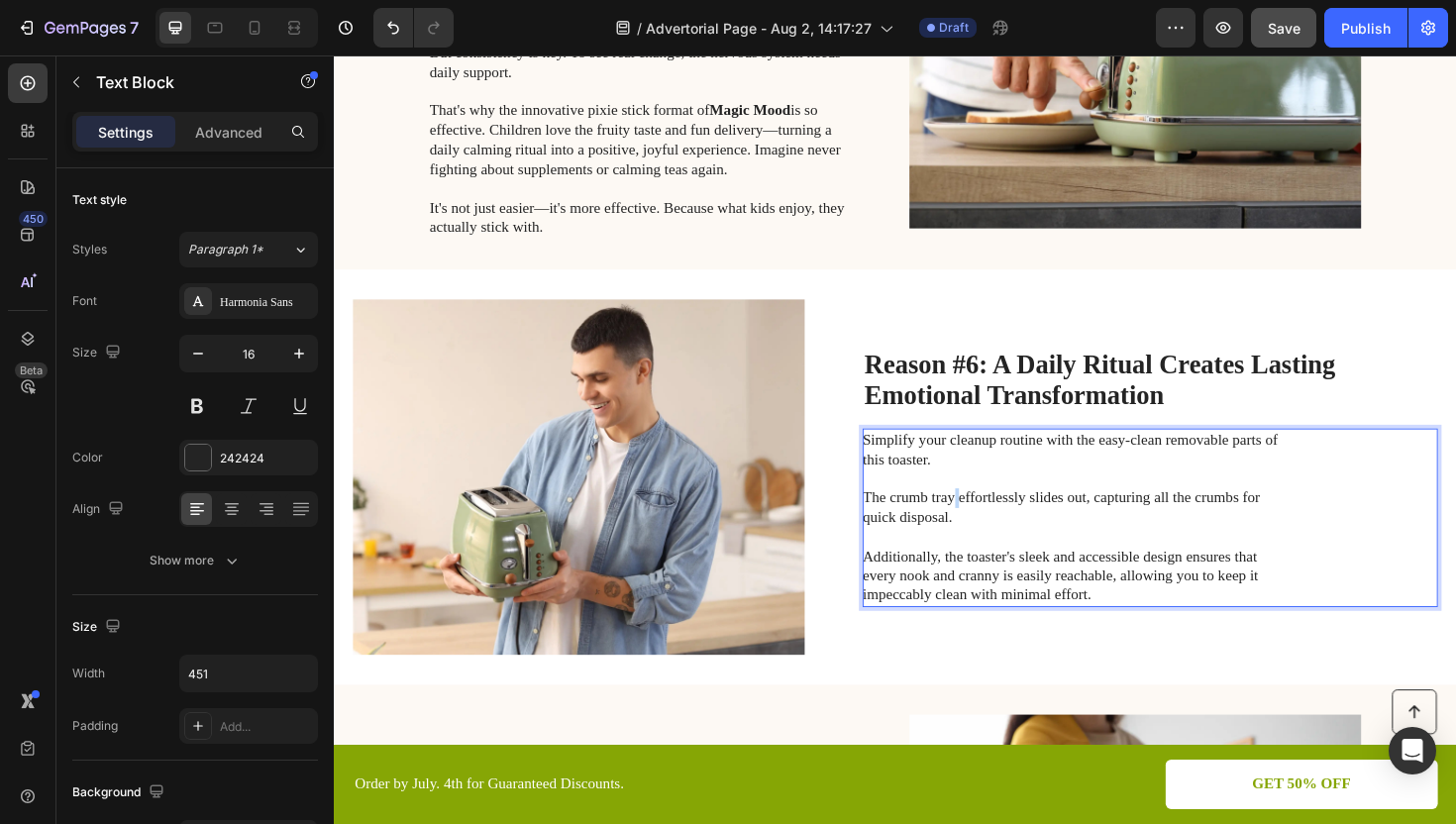 click on "Simplify your cleanup routine with the easy-clean removable parts of this toaster.  The crumb tray effortlessly slides out, capturing all the crumbs for quick disposal.  Additionally, the toaster's sleek and accessible design ensures that every nook and cranny is easily reachable, allowing you to keep it impeccably clean with minimal effort." at bounding box center [1115, 545] 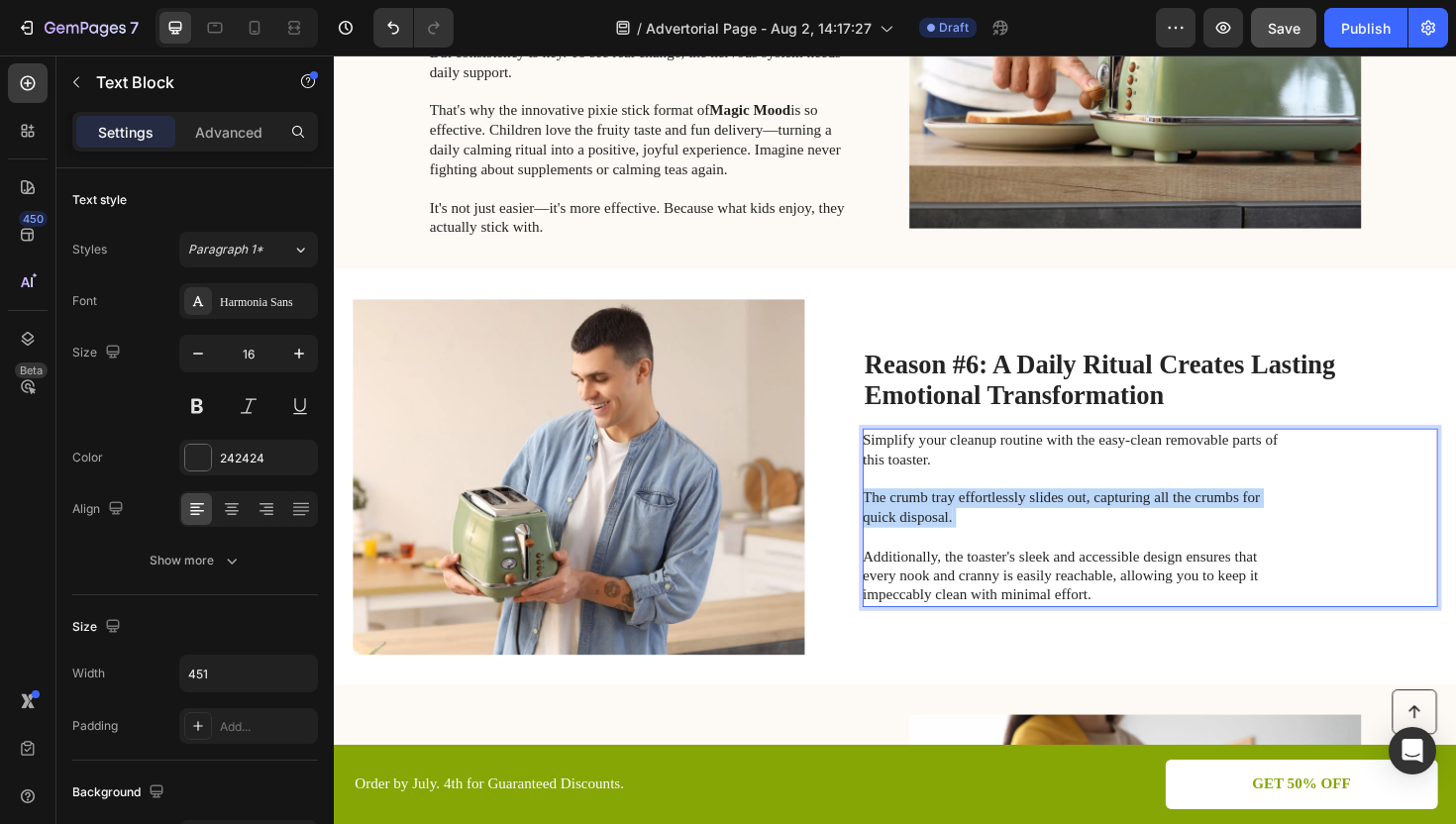 click on "Simplify your cleanup routine with the easy-clean removable parts of this toaster.  The crumb tray effortlessly slides out, capturing all the crumbs for quick disposal.  Additionally, the toaster's sleek and accessible design ensures that every nook and cranny is easily reachable, allowing you to keep it impeccably clean with minimal effort." at bounding box center (1115, 545) 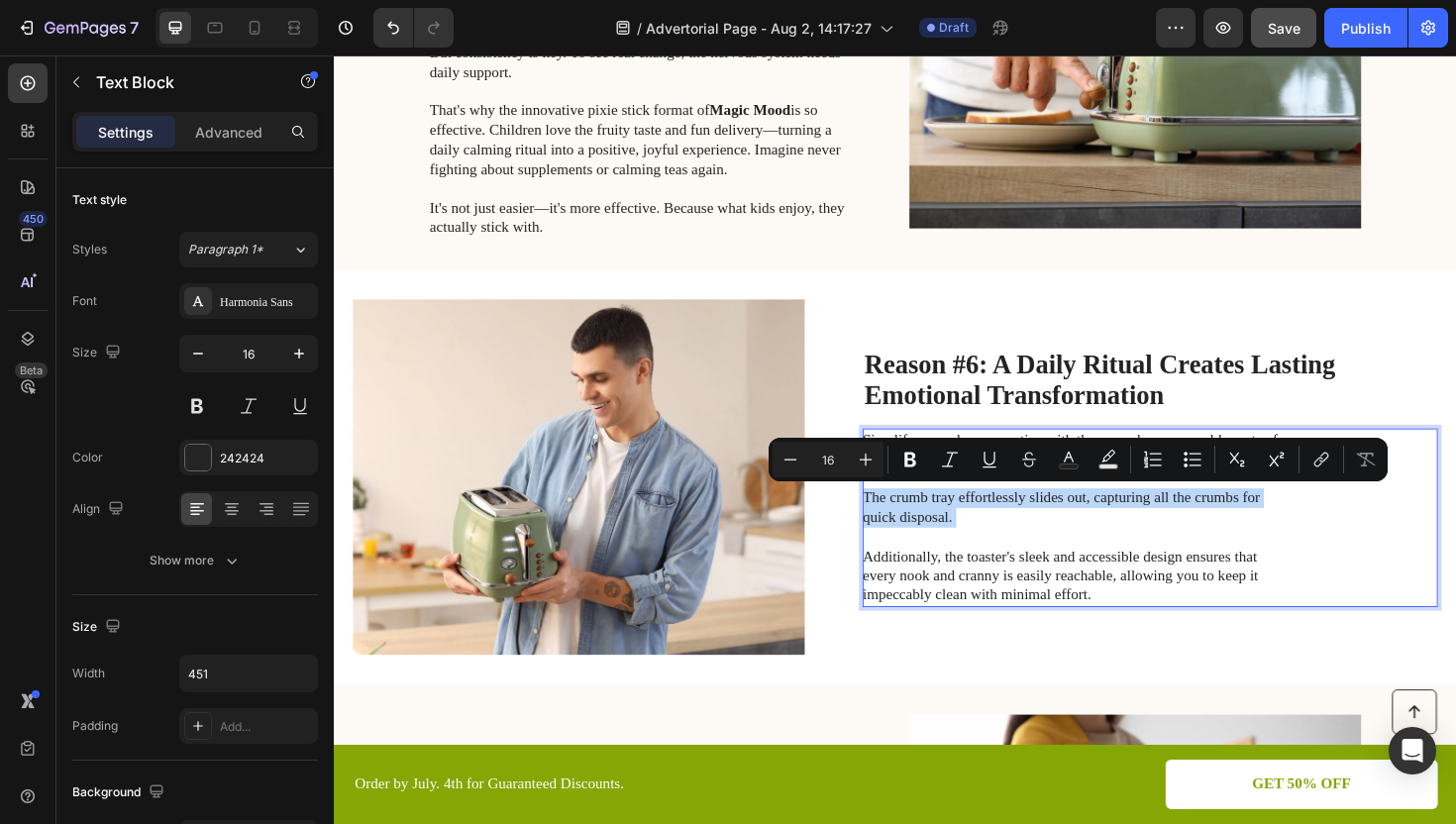 click on "Simplify your cleanup routine with the easy-clean removable parts of this toaster.  The crumb tray effortlessly slides out, capturing all the crumbs for quick disposal.  Additionally, the toaster's sleek and accessible design ensures that every nook and cranny is easily reachable, allowing you to keep it impeccably clean with minimal effort." at bounding box center [1115, 545] 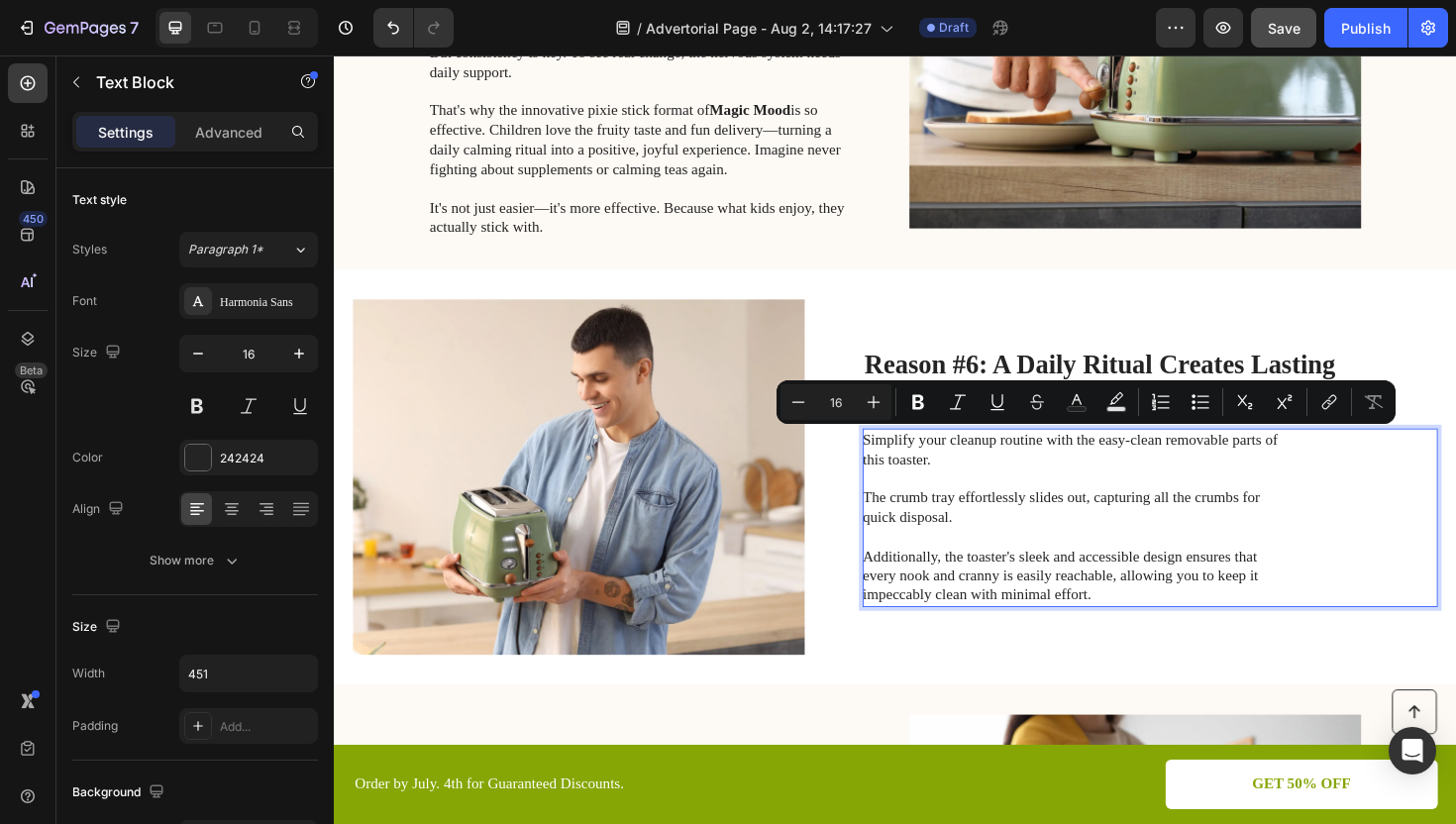 scroll, scrollTop: 3044, scrollLeft: 0, axis: vertical 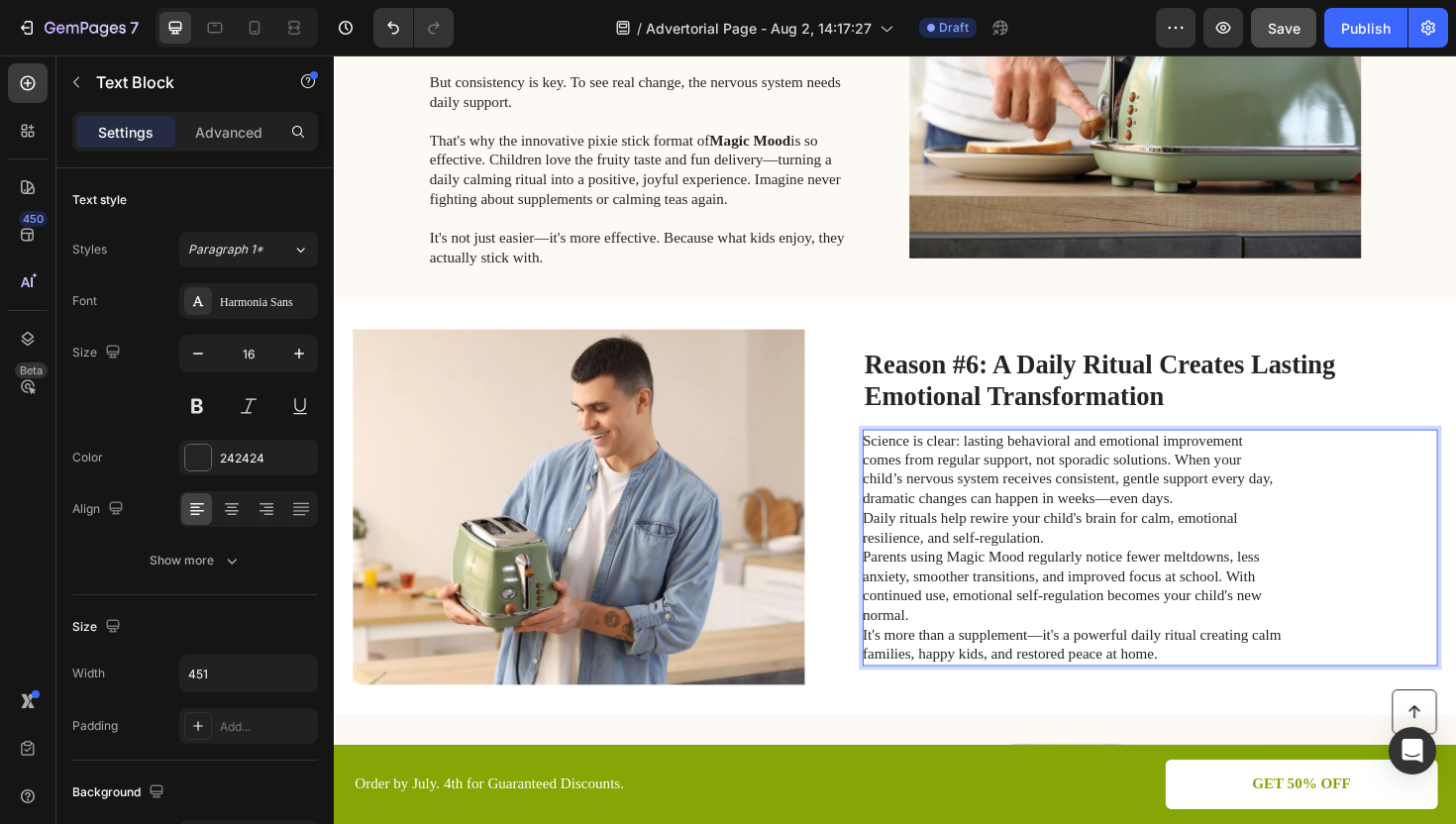 click on "Science is clear: lasting behavioral and emotional improvement comes from regular support, not sporadic solutions. When your child’s nervous system receives consistent, gentle support every day, dramatic changes can happen in weeks—even days." at bounding box center (1115, 494) 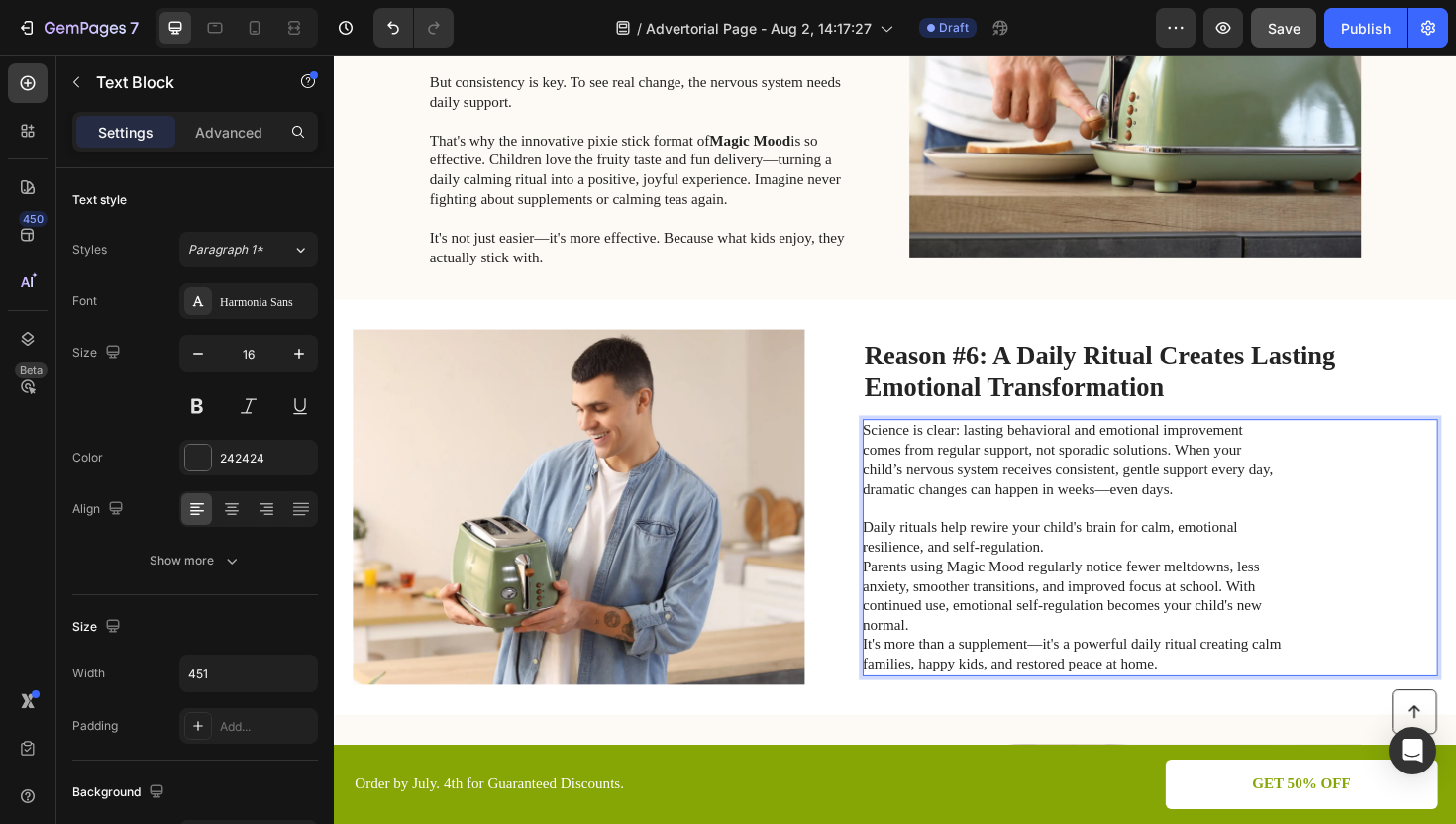 scroll, scrollTop: 3035, scrollLeft: 0, axis: vertical 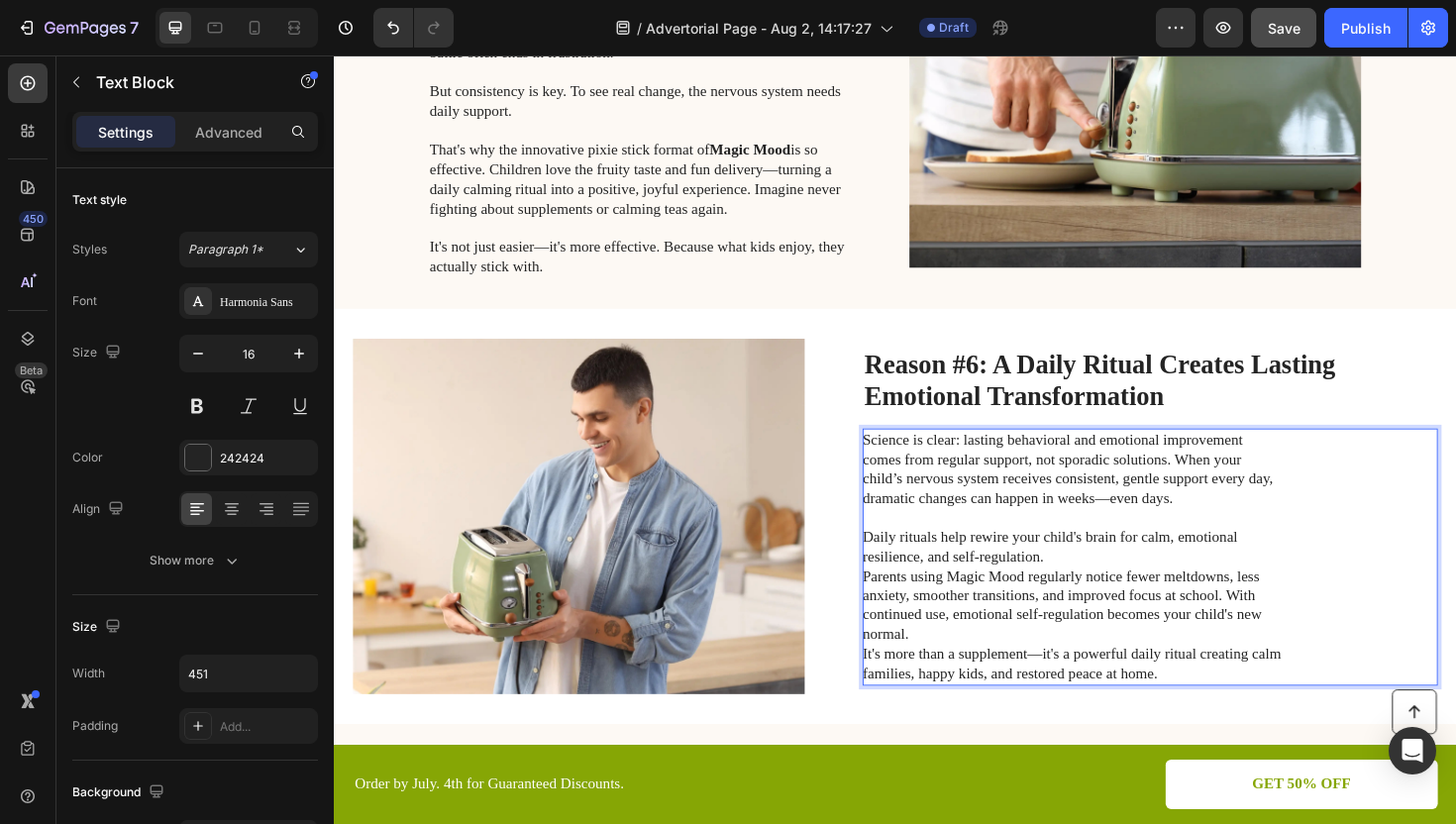 click on "Daily rituals help rewire your child's brain for calm, emotional resilience, and self-regulation." at bounding box center [1115, 576] 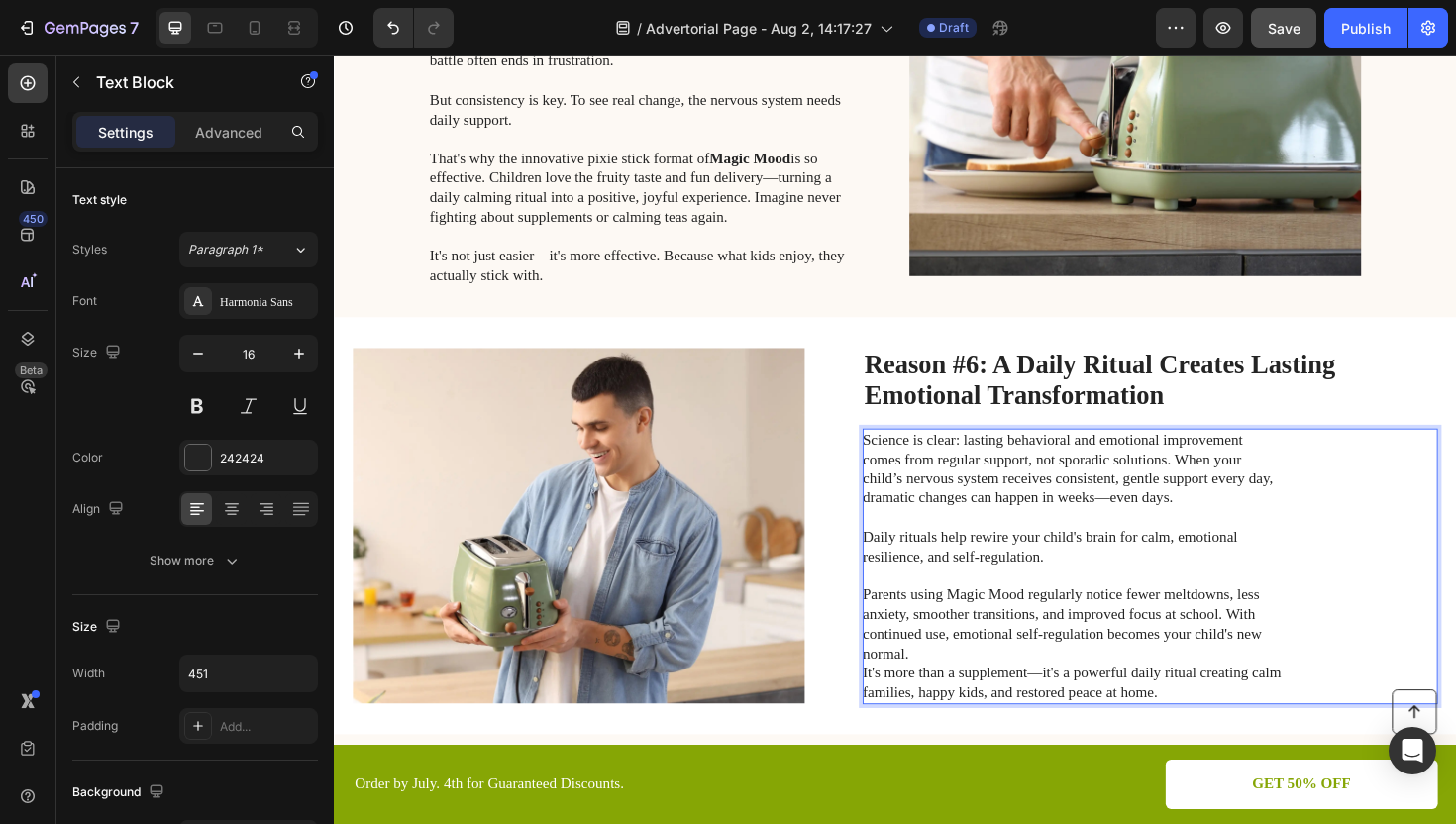click on "Parents using Magic Mood regularly notice fewer meltdowns, less anxiety, smoother transitions, and improved focus at school. With continued use, emotional self-regulation becomes your child's new normal." at bounding box center (1115, 658) 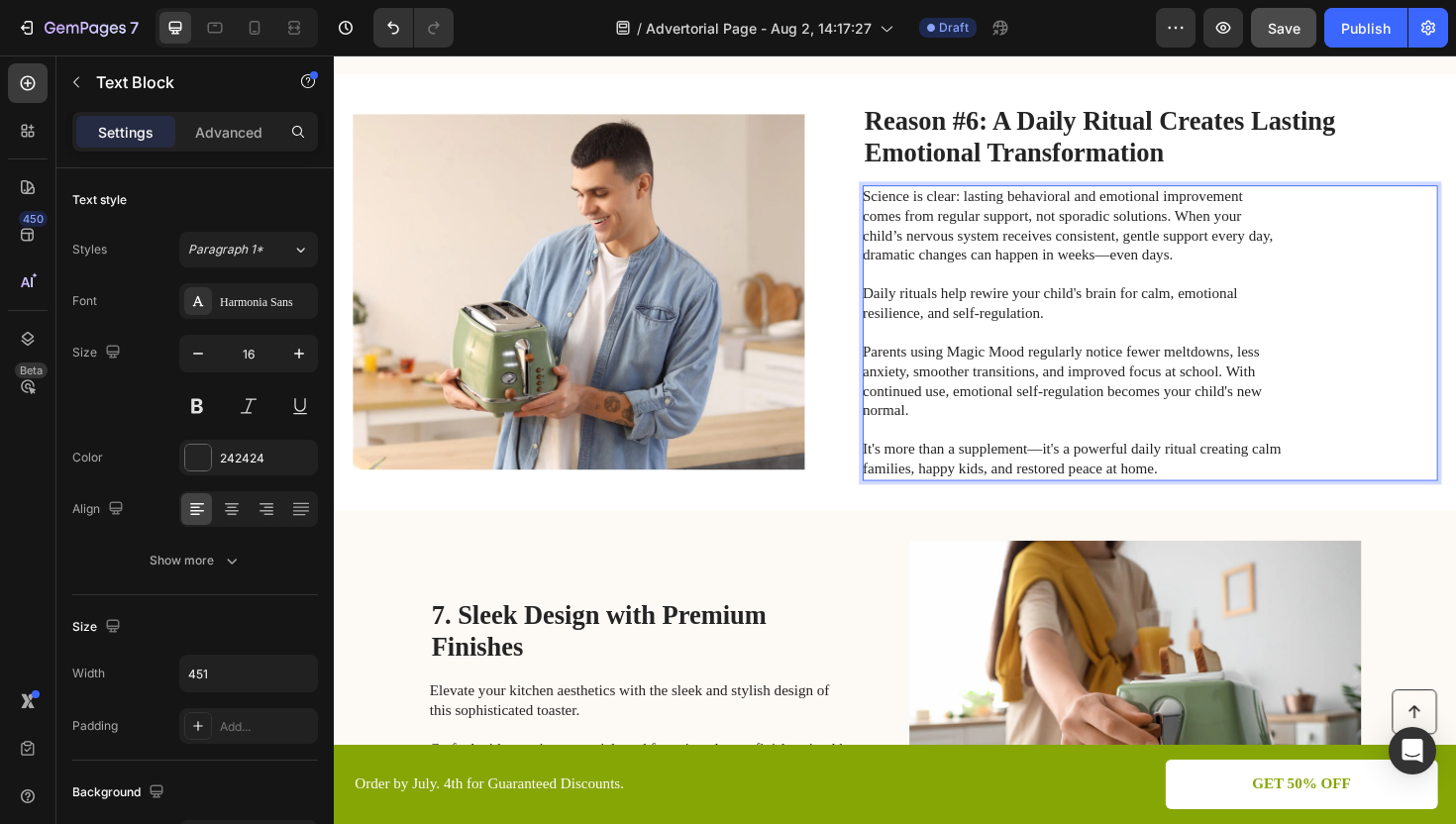 scroll, scrollTop: 3314, scrollLeft: 0, axis: vertical 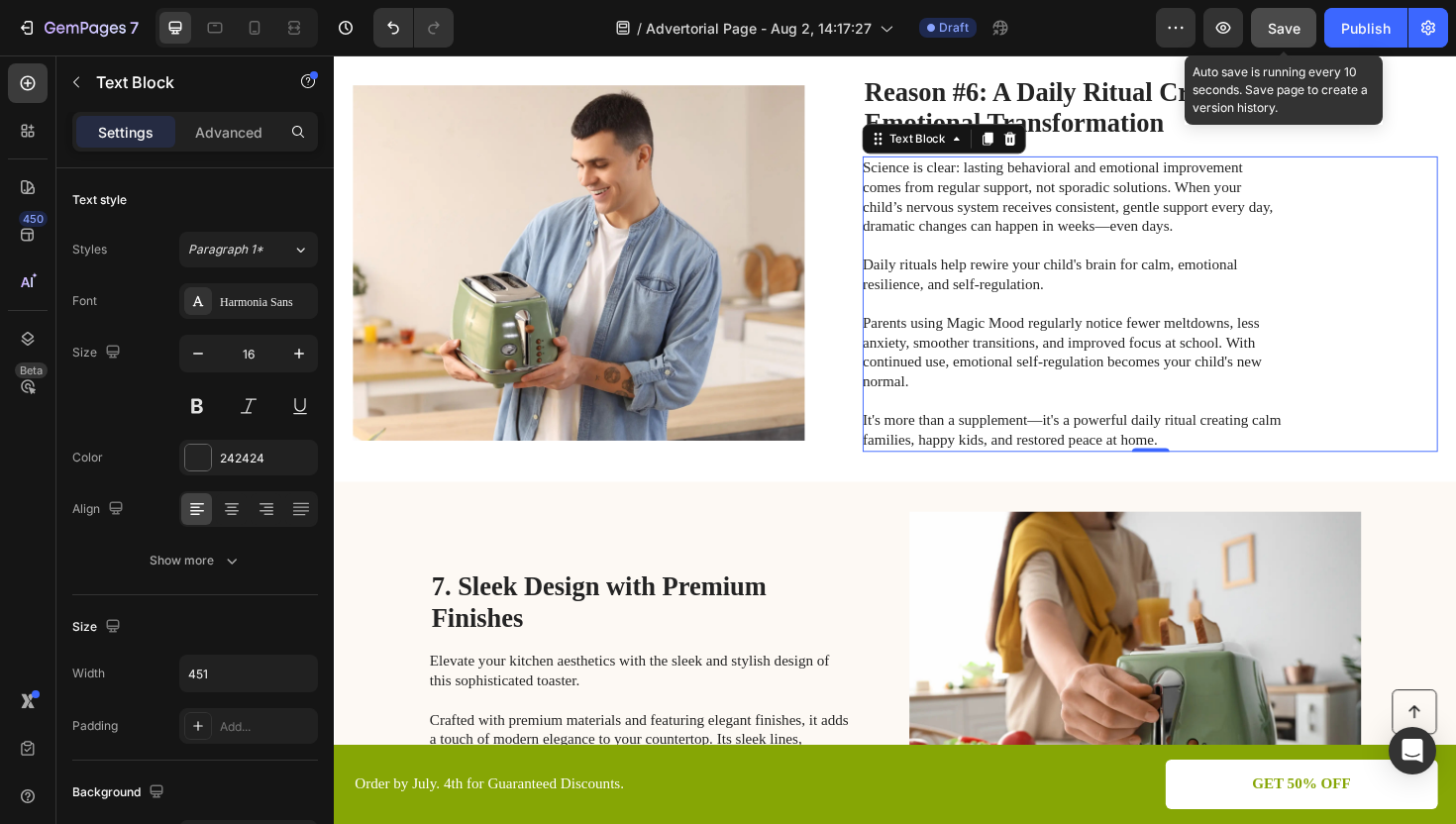 click on "Save" at bounding box center [1284, 28] 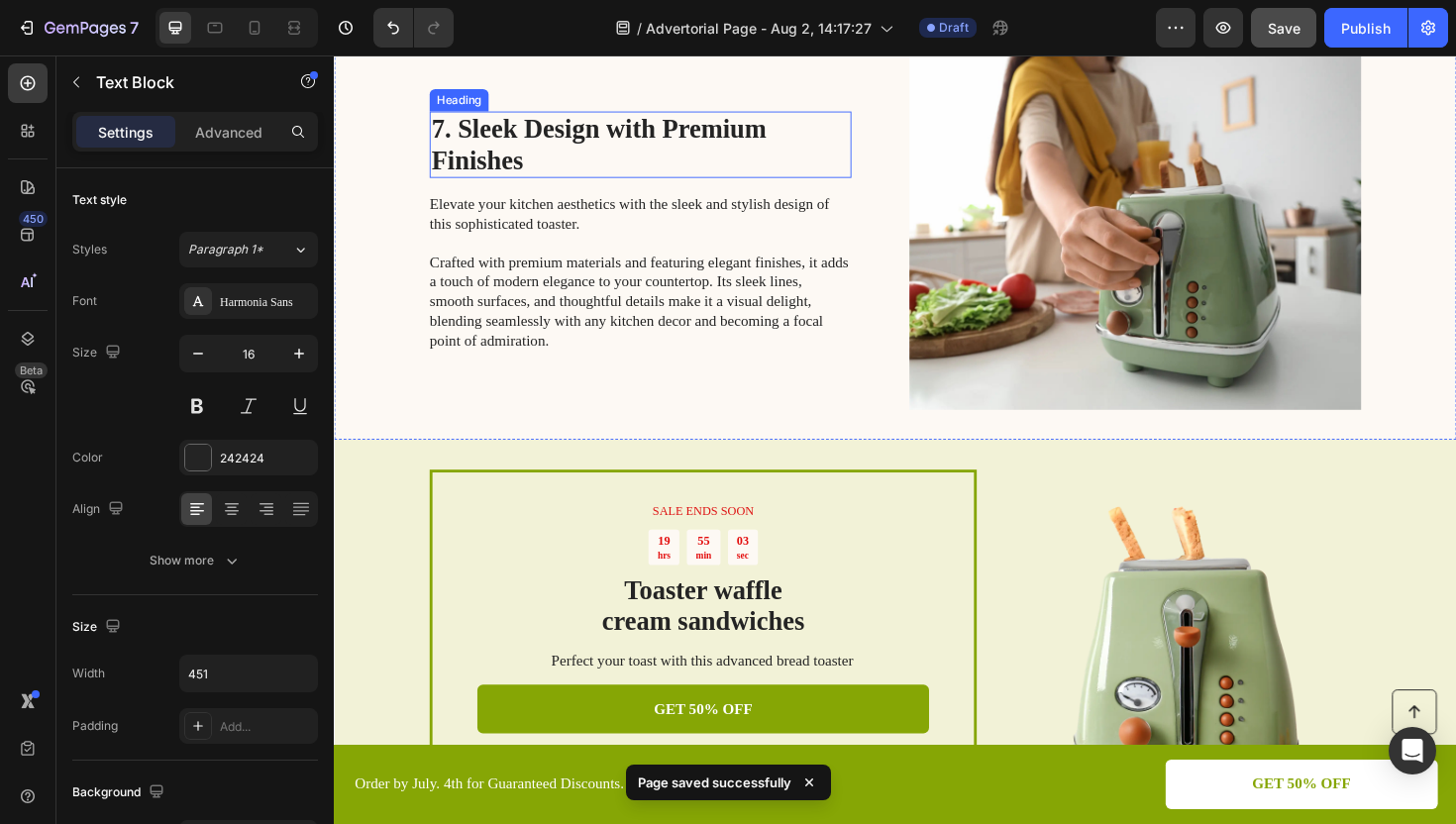 scroll, scrollTop: 4175, scrollLeft: 0, axis: vertical 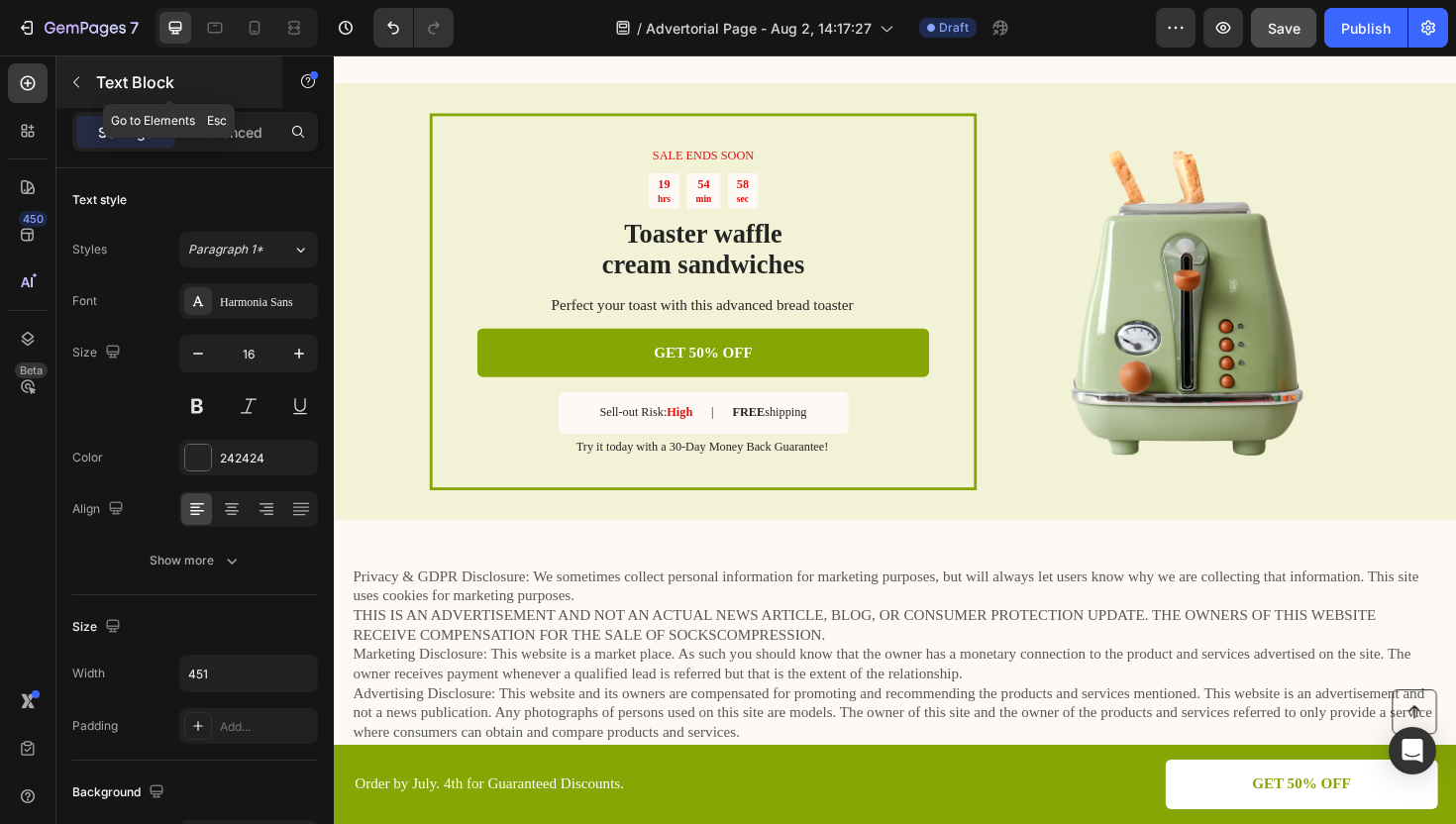 click at bounding box center (76, 82) 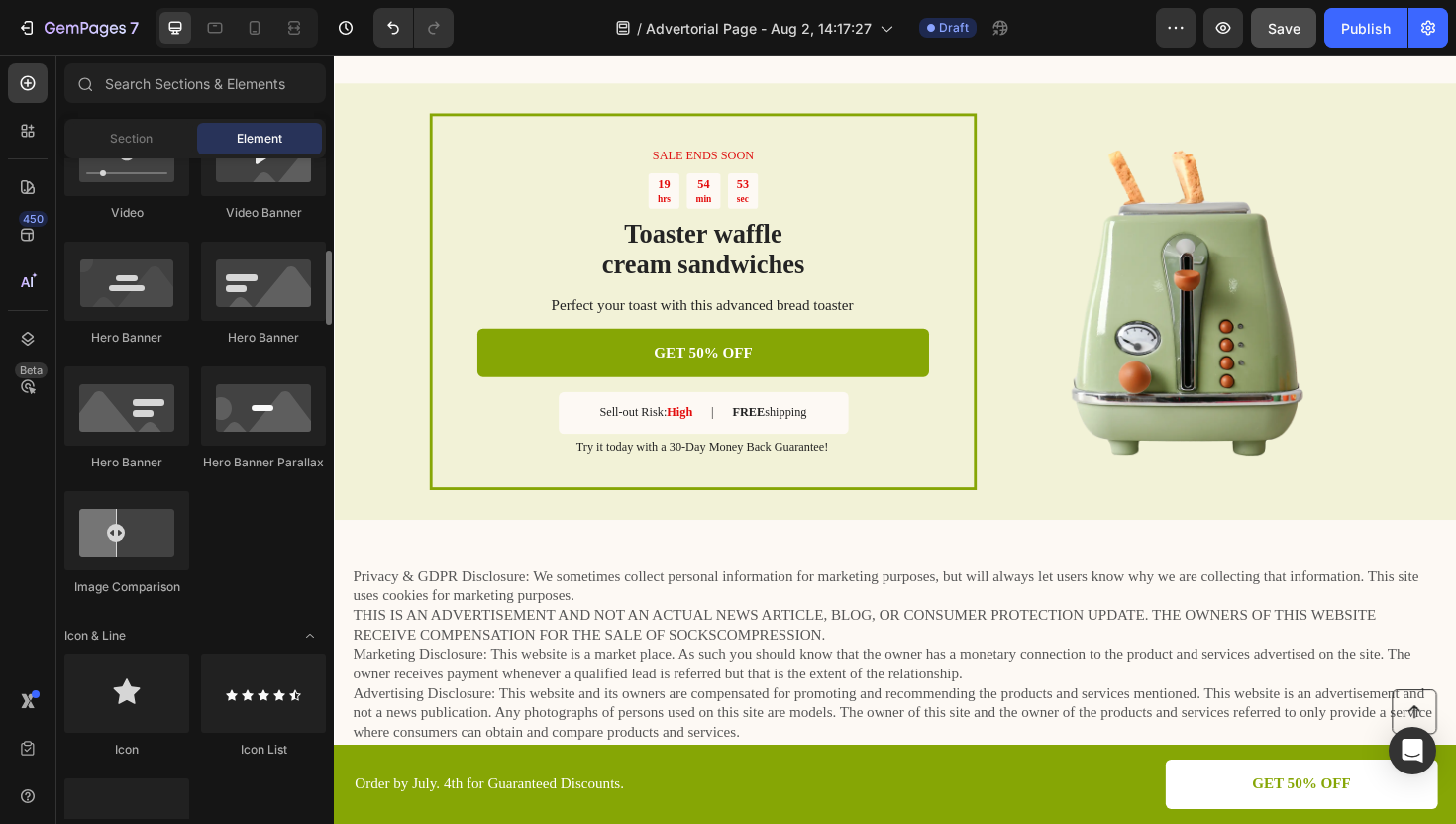 scroll, scrollTop: 1079, scrollLeft: 0, axis: vertical 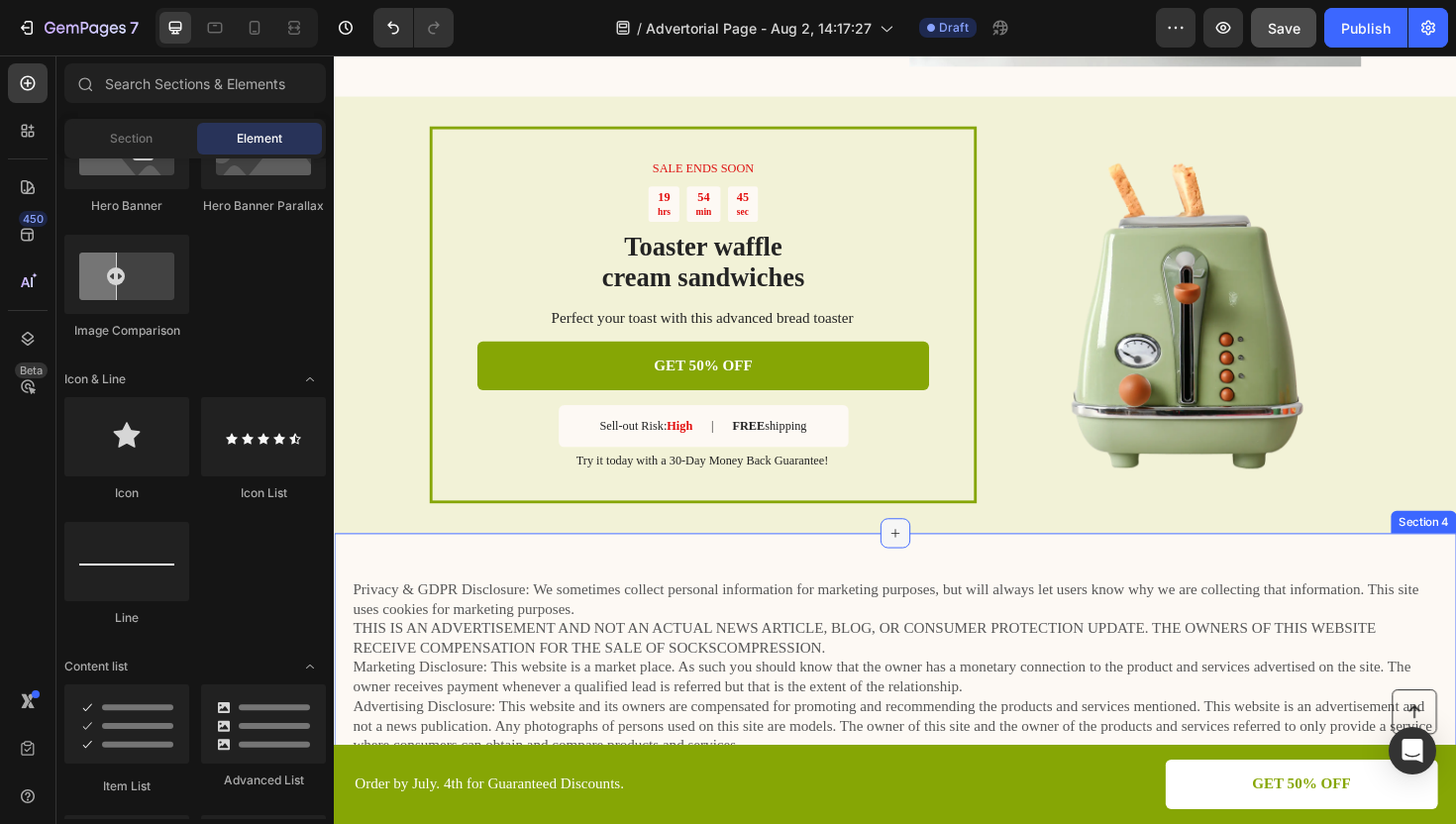 click 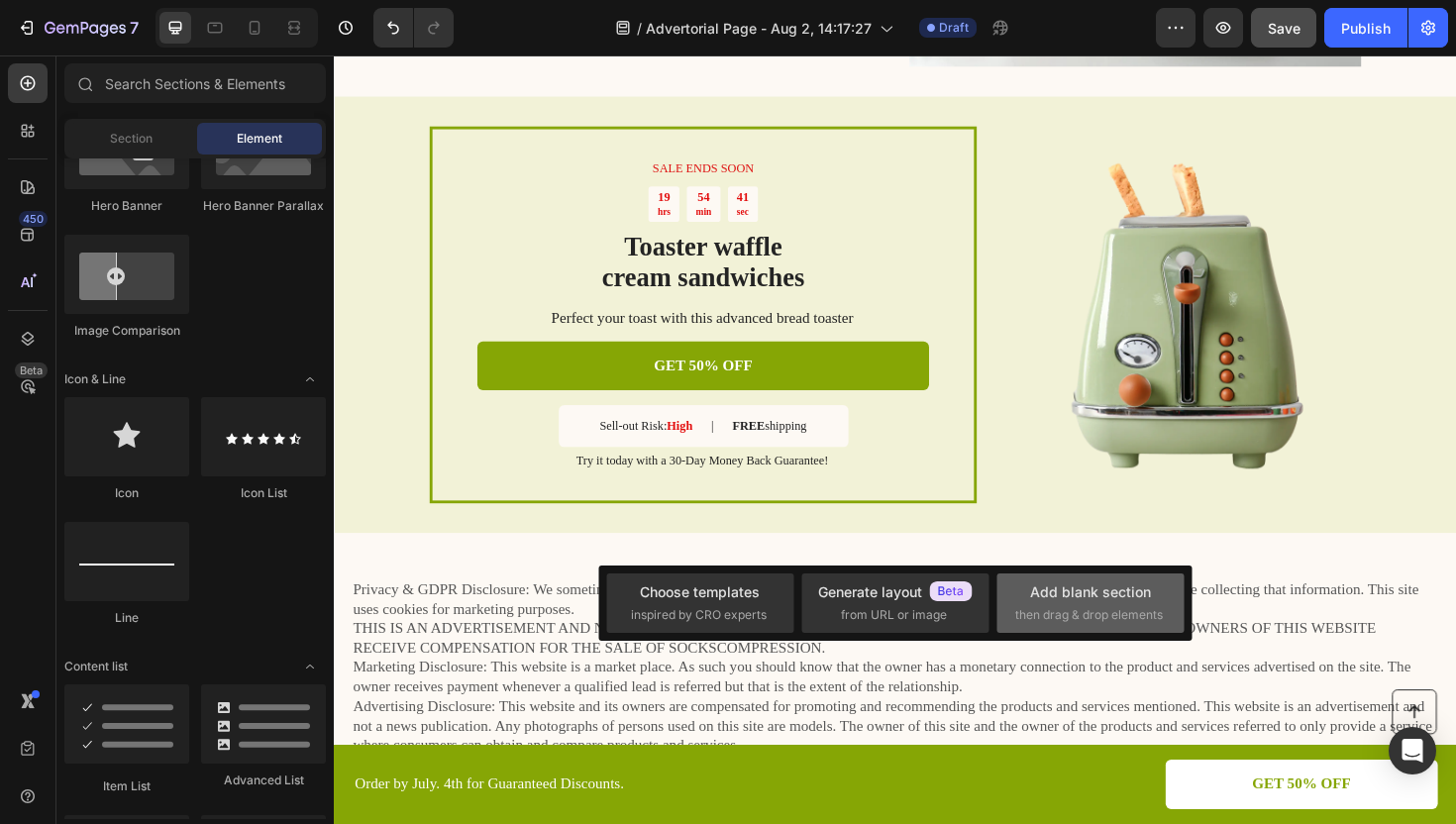 click on "Add blank section" at bounding box center [1091, 591] 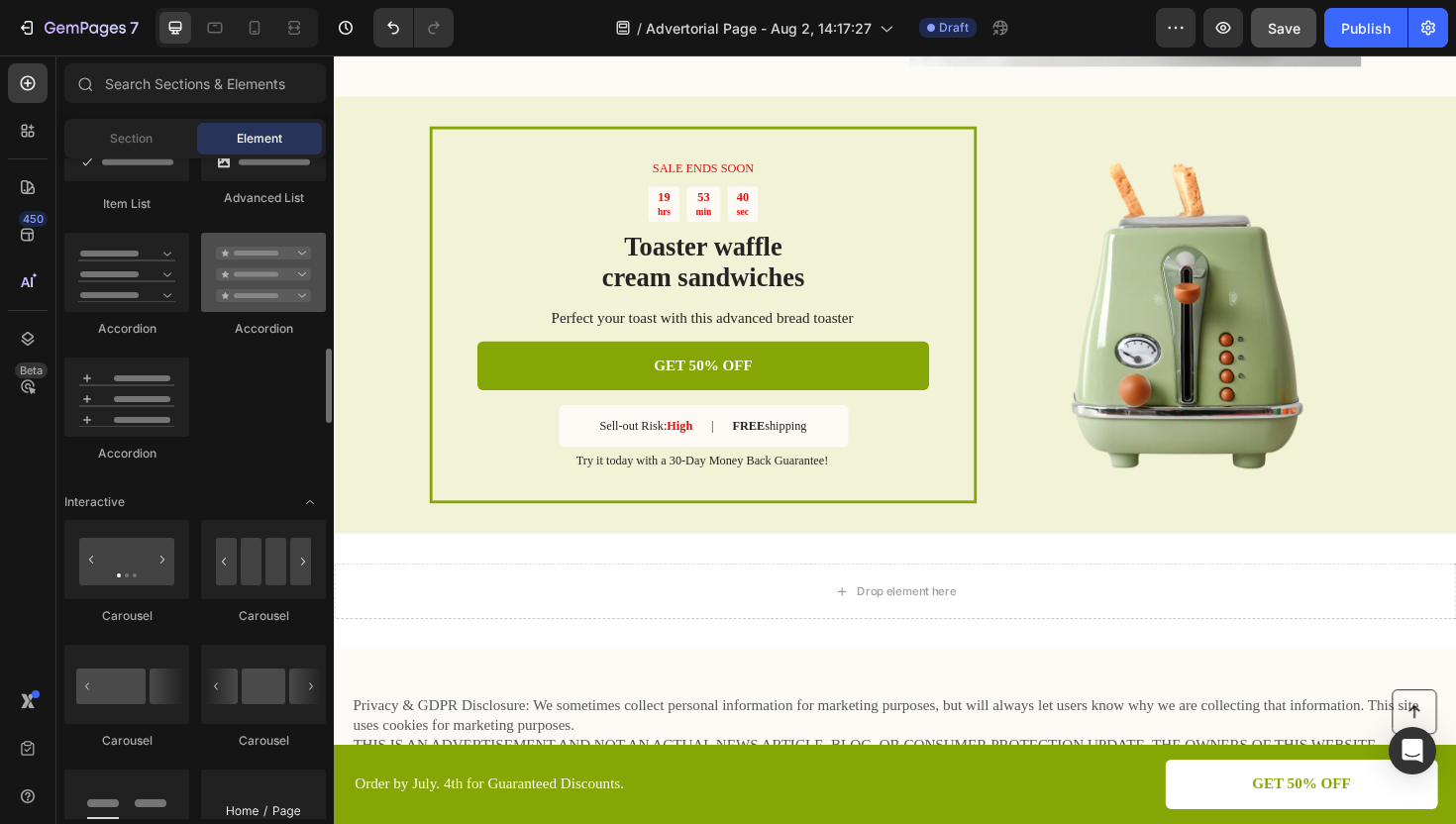 scroll, scrollTop: 1666, scrollLeft: 0, axis: vertical 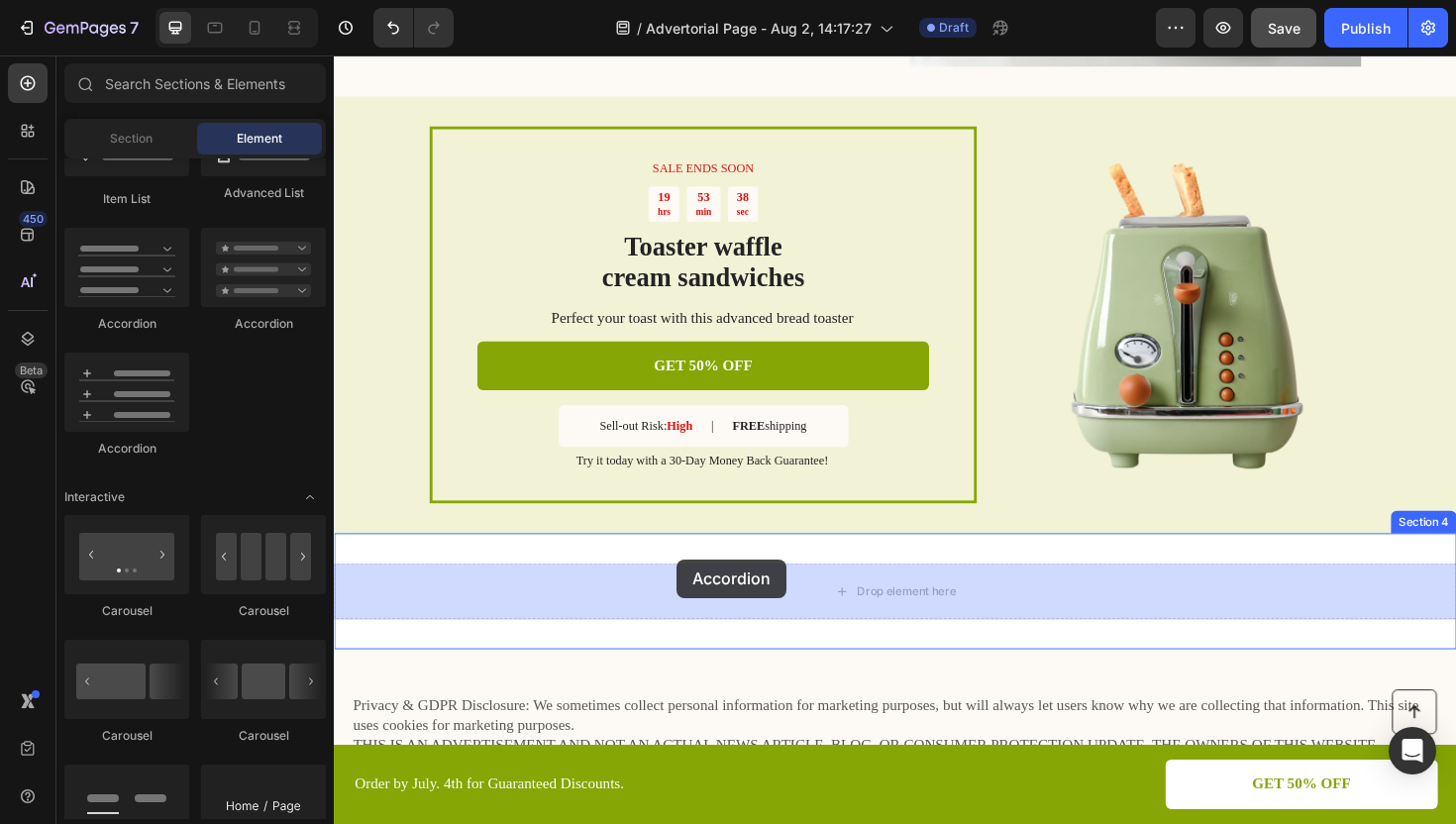 drag, startPoint x: 445, startPoint y: 456, endPoint x: 696, endPoint y: 592, distance: 285.47679 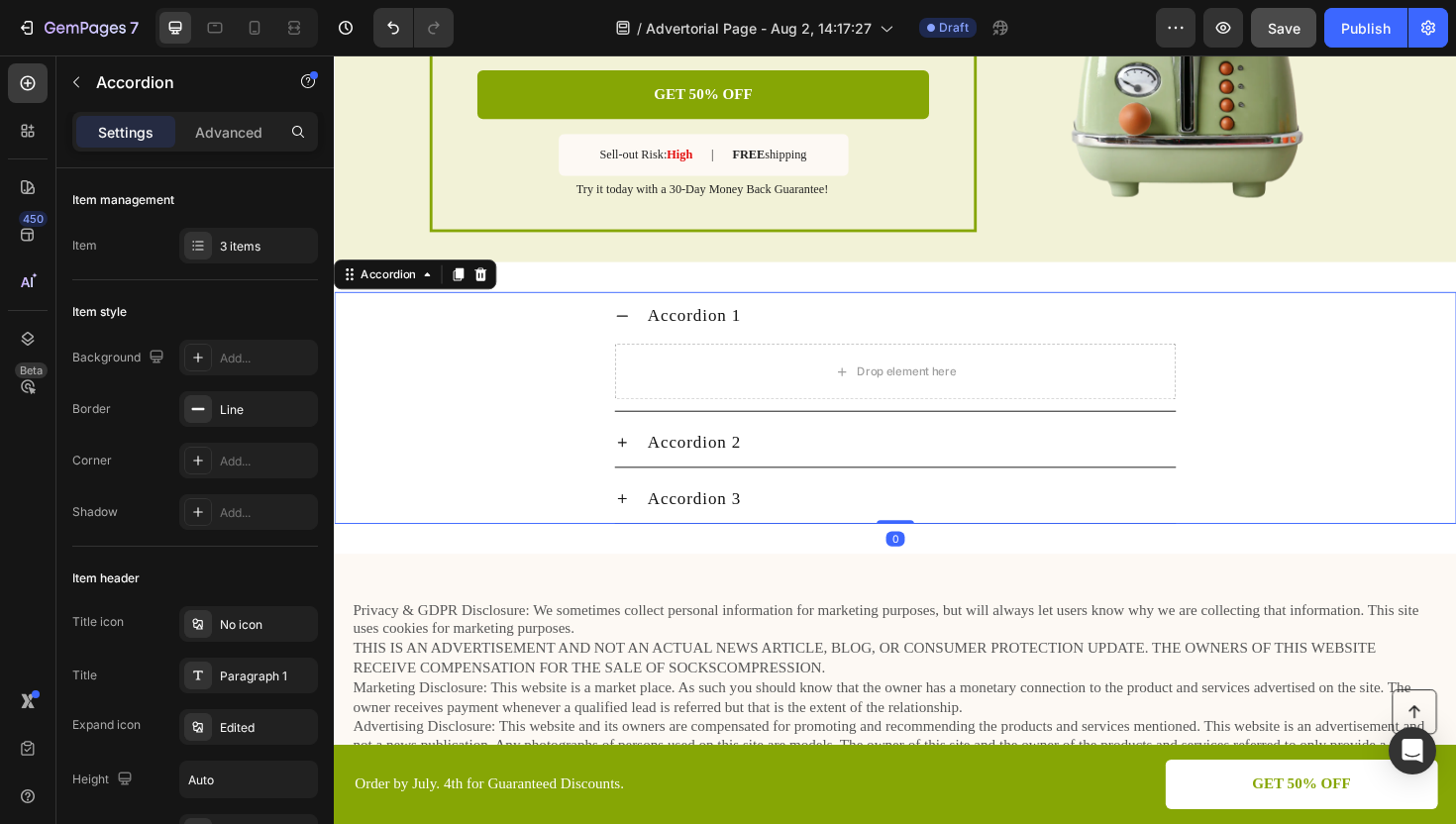 scroll, scrollTop: 4424, scrollLeft: 0, axis: vertical 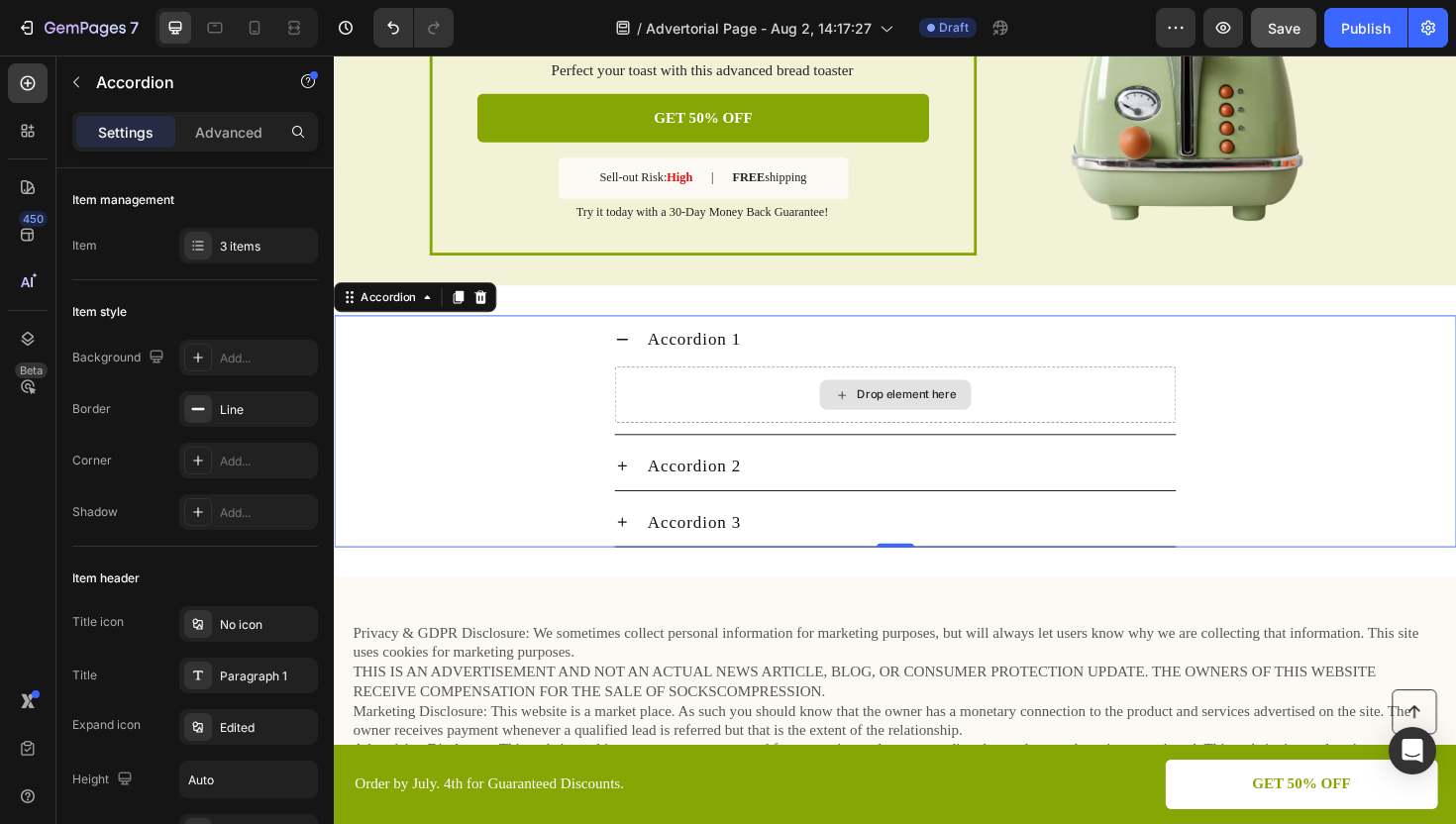 click on "Drop element here" at bounding box center [928, 415] 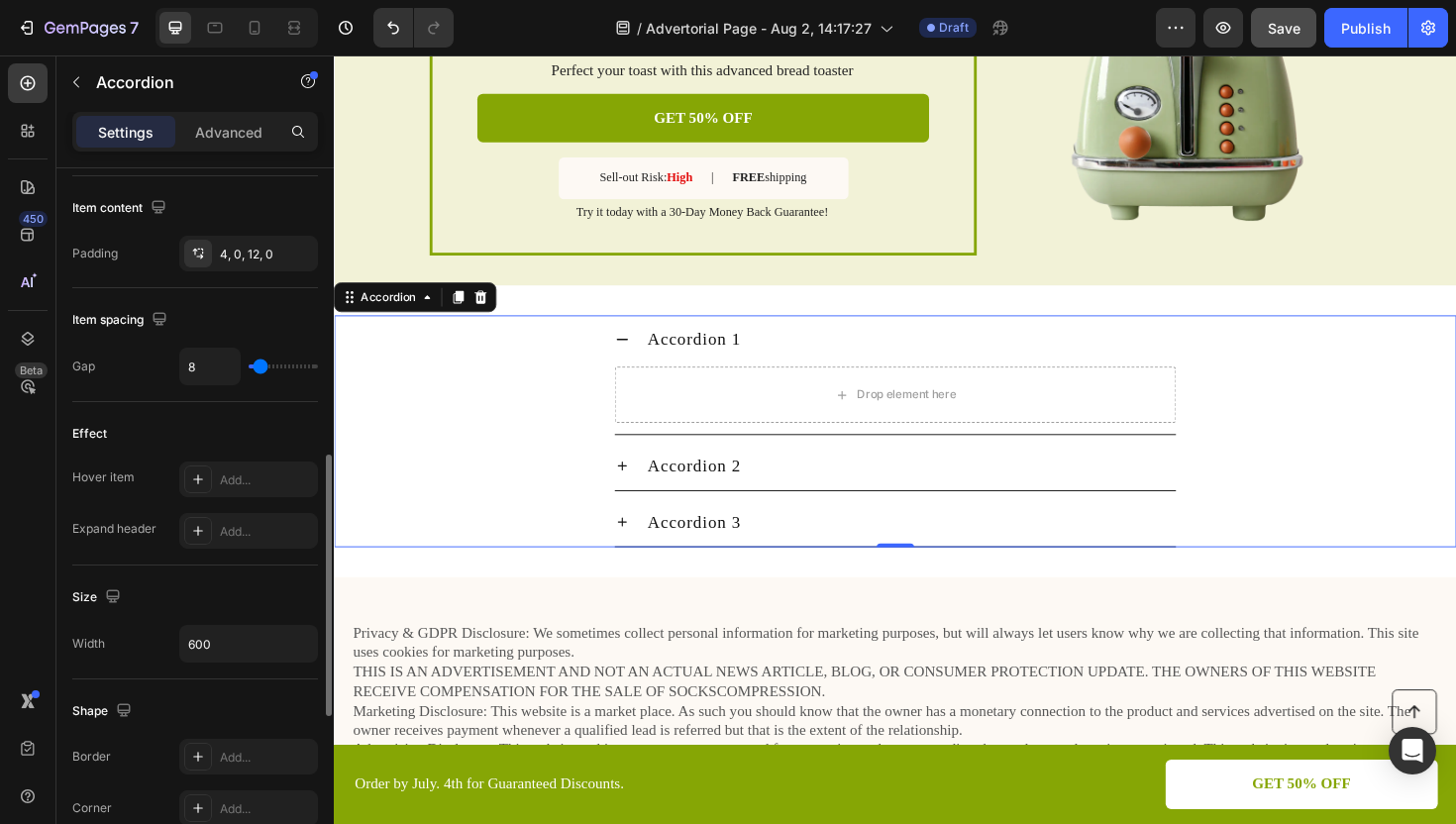 scroll, scrollTop: 788, scrollLeft: 0, axis: vertical 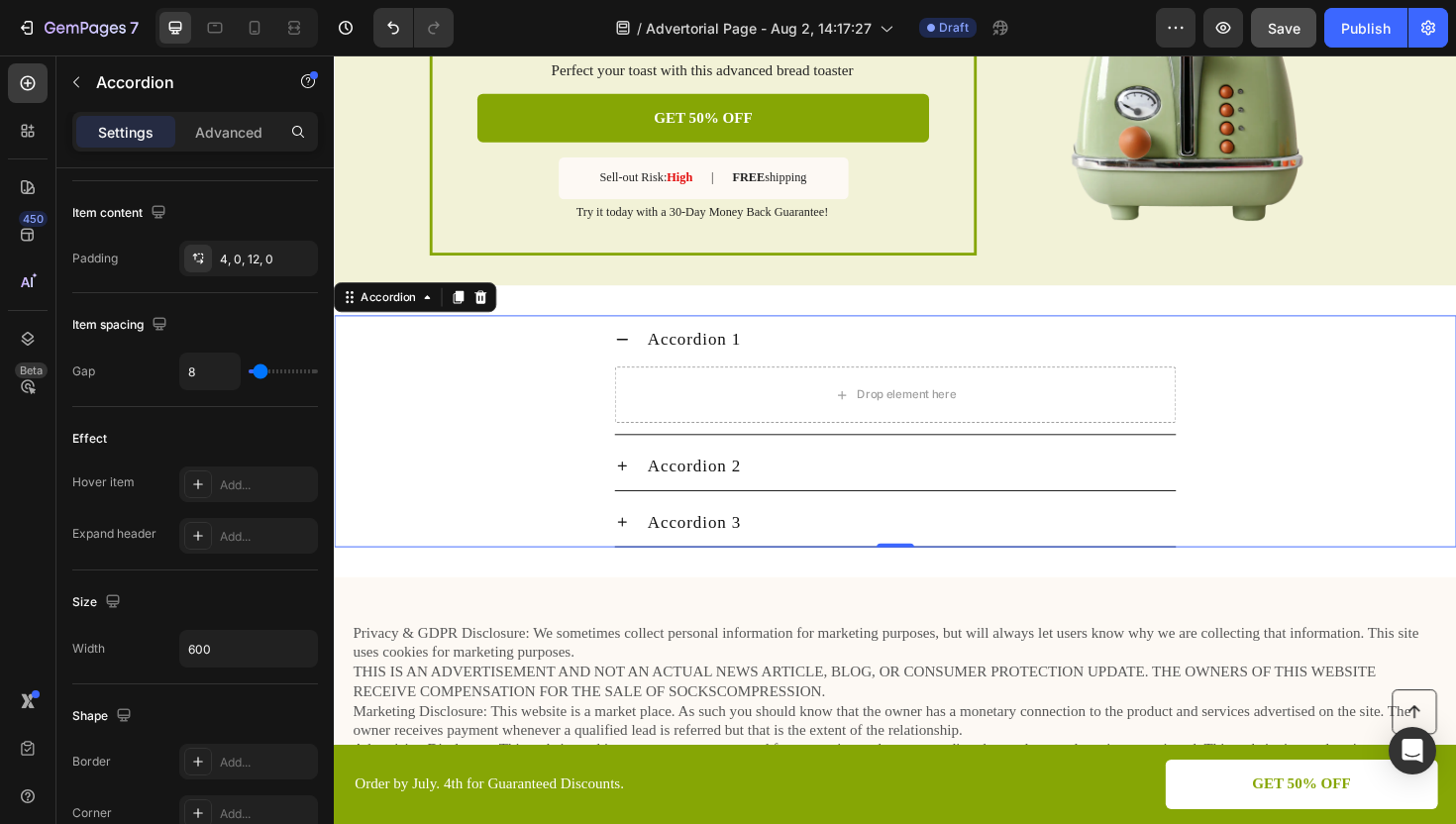 click 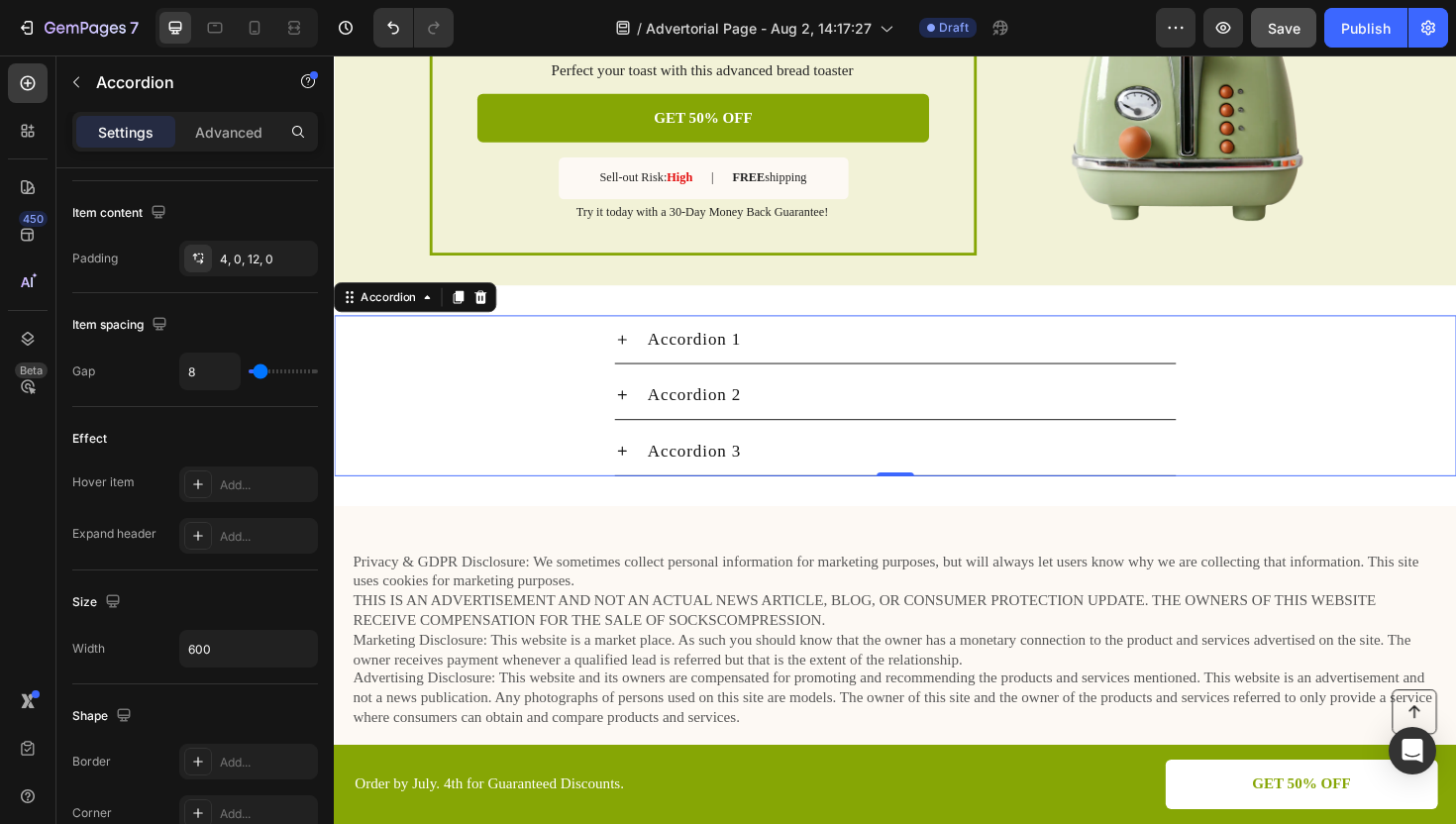 click 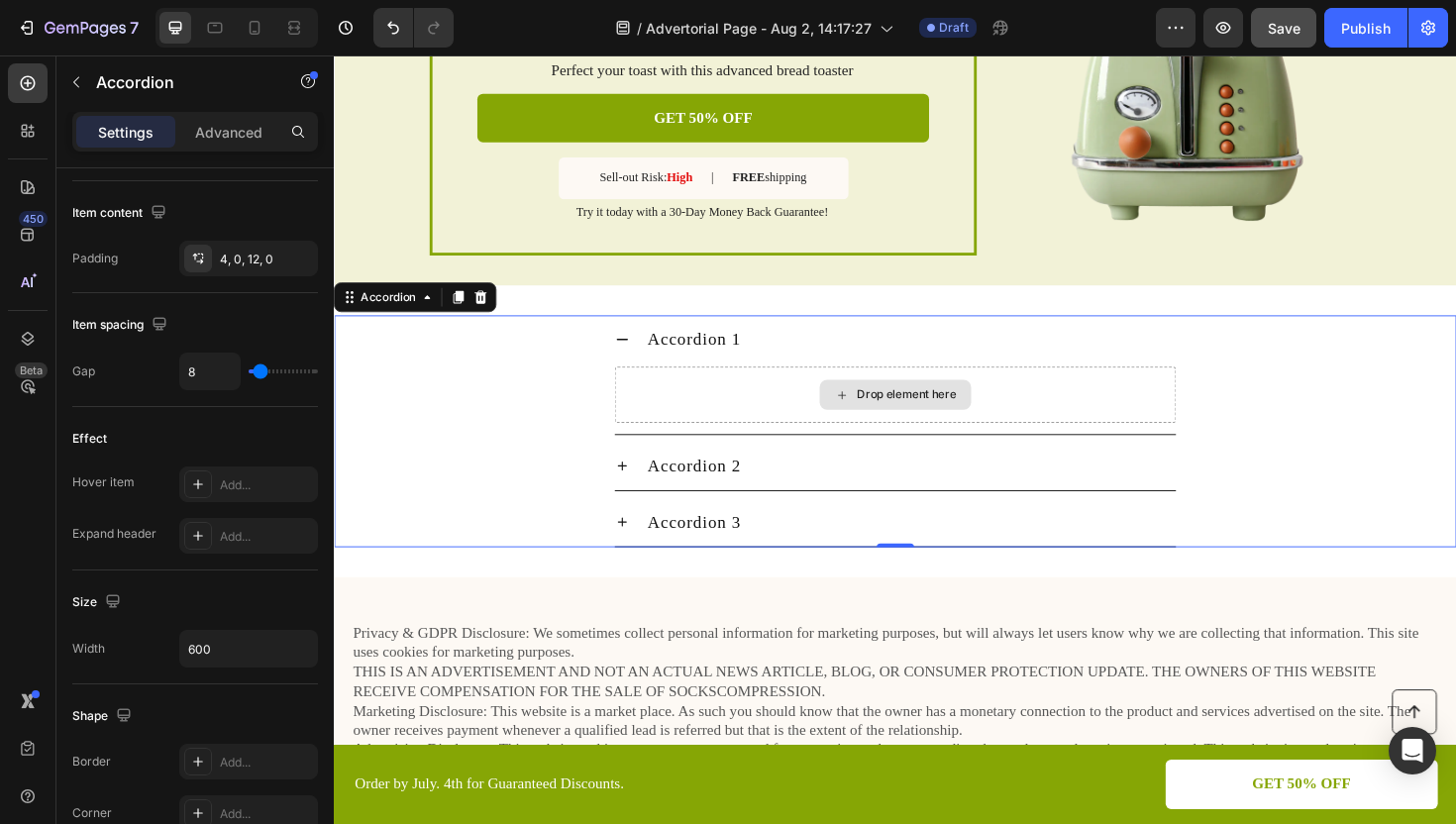 click on "Drop element here" at bounding box center [940, 415] 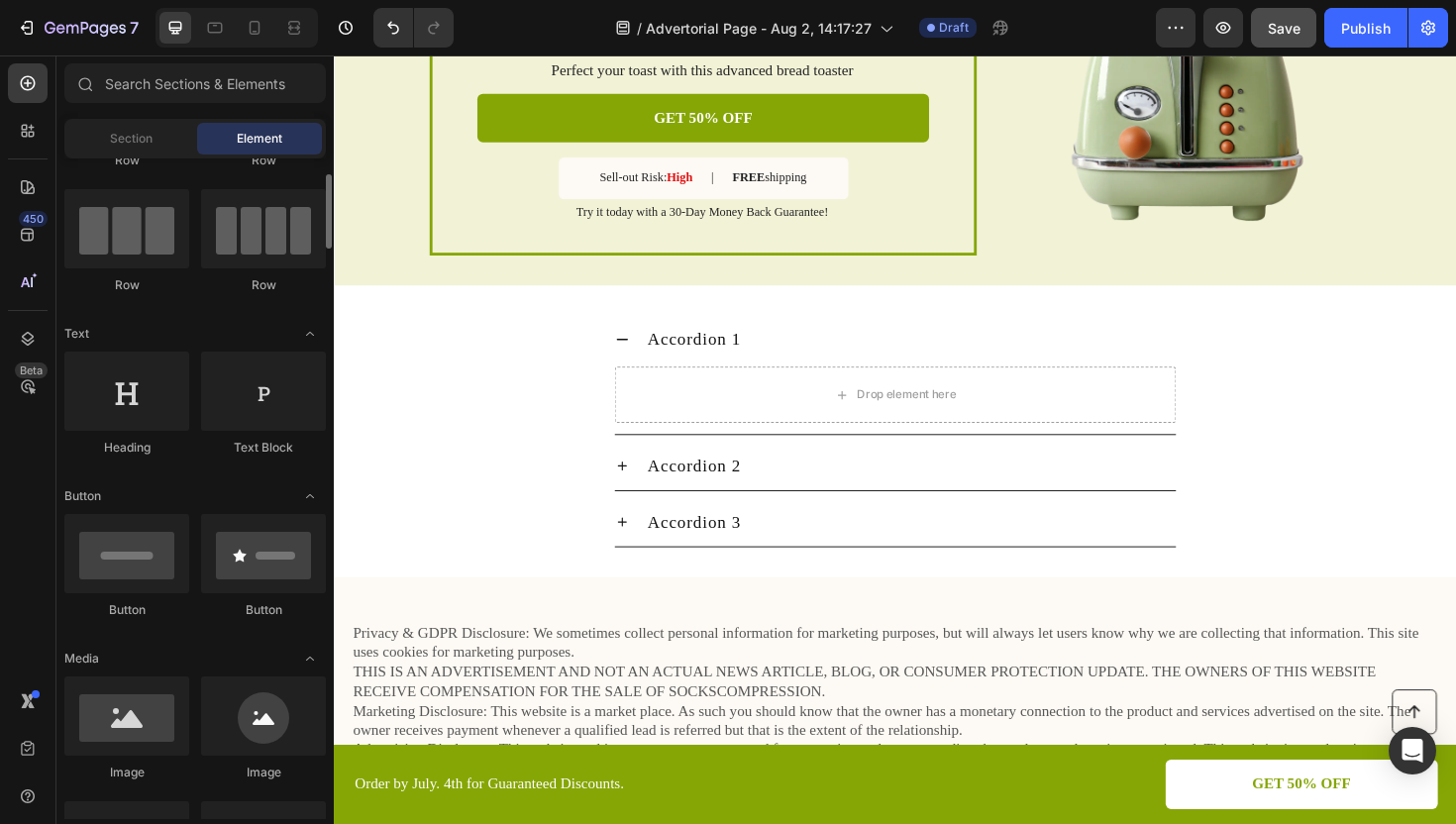 scroll, scrollTop: 139, scrollLeft: 0, axis: vertical 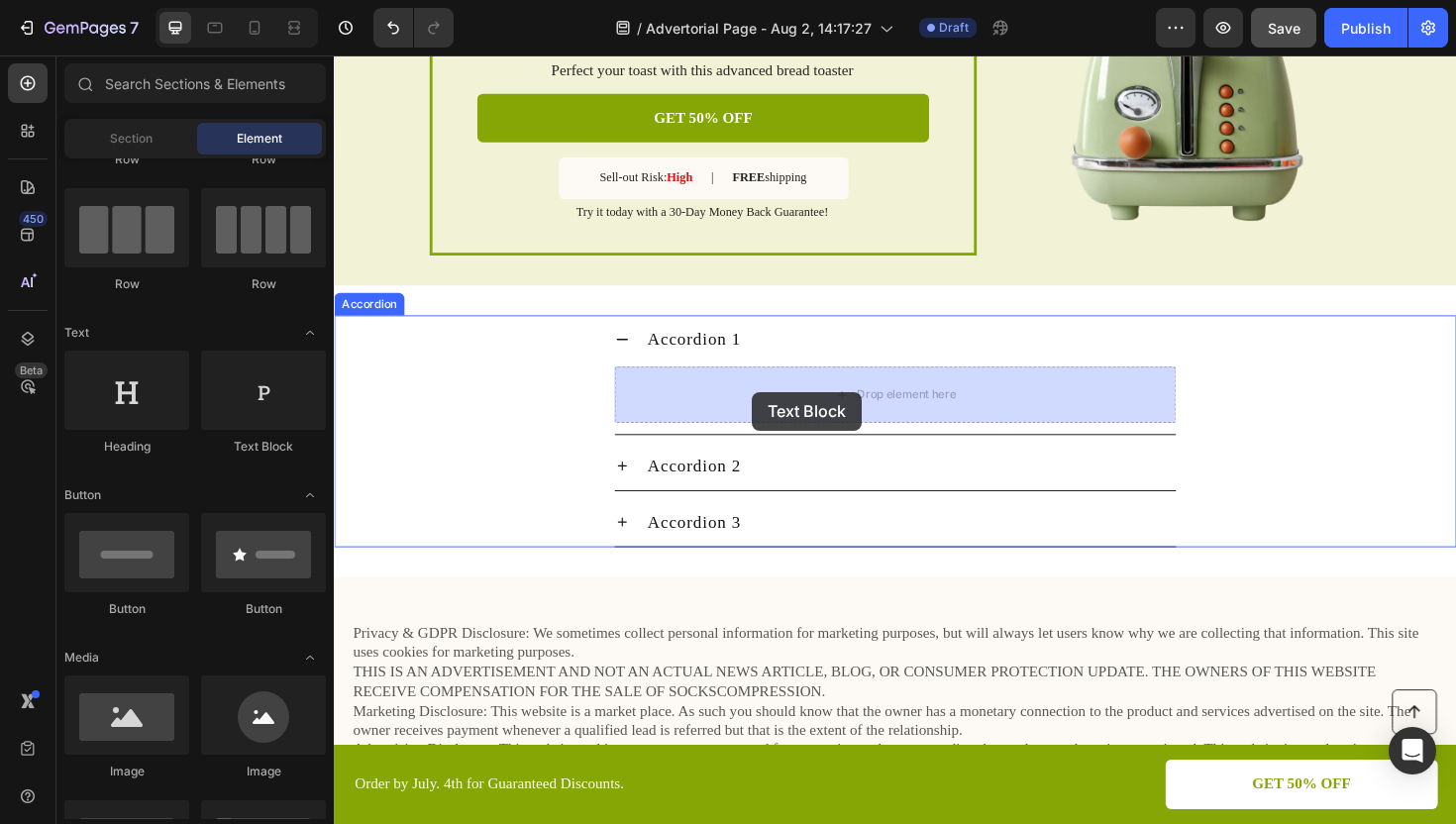 drag, startPoint x: 603, startPoint y: 464, endPoint x: 778, endPoint y: 412, distance: 182.56232 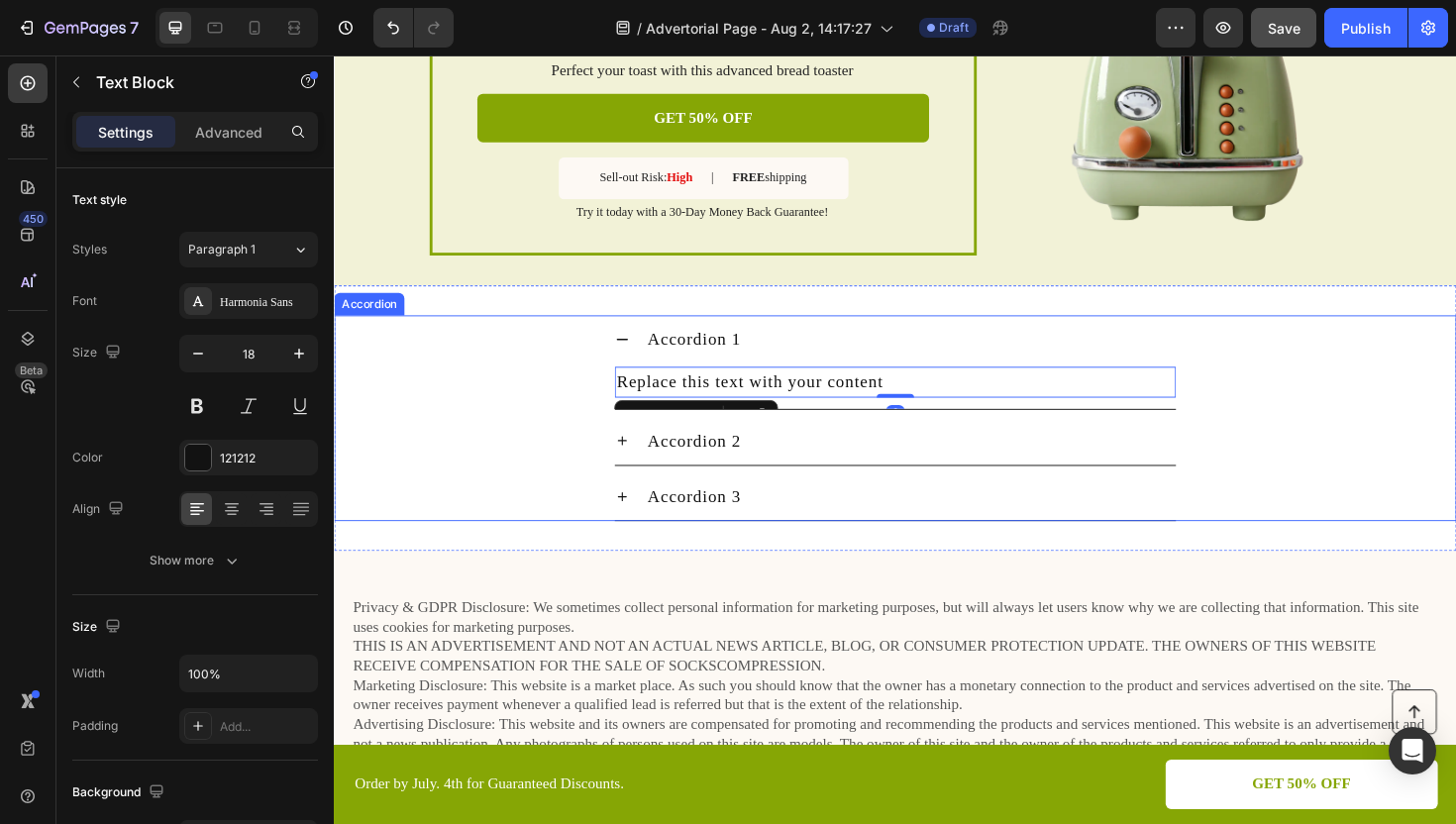 click on "Accordion 2" at bounding box center (944, 464) 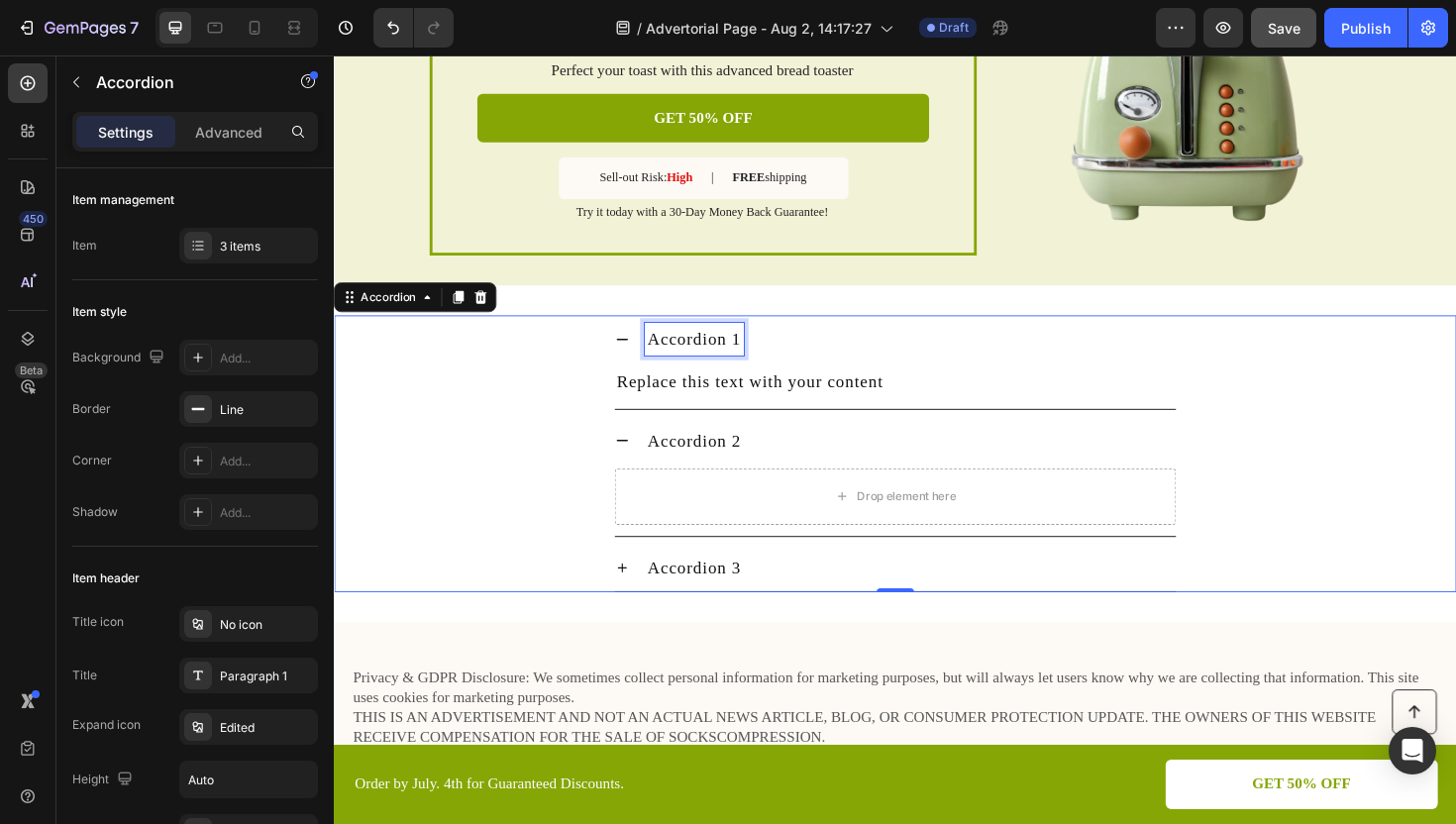 click on "Accordion 1" at bounding box center (715, 356) 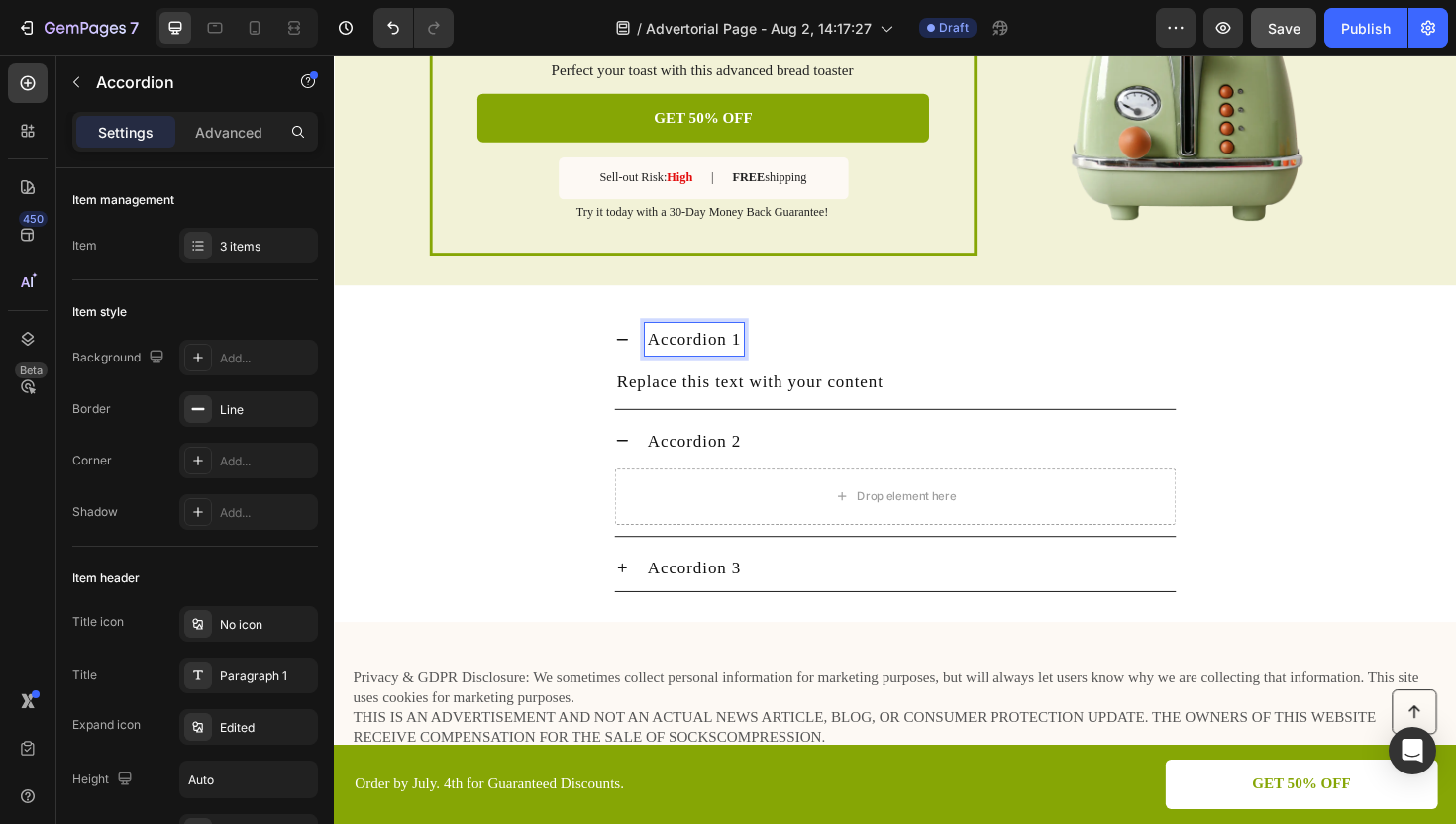 click on "Accordion 1" at bounding box center (715, 356) 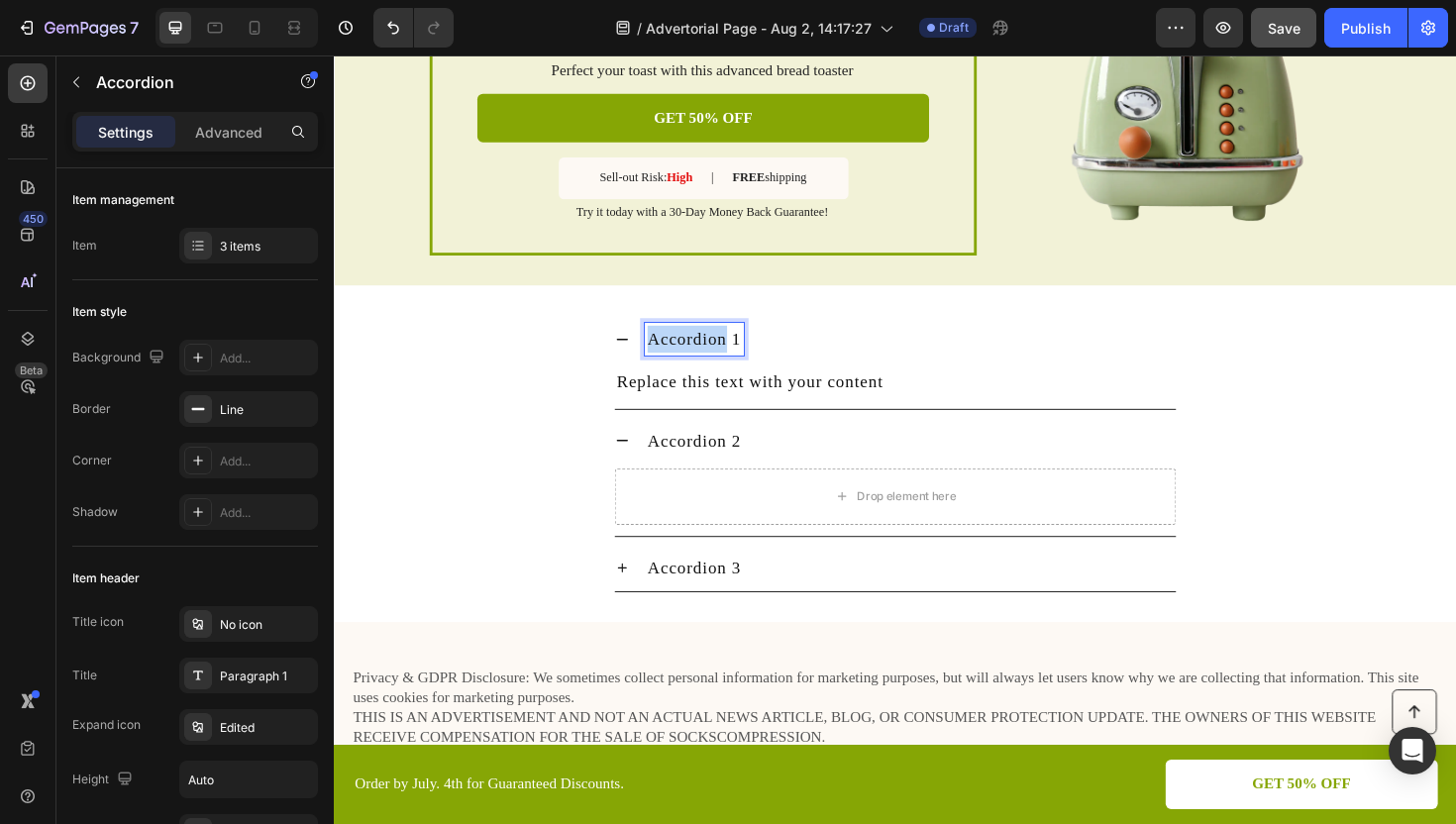click on "Accordion 1" at bounding box center (715, 356) 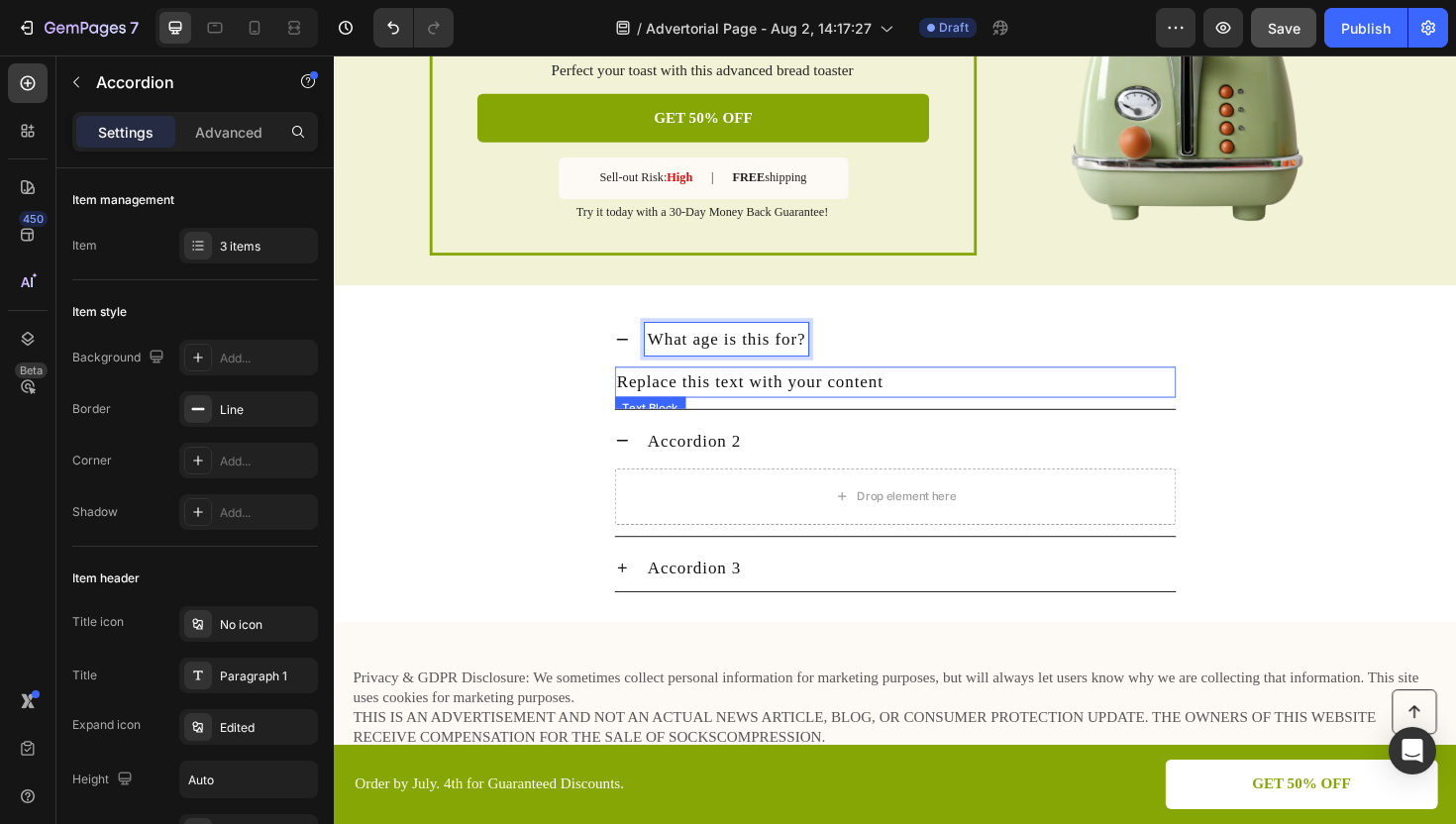 click on "Replace this text with your content" at bounding box center [928, 401] 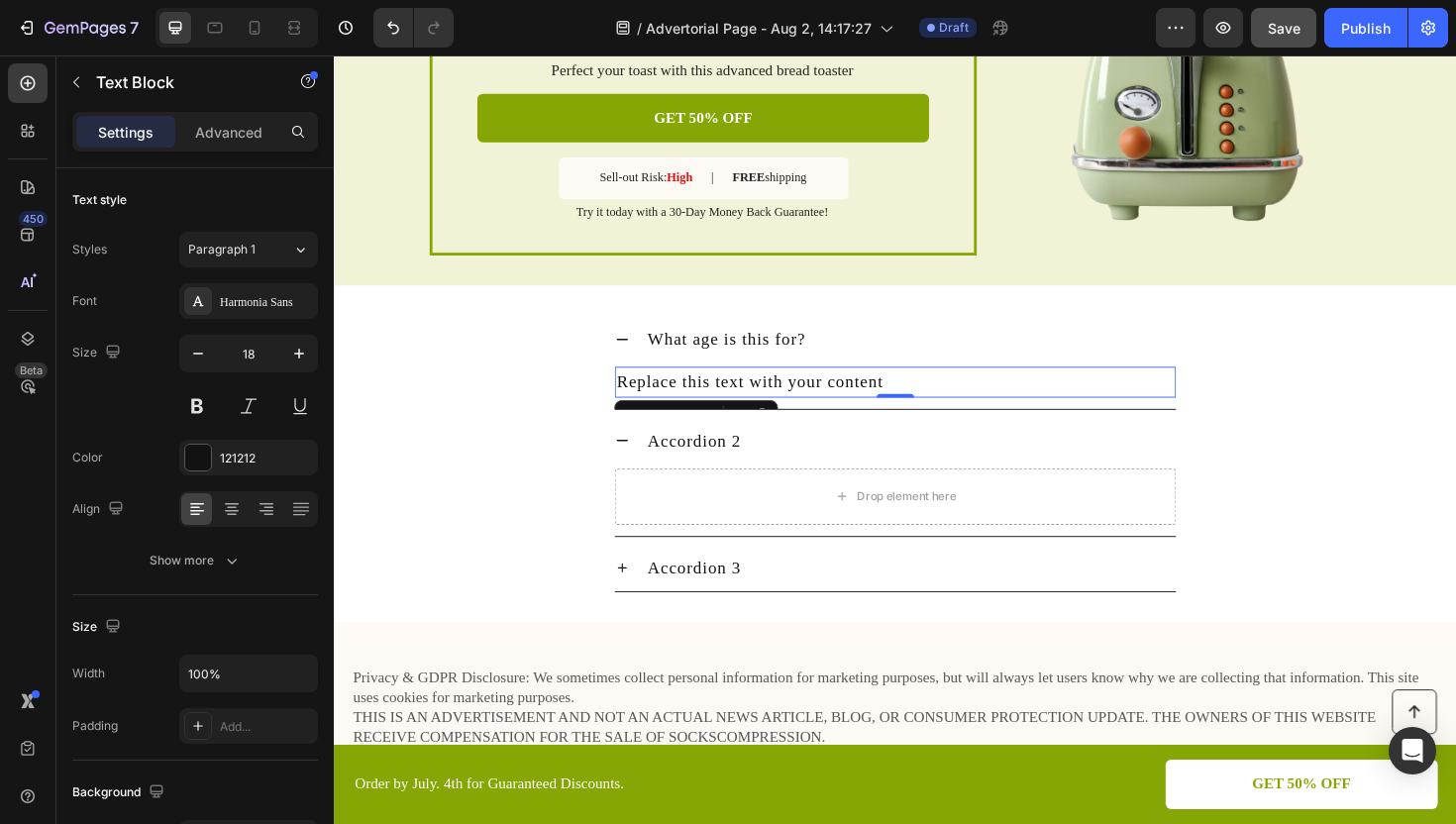 click on "Replace this text with your content" at bounding box center [928, 401] 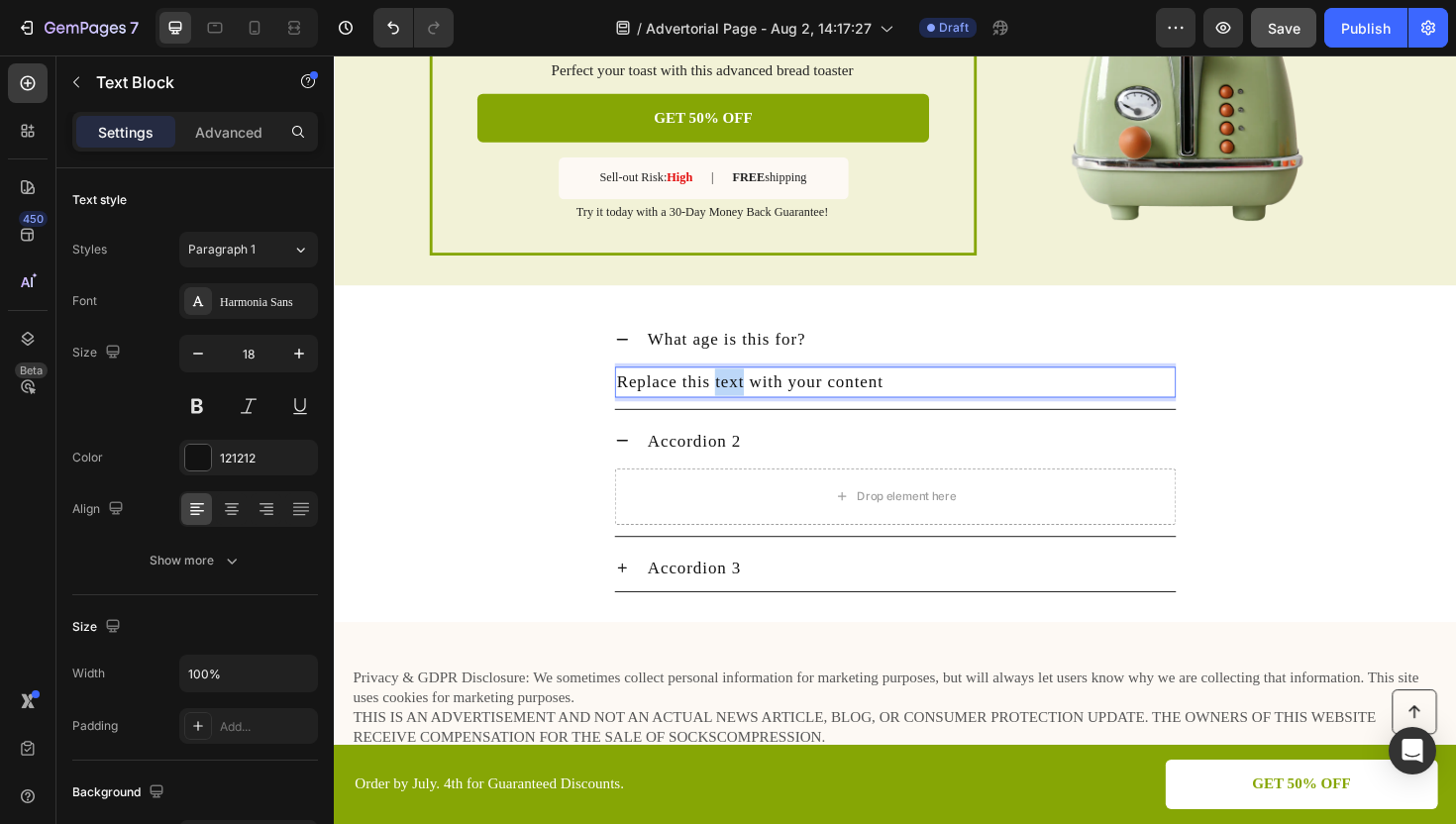 click on "Replace this text with your content" at bounding box center [928, 401] 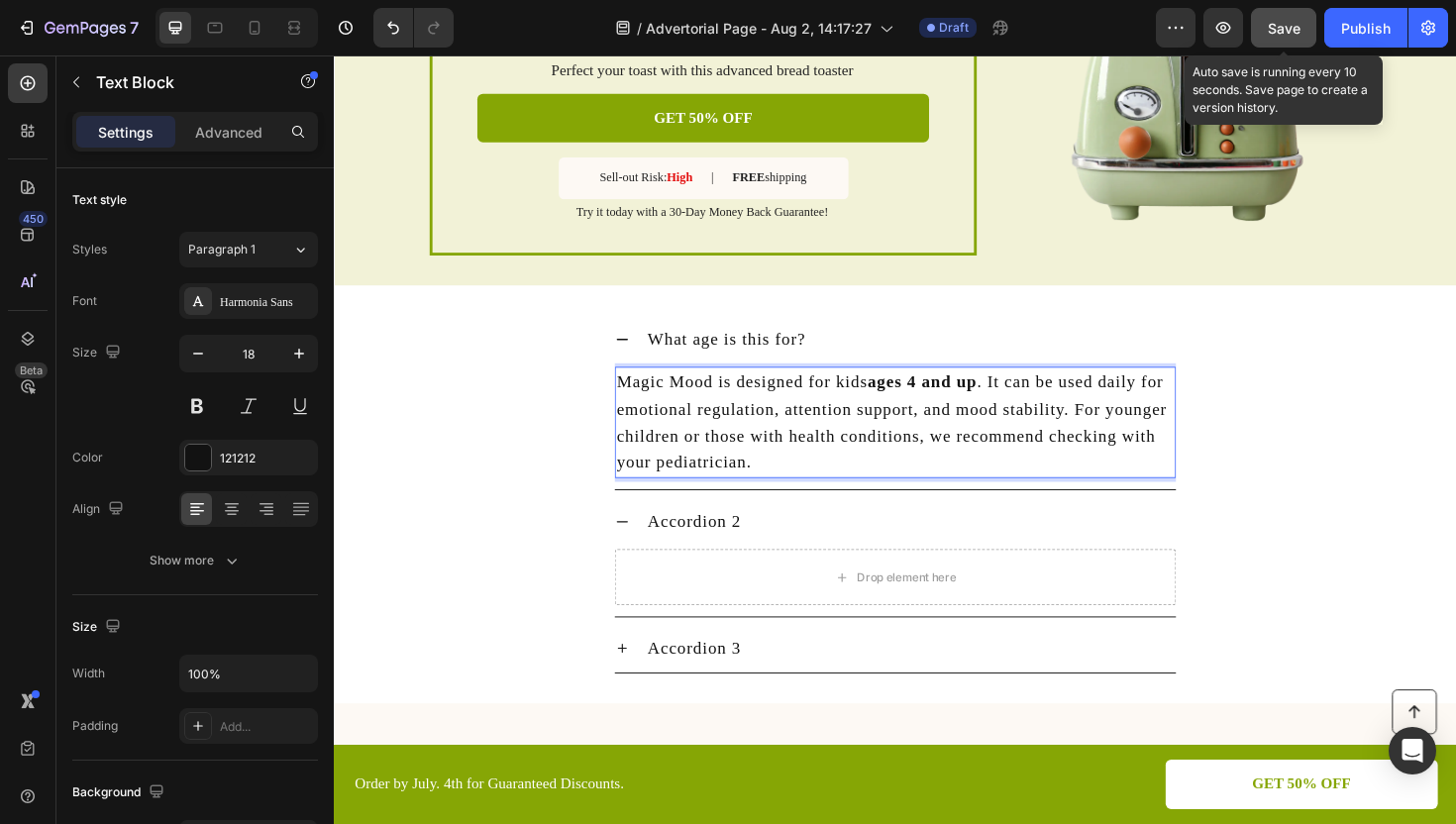 click on "Save" 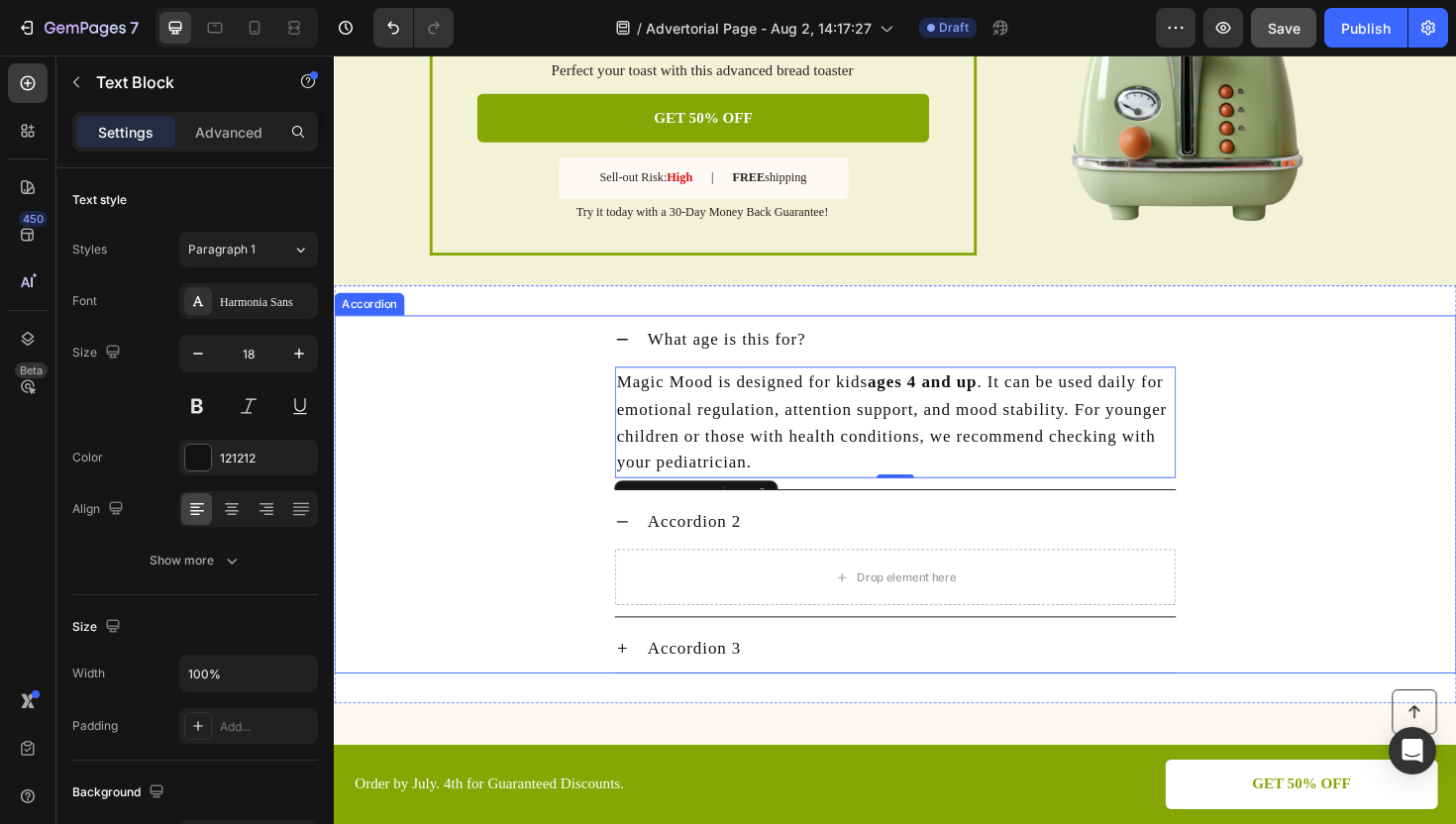 click on "Accordion 2" at bounding box center [715, 549] 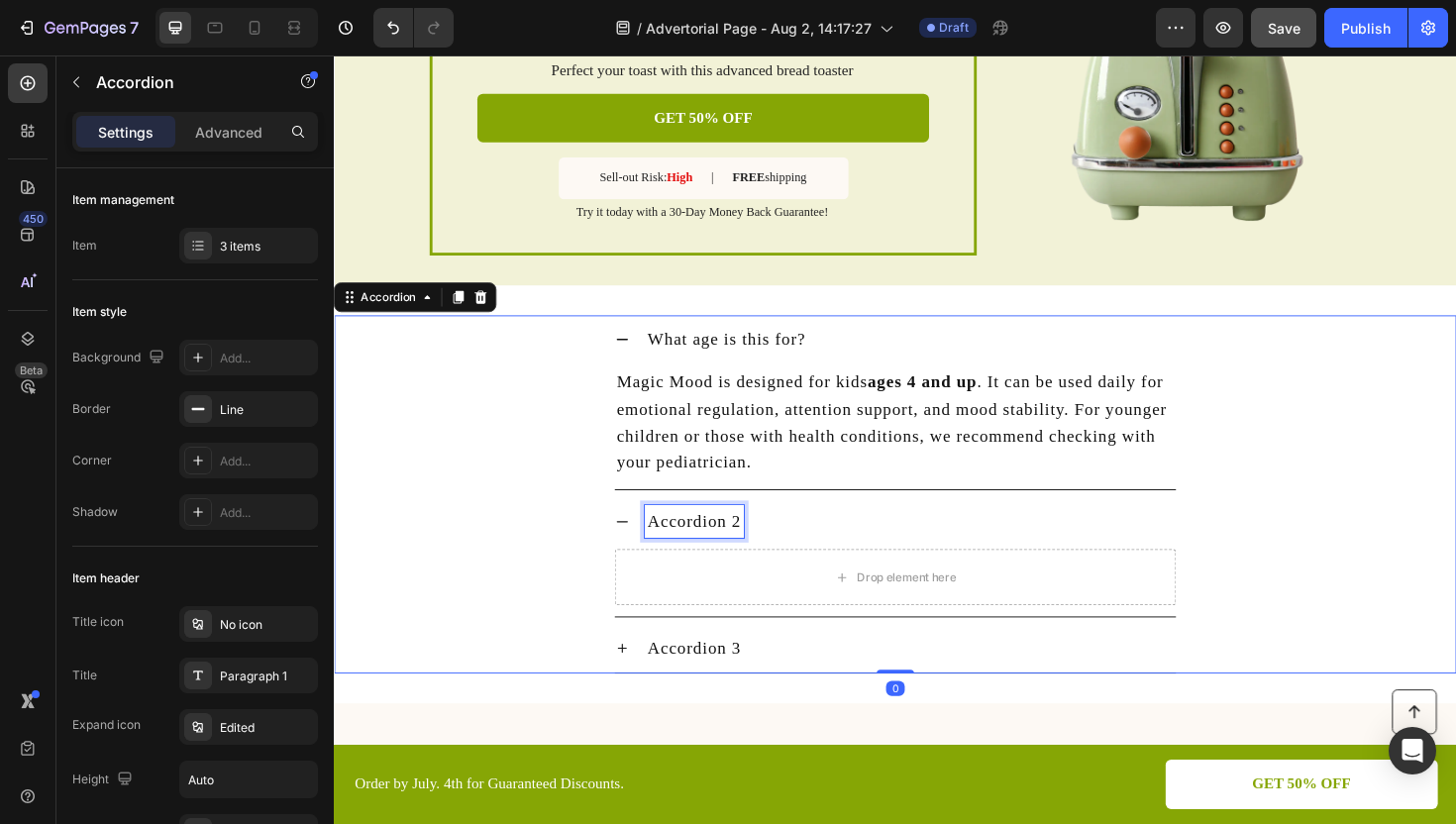 click on "Accordion 2" at bounding box center (715, 549) 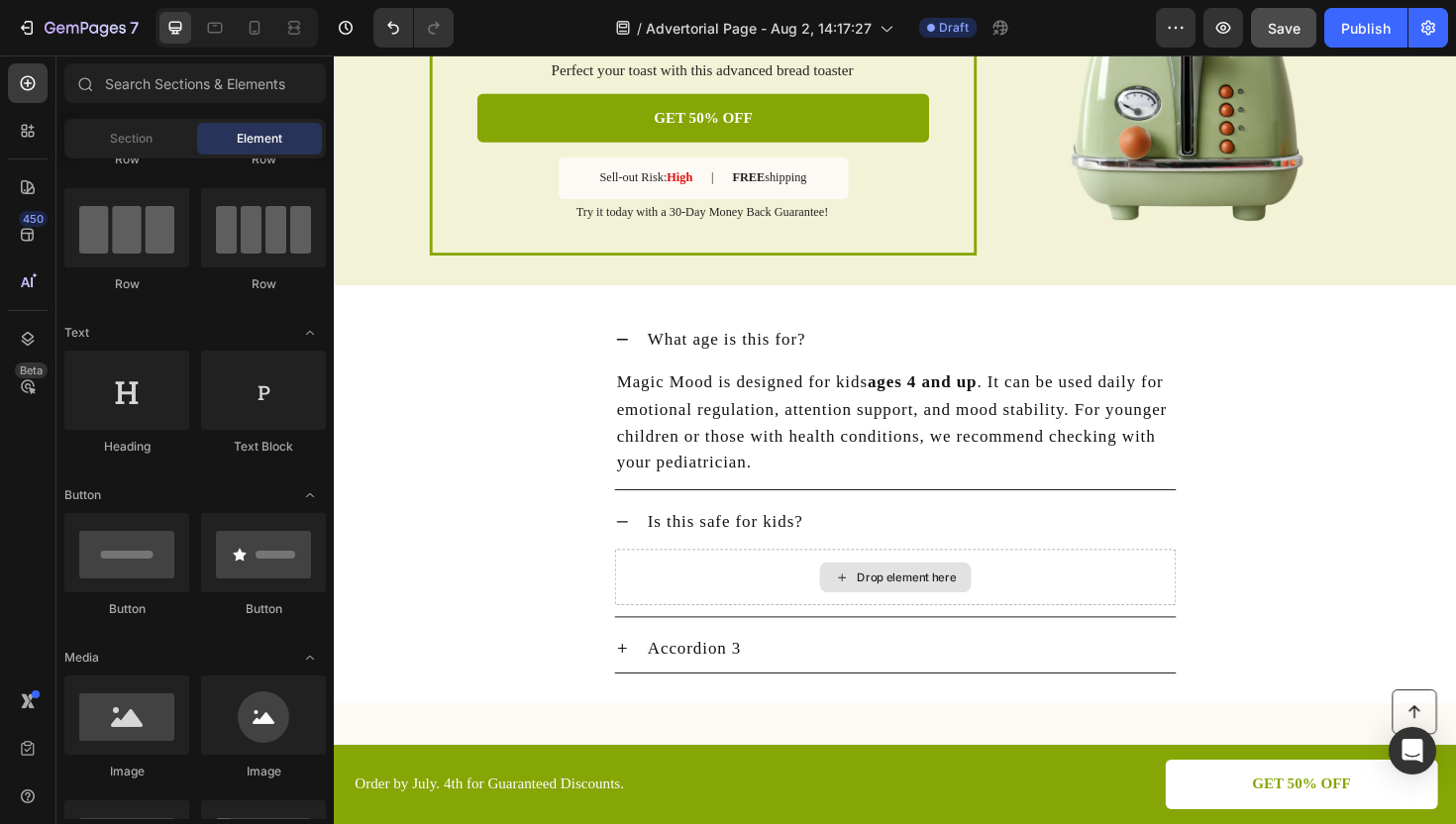 click on "Drop element here" at bounding box center [940, 608] 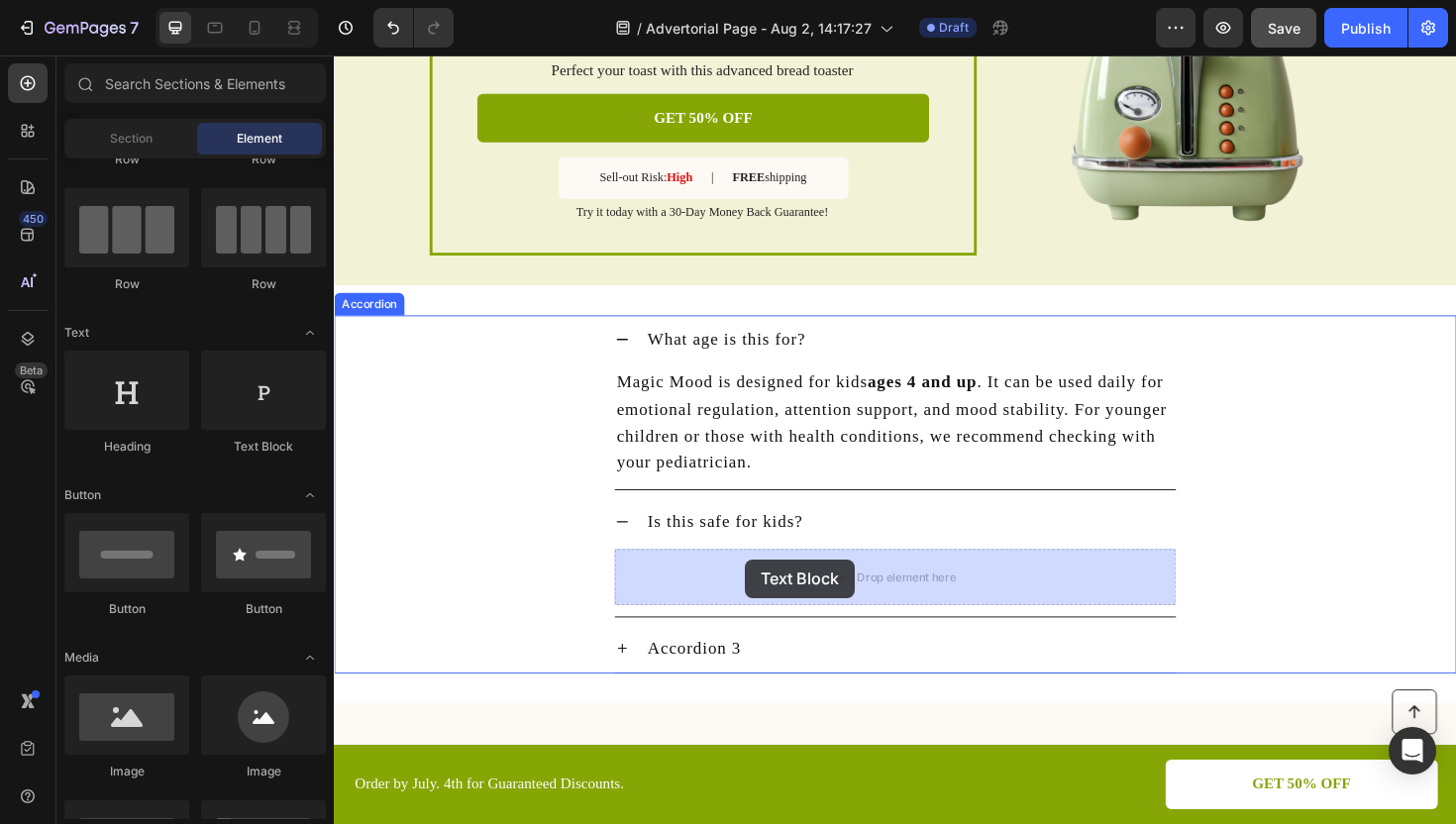 drag, startPoint x: 591, startPoint y: 464, endPoint x: 772, endPoint y: 592, distance: 221.6867 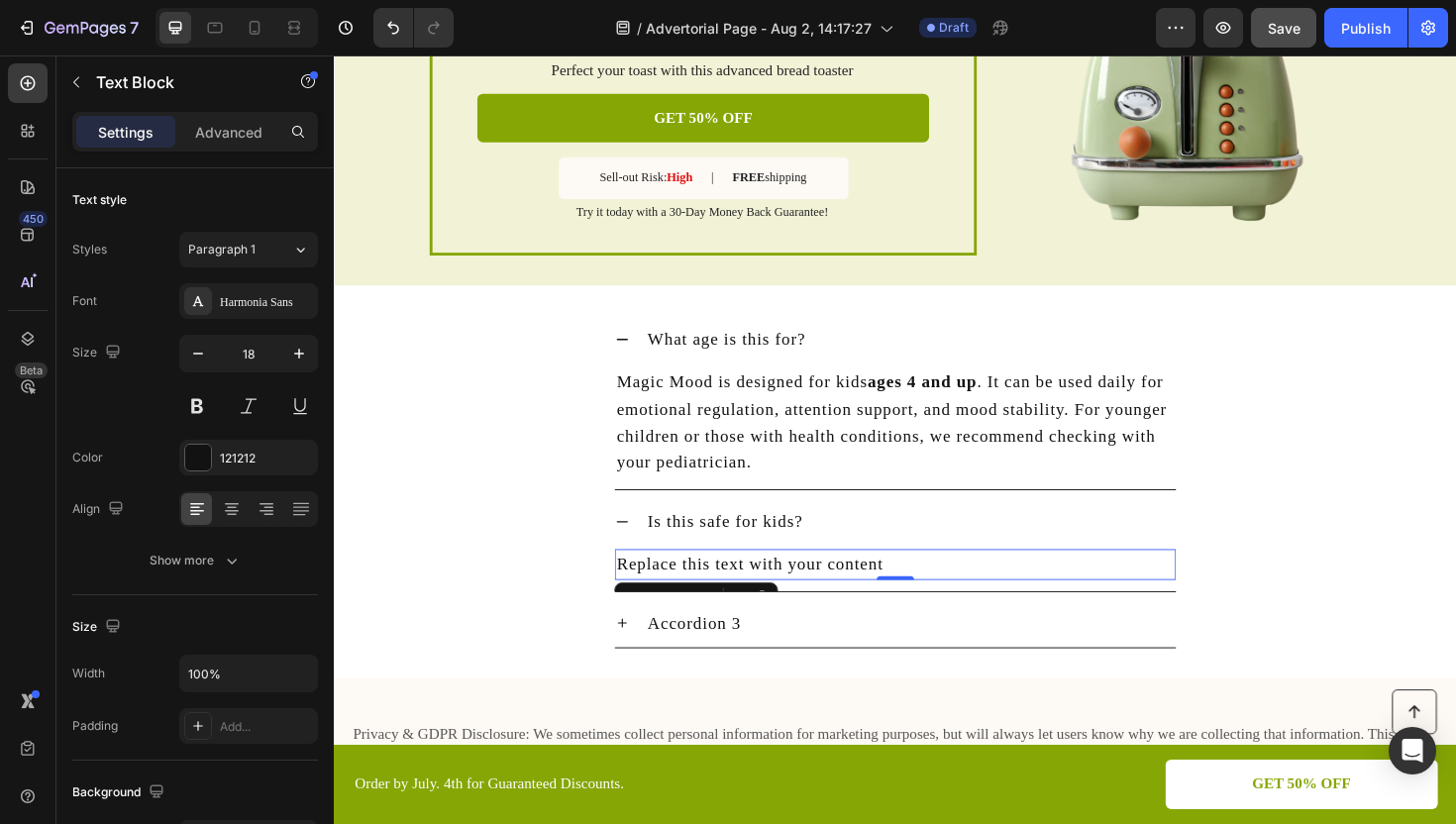 click on "Replace this text with your content" at bounding box center (928, 594) 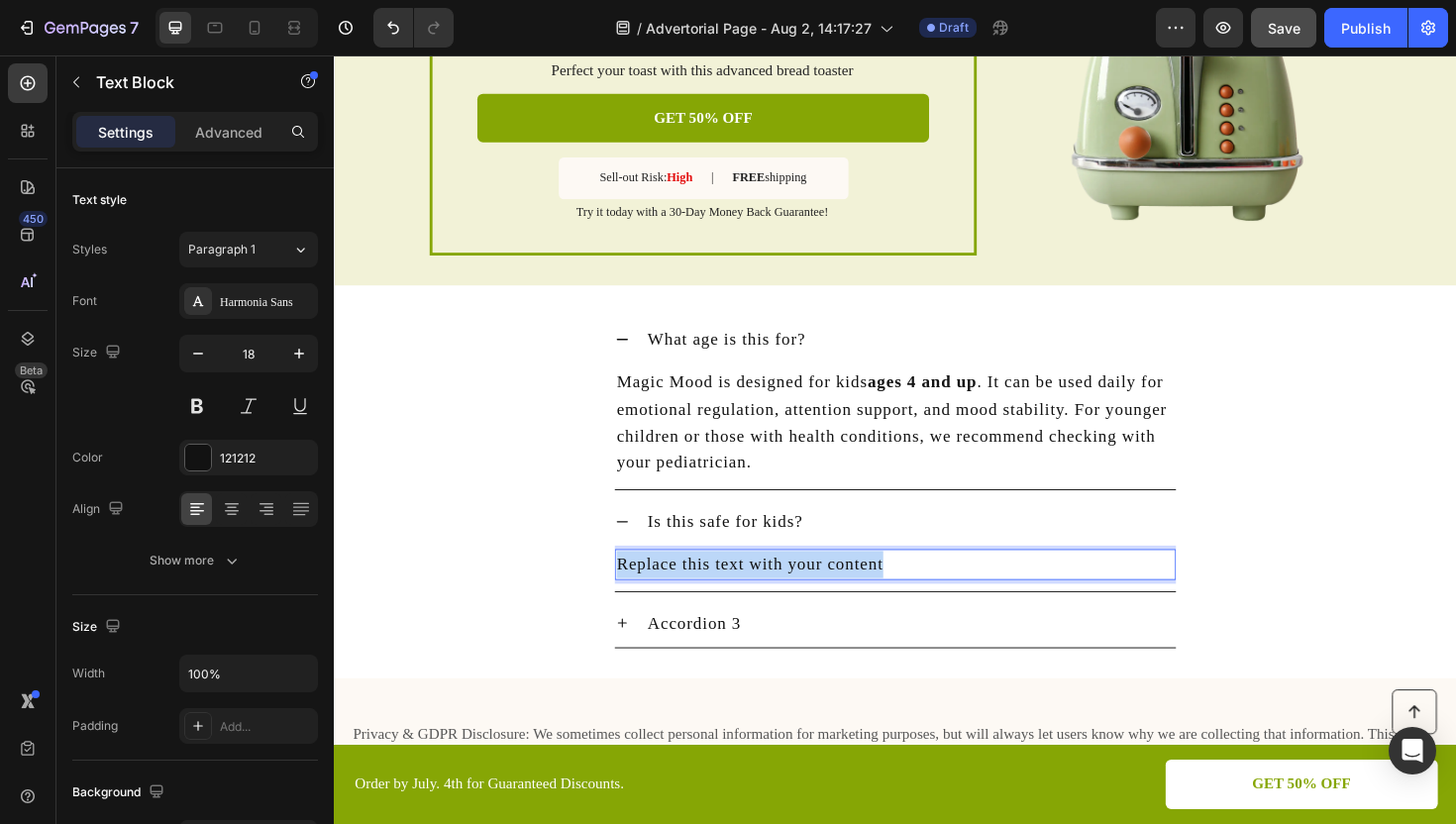 click on "Replace this text with your content" at bounding box center [928, 594] 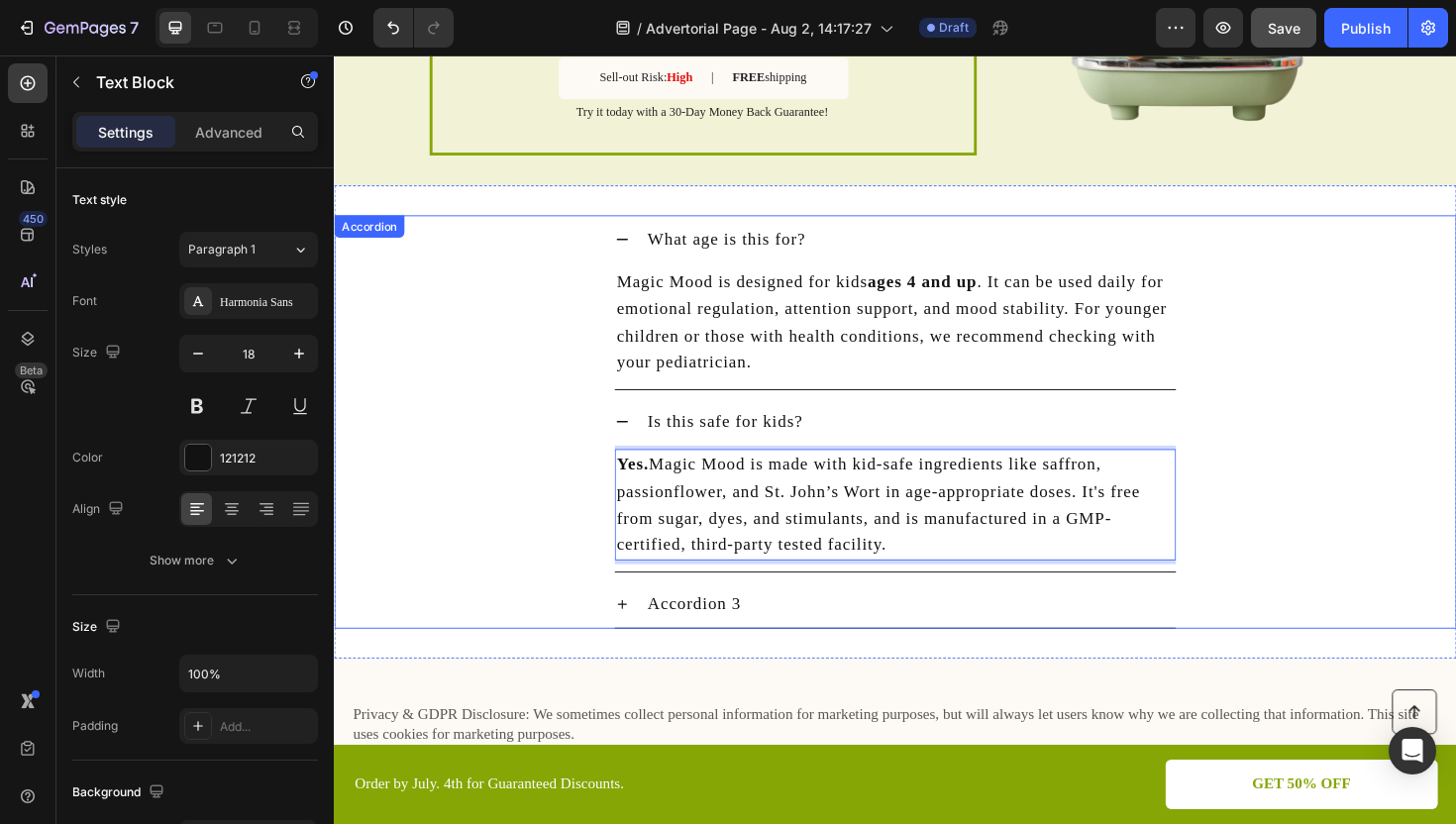 scroll, scrollTop: 4445, scrollLeft: 0, axis: vertical 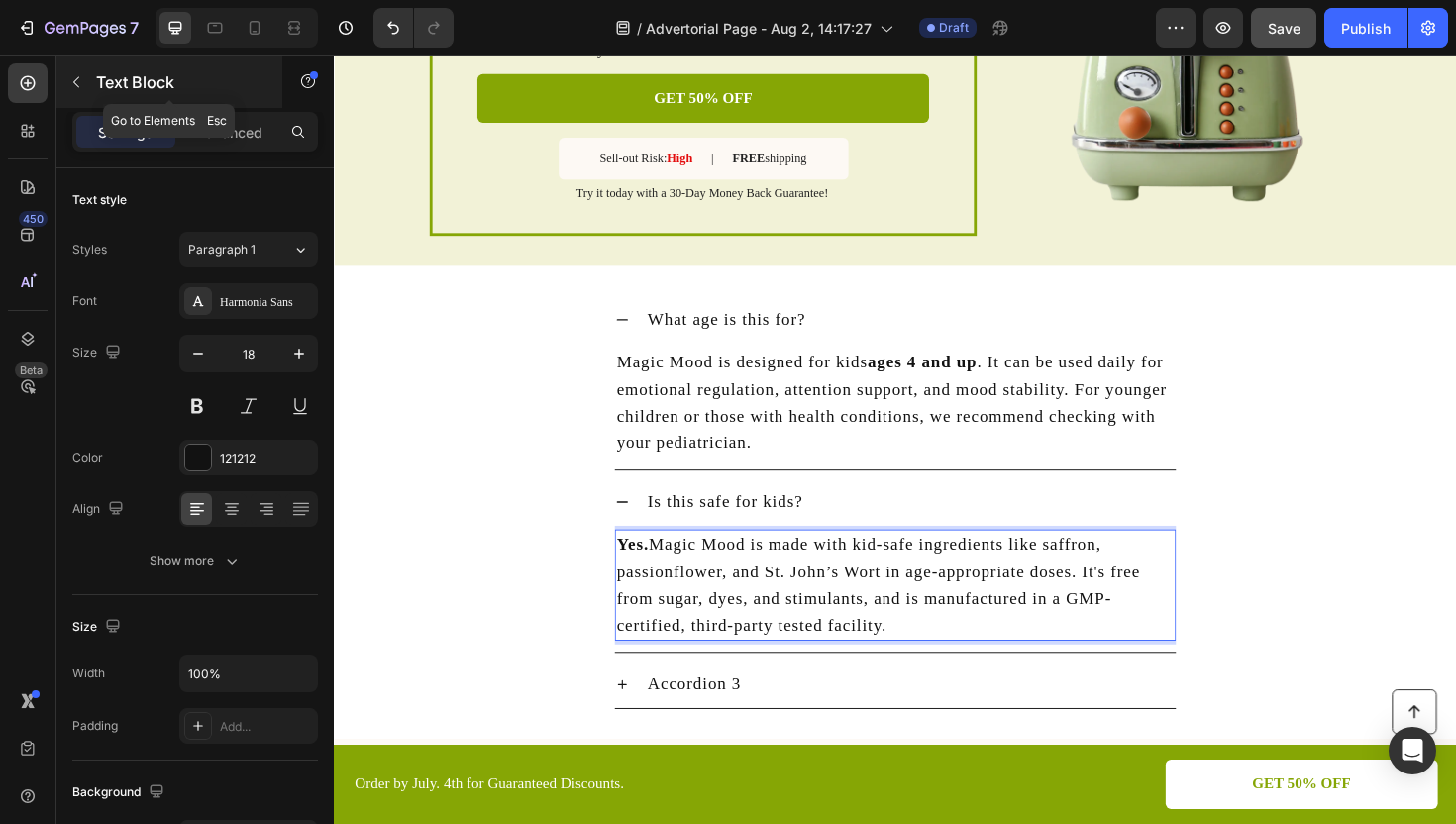 click 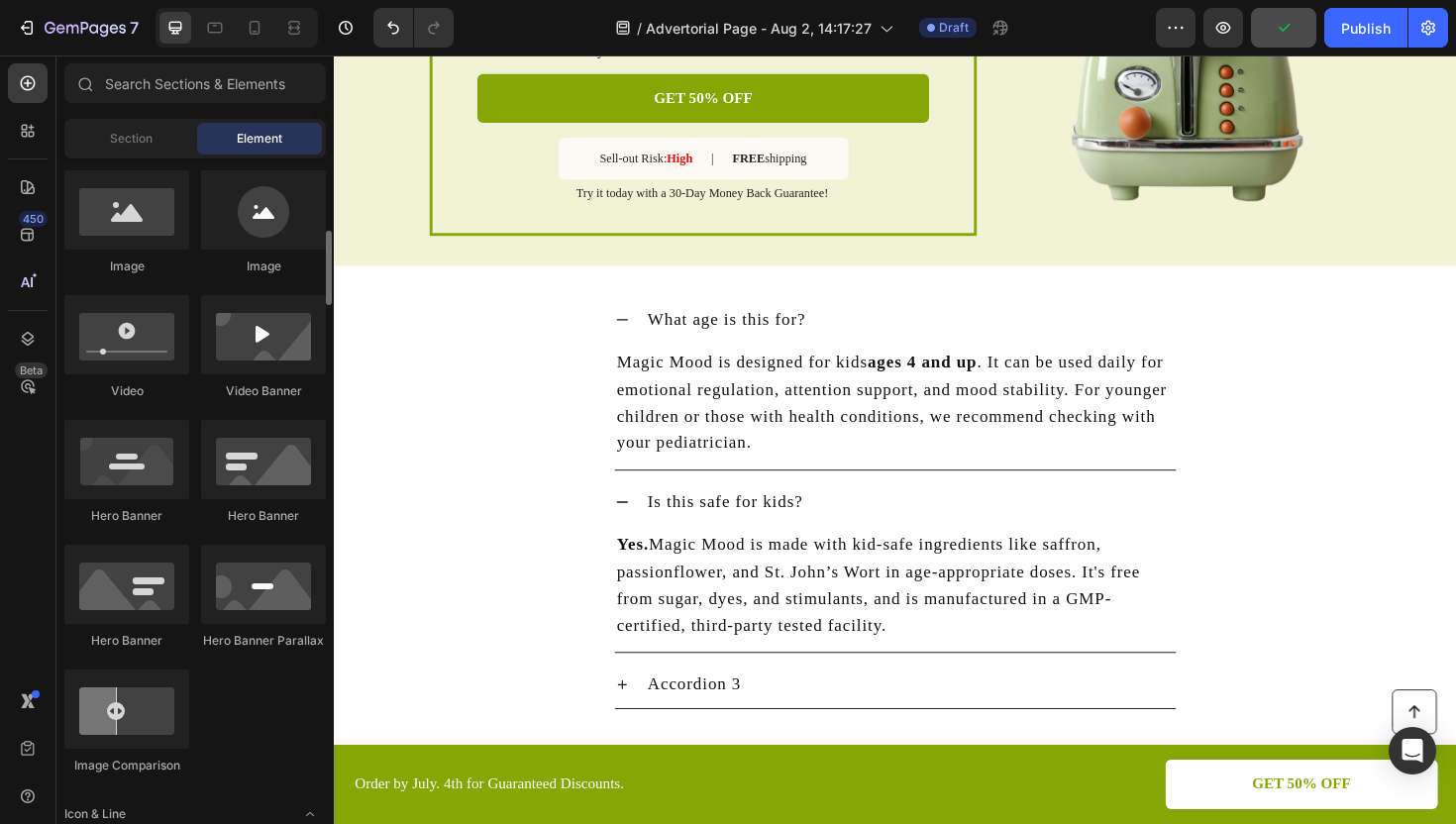 scroll, scrollTop: 635, scrollLeft: 0, axis: vertical 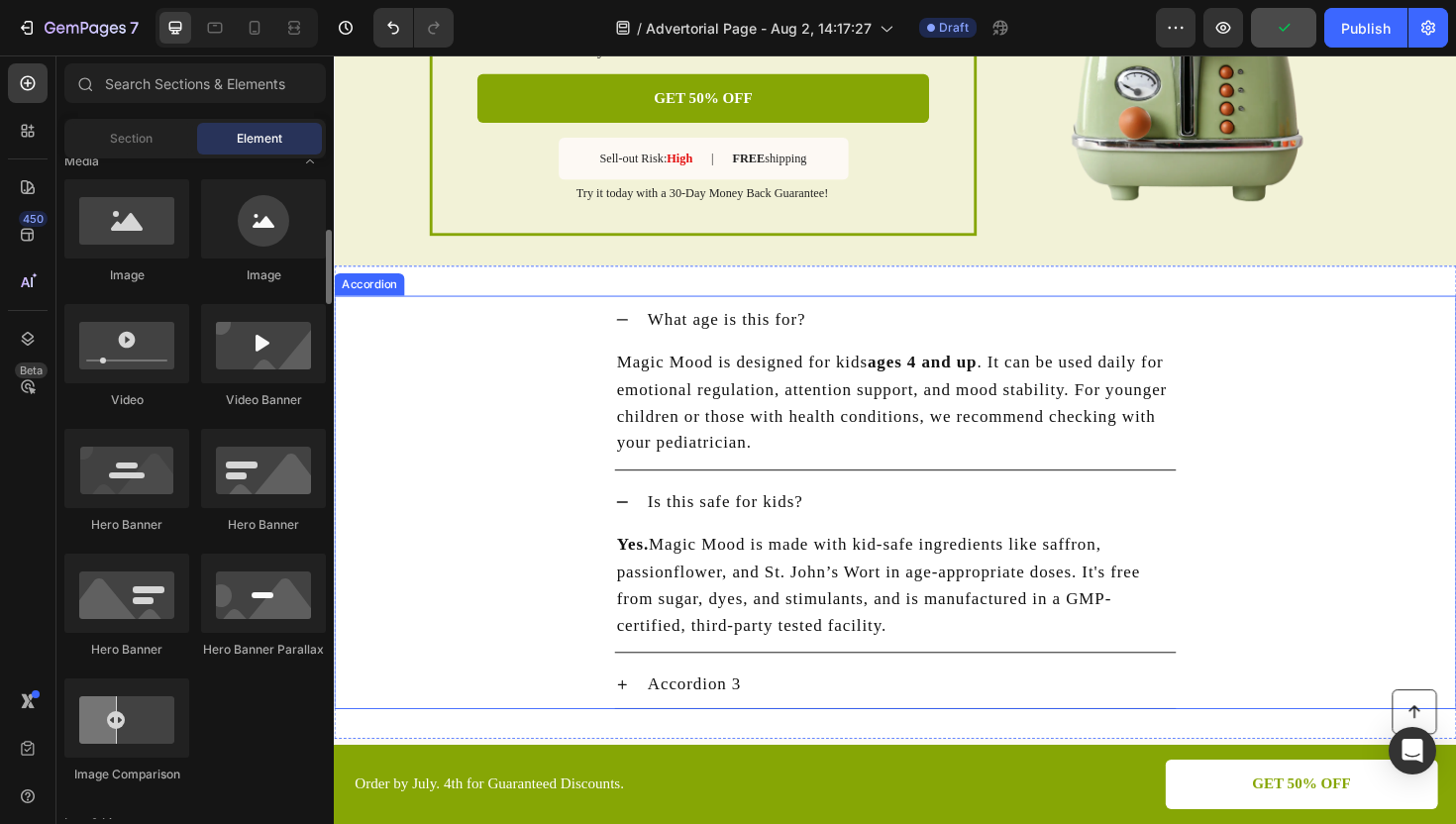 click on "What age is this for? Magic Mood is designed for kids  ages 4 and up . It can be used daily for emotional regulation, attention support, and mood stability. For younger children or those with health conditions, we recommend checking with your pediatrician. Text Block" at bounding box center [928, 402] 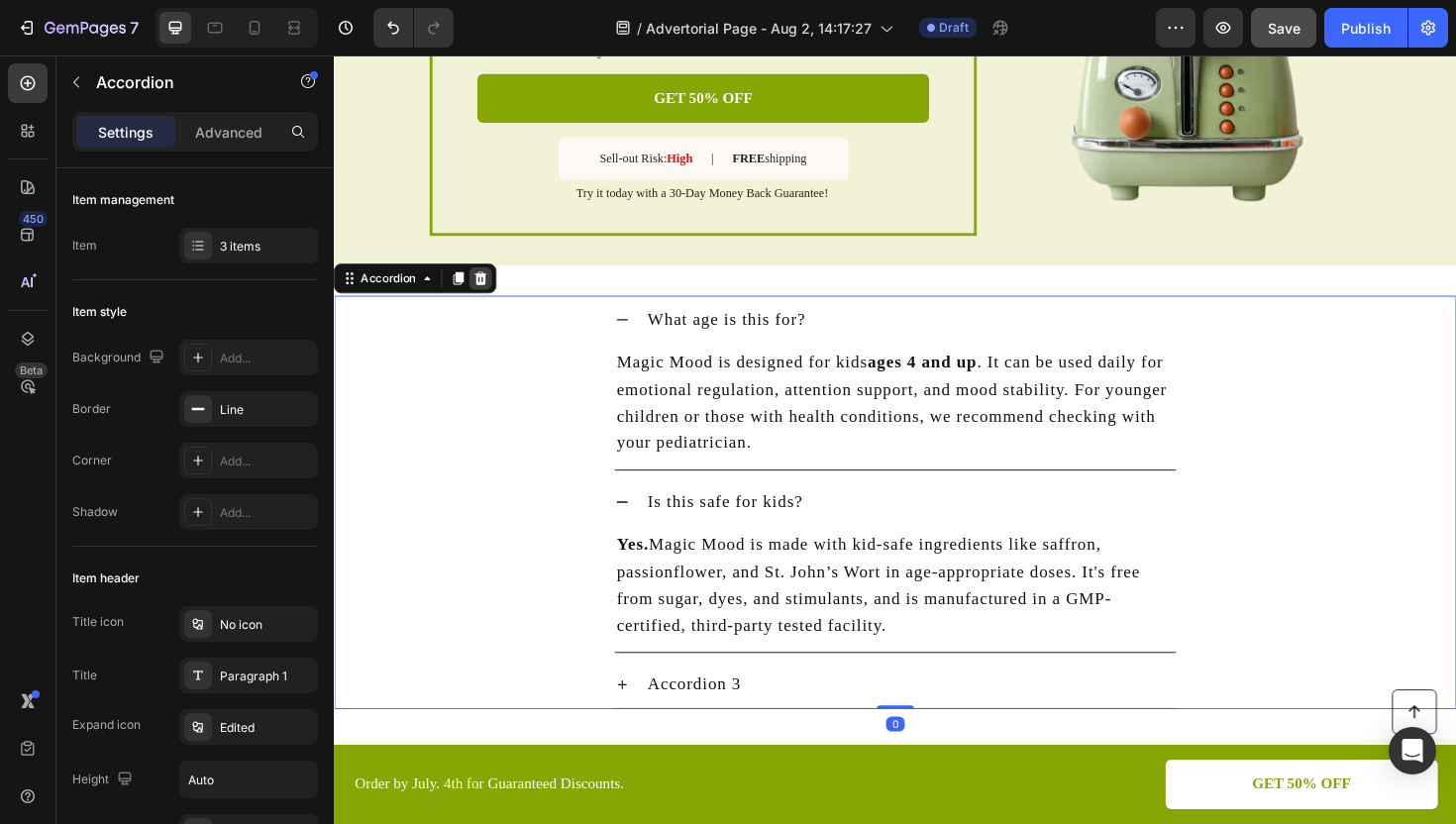 click 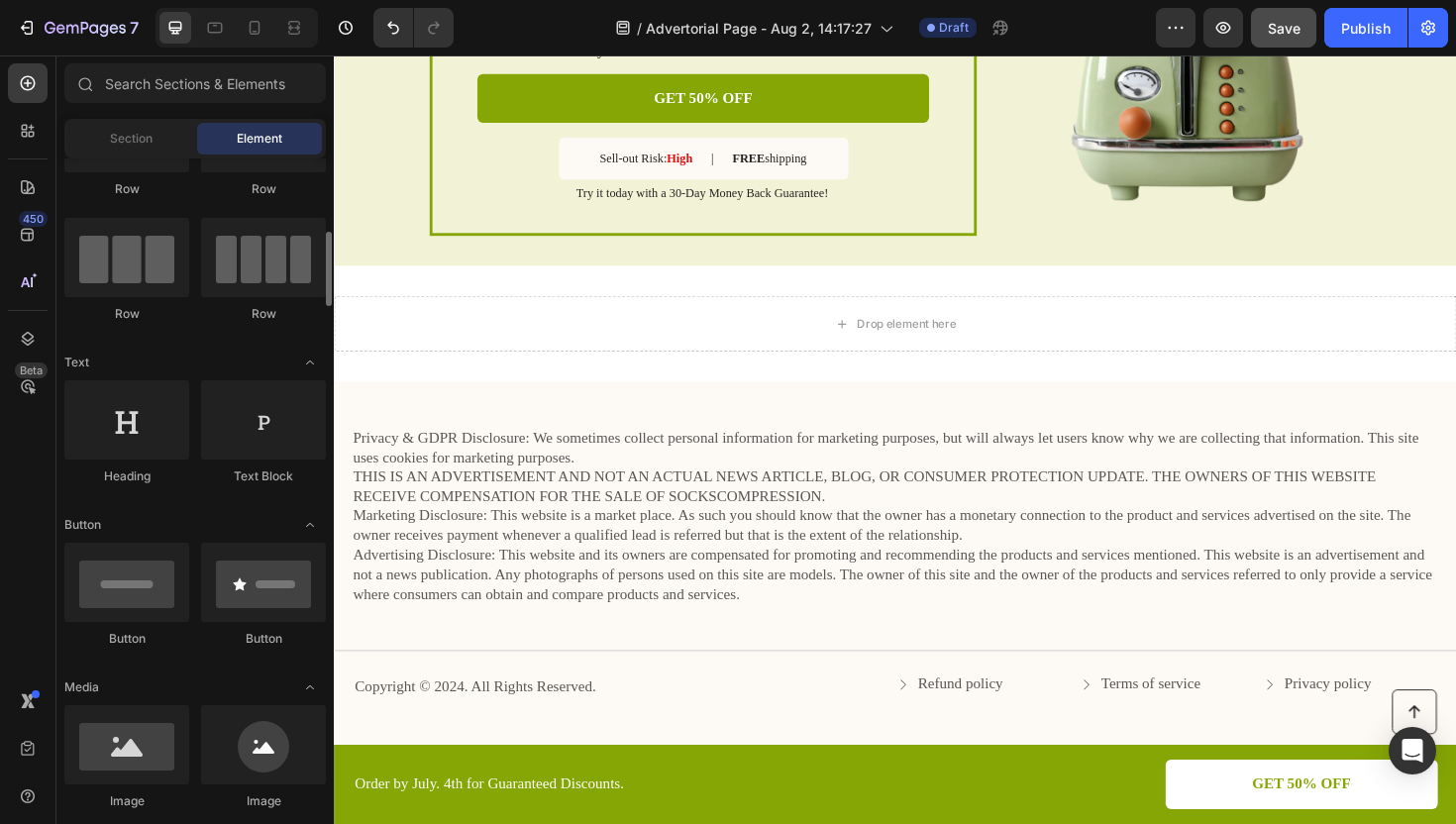 scroll, scrollTop: 0, scrollLeft: 0, axis: both 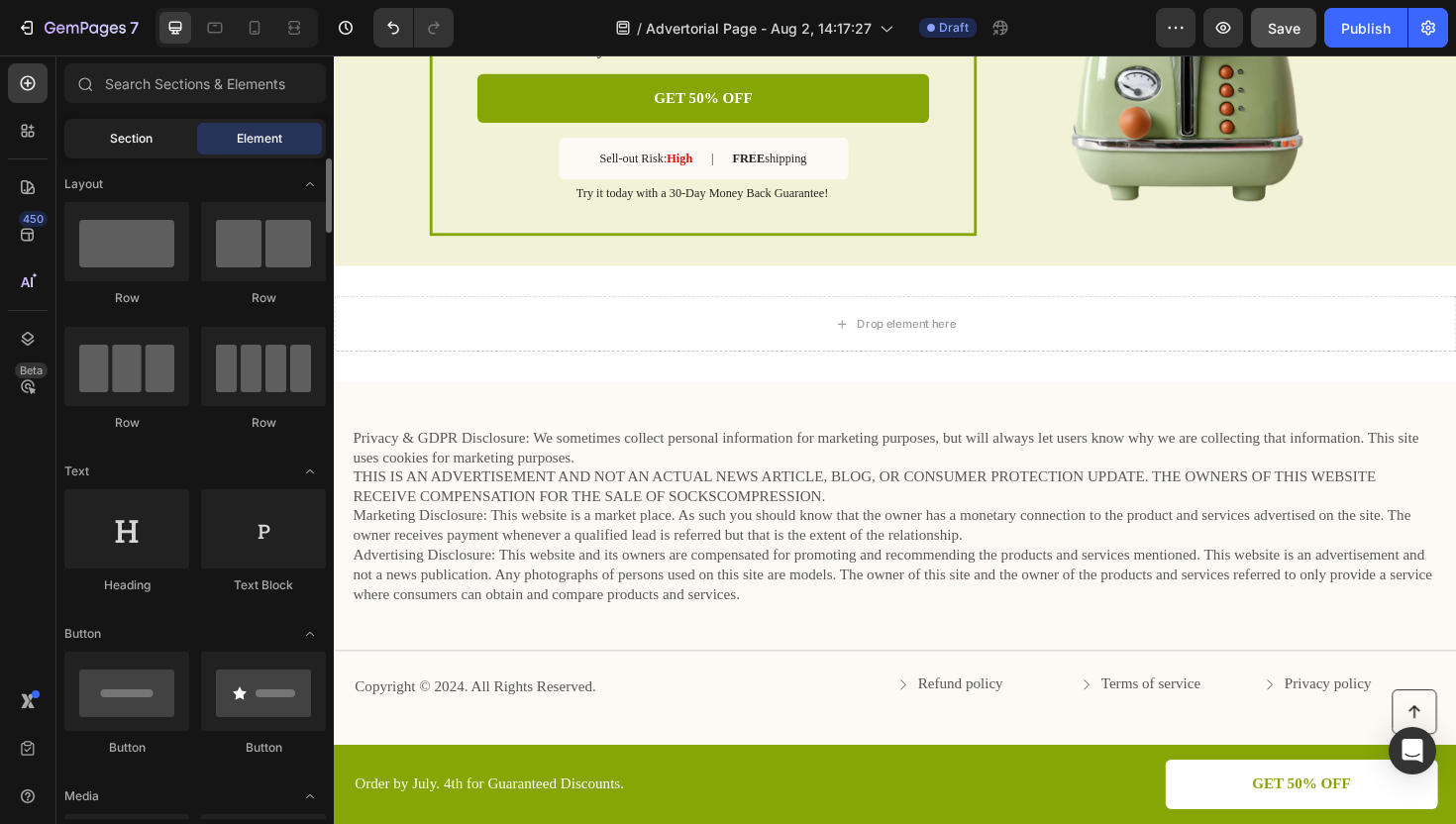 click on "Section" at bounding box center [131, 139] 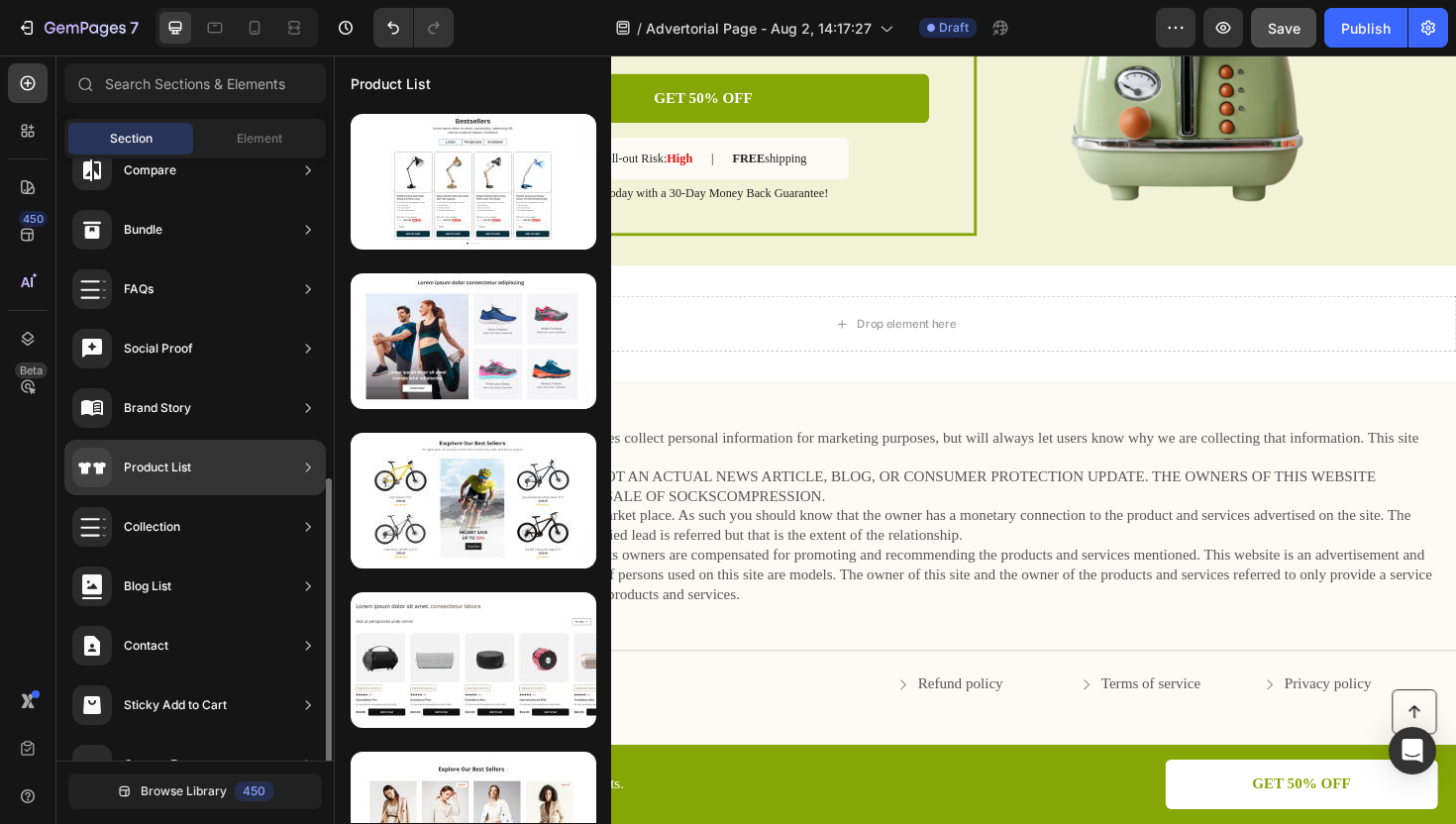 scroll, scrollTop: 440, scrollLeft: 0, axis: vertical 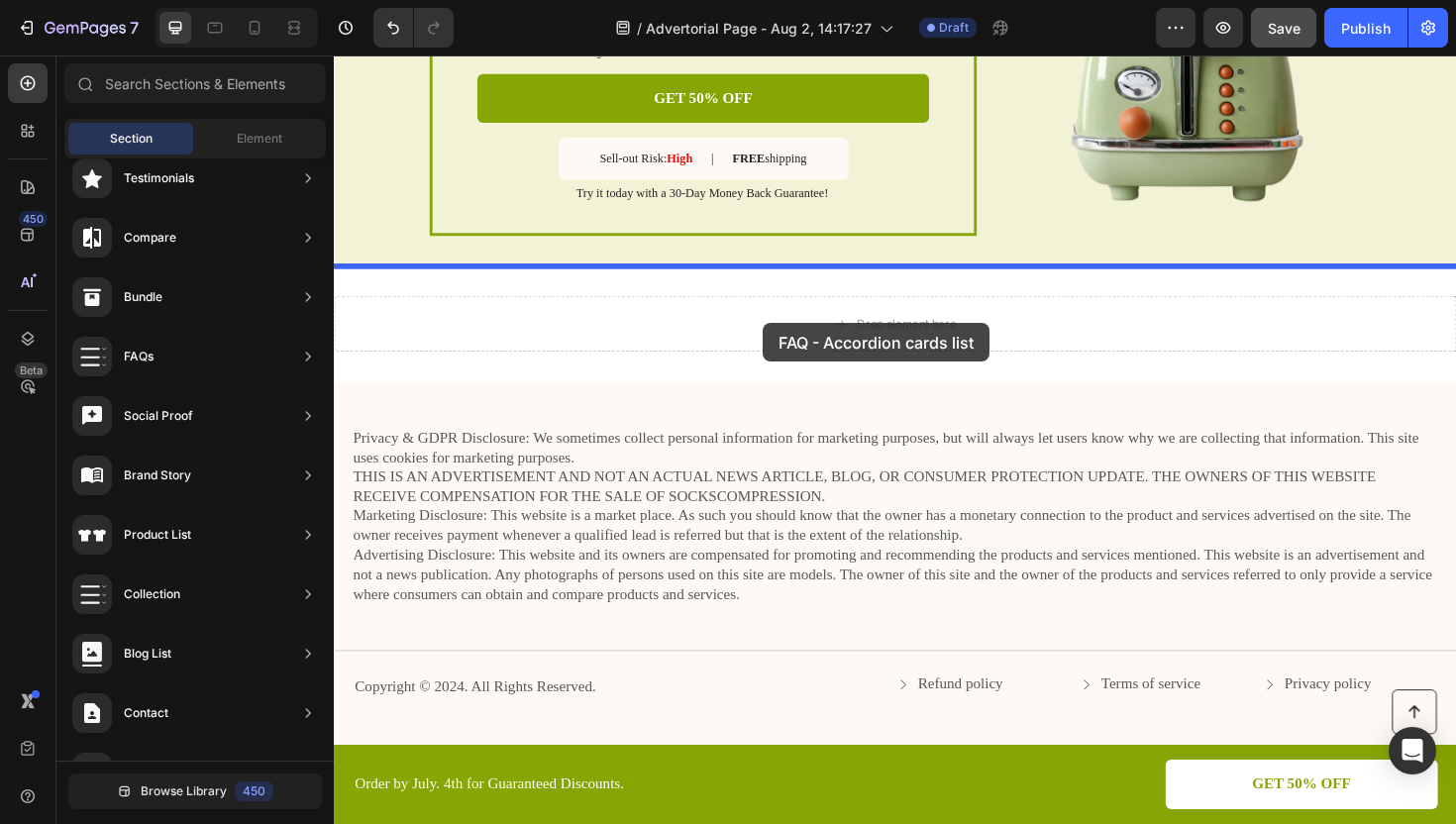drag, startPoint x: 775, startPoint y: 541, endPoint x: 788, endPoint y: 339, distance: 202.41788 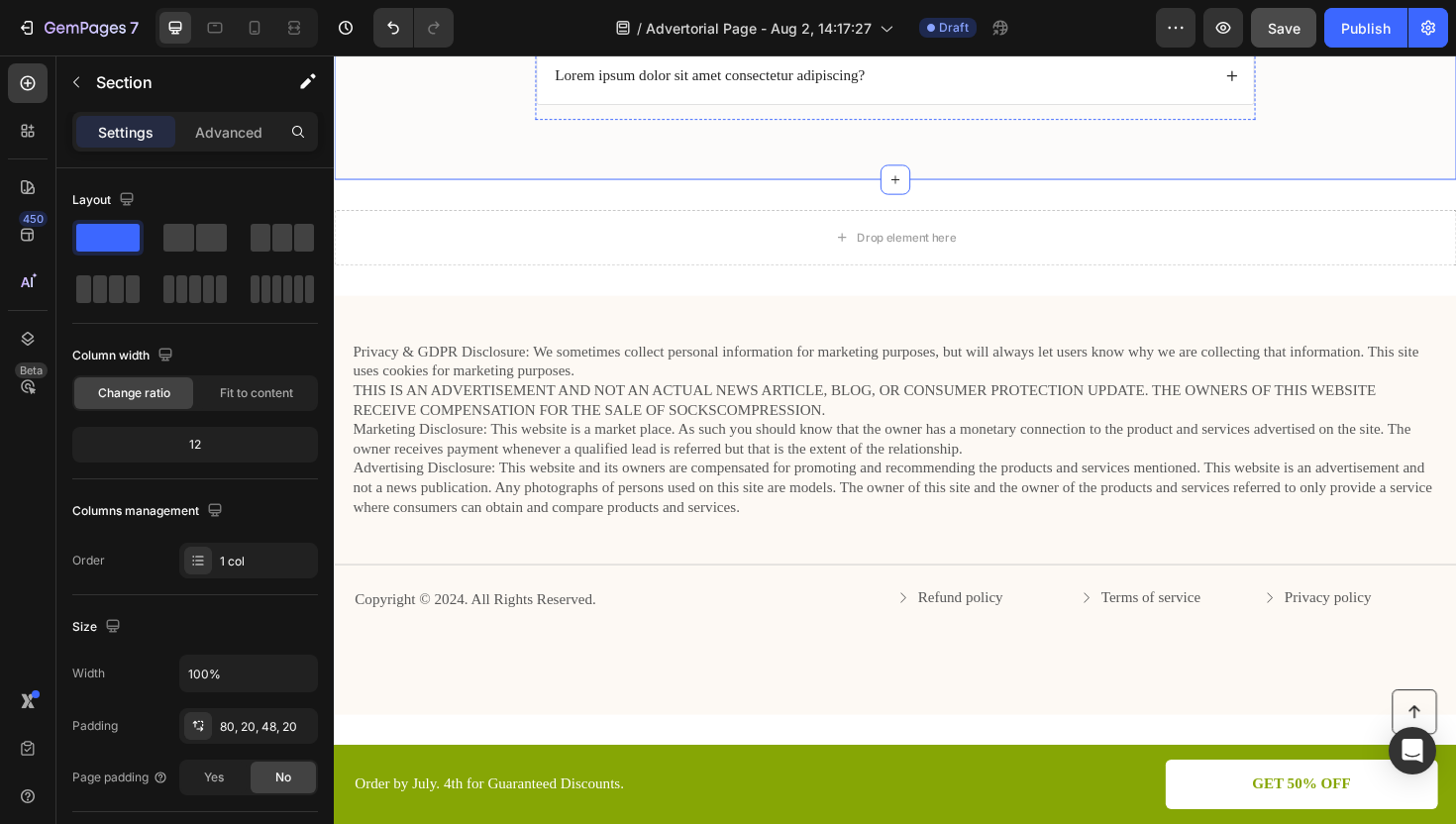 scroll, scrollTop: 5046, scrollLeft: 0, axis: vertical 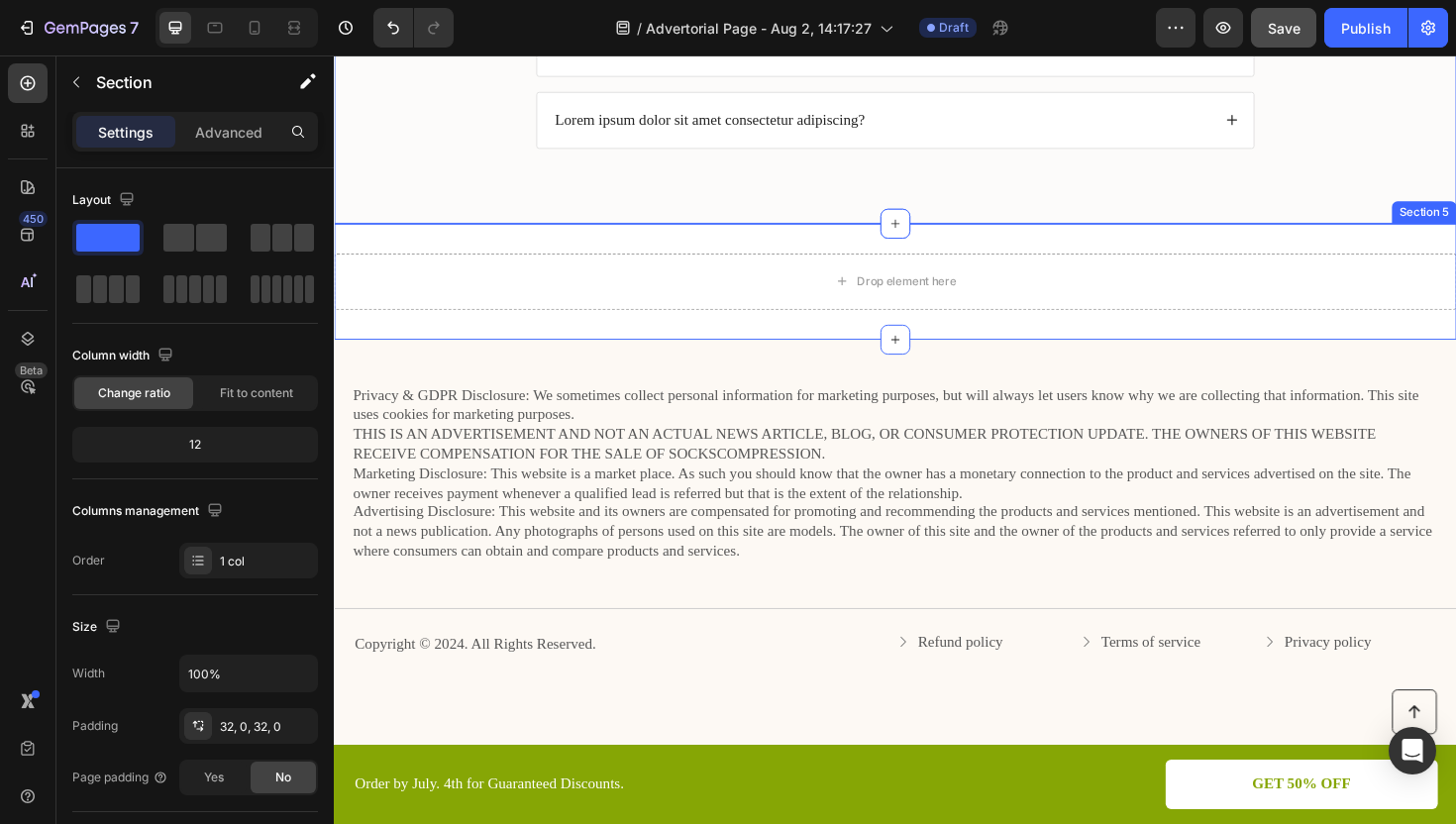 click on "Drop element here Section 5" at bounding box center (928, 295) 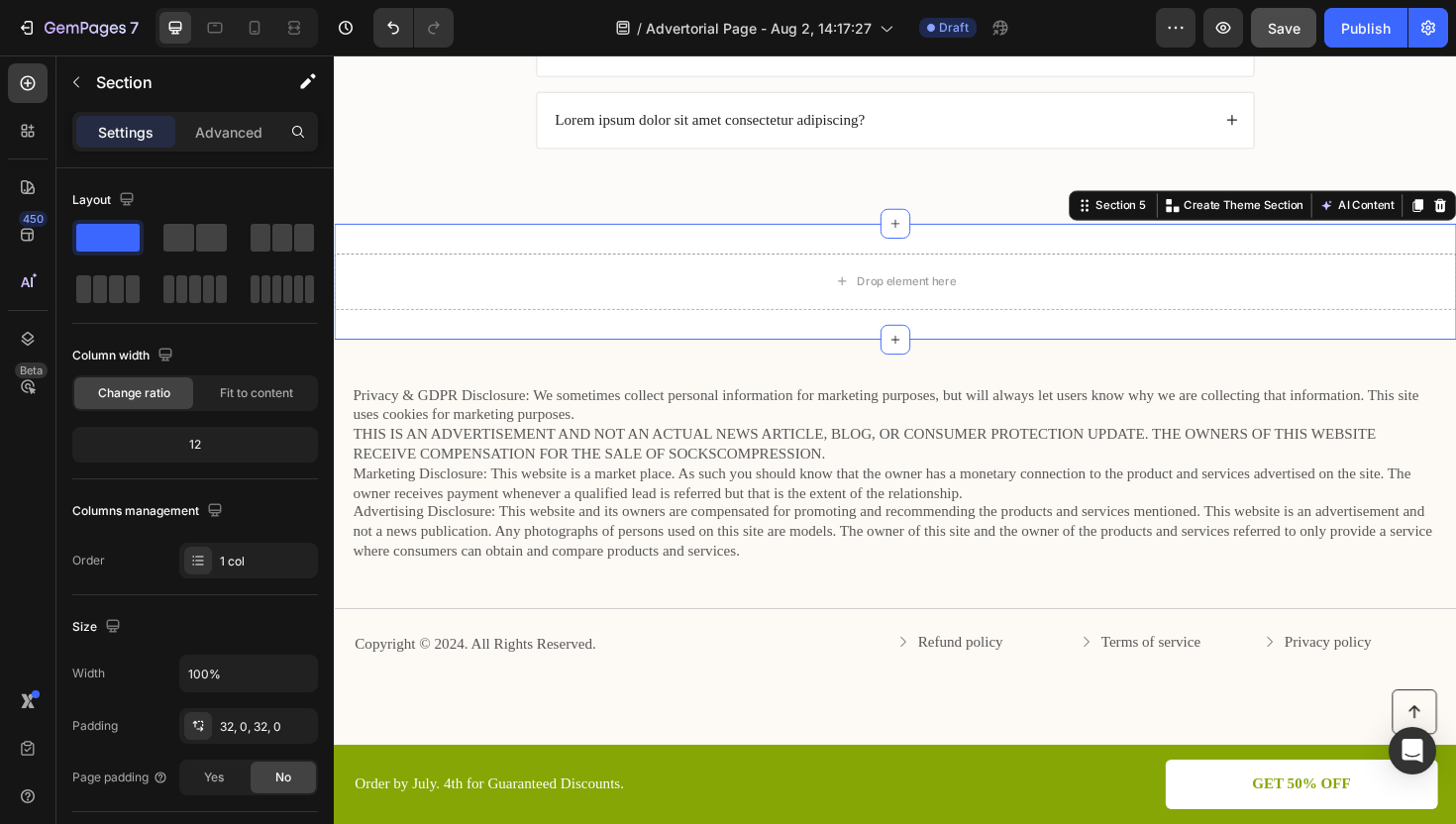 scroll, scrollTop: 496, scrollLeft: 0, axis: vertical 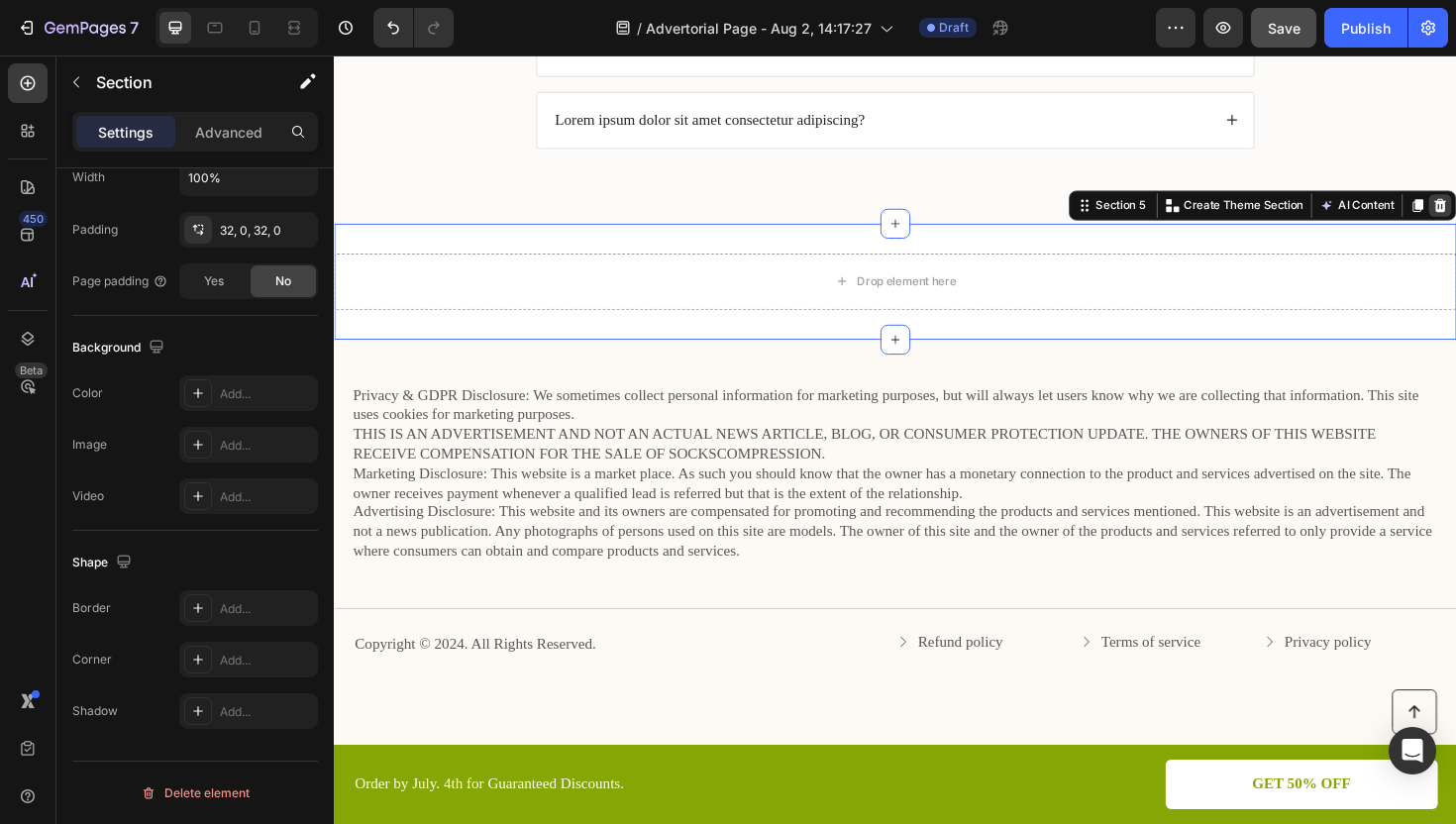 click at bounding box center (1506, 215) 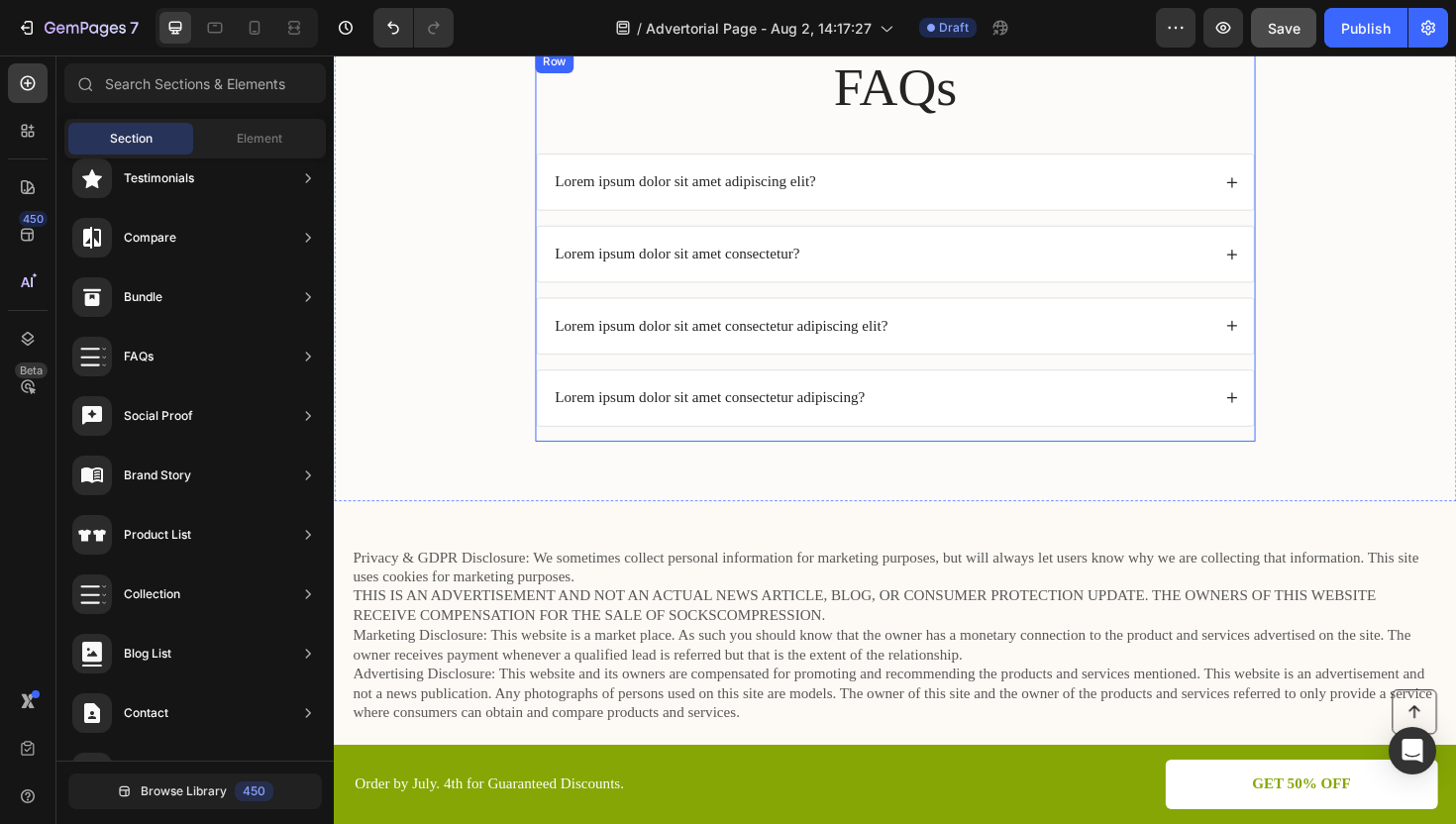 scroll, scrollTop: 4503, scrollLeft: 0, axis: vertical 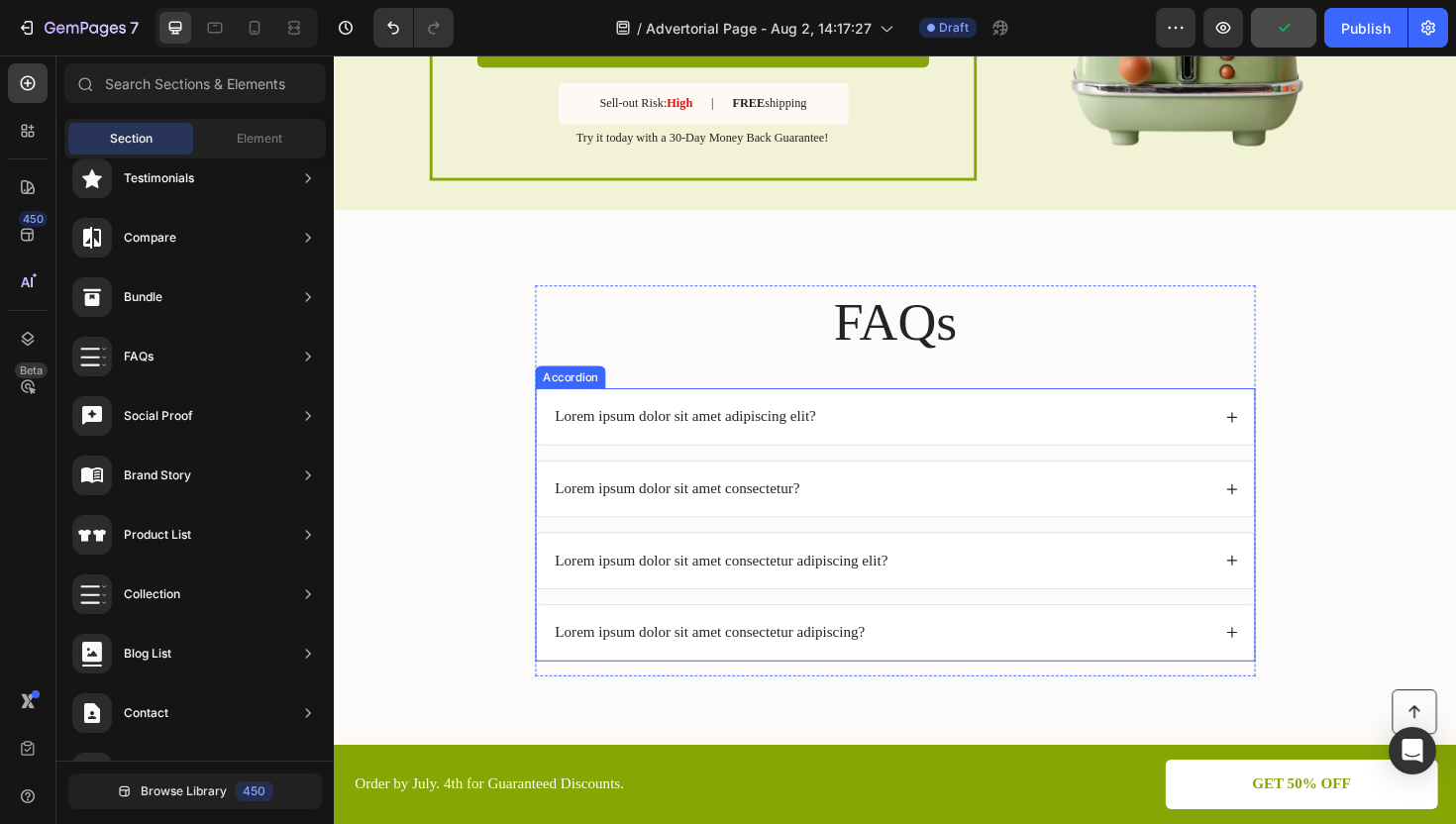click on "Lorem ipsum dolor sit amet adipiscing elit?" at bounding box center [928, 438] 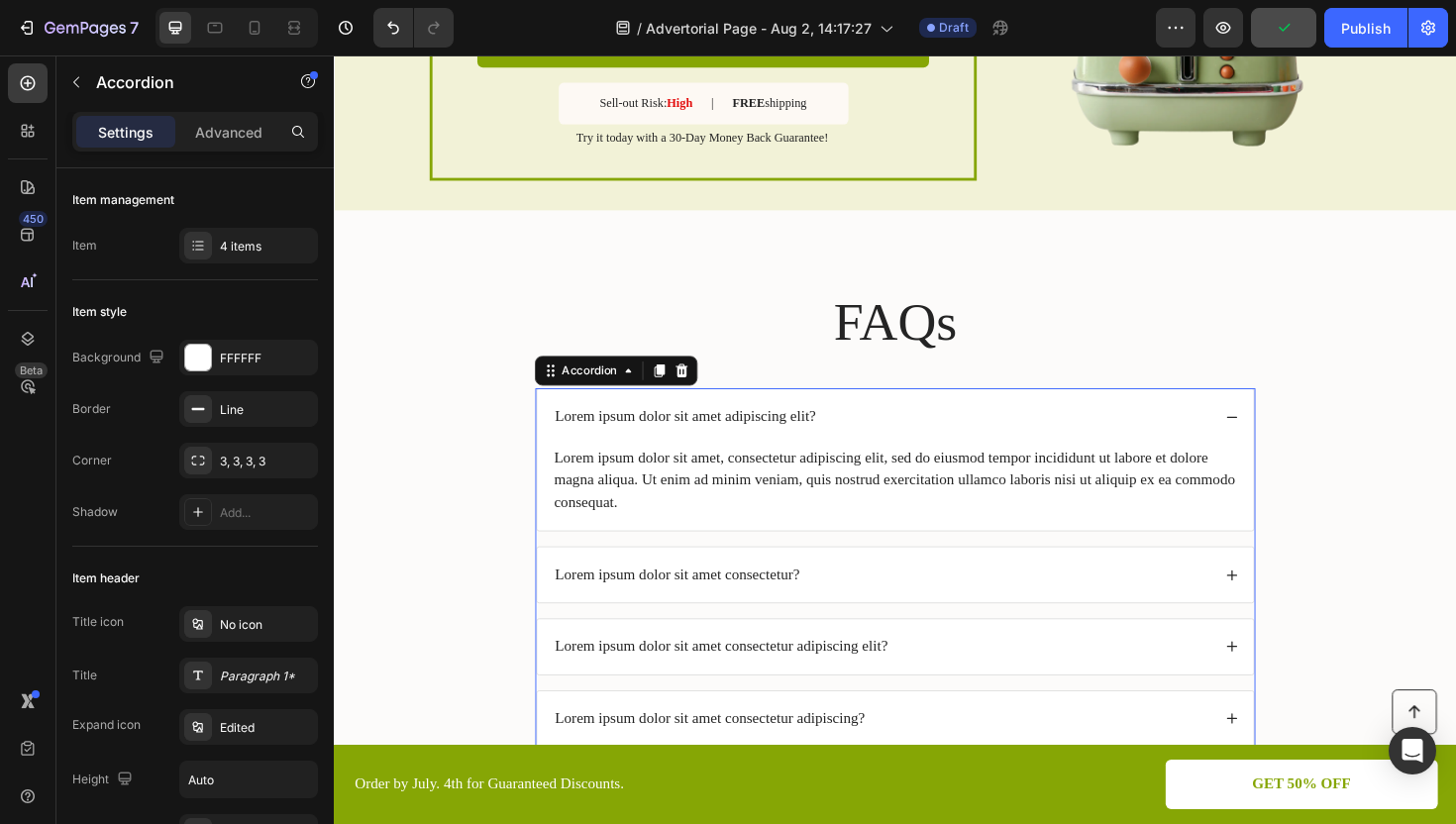 click on "Lorem ipsum dolor sit amet adipiscing elit?" at bounding box center [705, 438] 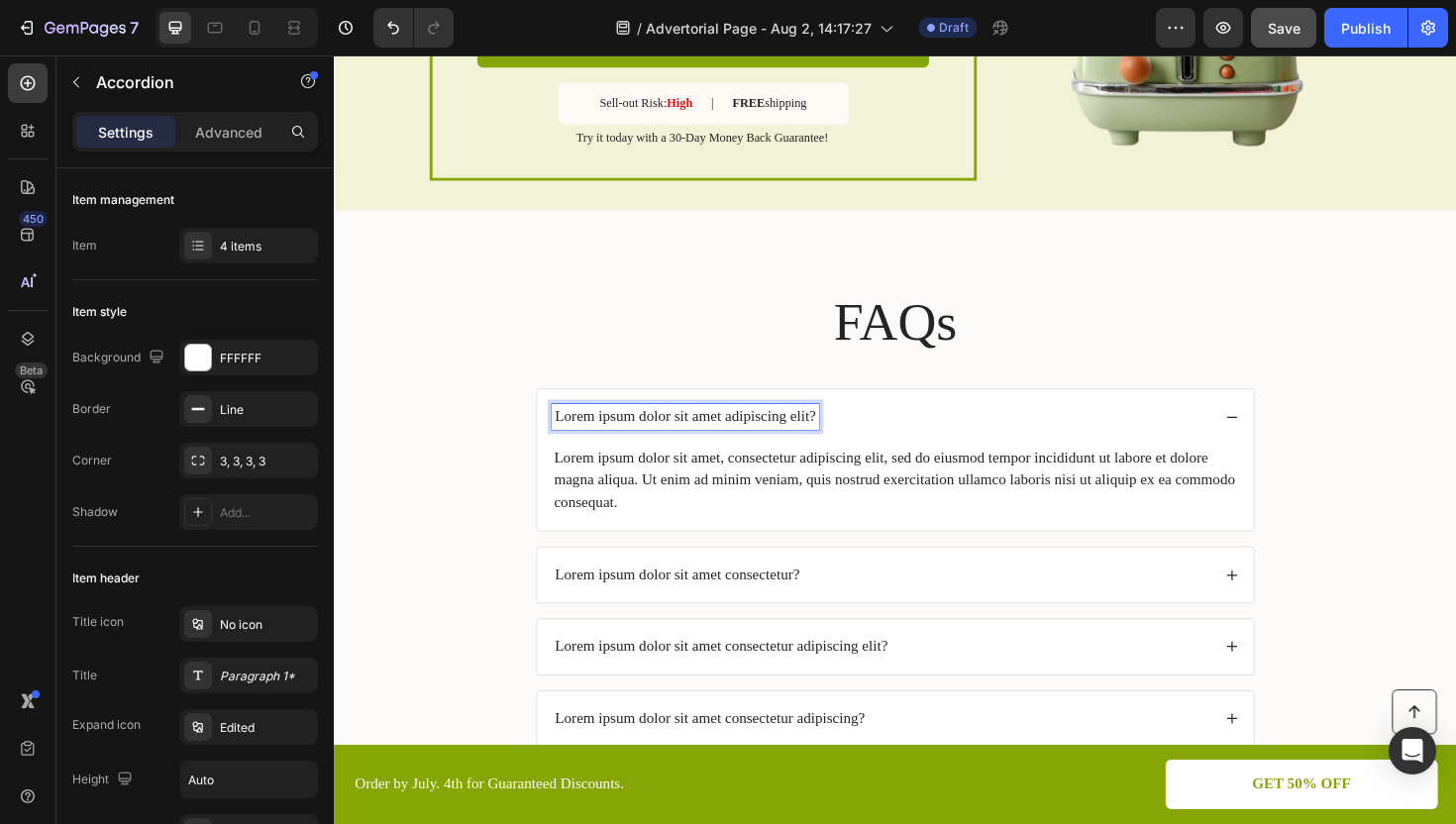 click on "Lorem ipsum dolor sit amet adipiscing elit?" at bounding box center (705, 438) 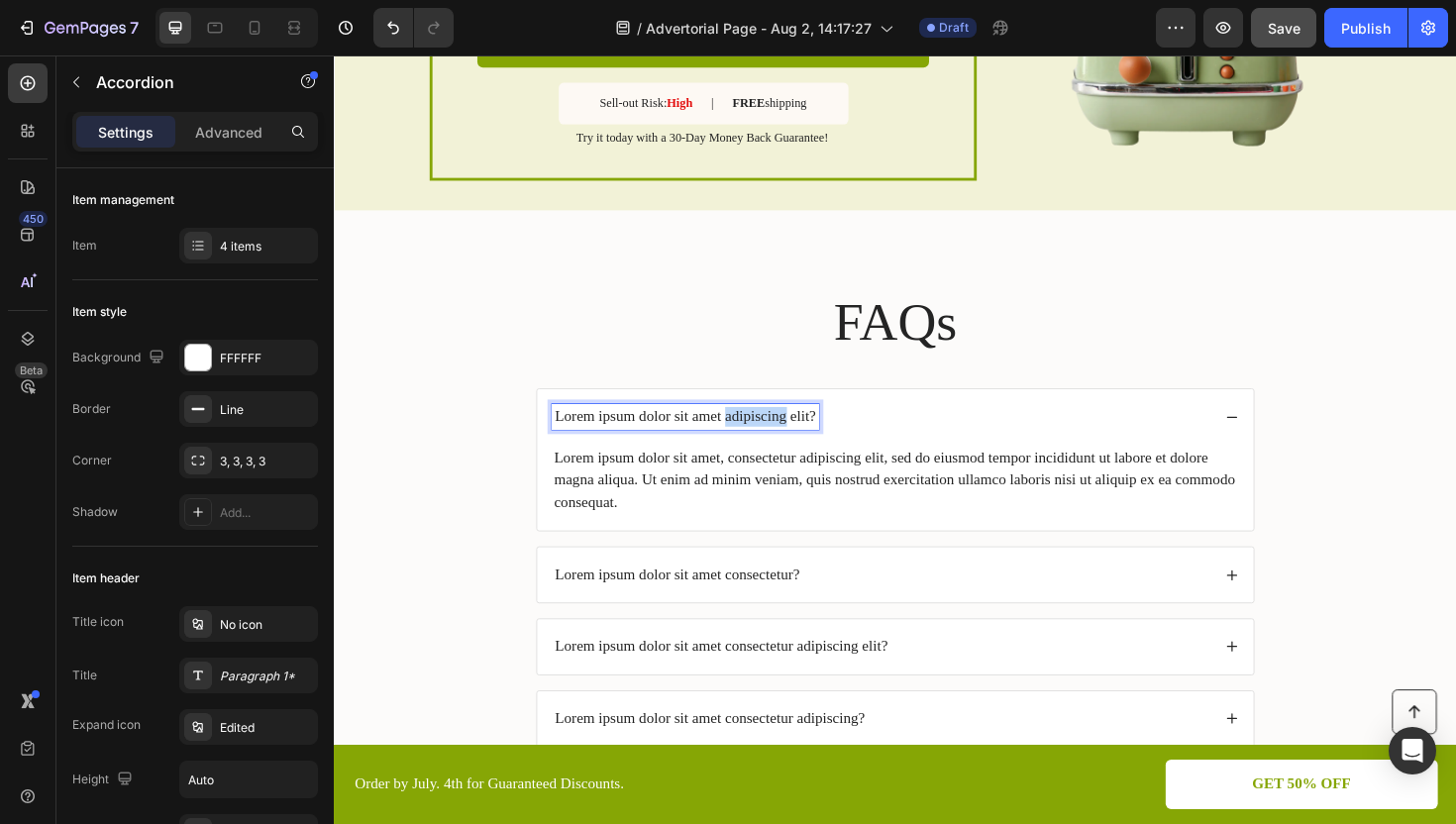 click on "Lorem ipsum dolor sit amet adipiscing elit?" at bounding box center [705, 438] 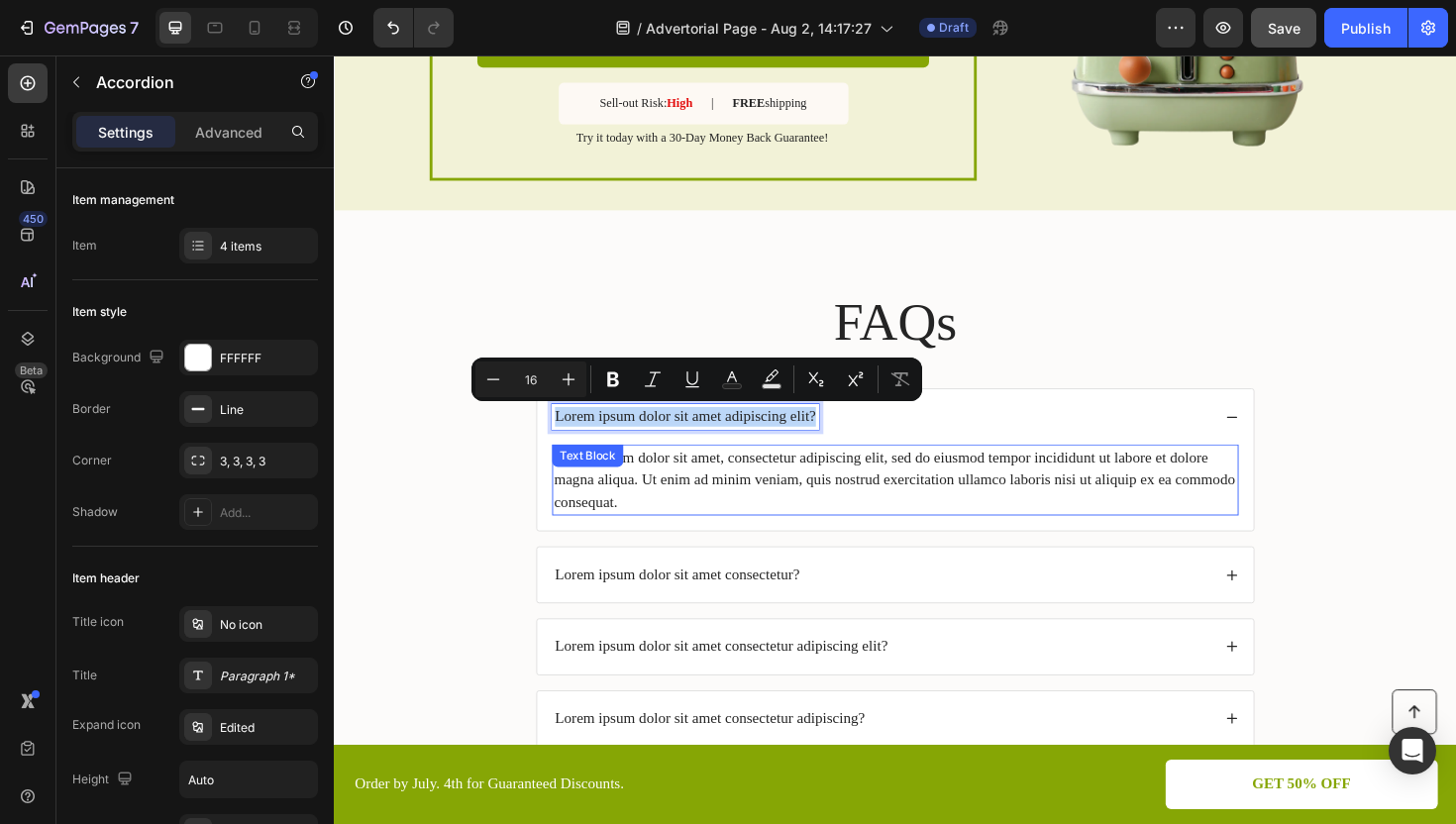 click on "Lorem ipsum dolor sit amet, consectetur adipiscing elit, sed do eiusmod tempor incididunt ut labore et dolore magna aliqua. Ut enim ad minim veniam, quis nostrud exercitation ullamco laboris nisi ut aliquip ex ea commodo consequat." at bounding box center (928, 505) 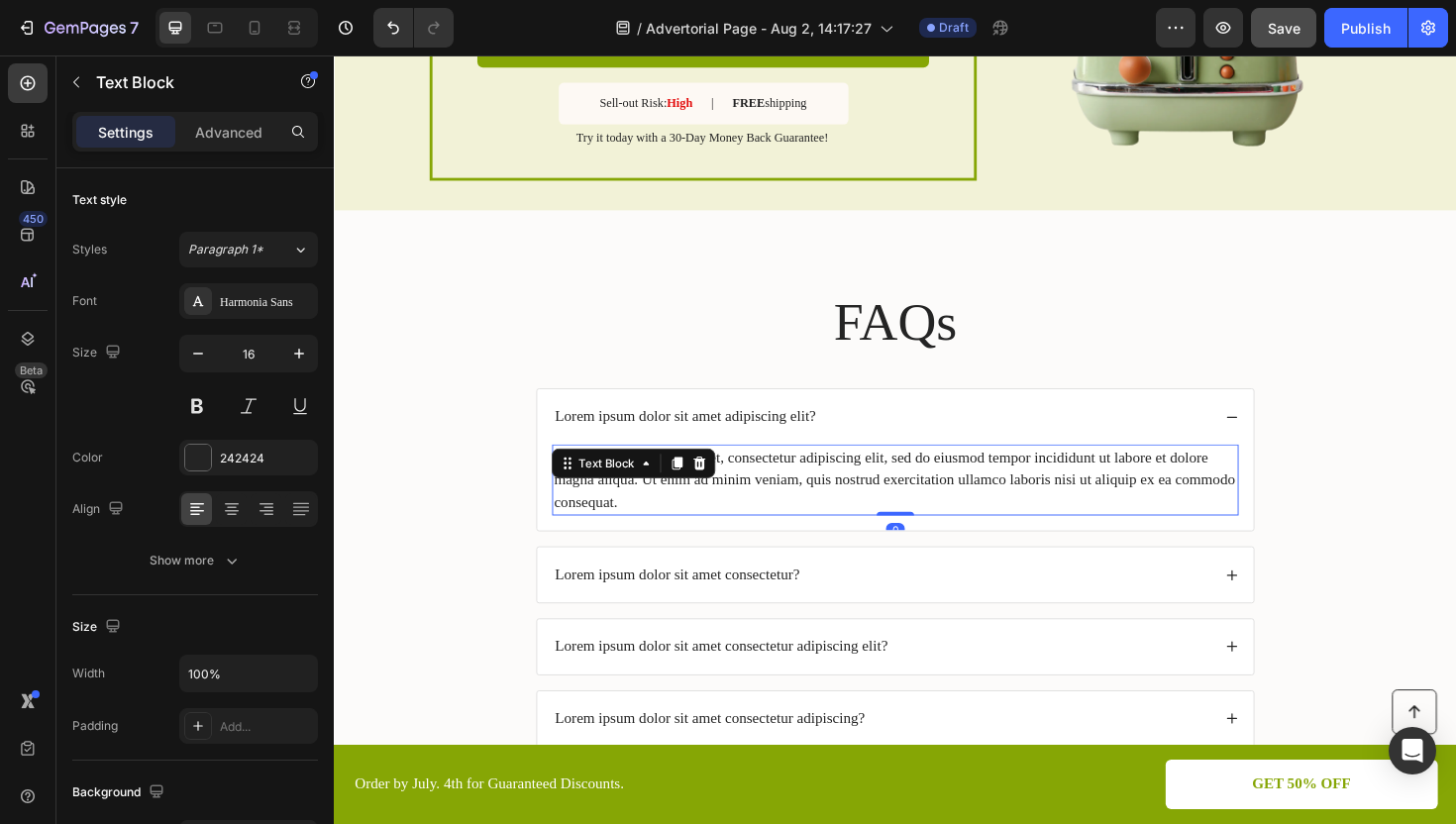 click on "Lorem ipsum dolor sit amet, consectetur adipiscing elit, sed do eiusmod tempor incididunt ut labore et dolore magna aliqua. Ut enim ad minim veniam, quis nostrud exercitation ullamco laboris nisi ut aliquip ex ea commodo consequat." at bounding box center (928, 505) 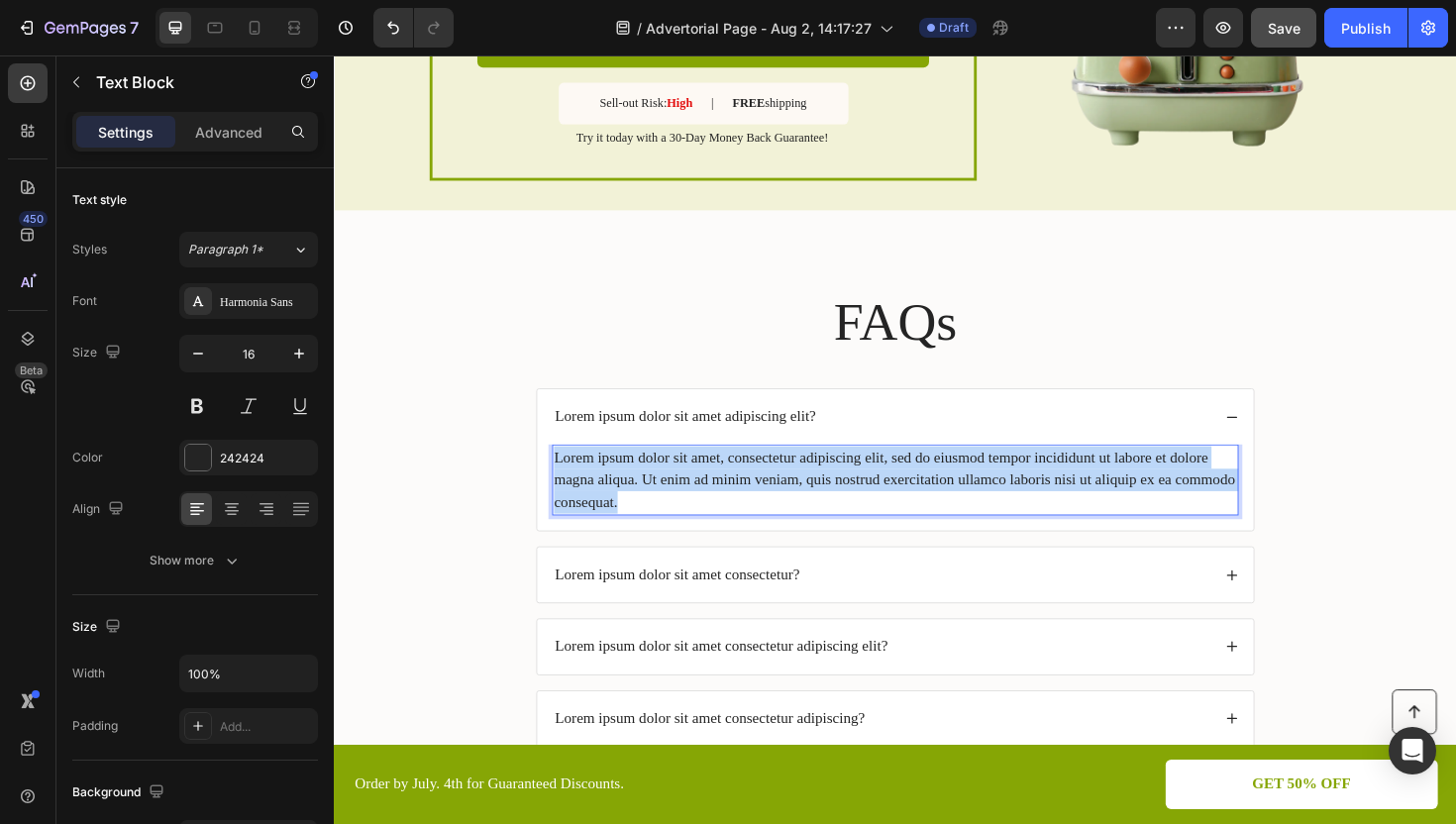 click on "Lorem ipsum dolor sit amet, consectetur adipiscing elit, sed do eiusmod tempor incididunt ut labore et dolore magna aliqua. Ut enim ad minim veniam, quis nostrud exercitation ullamco laboris nisi ut aliquip ex ea commodo consequat." at bounding box center (928, 505) 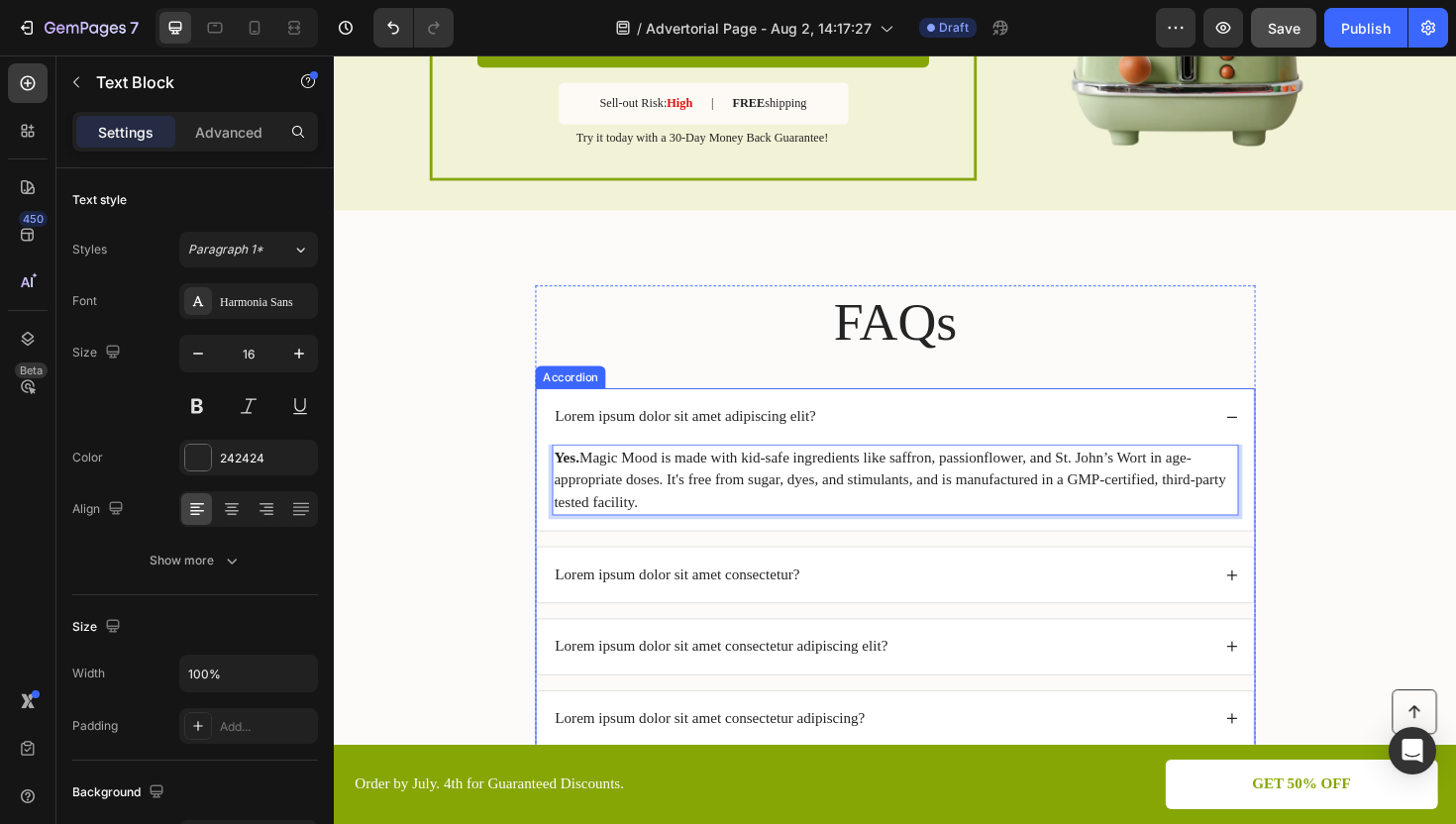 click on "Lorem ipsum dolor sit amet adipiscing elit?" at bounding box center [705, 438] 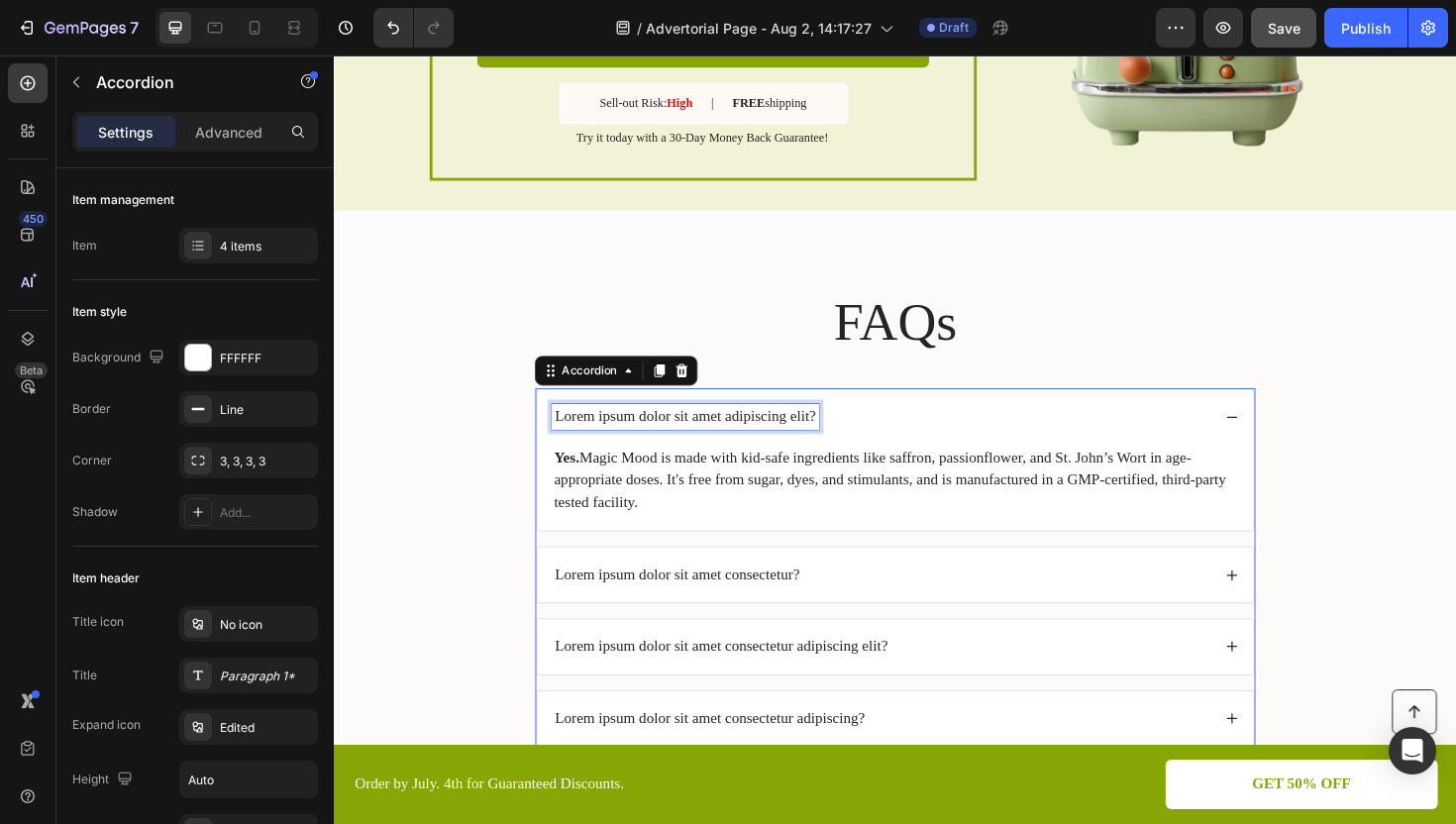 click on "Lorem ipsum dolor sit amet adipiscing elit?" at bounding box center (705, 438) 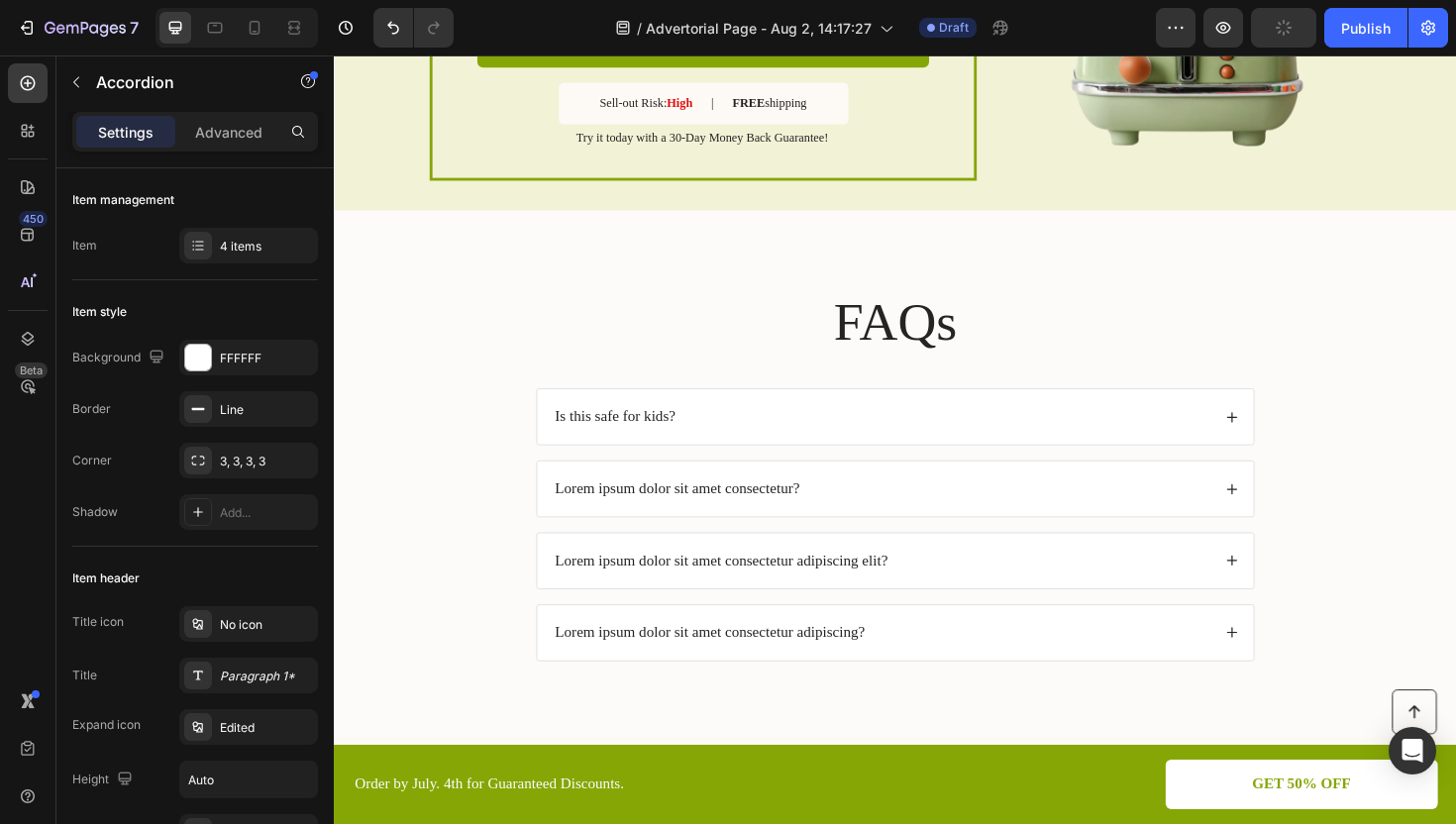click on "Is this safe for kids?" at bounding box center [928, 438] 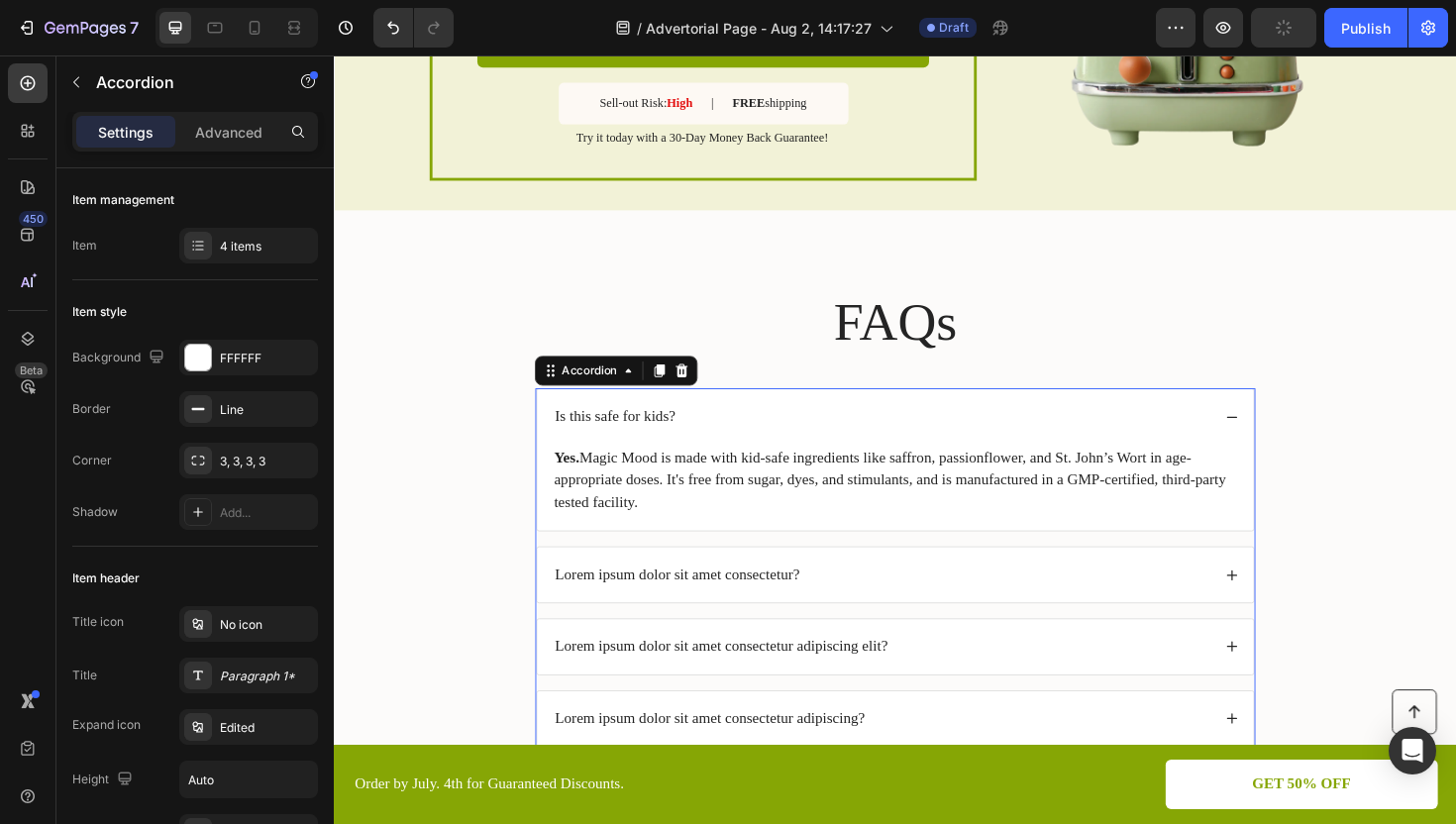 click on "Is this safe for kids?" at bounding box center [928, 438] 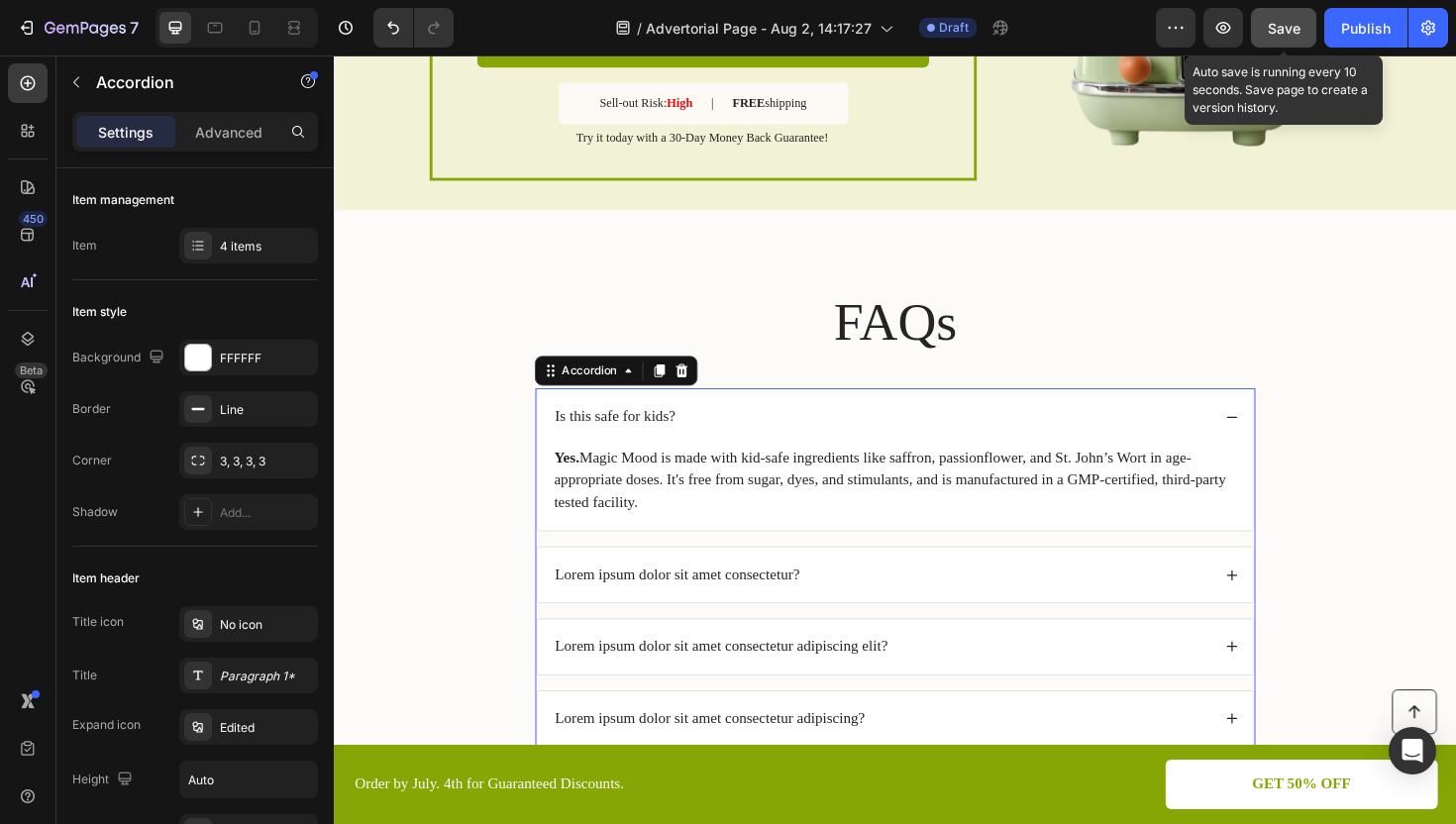click on "Save" 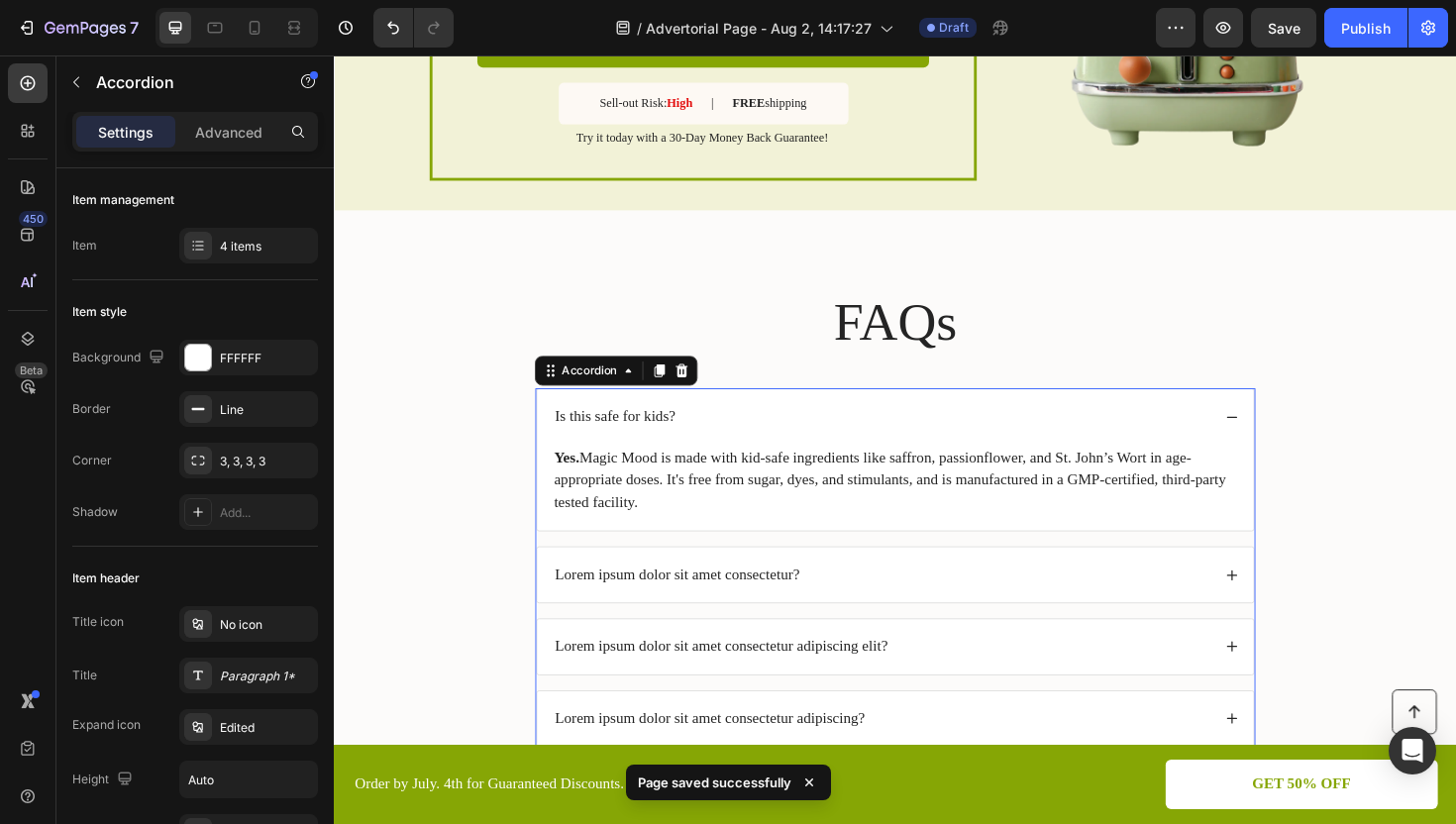 click on "Lorem ipsum dolor sit amet consectetur?" at bounding box center [913, 605] 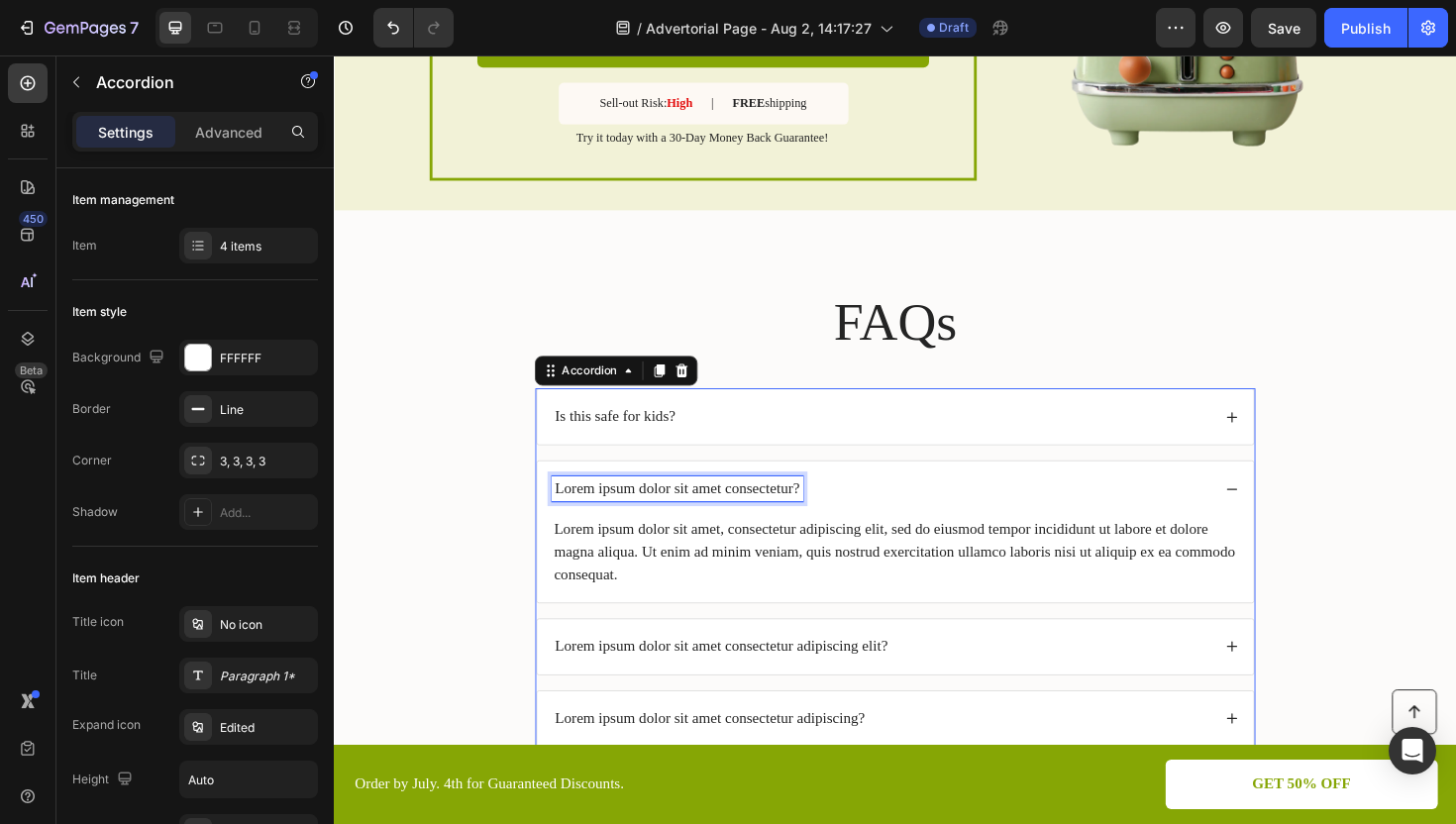 click on "Lorem ipsum dolor sit amet consectetur?" at bounding box center [697, 514] 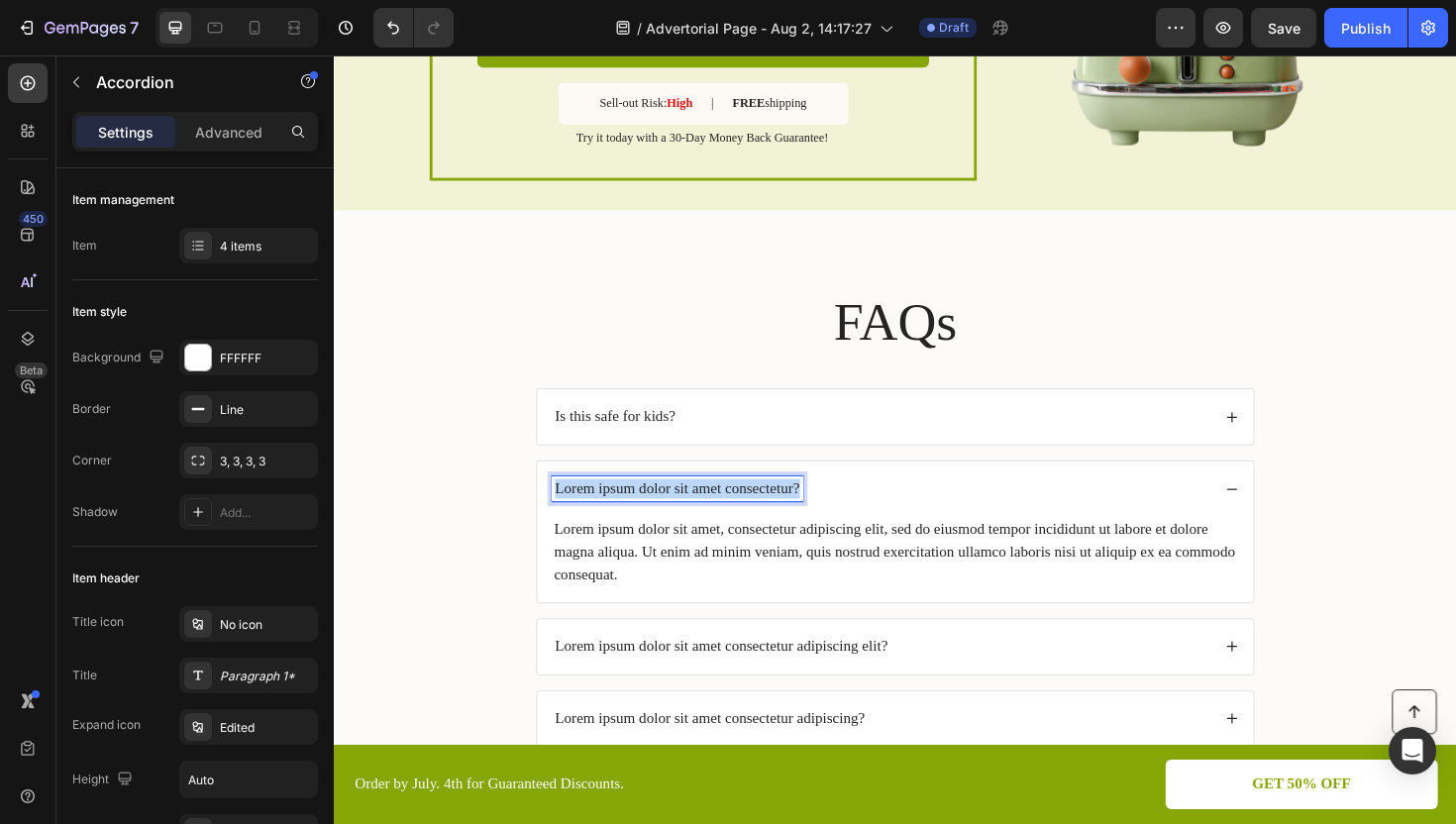 click on "Lorem ipsum dolor sit amet consectetur?" at bounding box center (697, 514) 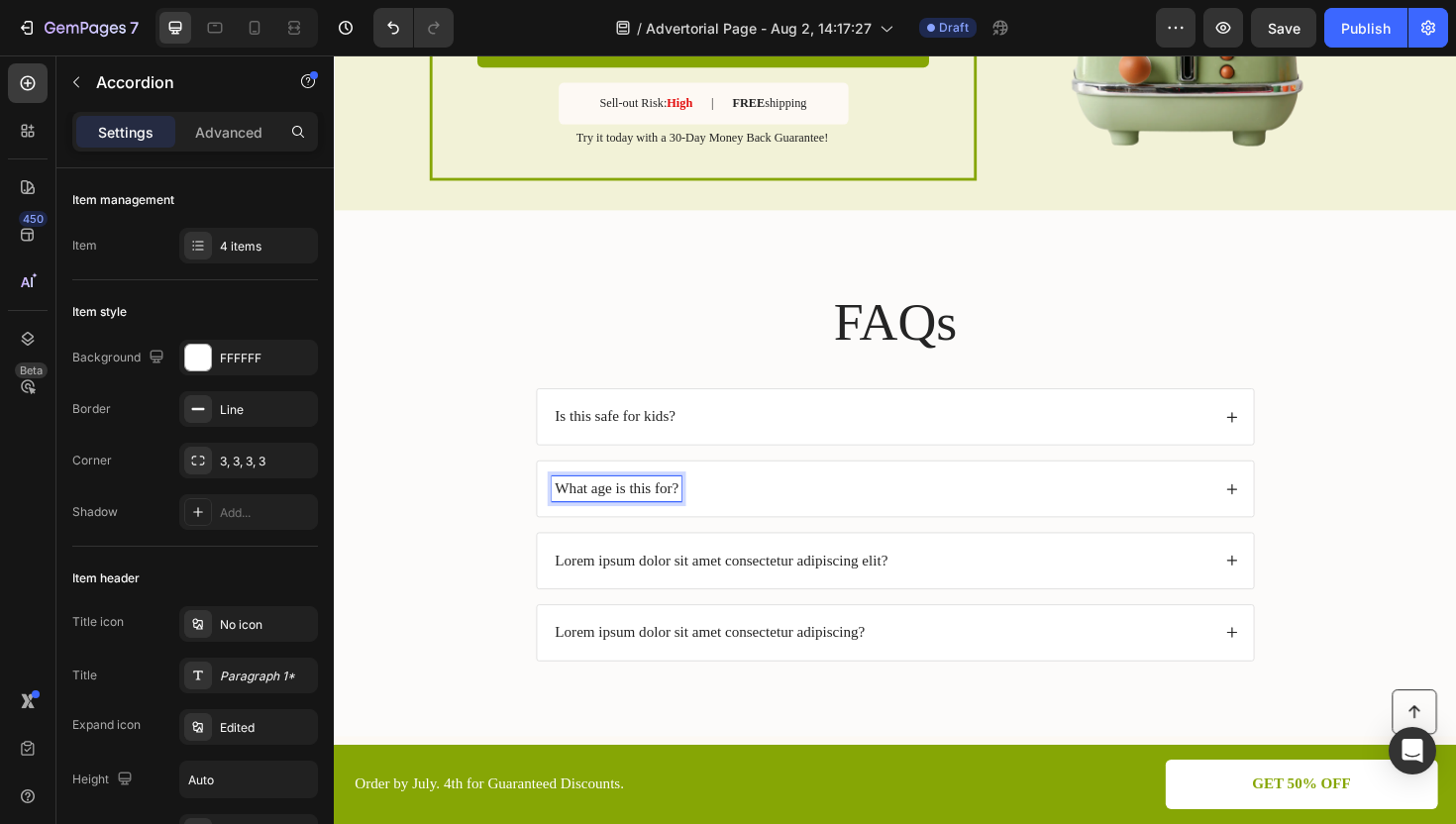 click on "What age is this for?" at bounding box center [928, 514] 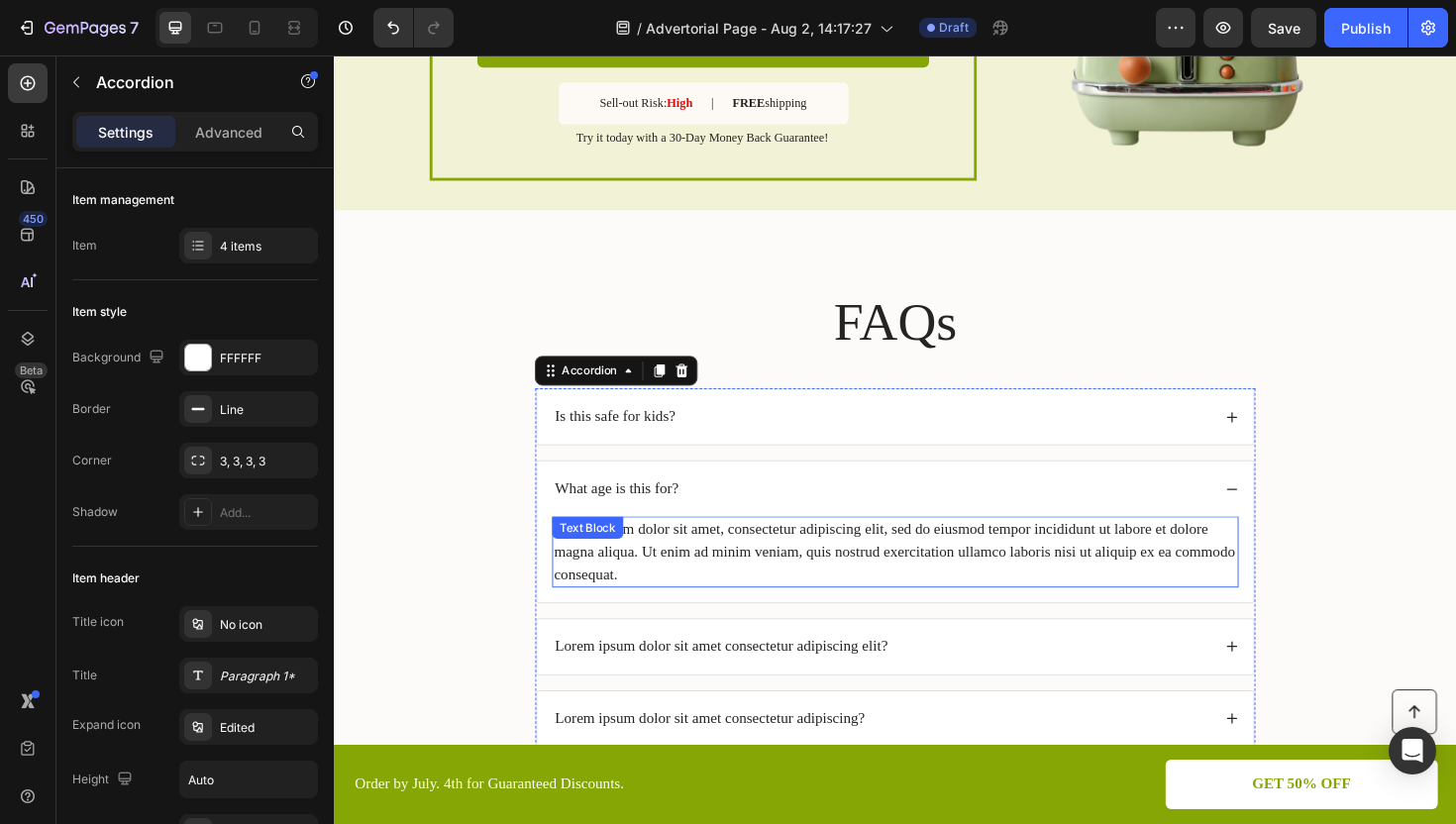 click on "Lorem ipsum dolor sit amet, consectetur adipiscing elit, sed do eiusmod tempor incididunt ut labore et dolore magna aliqua. Ut enim ad minim veniam, quis nostrud exercitation ullamco laboris nisi ut aliquip ex ea commodo consequat." at bounding box center (928, 581) 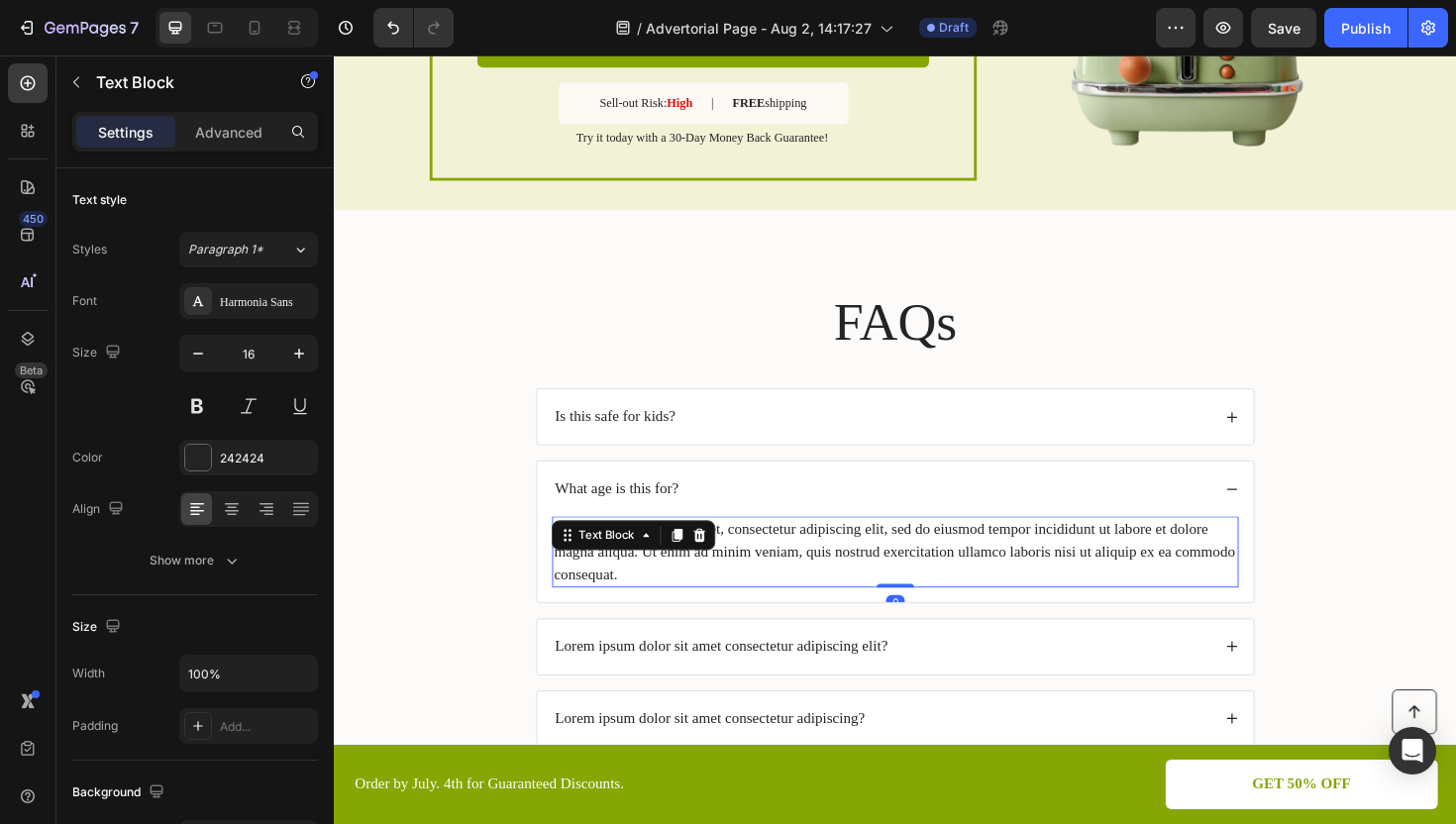 click on "Lorem ipsum dolor sit amet, consectetur adipiscing elit, sed do eiusmod tempor incididunt ut labore et dolore magna aliqua. Ut enim ad minim veniam, quis nostrud exercitation ullamco laboris nisi ut aliquip ex ea commodo consequat." at bounding box center (928, 581) 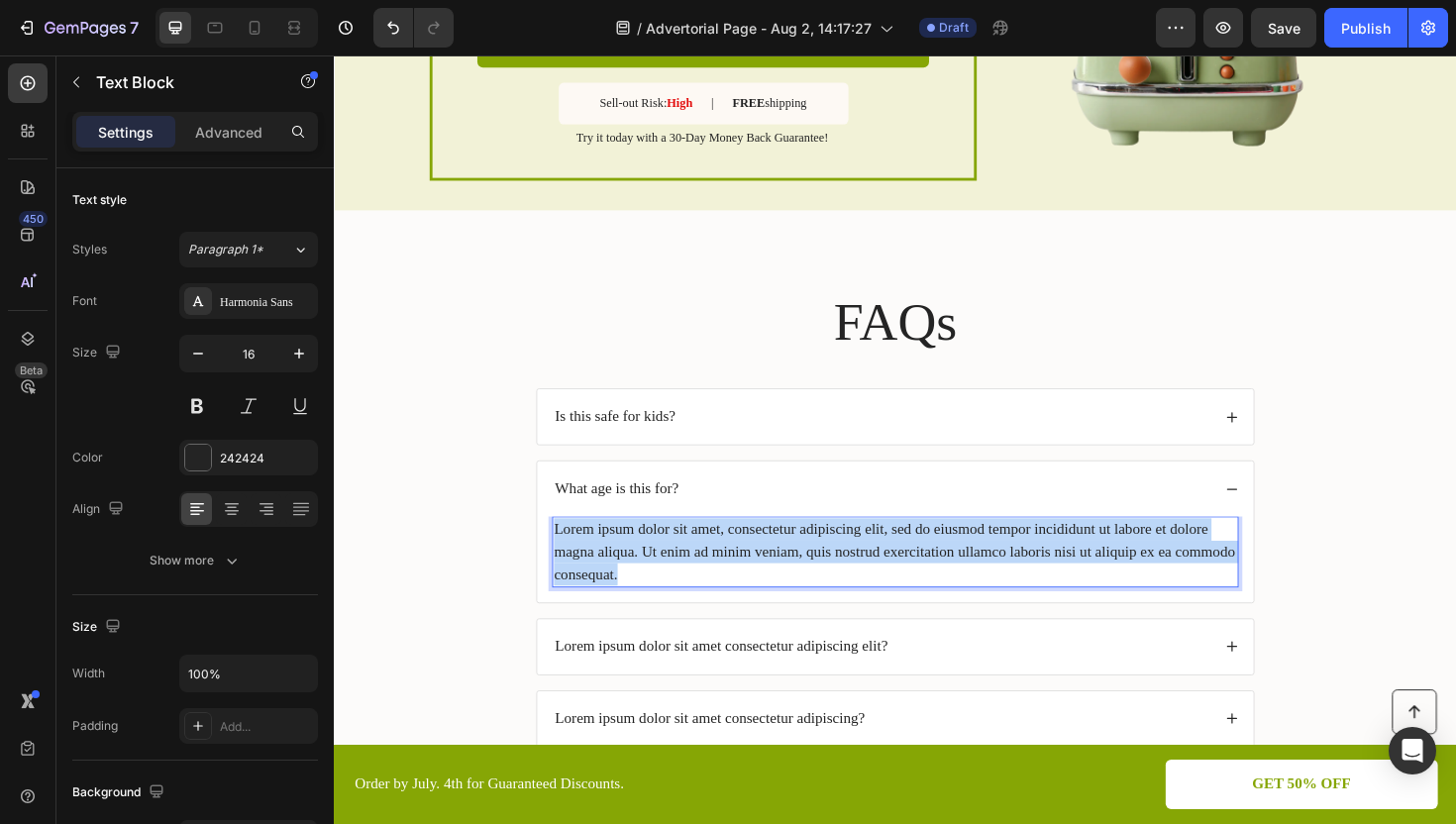 click on "Lorem ipsum dolor sit amet, consectetur adipiscing elit, sed do eiusmod tempor incididunt ut labore et dolore magna aliqua. Ut enim ad minim veniam, quis nostrud exercitation ullamco laboris nisi ut aliquip ex ea commodo consequat." at bounding box center [928, 581] 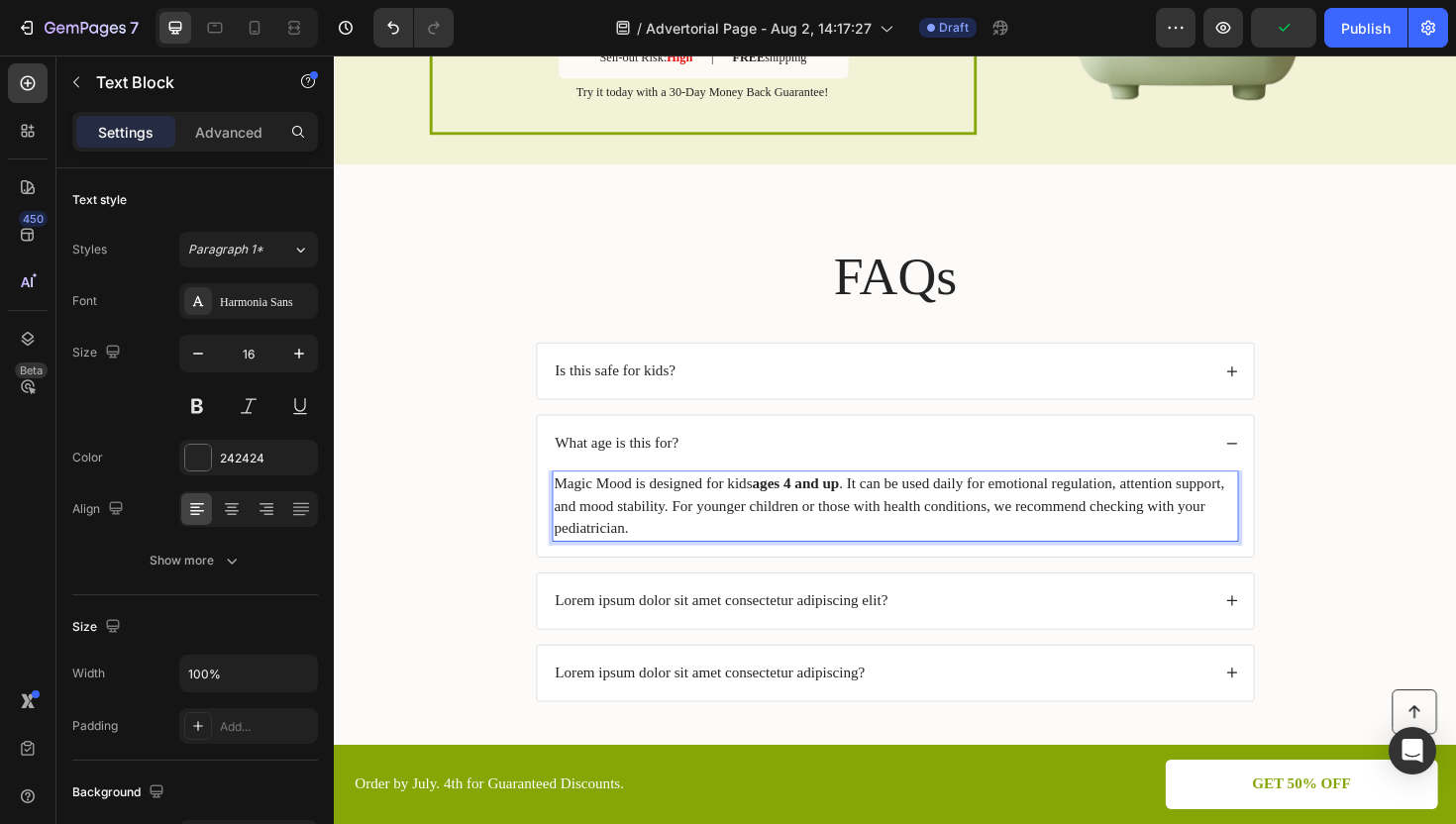 scroll, scrollTop: 4616, scrollLeft: 0, axis: vertical 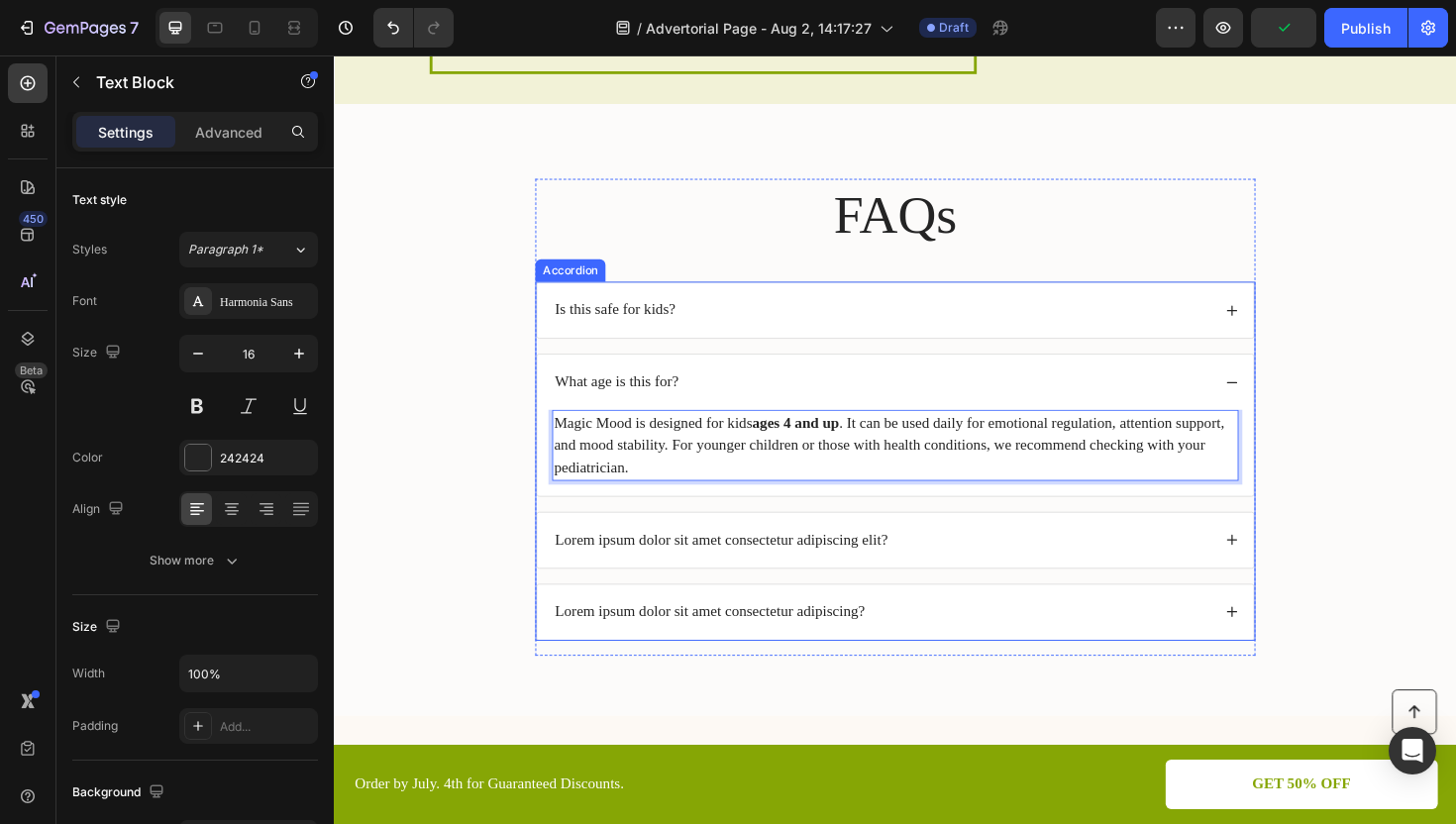 click on "Lorem ipsum dolor sit amet consectetur adipiscing elit?" at bounding box center (913, 568) 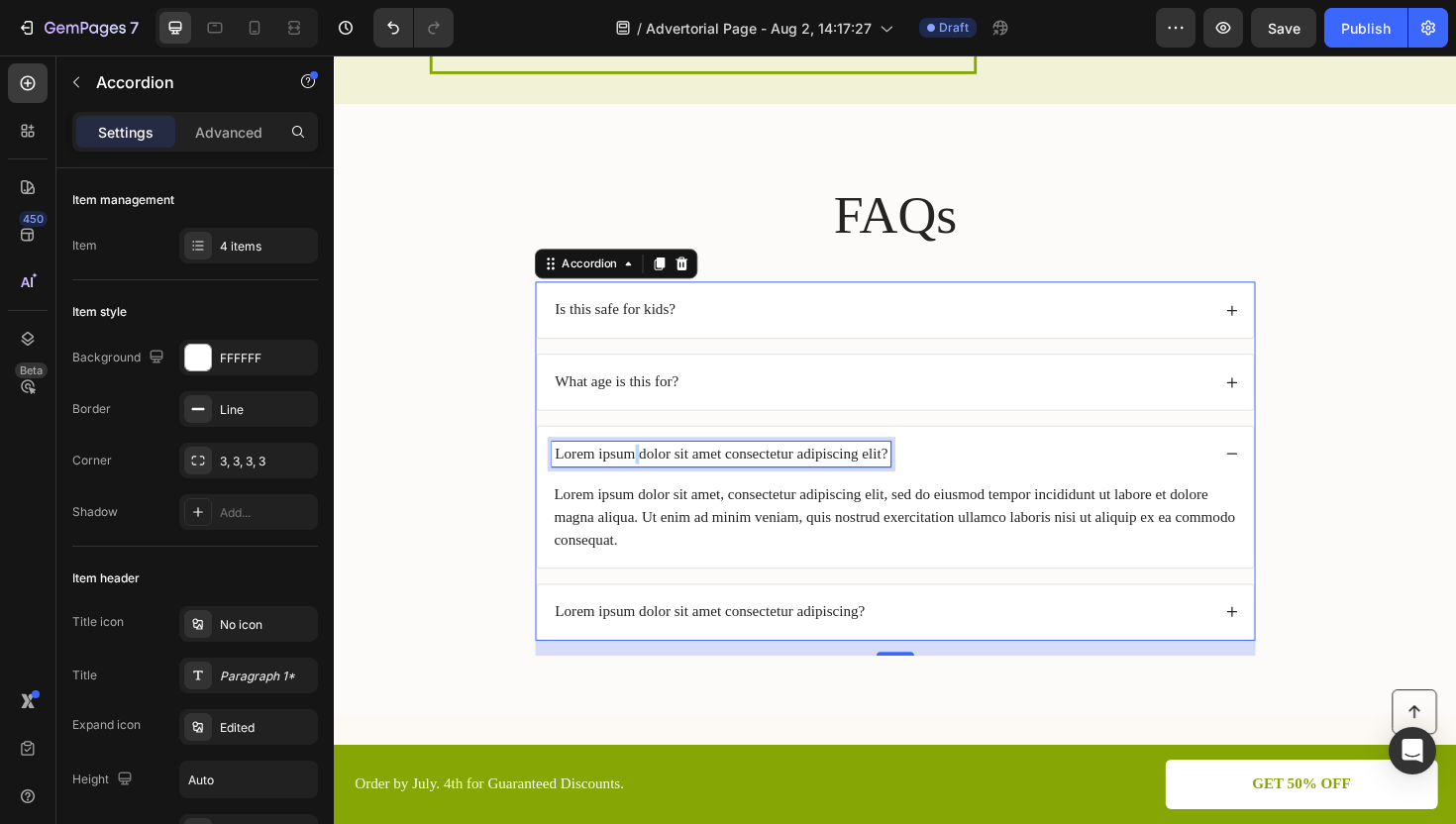 click on "Lorem ipsum dolor sit amet consectetur adipiscing elit?" at bounding box center [744, 477] 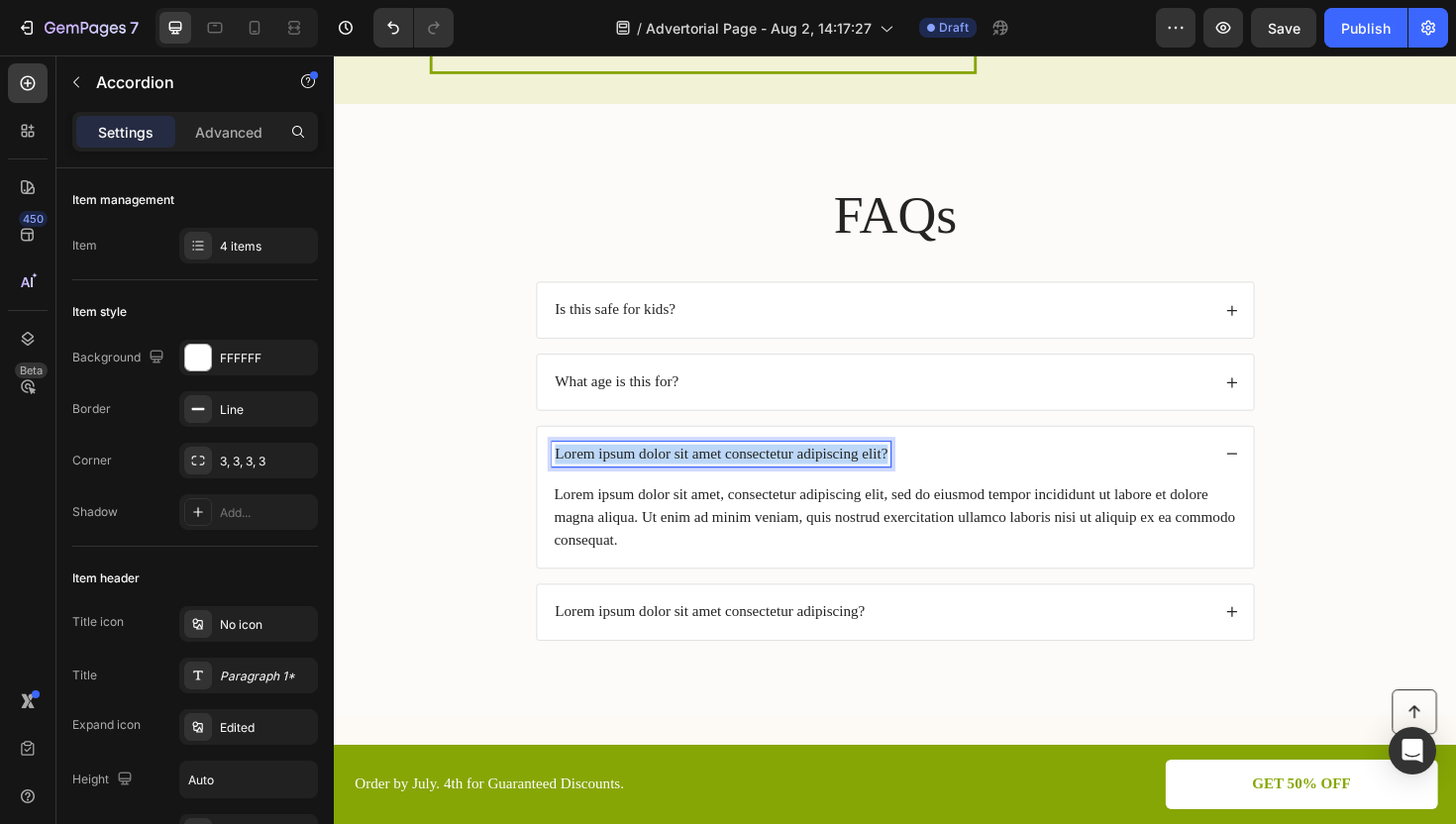 click on "Lorem ipsum dolor sit amet consectetur adipiscing elit?" at bounding box center [744, 477] 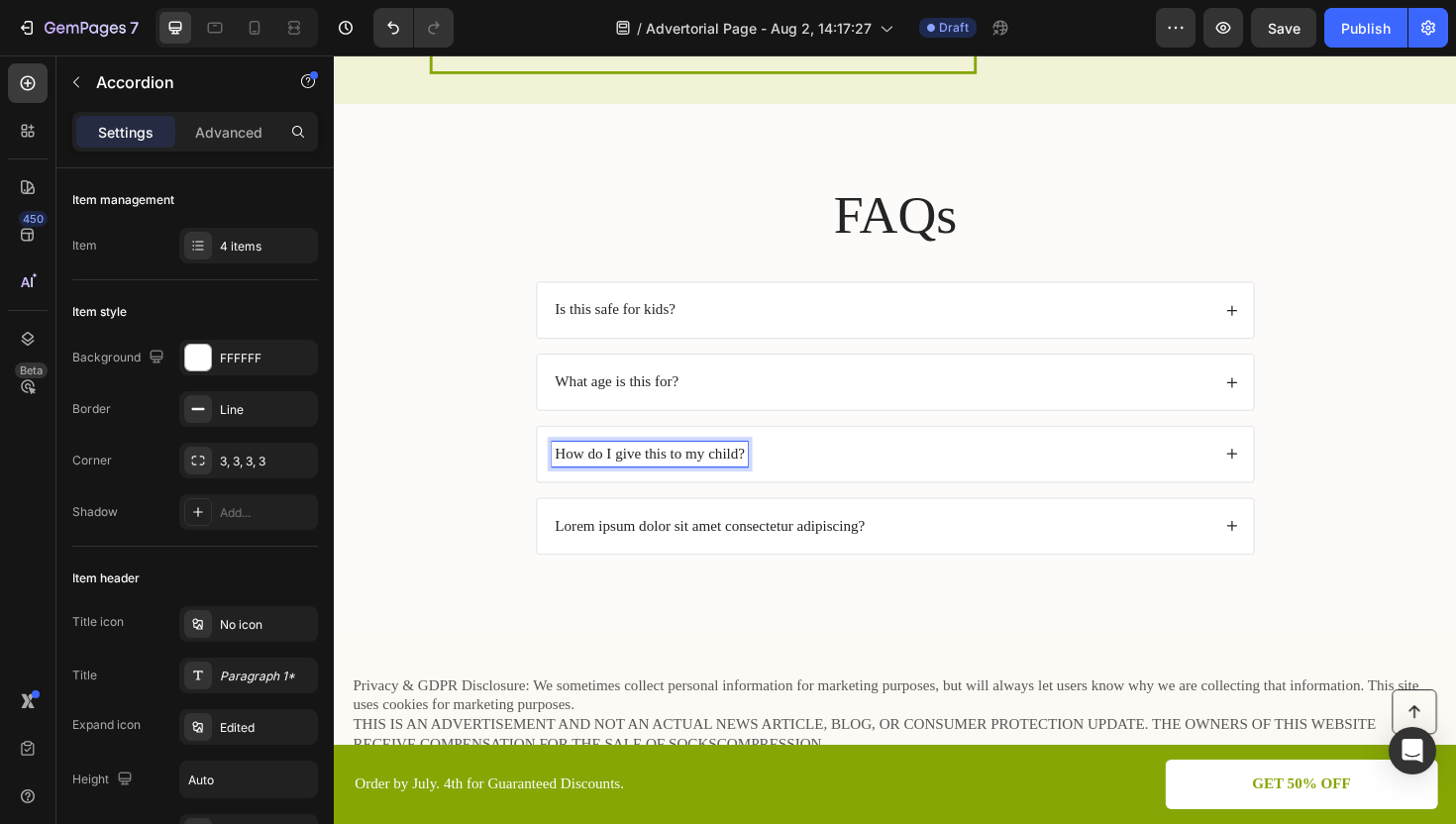 click on "How do I give this to my child?" at bounding box center (913, 477) 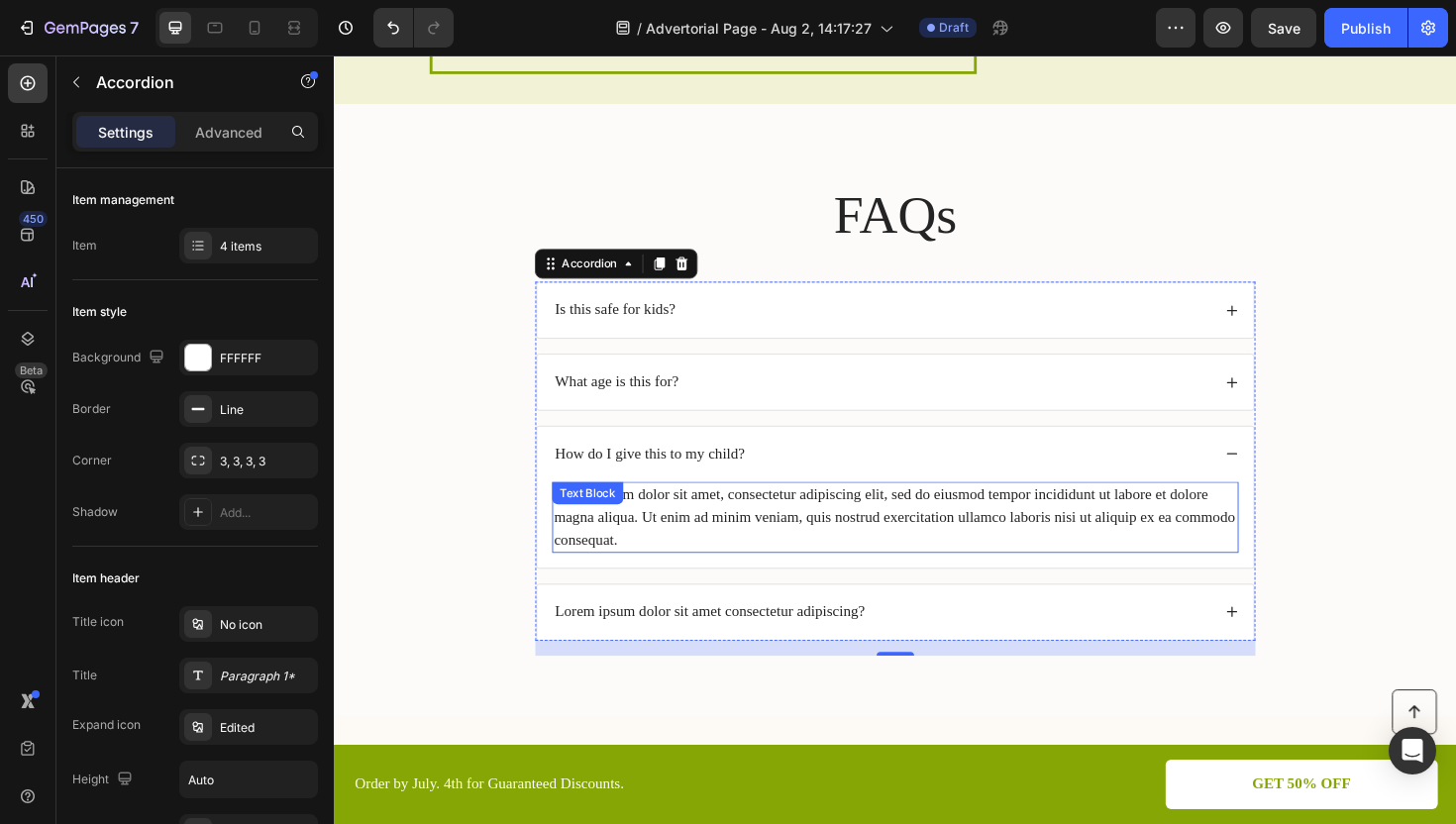 click on "Lorem ipsum dolor sit amet, consectetur adipiscing elit, sed do eiusmod tempor incididunt ut labore et dolore magna aliqua. Ut enim ad minim veniam, quis nostrud exercitation ullamco laboris nisi ut aliquip ex ea commodo consequat." at bounding box center [928, 545] 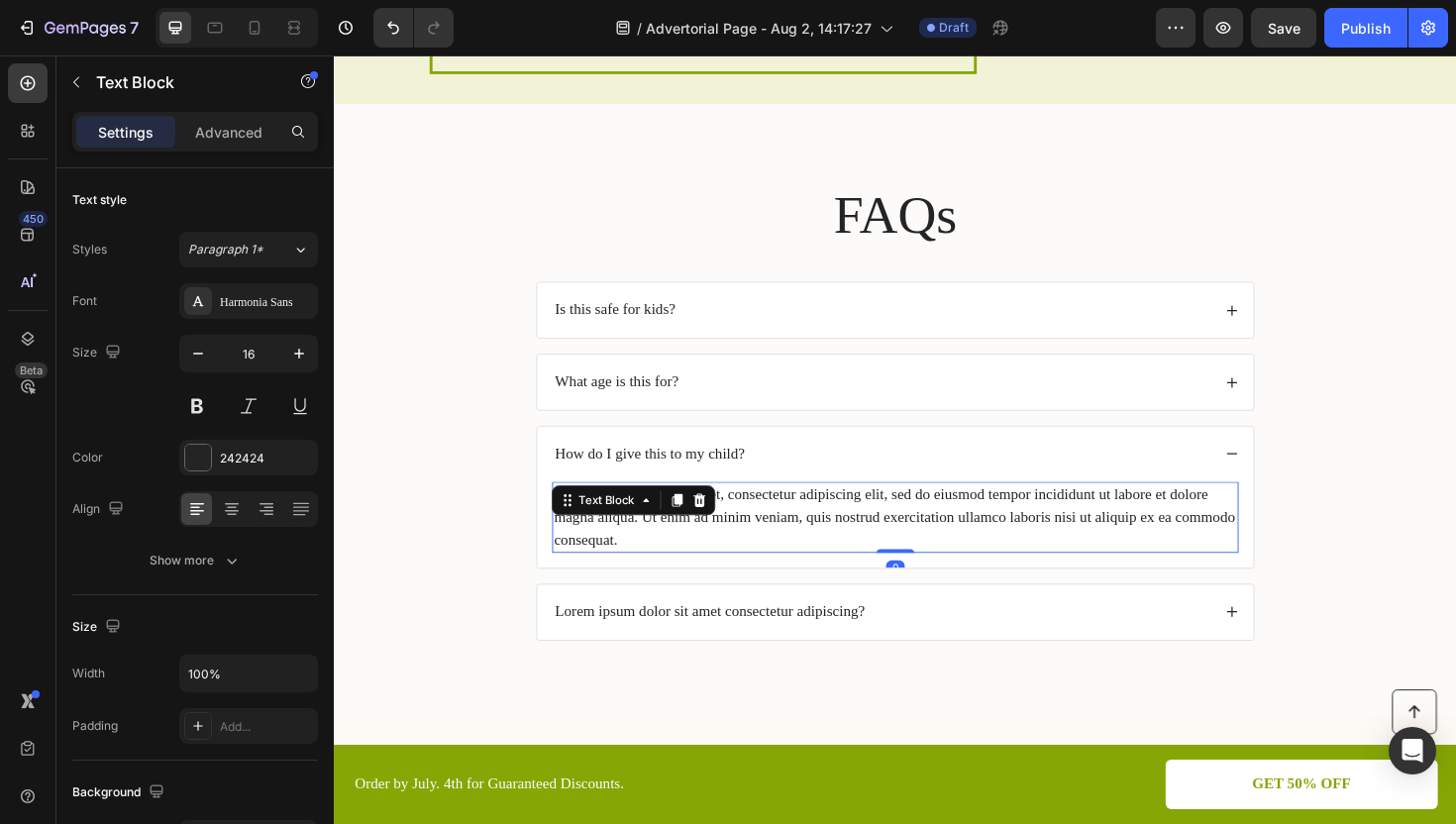 click on "Lorem ipsum dolor sit amet, consectetur adipiscing elit, sed do eiusmod tempor incididunt ut labore et dolore magna aliqua. Ut enim ad minim veniam, quis nostrud exercitation ullamco laboris nisi ut aliquip ex ea commodo consequat." at bounding box center (928, 545) 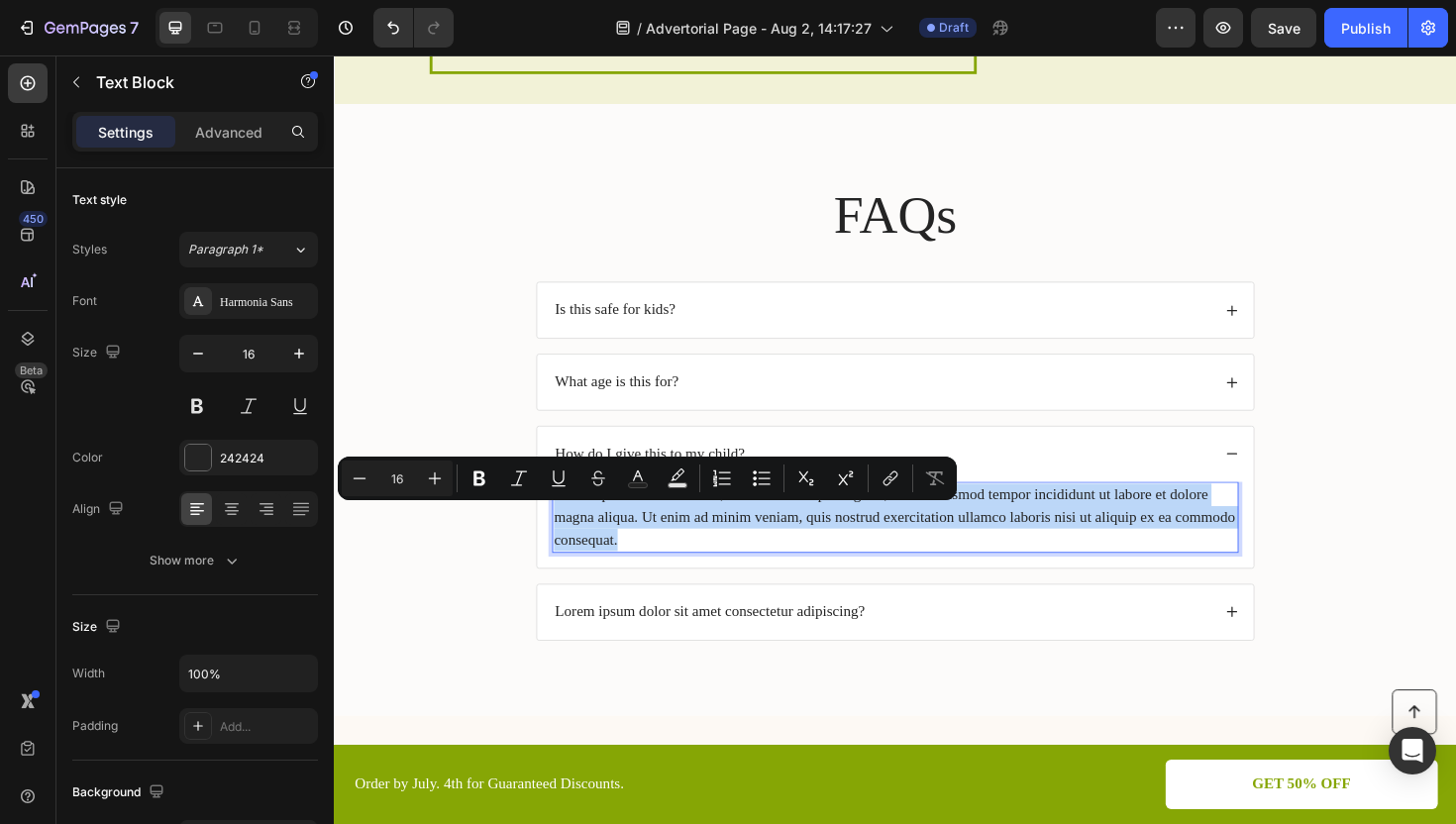 click on "Lorem ipsum dolor sit amet, consectetur adipiscing elit, sed do eiusmod tempor incididunt ut labore et dolore magna aliqua. Ut enim ad minim veniam, quis nostrud exercitation ullamco laboris nisi ut aliquip ex ea commodo consequat." at bounding box center [928, 545] 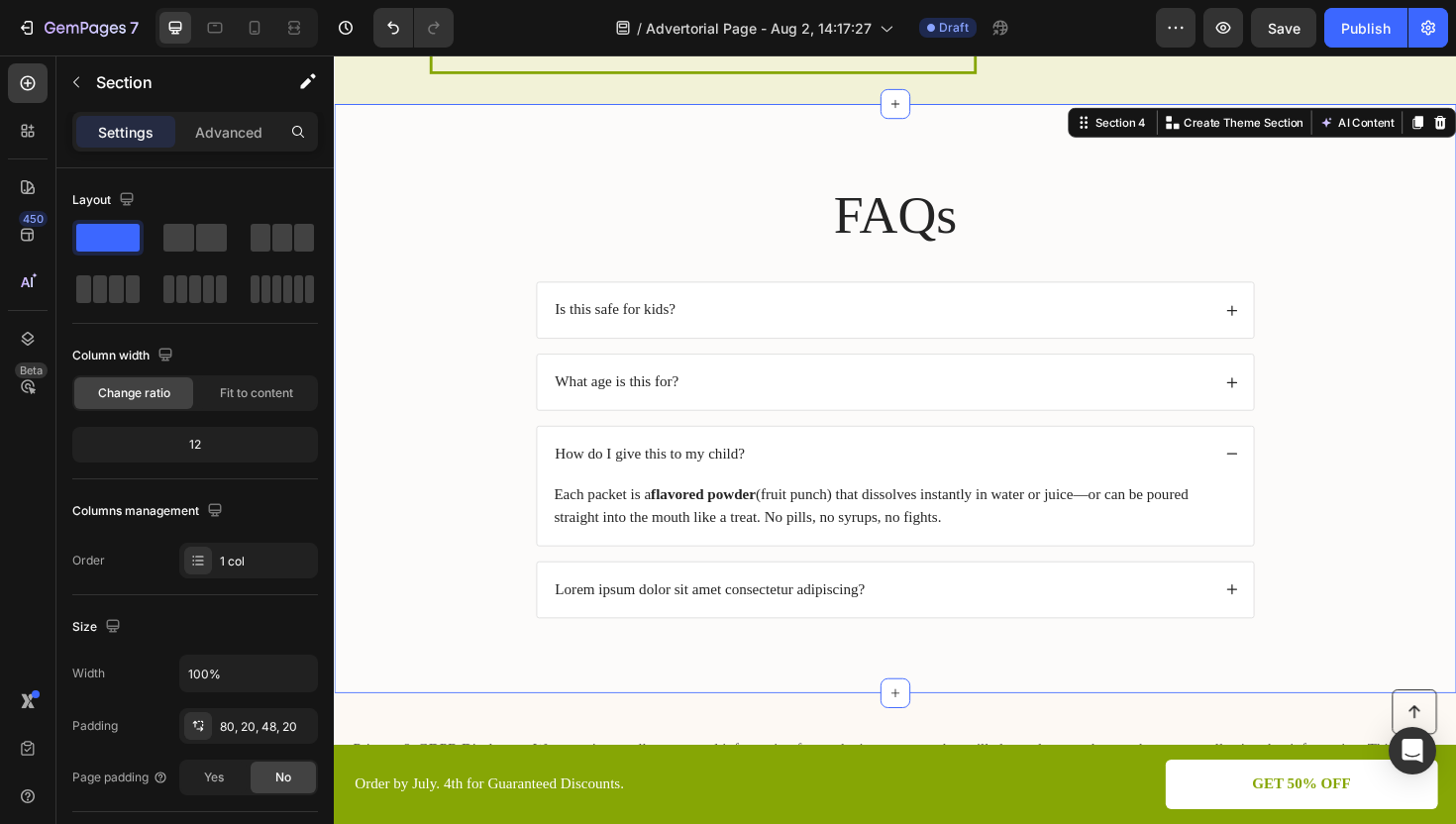 click on "FAQs Heading
Is this safe for kids?
What age is this for?
How do I give this to my child? Each packet is a  flavored powder  (fruit punch) that dissolves instantly in water or juice—or can be poured straight into the mouth like a treat. No pills, no syrups, no fights. Text Block
Lorem ipsum dolor sit amet consectetur adipiscing? Accordion Row" at bounding box center (928, 434) 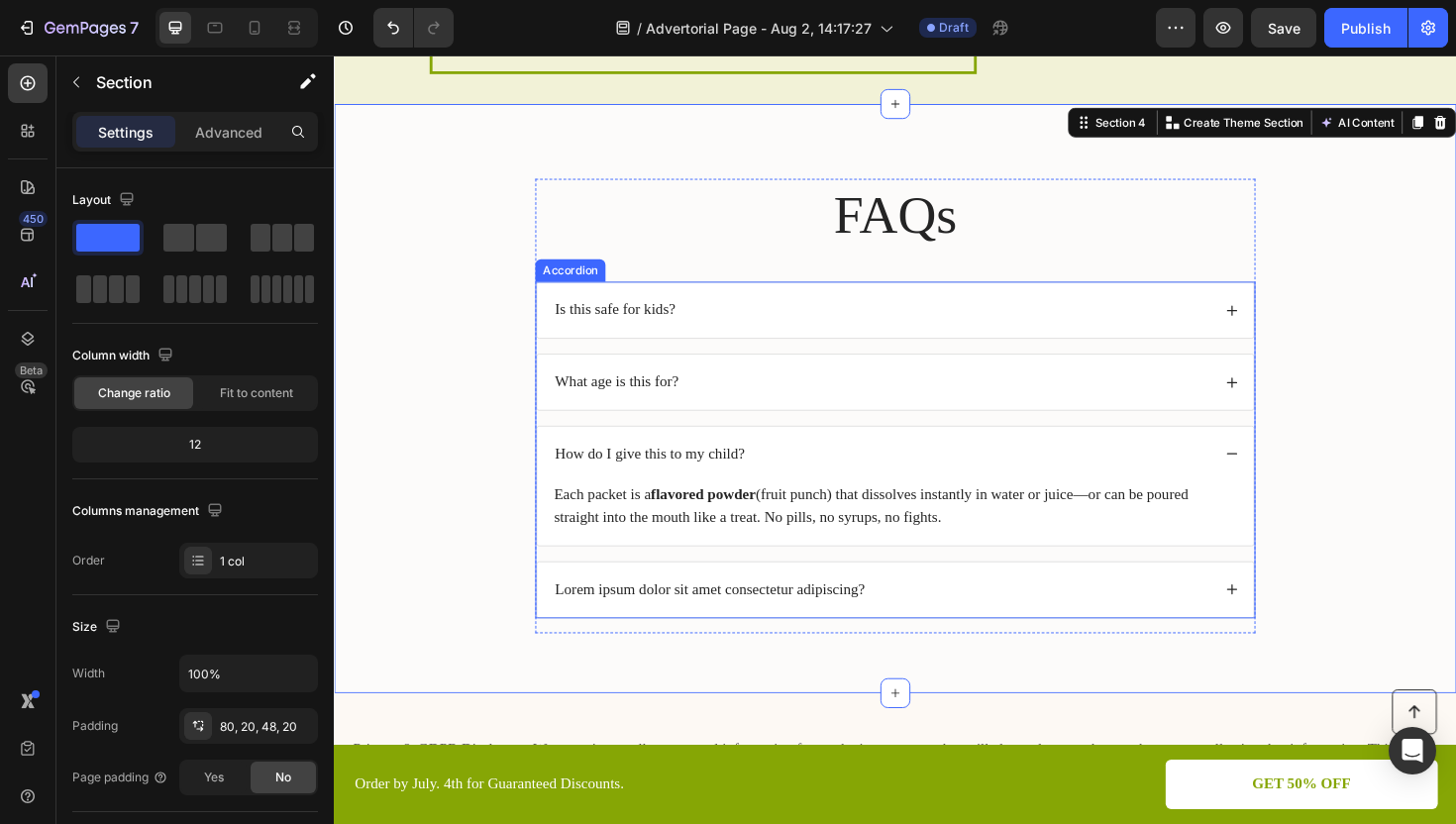 click on "Lorem ipsum dolor sit amet consectetur adipiscing?" at bounding box center (928, 621) 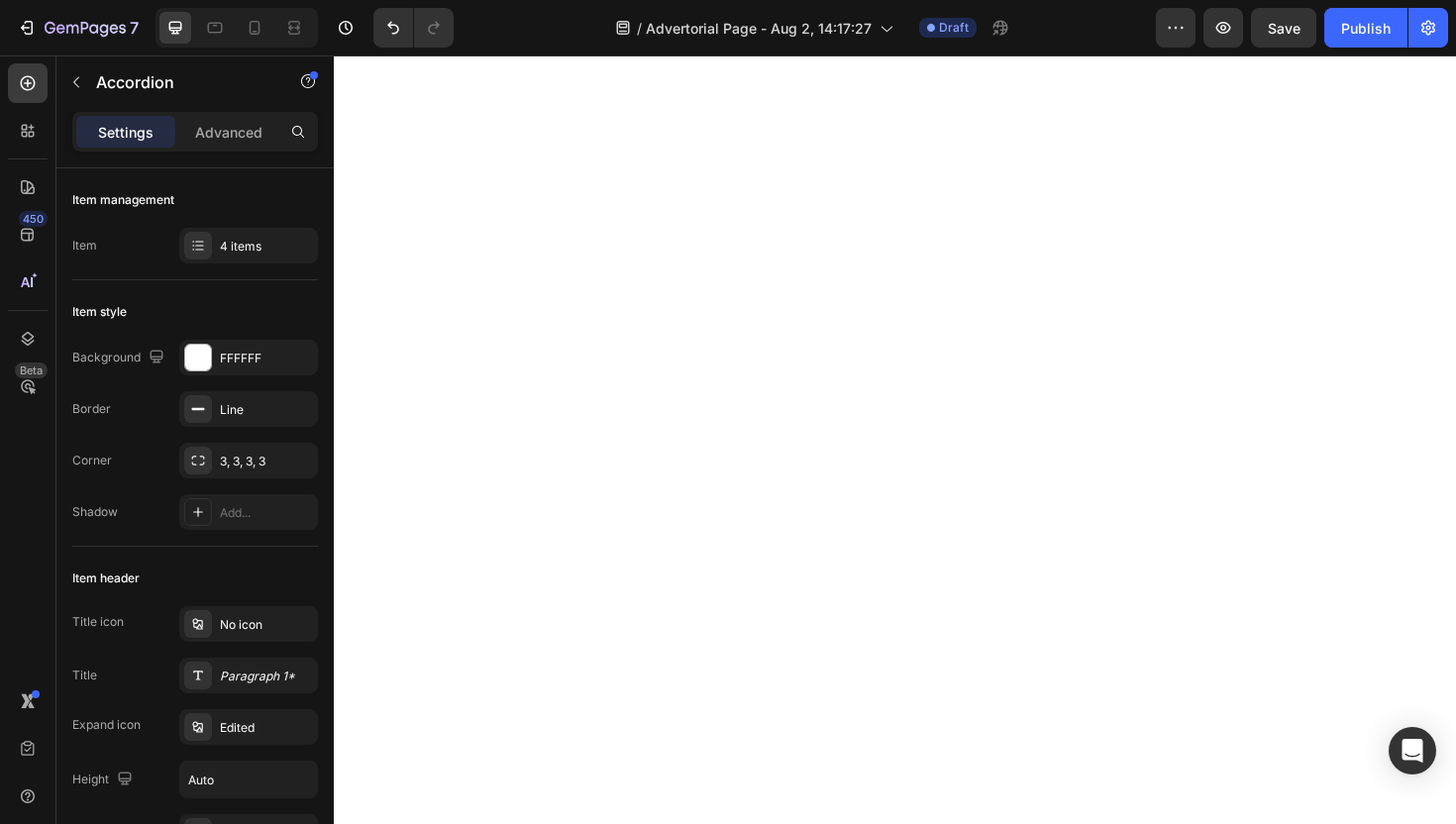 scroll, scrollTop: 0, scrollLeft: 0, axis: both 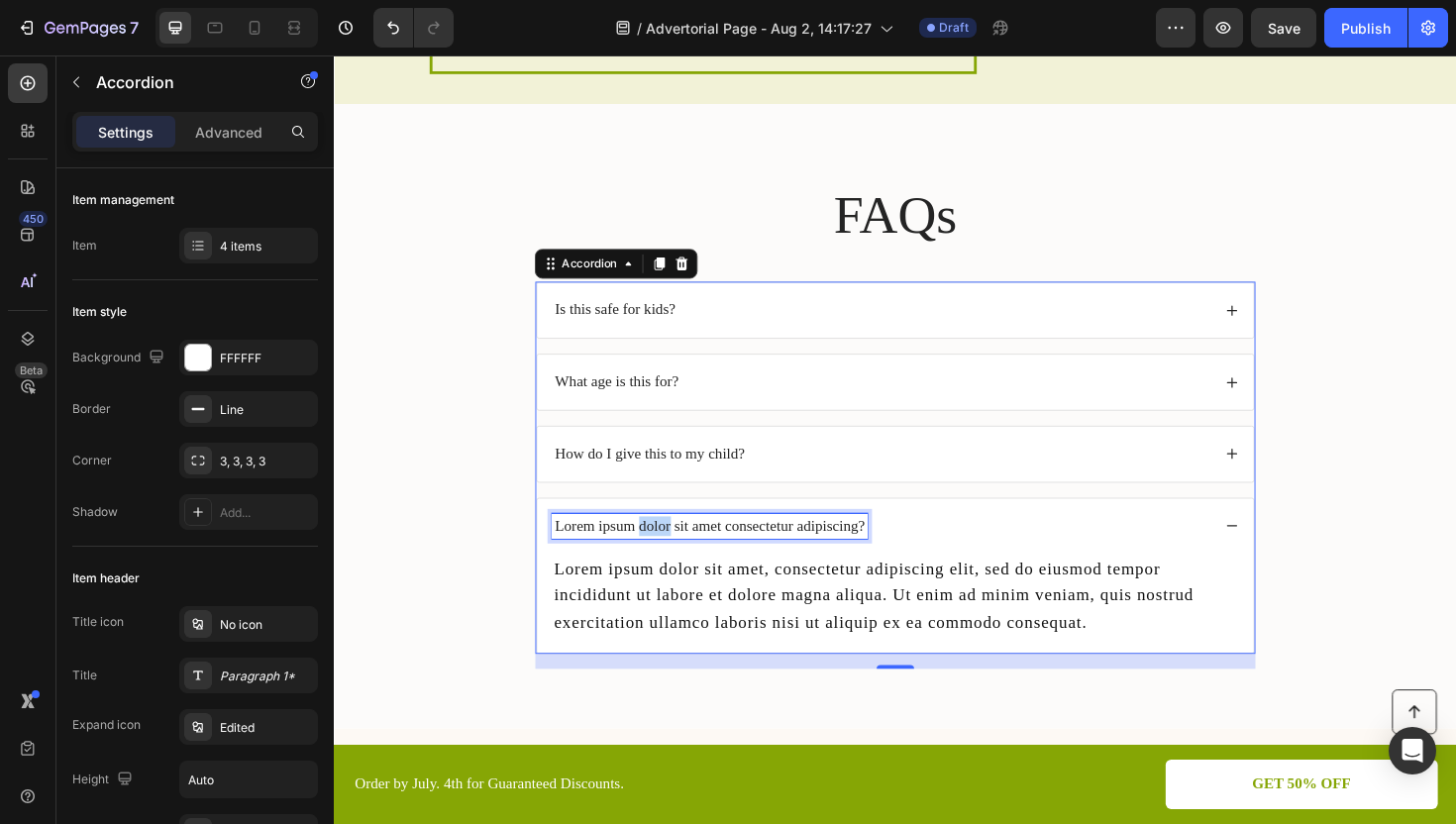 click on "Lorem ipsum dolor sit amet consectetur adipiscing?" at bounding box center (731, 554) 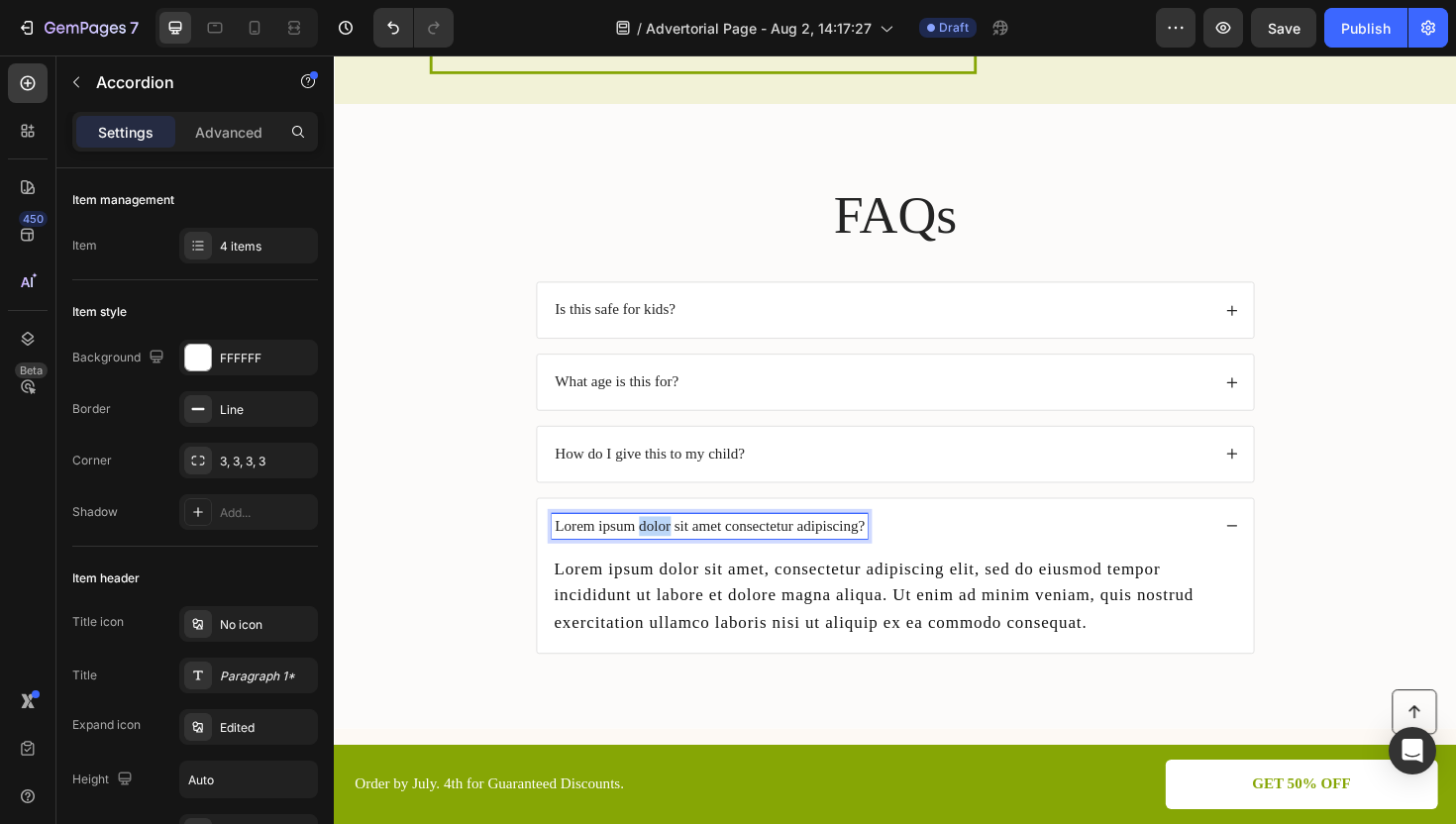 click on "Lorem ipsum dolor sit amet consectetur adipiscing?" at bounding box center (731, 554) 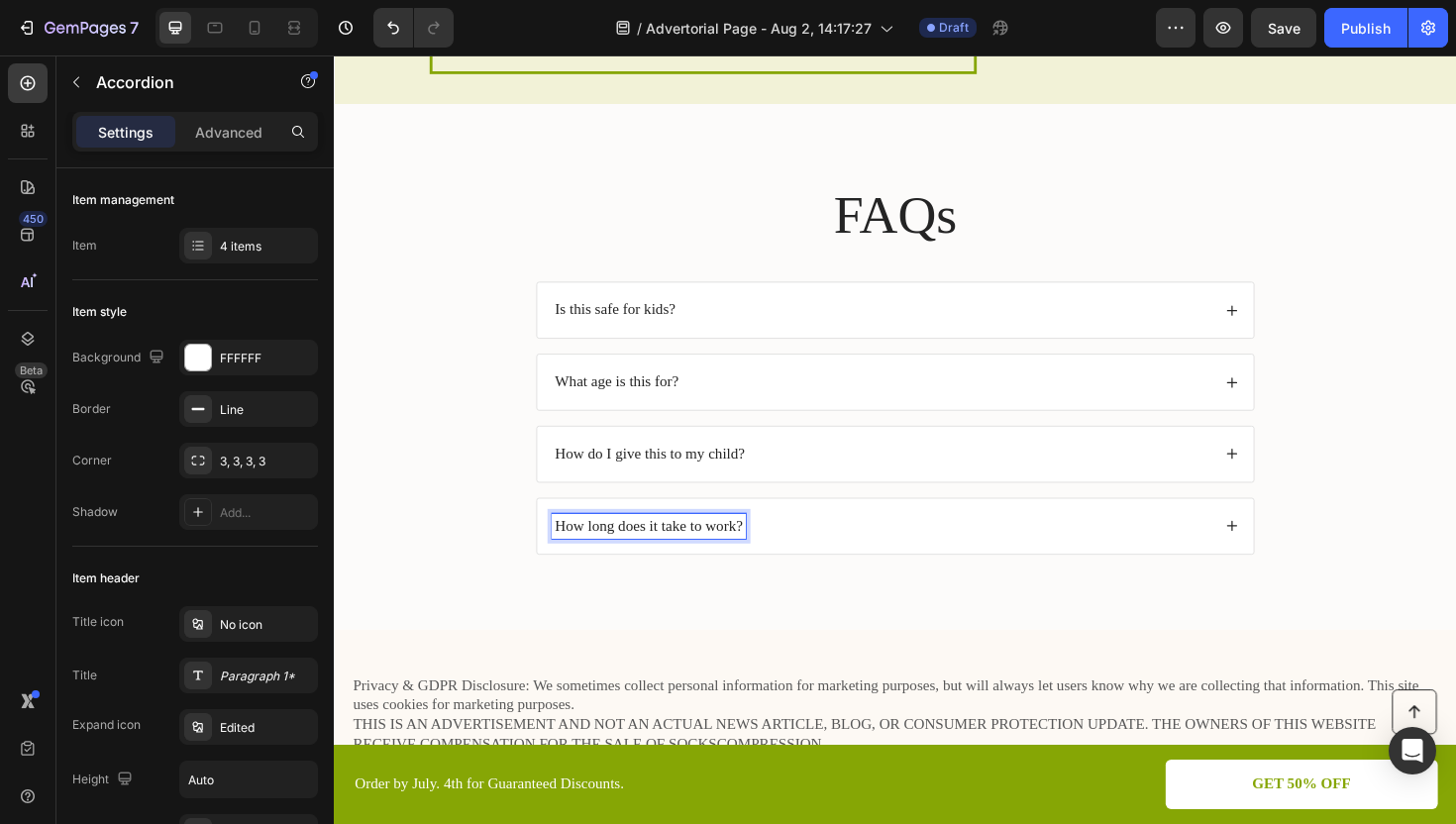 click on "How long does it take to work?" at bounding box center (913, 554) 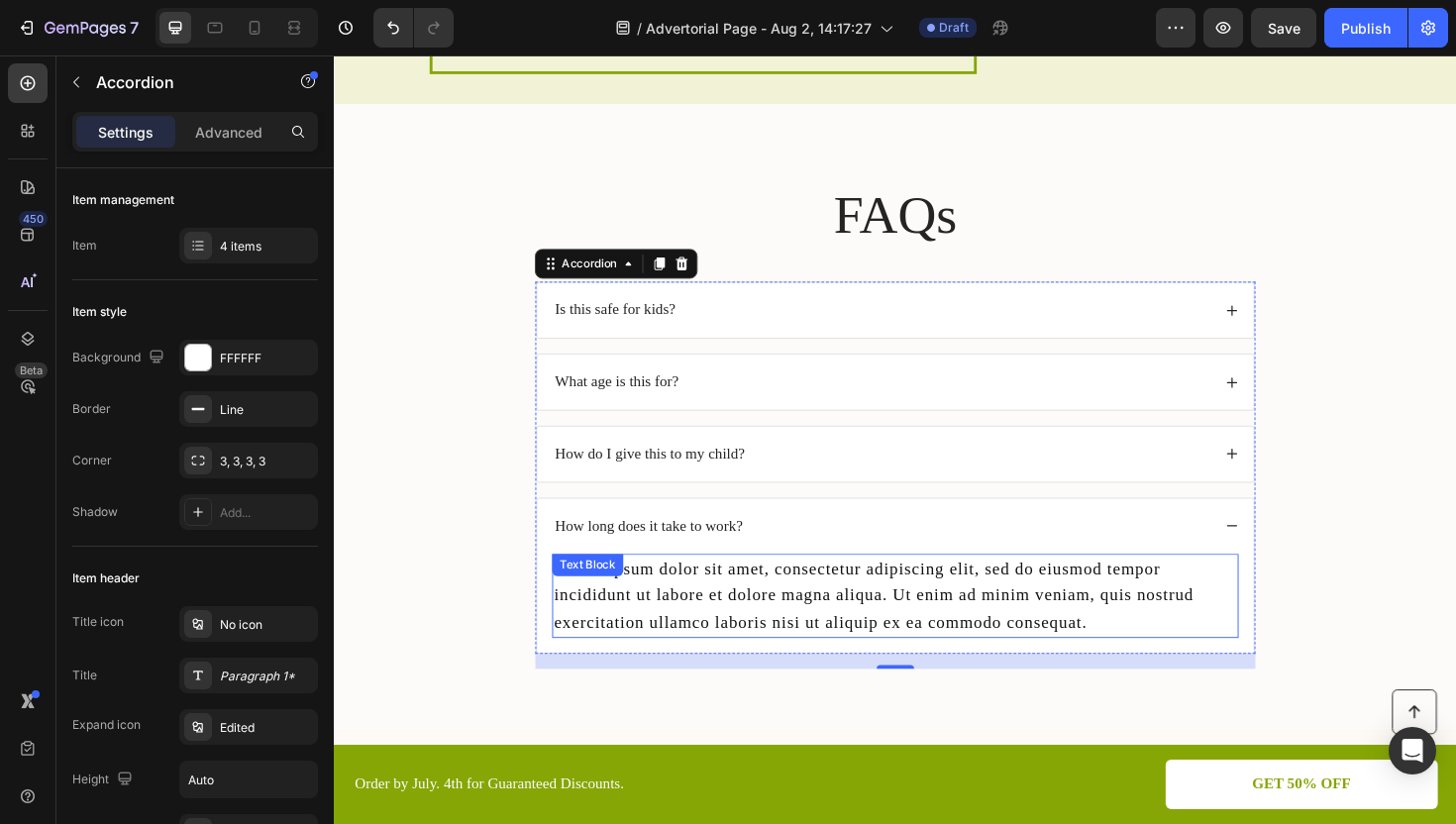 click on "Lorem ipsum dolor sit amet, consectetur adipiscing elit, sed do eiusmod tempor incididunt ut labore et dolore magna aliqua. Ut enim ad minim veniam, quis nostrud exercitation ullamco laboris nisi ut aliquip ex ea commodo consequat." at bounding box center (928, 628) 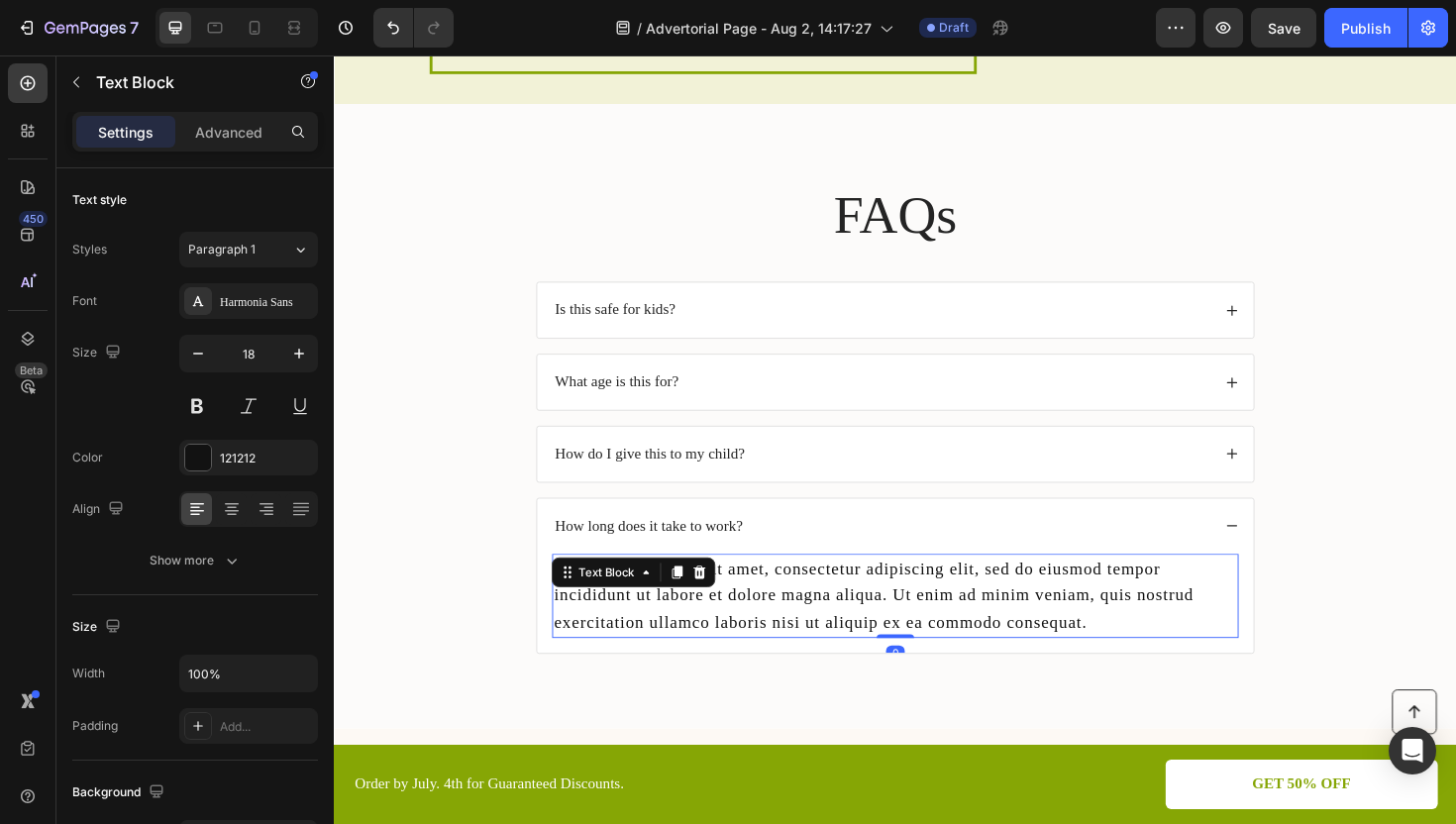 click on "Lorem ipsum dolor sit amet, consectetur adipiscing elit, sed do eiusmod tempor incididunt ut labore et dolore magna aliqua. Ut enim ad minim veniam, quis nostrud exercitation ullamco laboris nisi ut aliquip ex ea commodo consequat." at bounding box center [928, 628] 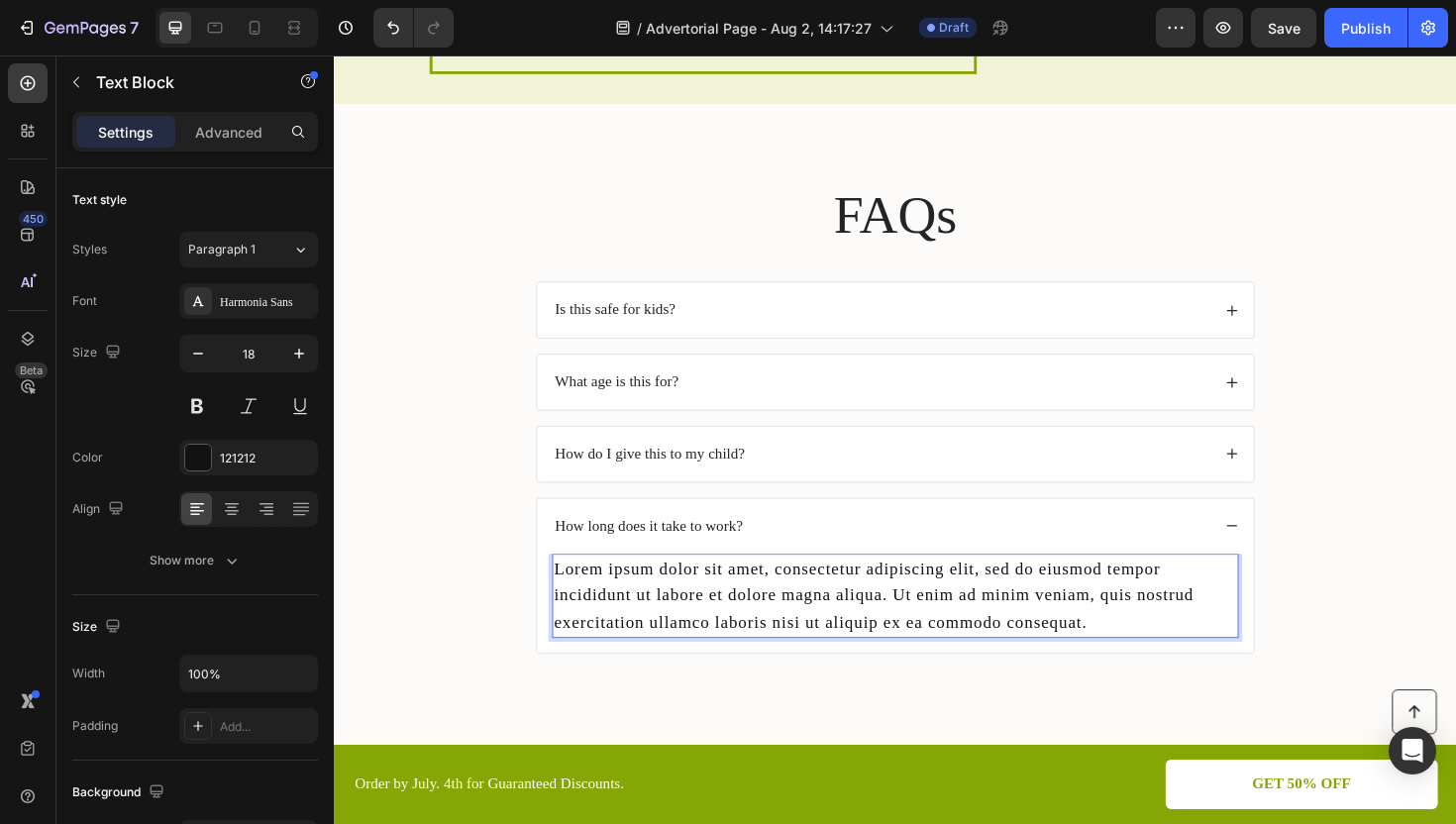 click on "Lorem ipsum dolor sit amet, consectetur adipiscing elit, sed do eiusmod tempor incididunt ut labore et dolore magna aliqua. Ut enim ad minim veniam, quis nostrud exercitation ullamco laboris nisi ut aliquip ex ea commodo consequat." at bounding box center [928, 628] 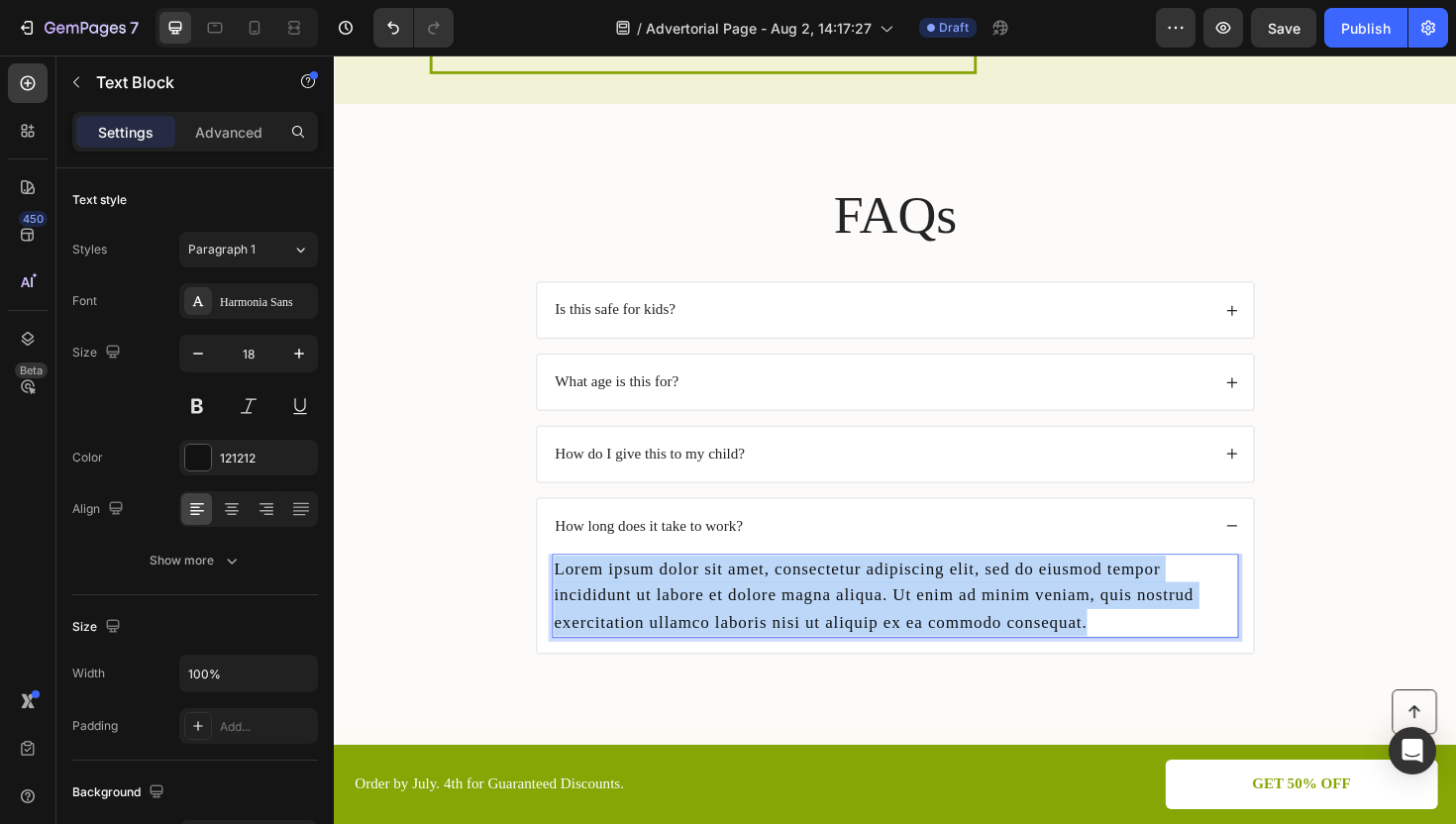 click on "Lorem ipsum dolor sit amet, consectetur adipiscing elit, sed do eiusmod tempor incididunt ut labore et dolore magna aliqua. Ut enim ad minim veniam, quis nostrud exercitation ullamco laboris nisi ut aliquip ex ea commodo consequat." at bounding box center (928, 628) 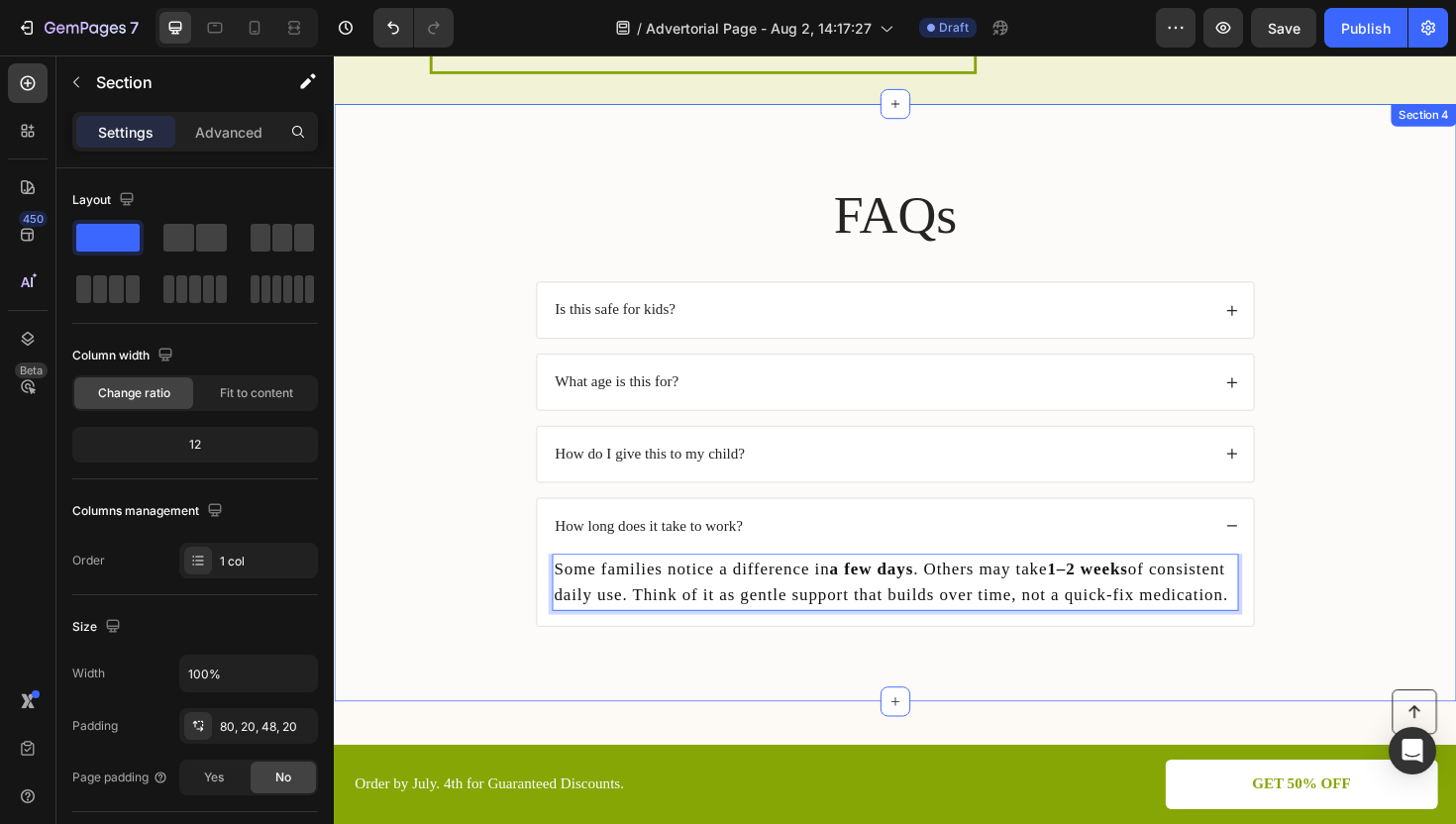 click on "FAQs Heading
Is this safe for kids?
What age is this for?
How do I give this to my child?
How long does it take to work? Some families notice a difference in  a few days . Others may take  [DURATION] of consistent daily use. Think of it as gentle support that builds over time, not a quick-fix medication. Text Block   0 Accordion Row" at bounding box center [928, 439] 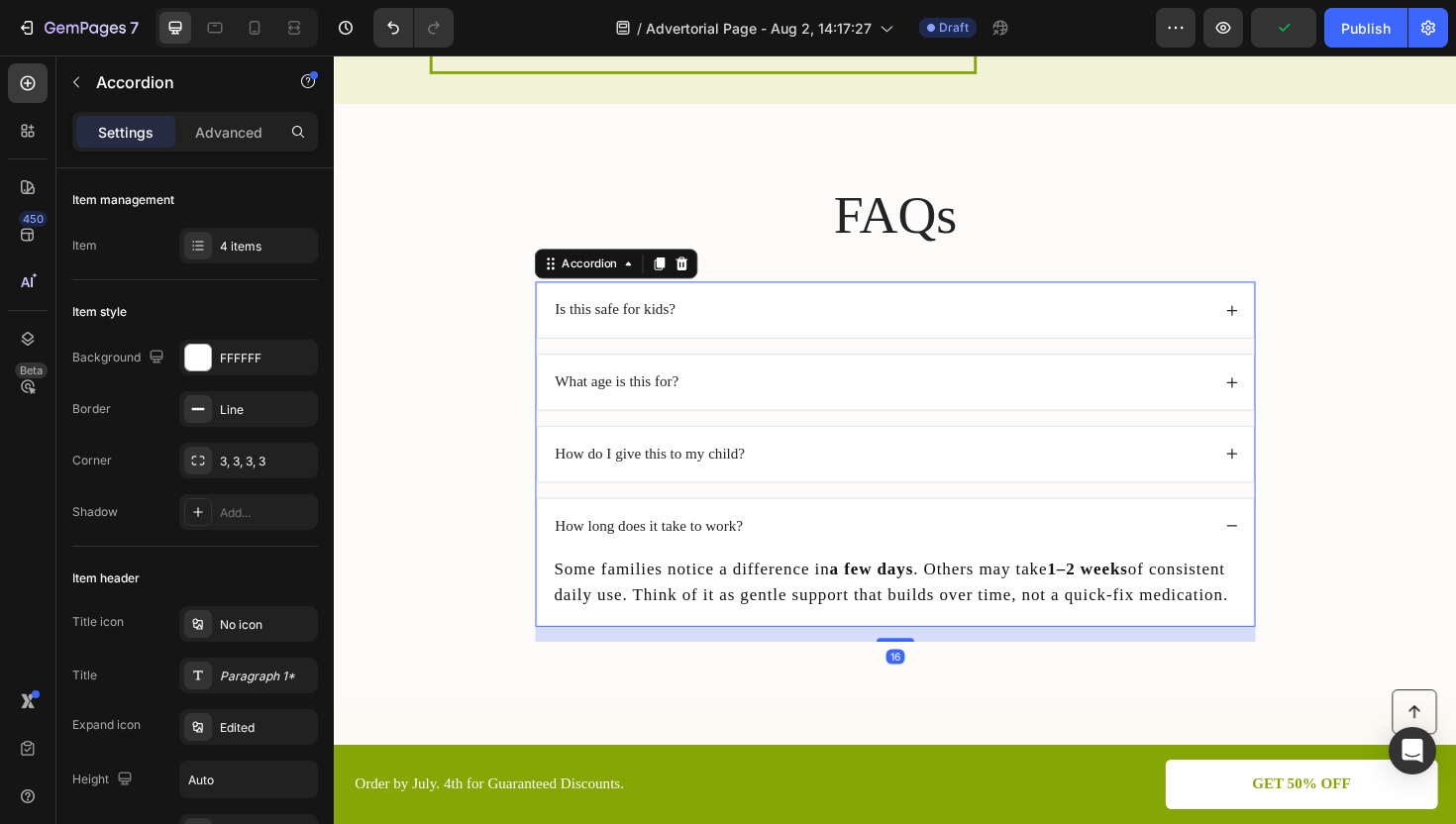click on "How do I give this to my child?" at bounding box center [913, 477] 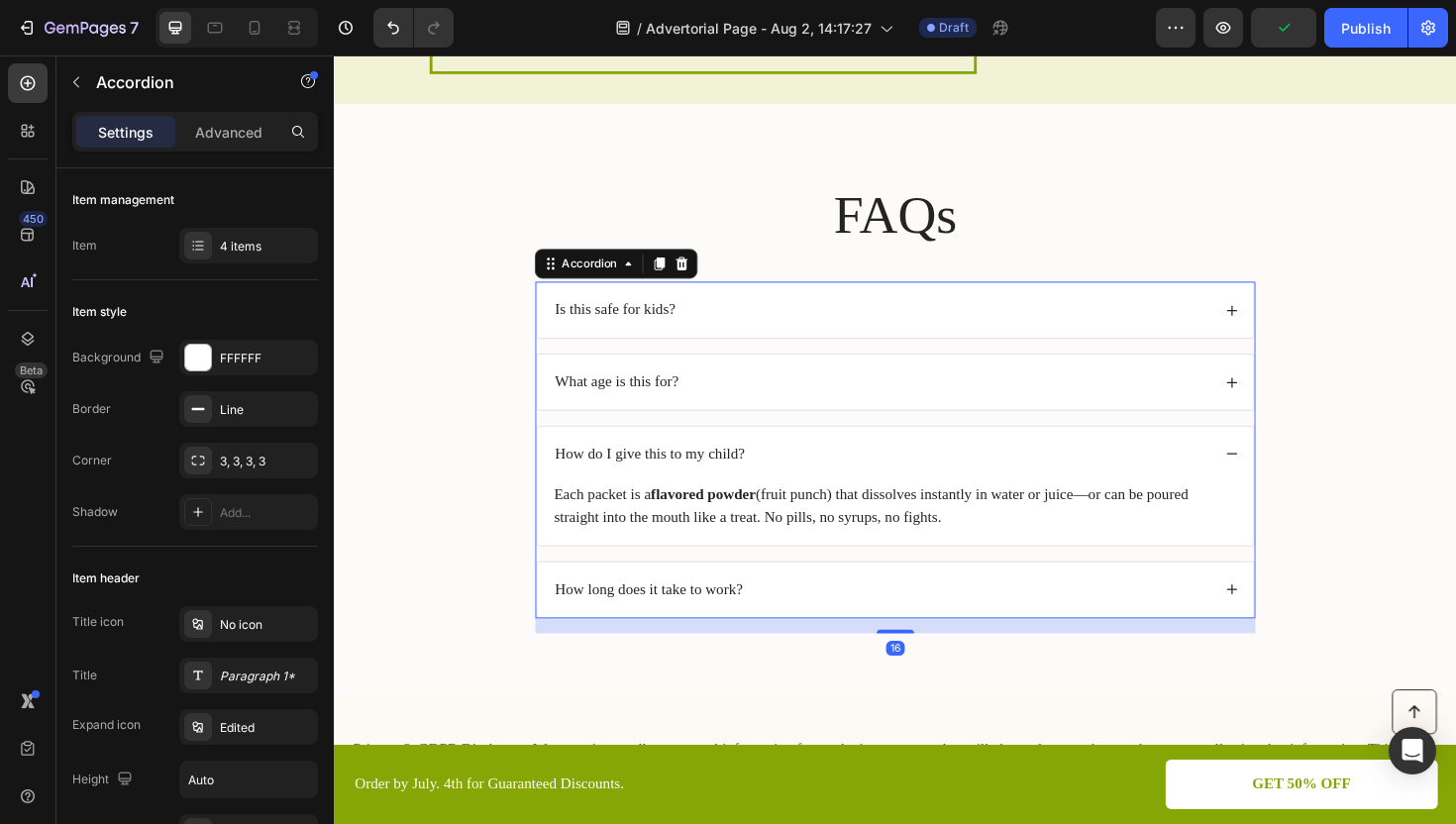 click on "How do I give this to my child?" at bounding box center (913, 477) 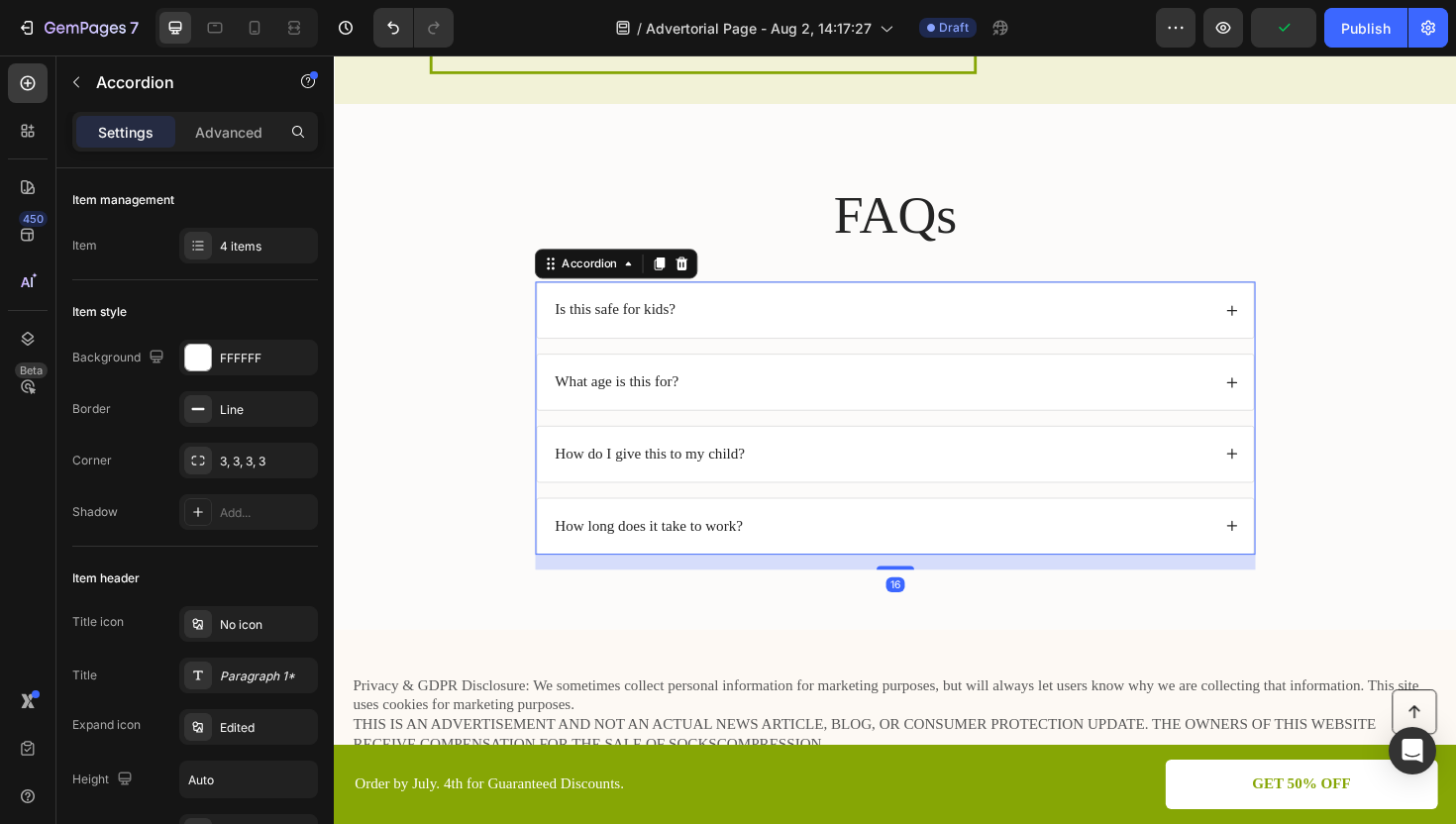 click on "How long does it take to work?" at bounding box center [928, 554] 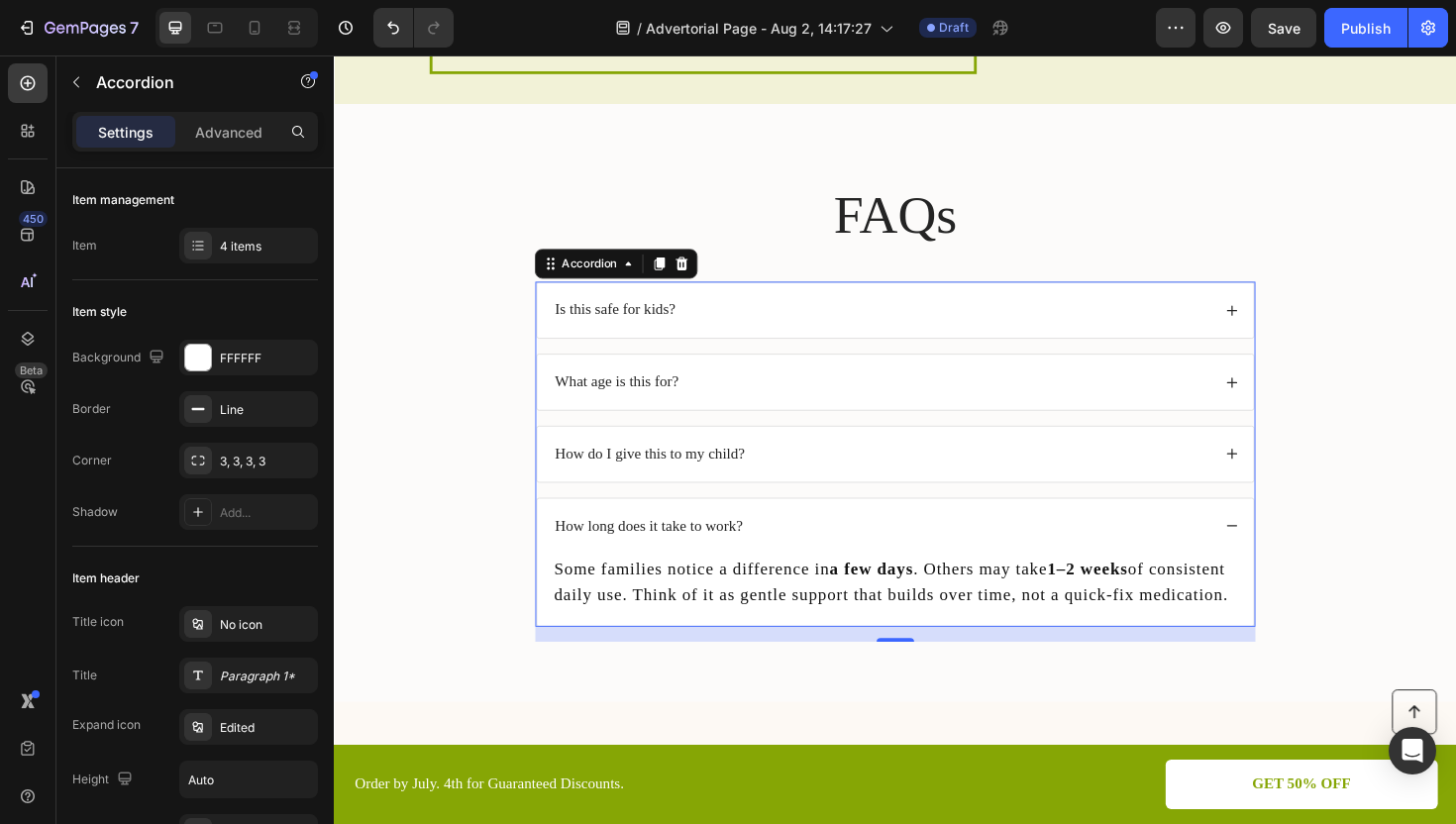 click on "How do I give this to my child?" at bounding box center [913, 477] 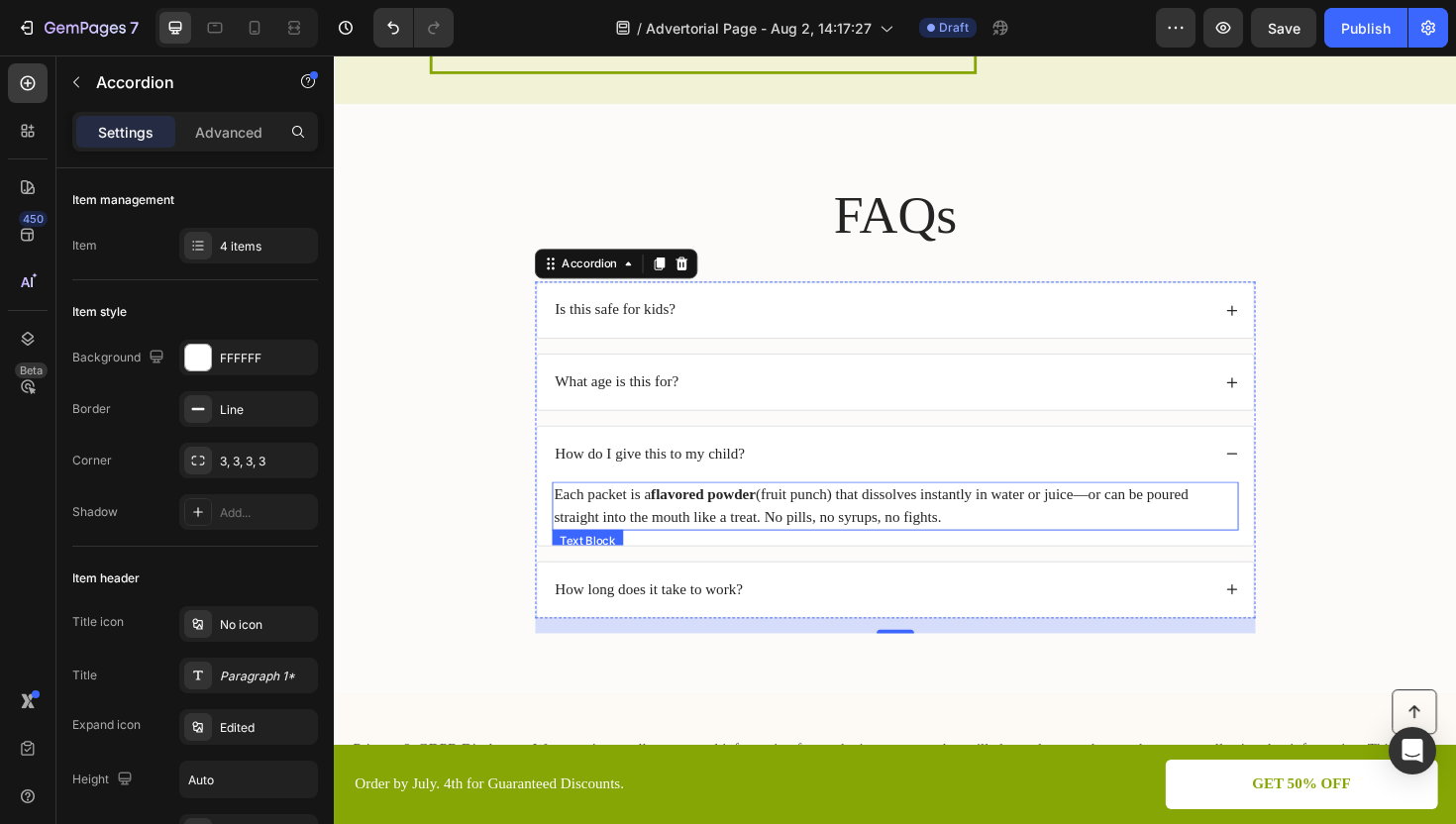 click on "Each packet is a  flavored powder  (fruit punch) that dissolves instantly in water or juice—or can be poured straight into the mouth like a treat. No pills, no syrups, no fights." at bounding box center [928, 533] 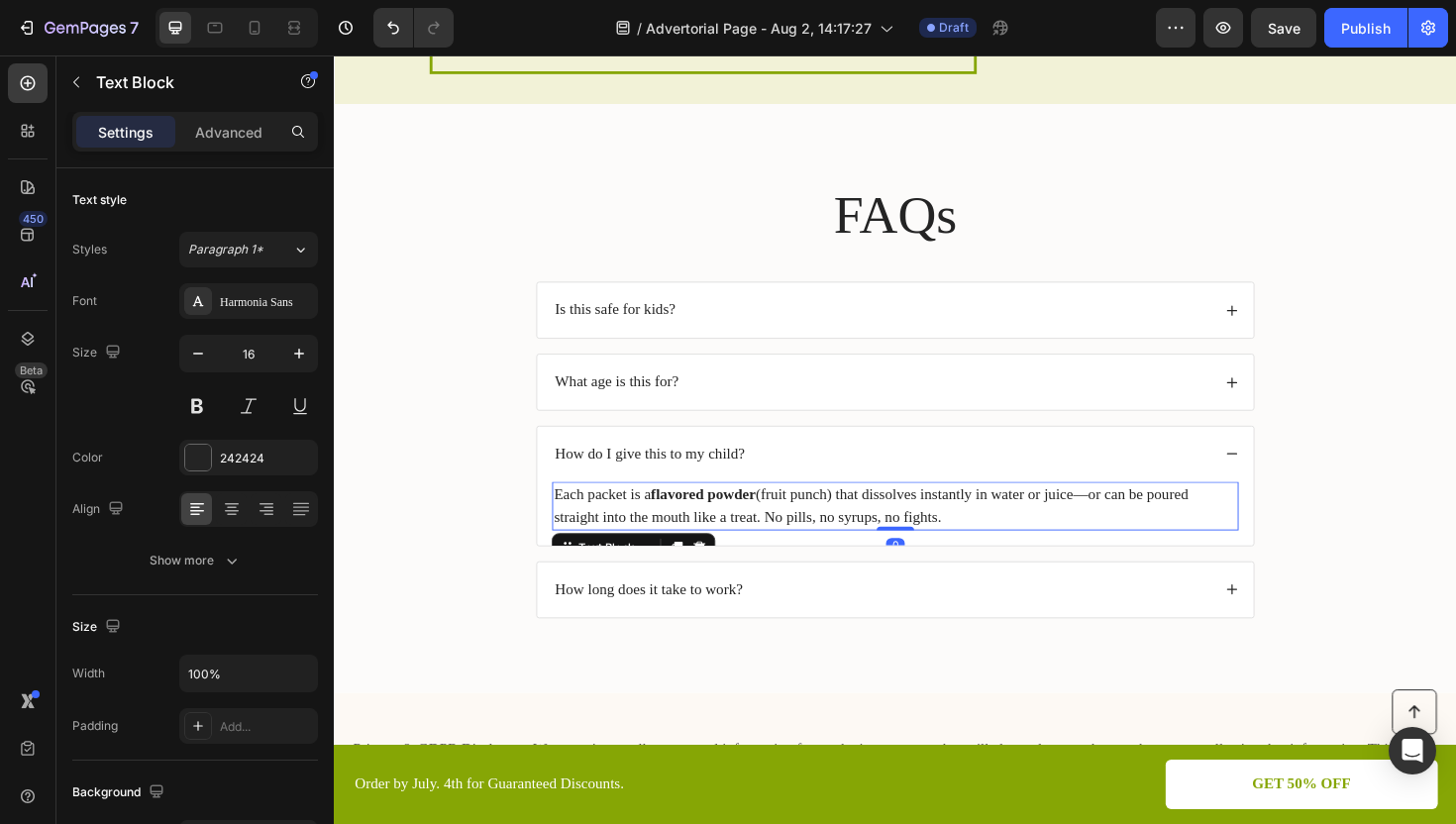 click on "Each packet is a  flavored powder  (fruit punch) that dissolves instantly in water or juice—or can be poured straight into the mouth like a treat. No pills, no syrups, no fights." at bounding box center (928, 533) 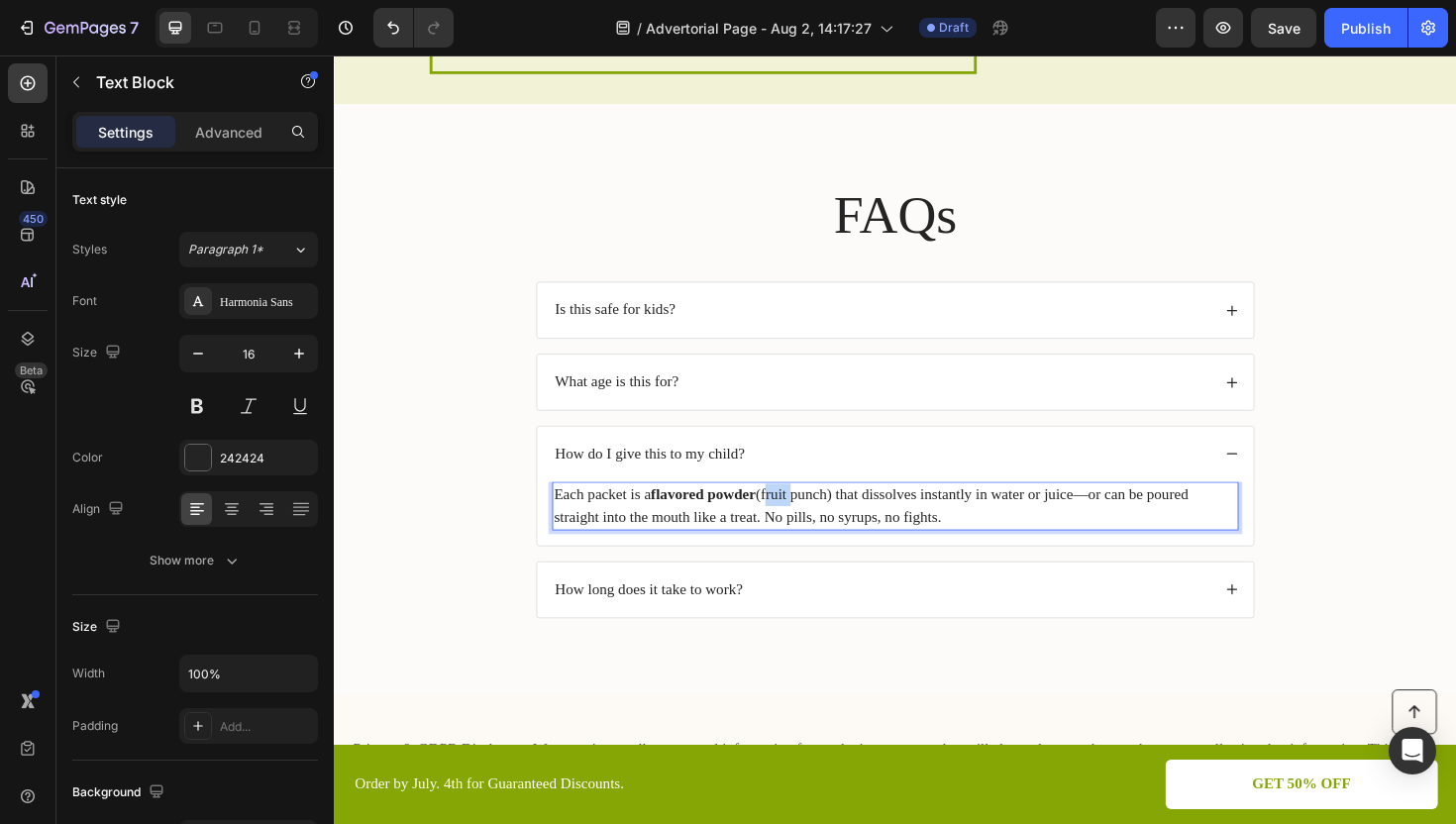 click on "Each packet is a  flavored powder  (fruit punch) that dissolves instantly in water or juice—or can be poured straight into the mouth like a treat. No pills, no syrups, no fights." at bounding box center (928, 533) 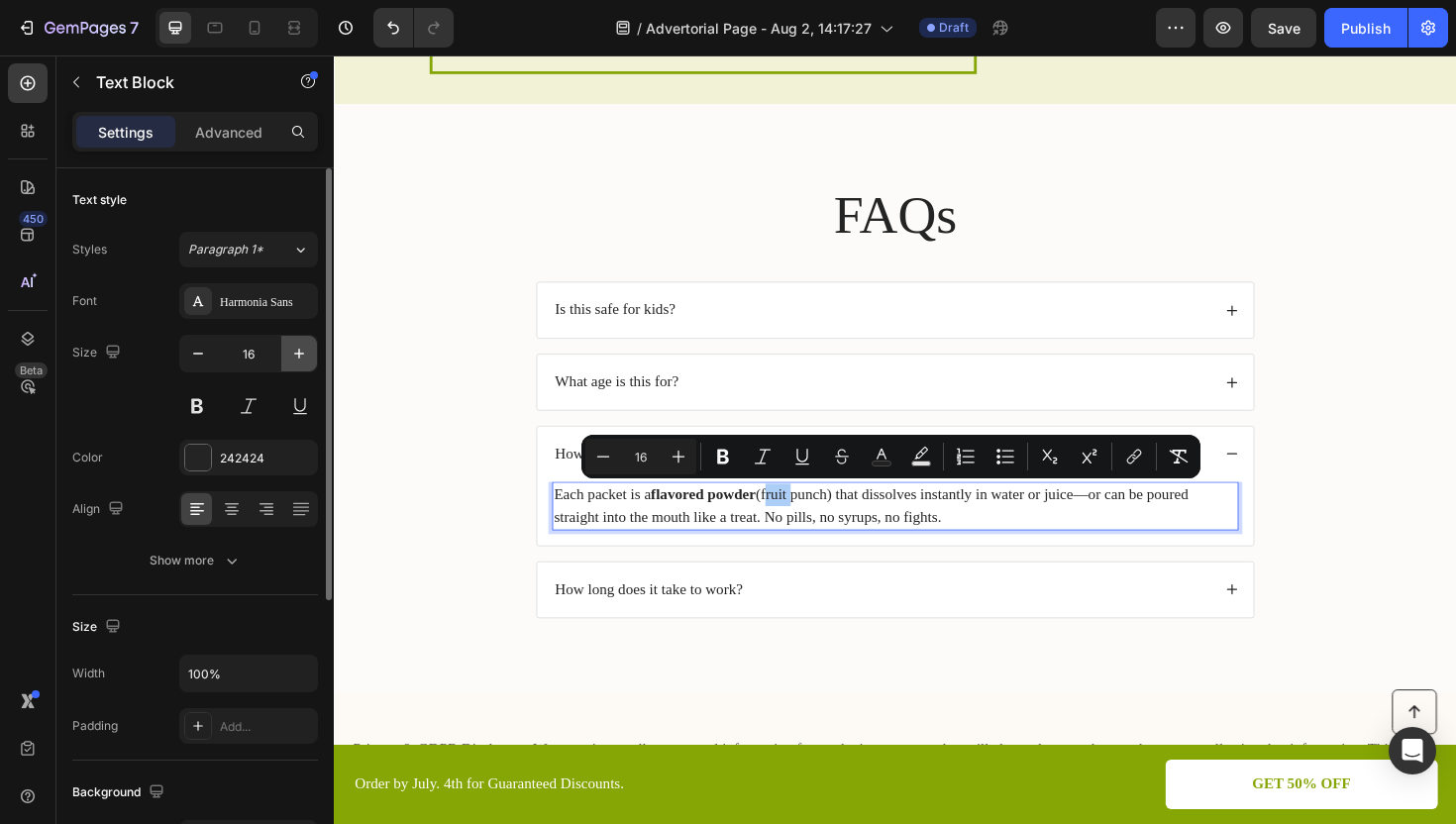 click at bounding box center (299, 354) 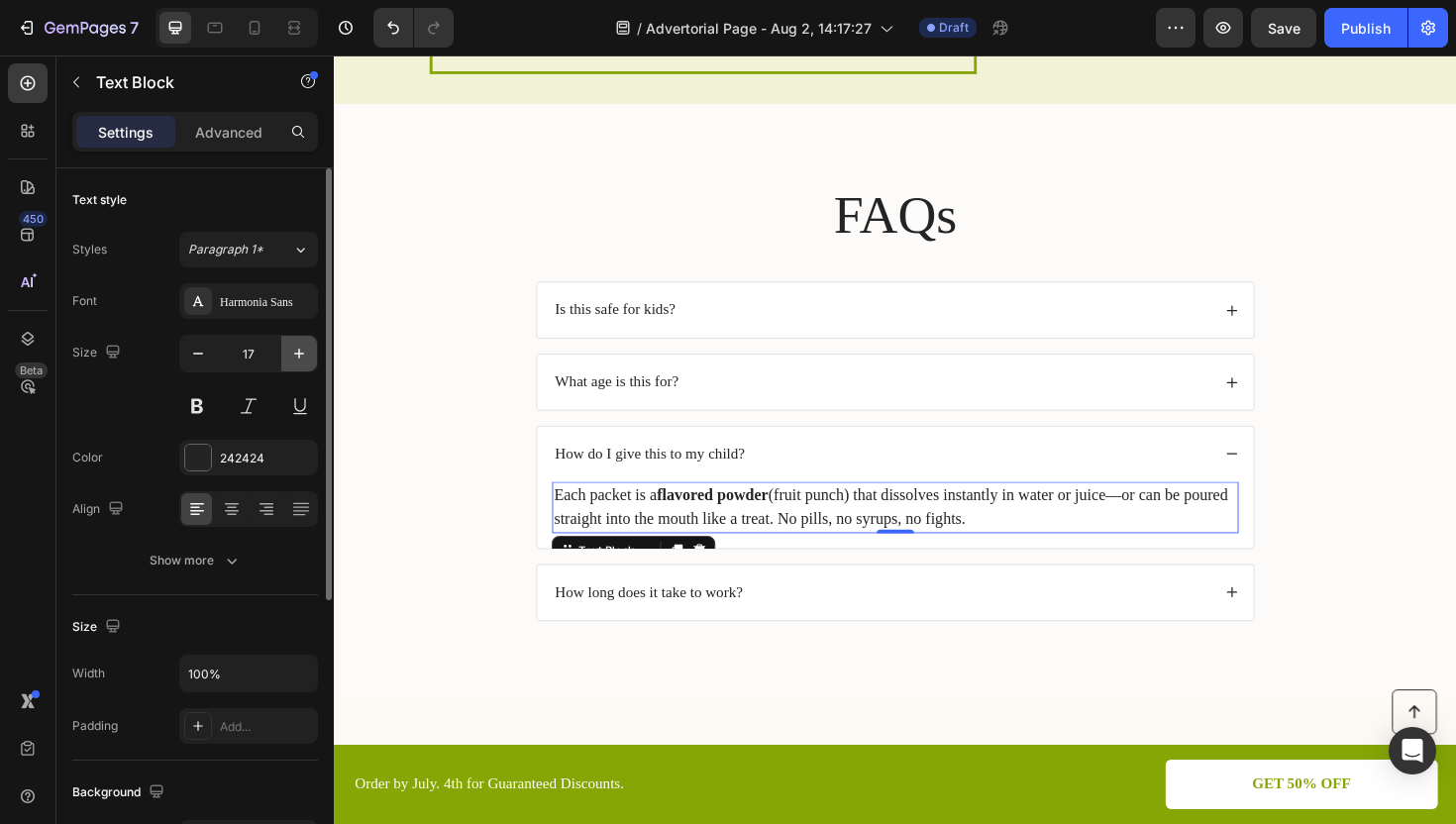 click at bounding box center (299, 354) 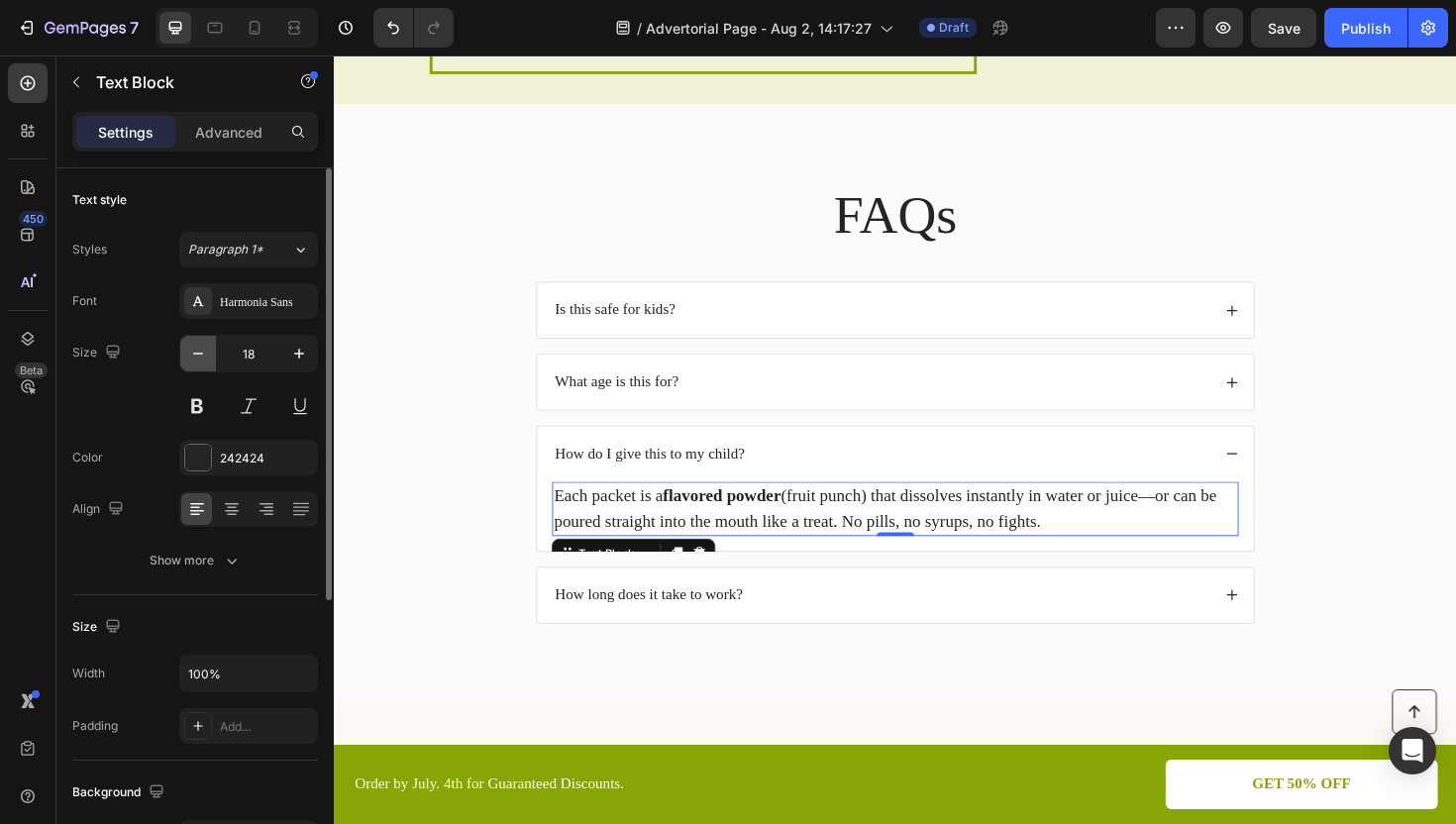 click 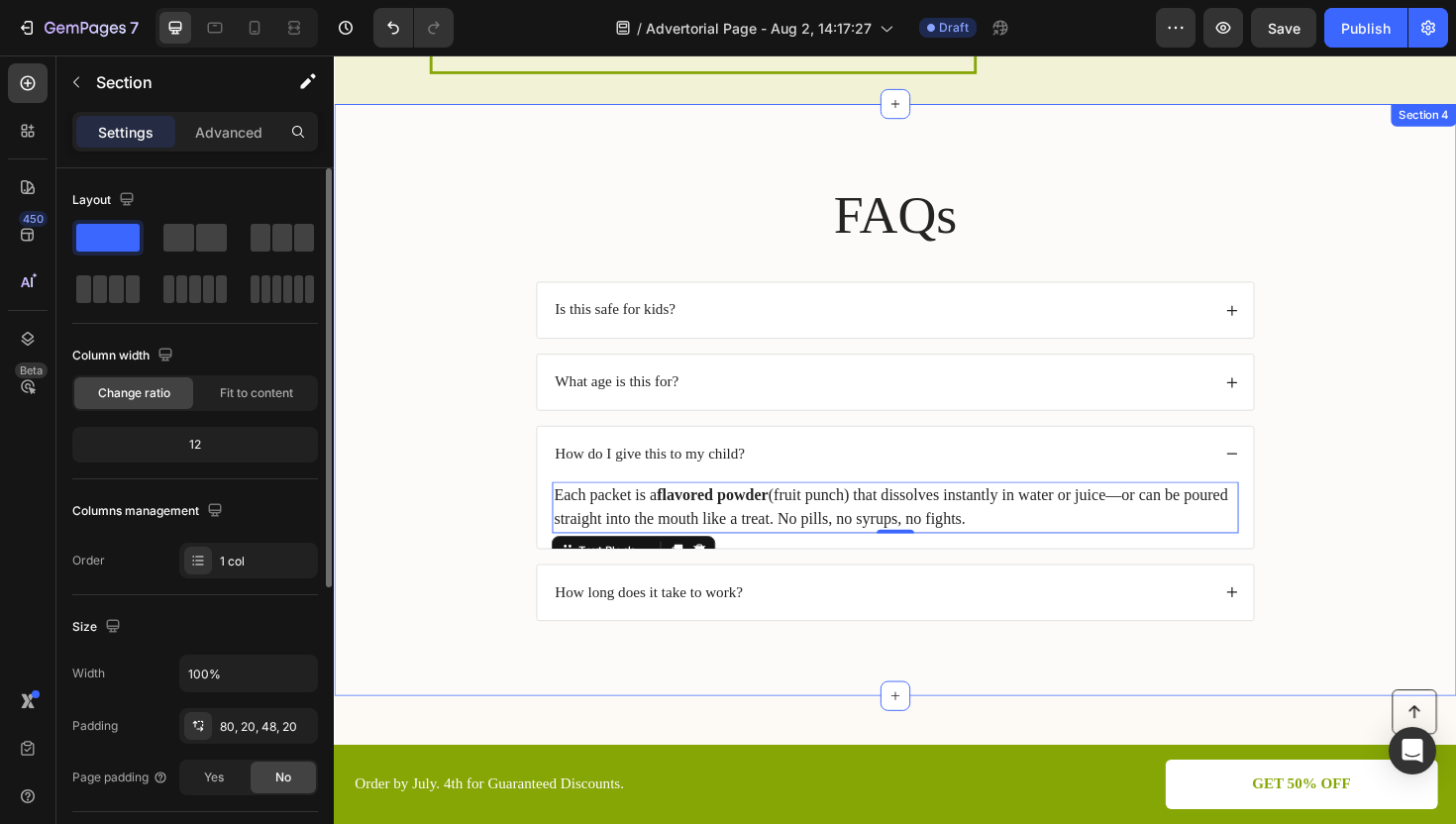 click on "FAQs Heading
Is this safe for kids?
What age is this for?
How do I give this to my child? Each packet is a  flavored powder  (fruit punch) that dissolves instantly in water or juice—or can be poured straight into the mouth like a treat. No pills, no syrups, no fights. Text Block   0
How long does it take to work? Accordion Row" at bounding box center [928, 436] 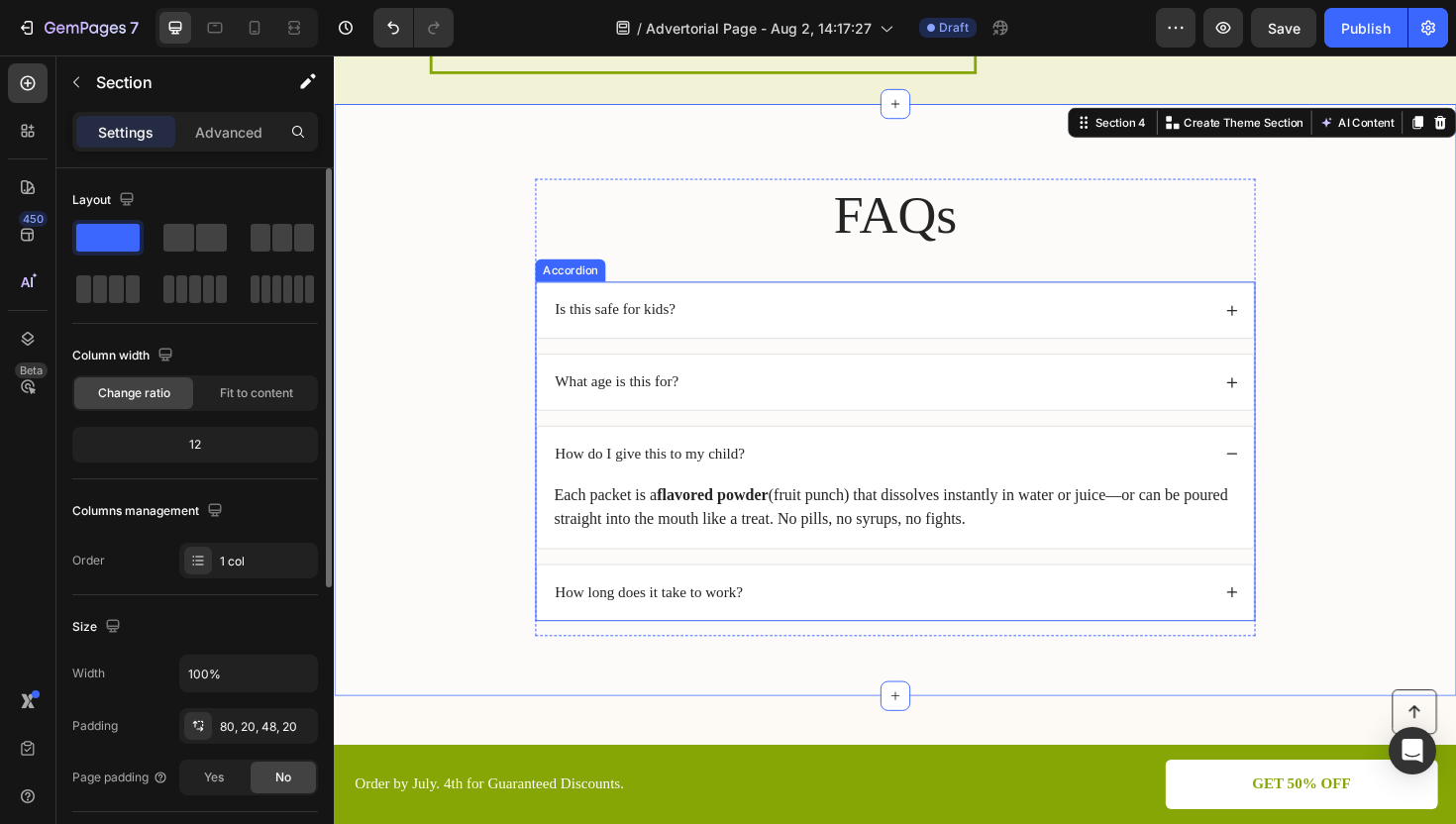 click on "How long does it take to work?" at bounding box center (667, 624) 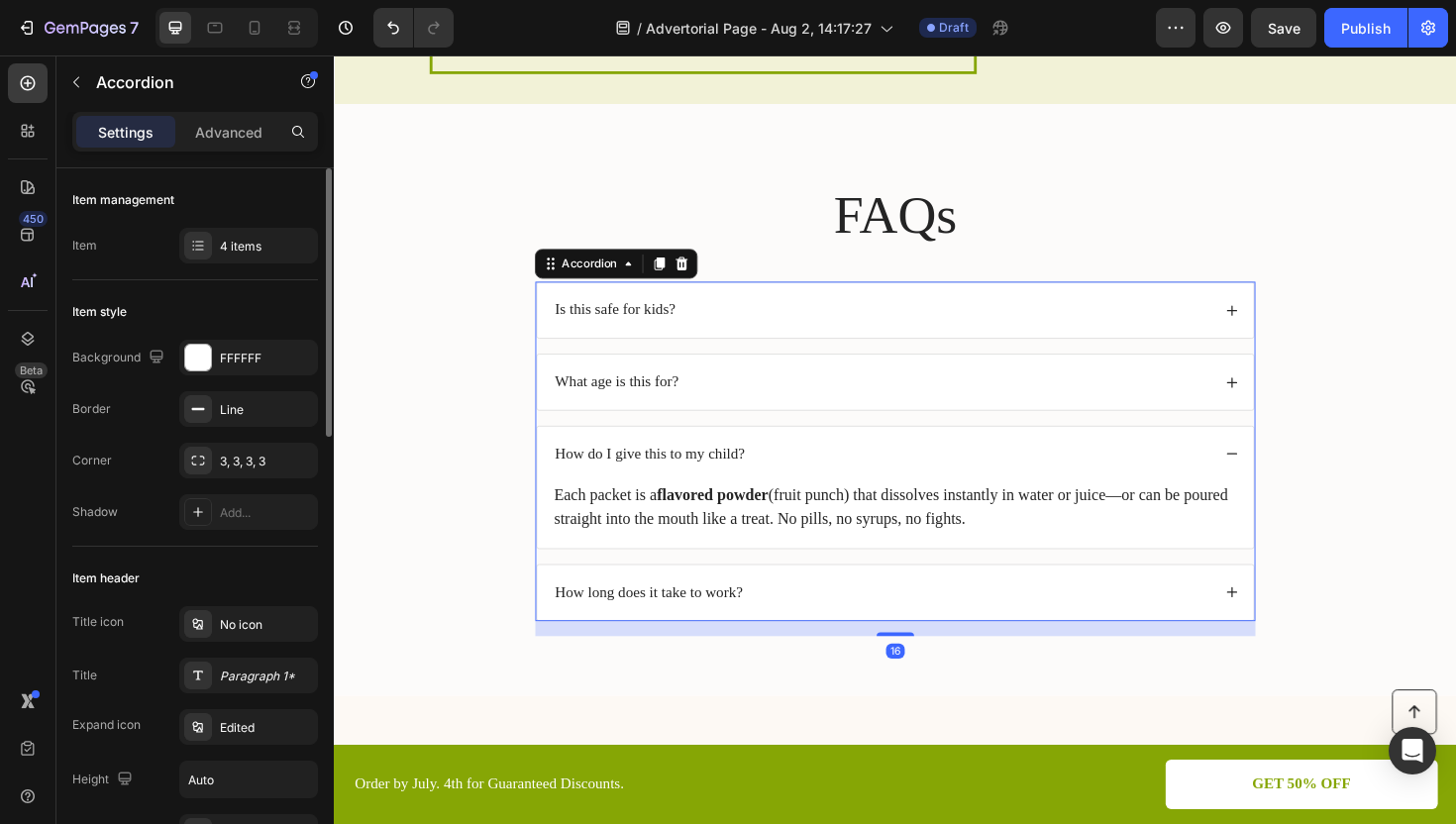 click on "How long does it take to work?" at bounding box center (913, 624) 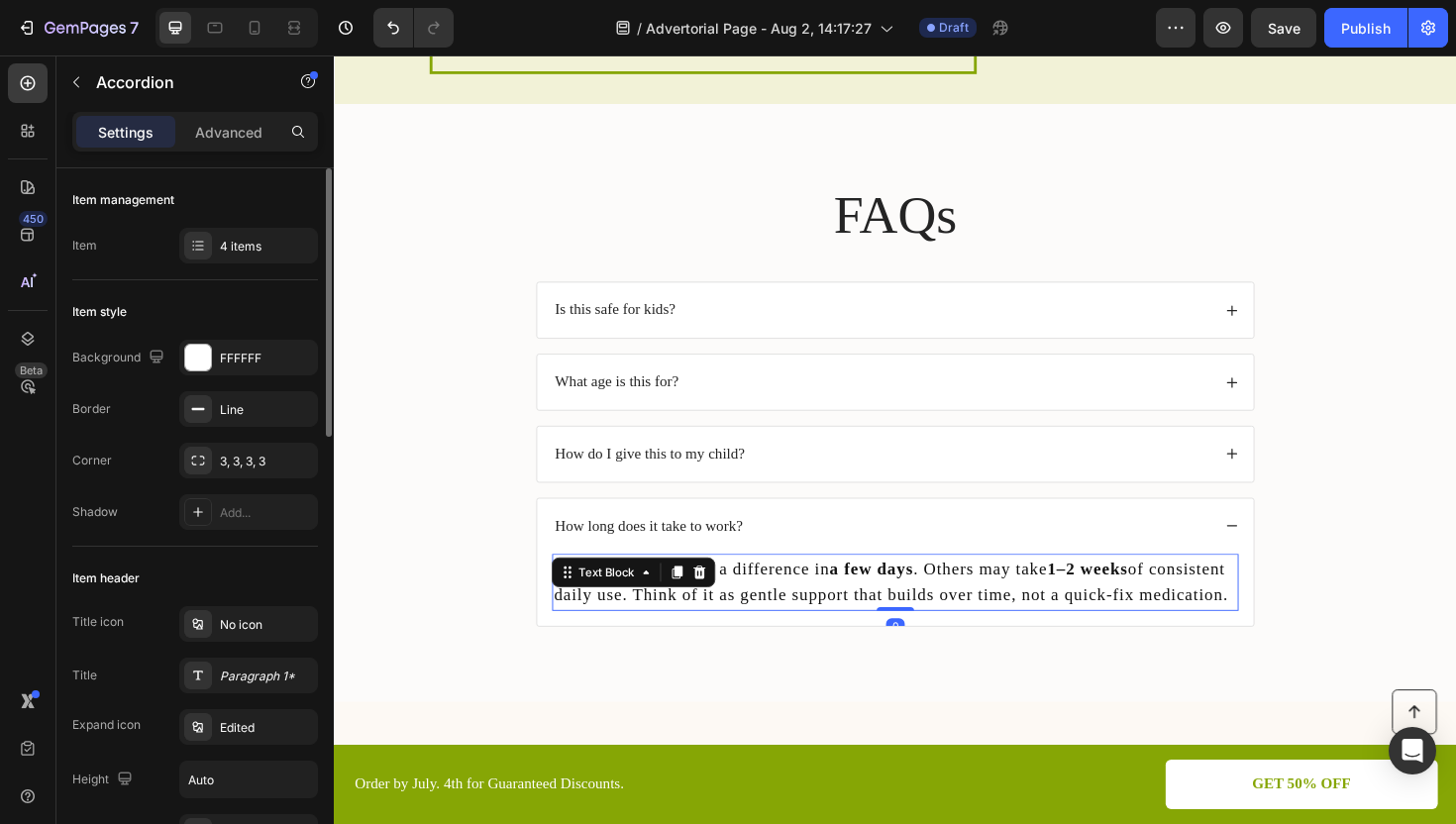click on "Some families notice a difference in  a few days . Others may take  [DURATION] of consistent daily use. Think of it as gentle support that builds over time, not a quick-fix medication." at bounding box center [928, 614] 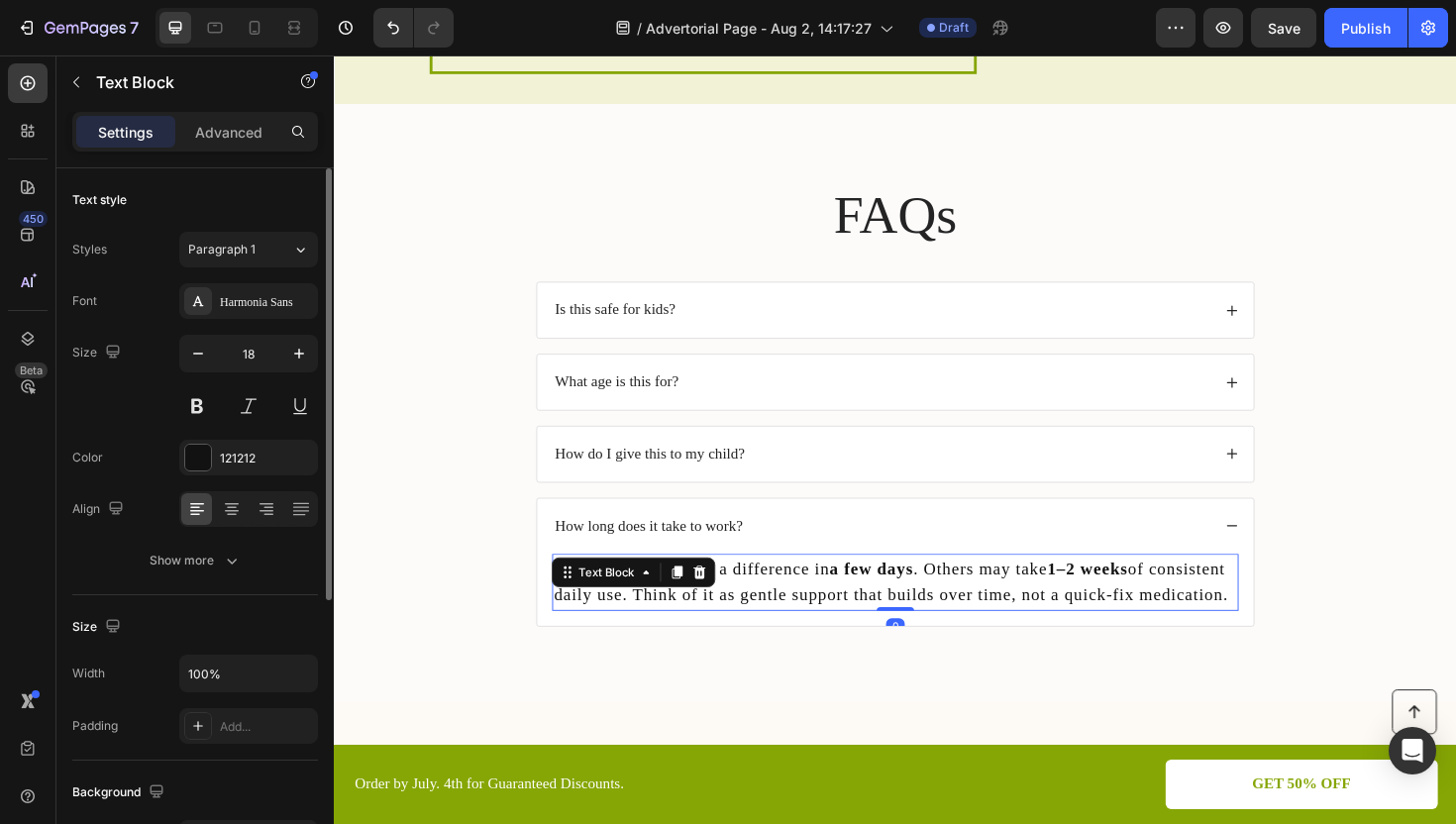 click on "Some families notice a difference in  a few days . Others may take  [DURATION] of consistent daily use. Think of it as gentle support that builds over time, not a quick-fix medication." at bounding box center [928, 614] 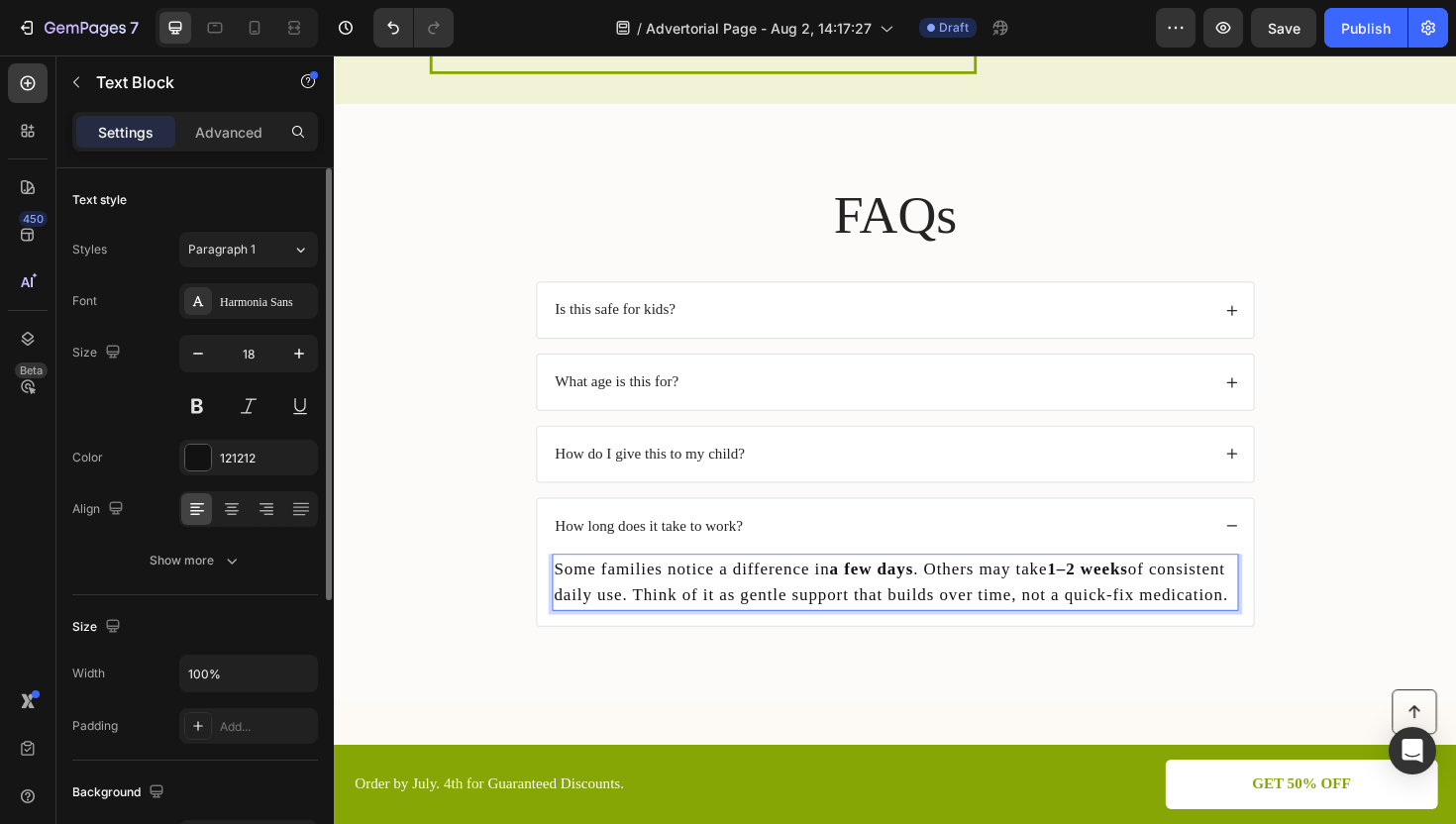 click on "Some families notice a difference in  a few days . Others may take  [DURATION] of consistent daily use. Think of it as gentle support that builds over time, not a quick-fix medication." at bounding box center (928, 614) 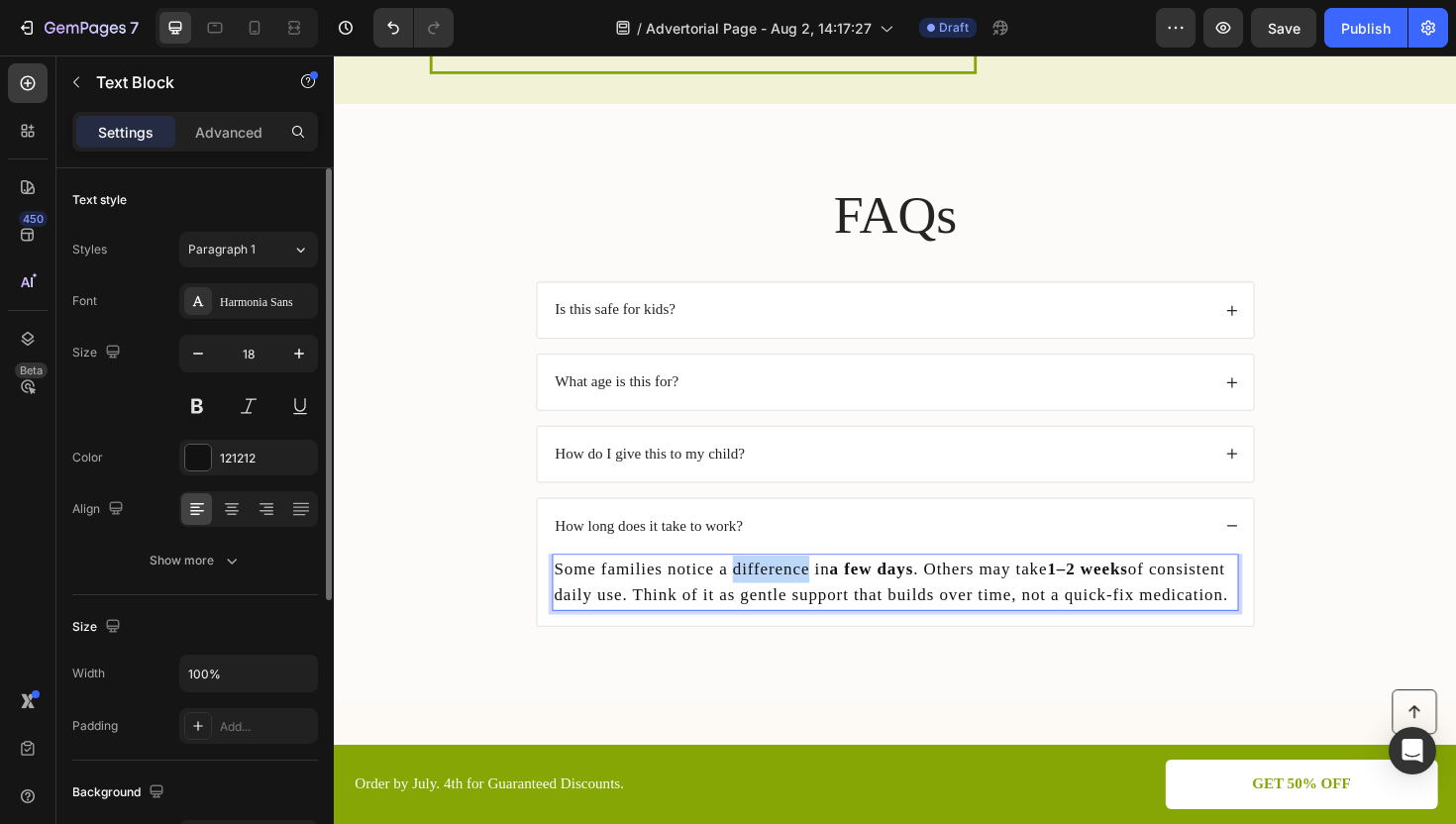 click on "Some families notice a difference in  a few days . Others may take  [DURATION] of consistent daily use. Think of it as gentle support that builds over time, not a quick-fix medication." at bounding box center (928, 614) 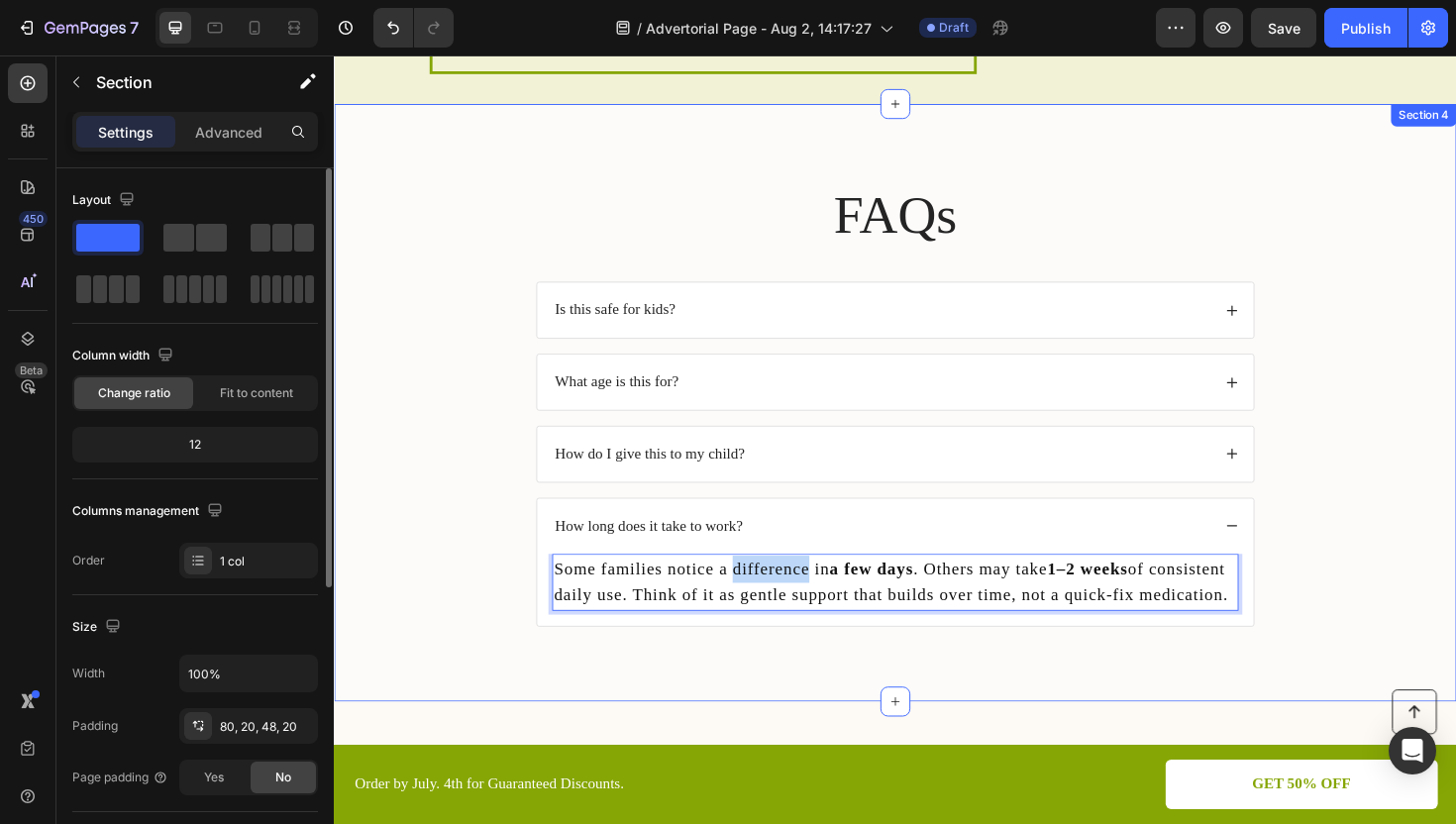 click on "FAQs Heading
Is this safe for kids?
What age is this for?
How do I give this to my child?
How long does it take to work? Some families notice a difference in  a few days . Others may take  [DURATION] of consistent daily use. Think of it as gentle support that builds over time, not a quick-fix medication. Text Block   0 Accordion Row" at bounding box center [928, 439] 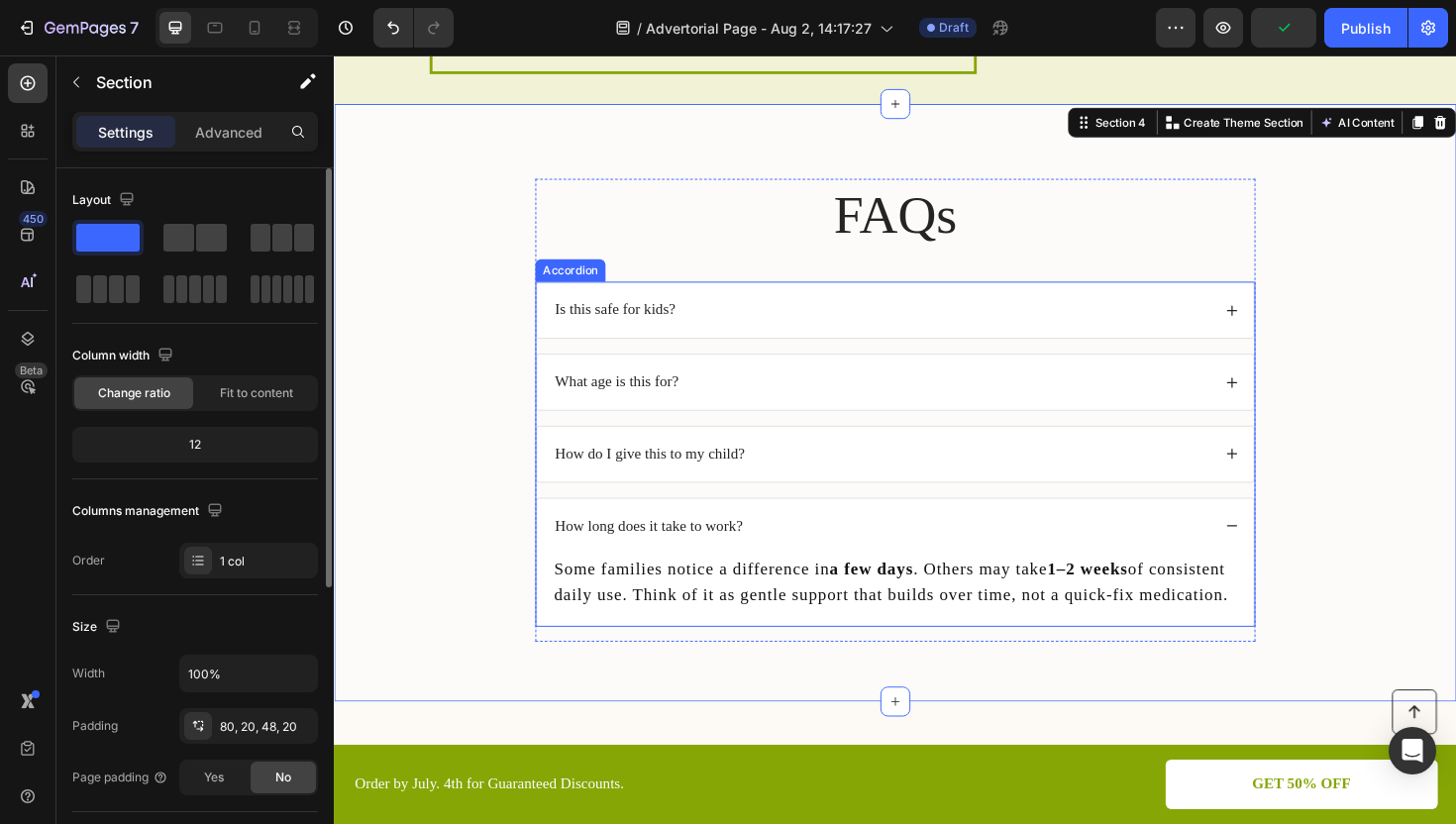 click on "How do I give this to my child?" at bounding box center (928, 477) 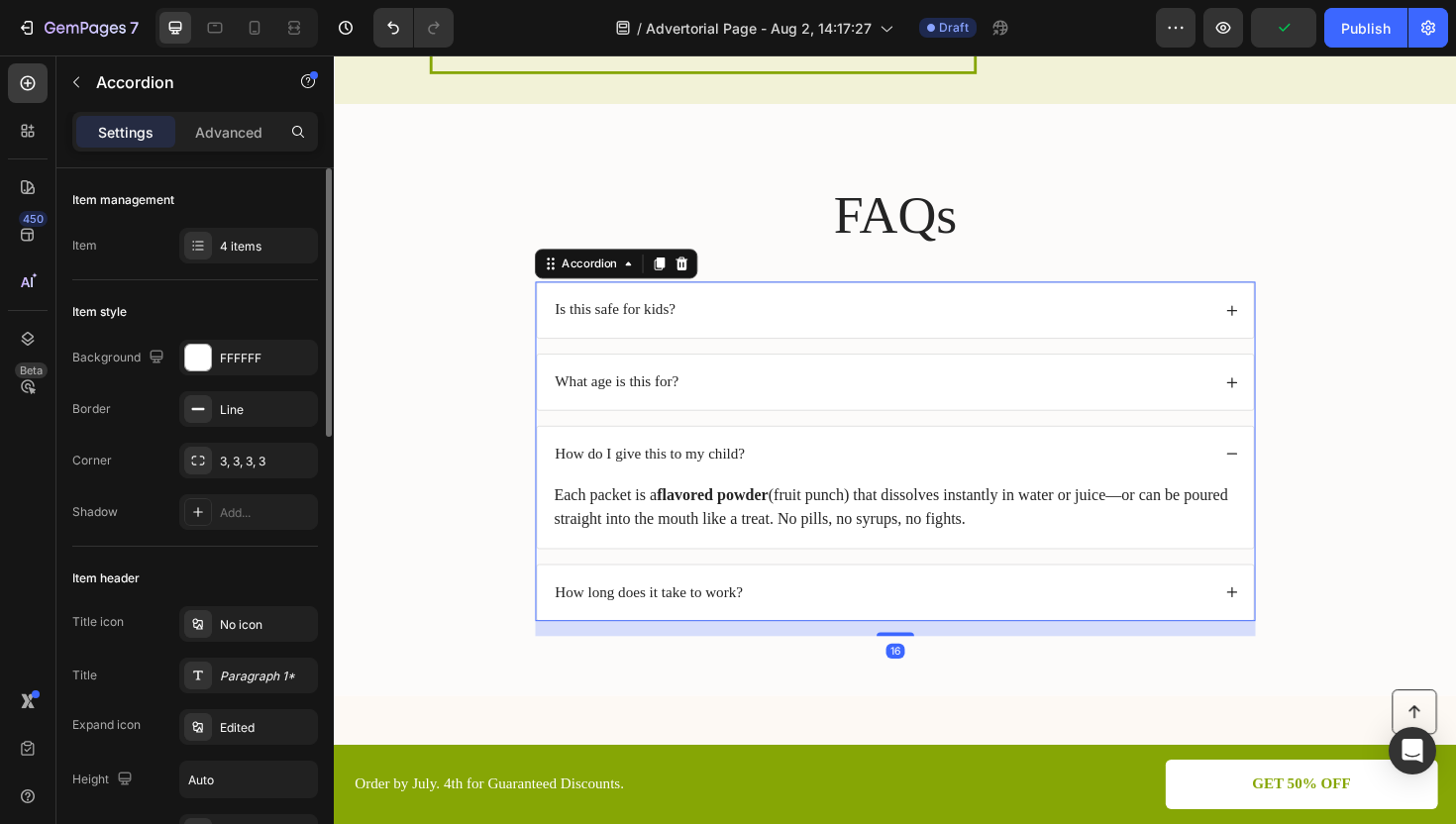 click on "What age is this for?" at bounding box center [928, 401] 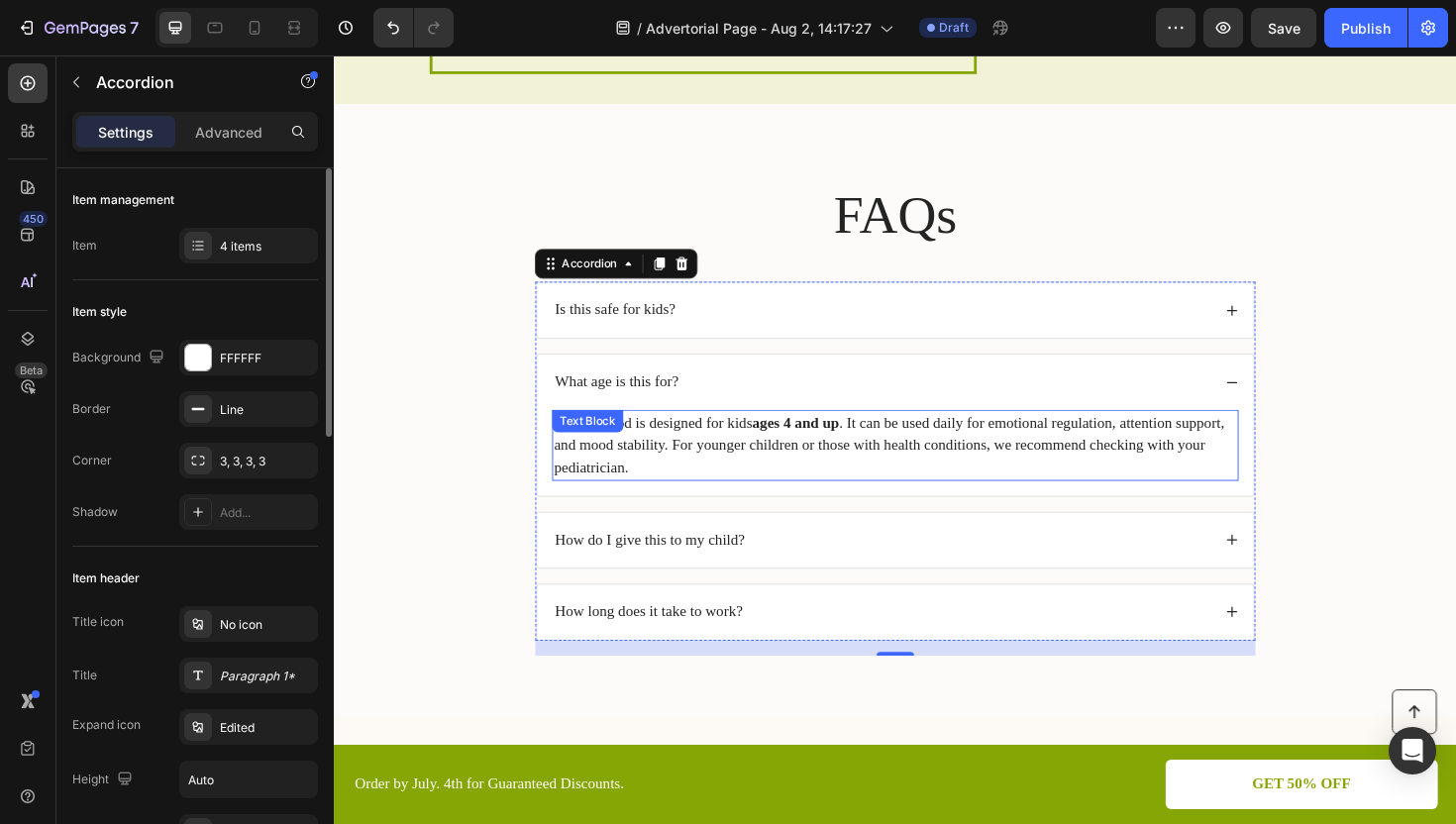 click on "Magic Mood is designed for kids  ages [AGE] and up . It can be used daily for emotional regulation, attention support, and mood stability. For younger children or those with health conditions, we recommend checking with your pediatrician." at bounding box center [928, 468] 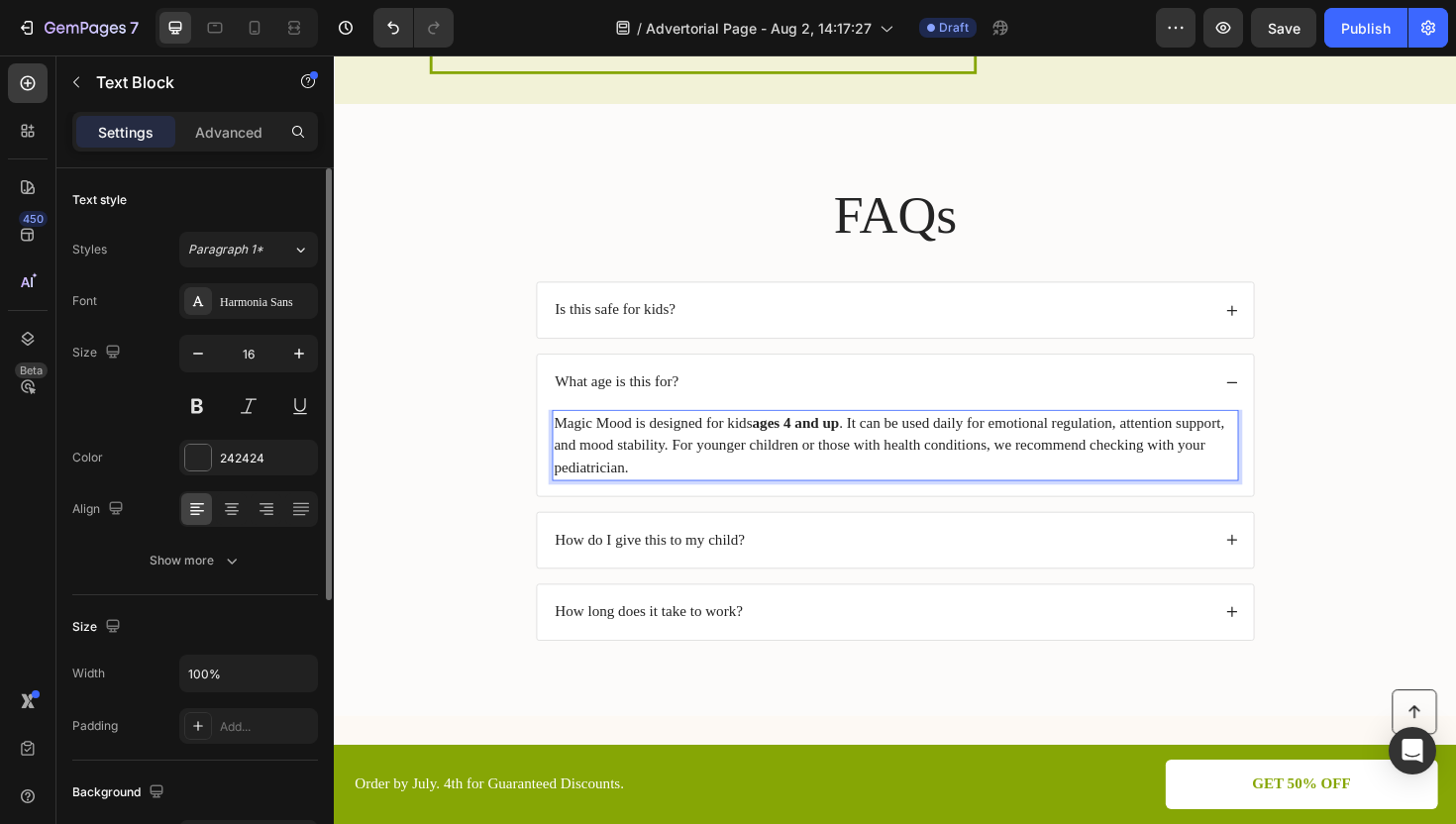 click on "Magic Mood is designed for kids  ages [AGE] and up . It can be used daily for emotional regulation, attention support, and mood stability. For younger children or those with health conditions, we recommend checking with your pediatrician." at bounding box center (928, 468) 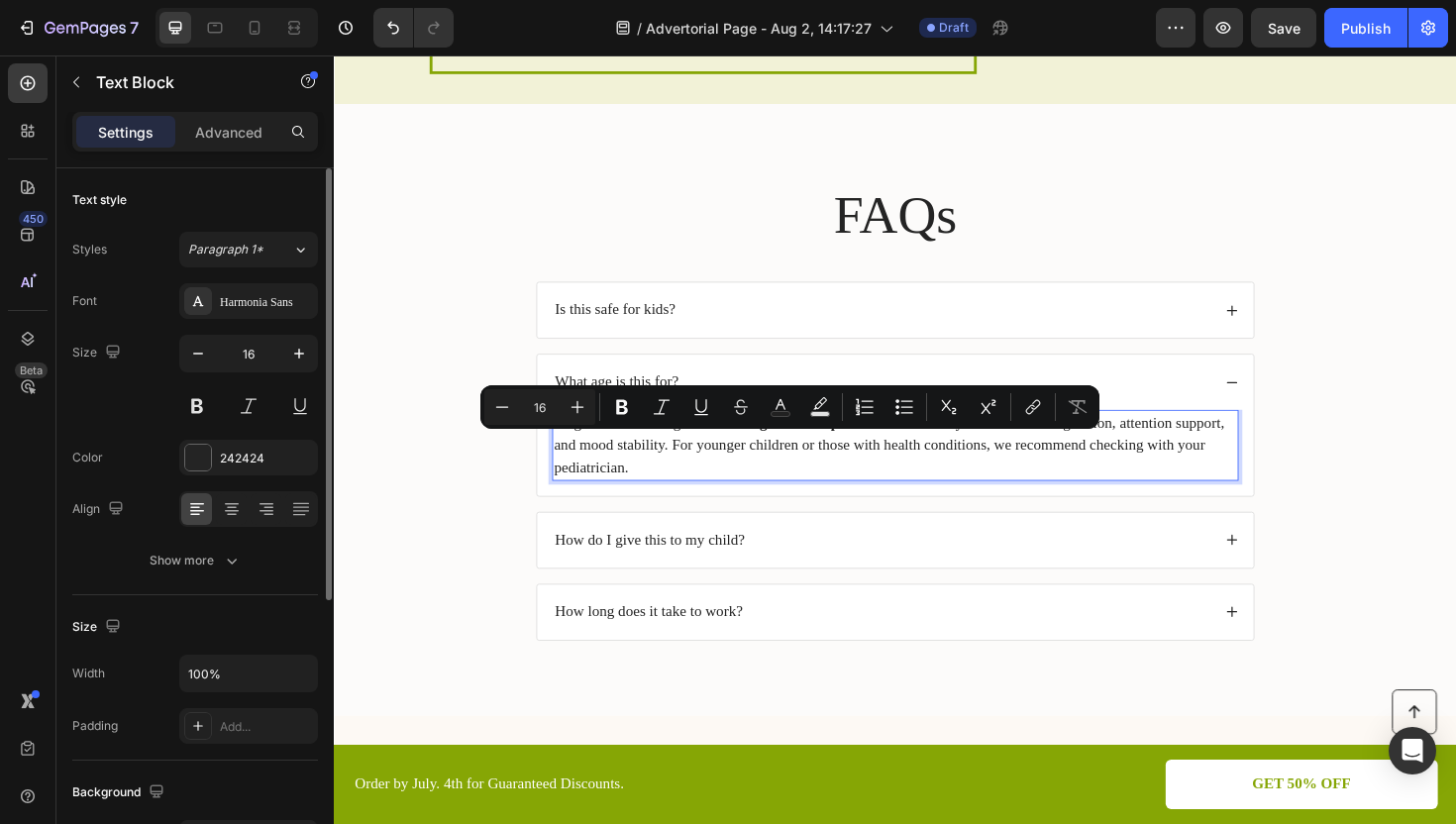 click on "Magic Mood is designed for kids  ages [AGE] and up . It can be used daily for emotional regulation, attention support, and mood stability. For younger children or those with health conditions, we recommend checking with your pediatrician." at bounding box center (928, 468) 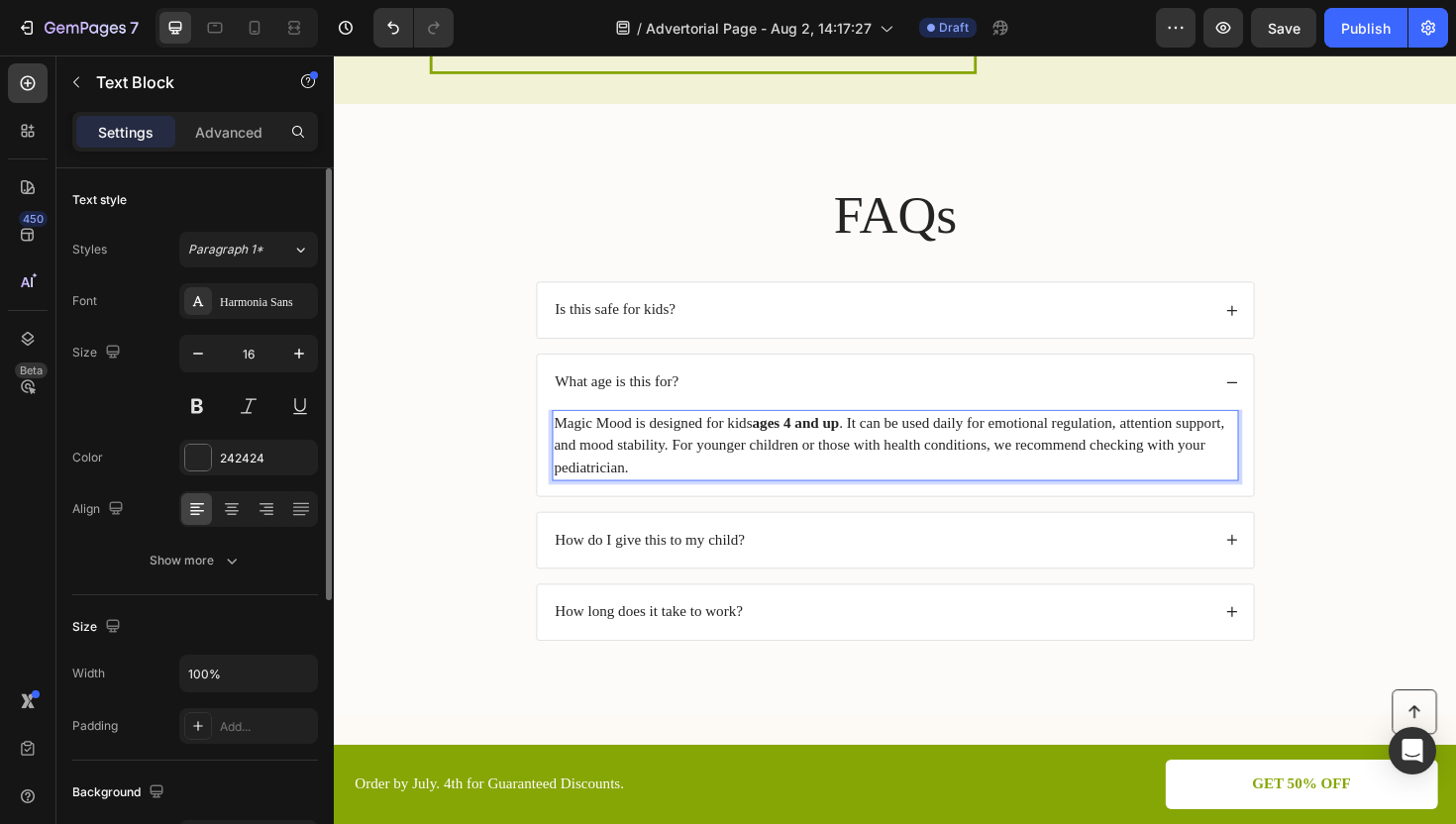 click on "Magic Mood is designed for kids  ages [AGE] and up . It can be used daily for emotional regulation, attention support, and mood stability. For younger children or those with health conditions, we recommend checking with your pediatrician." at bounding box center (928, 468) 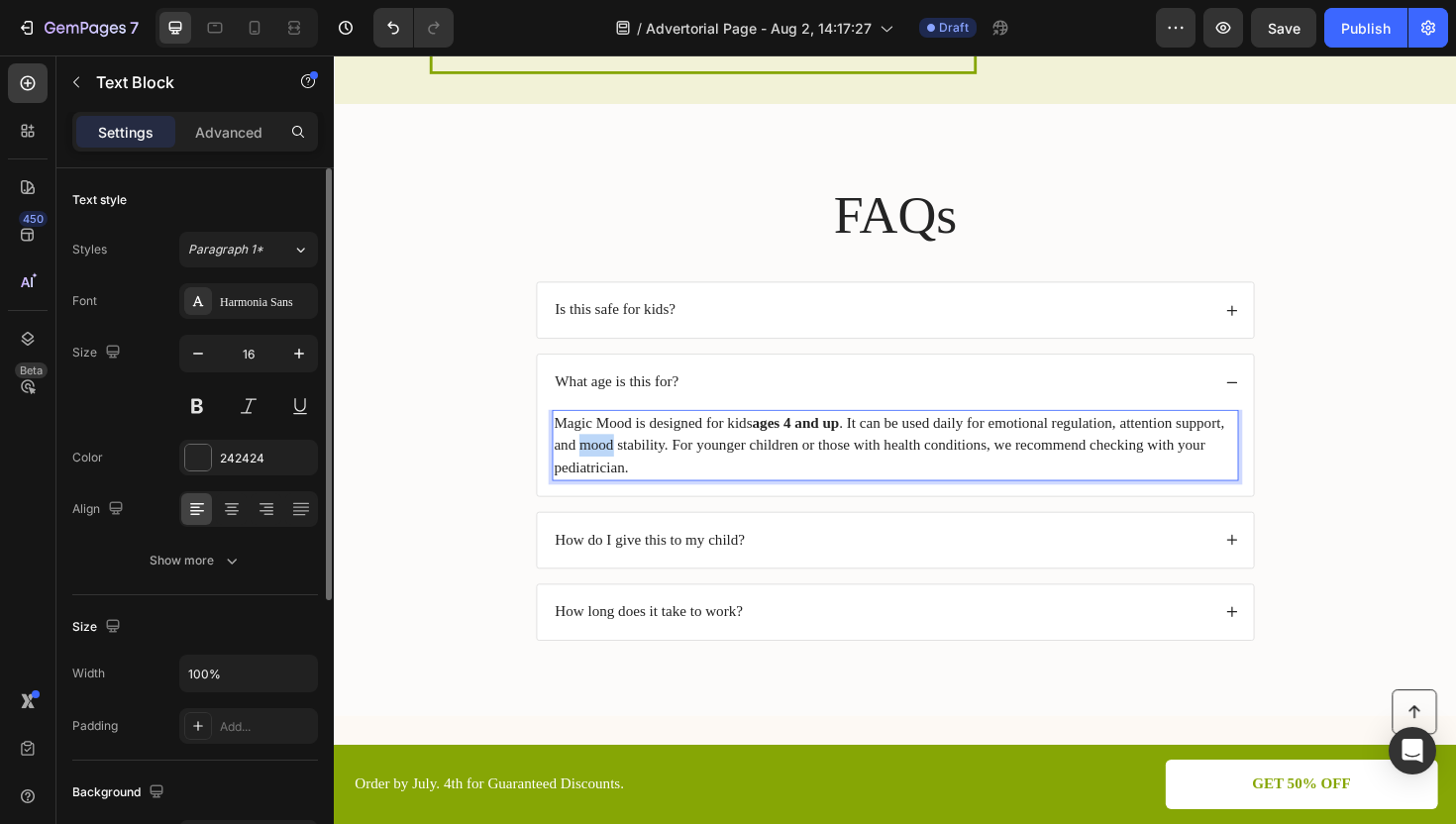 click on "Magic Mood is designed for kids  ages [AGE] and up . It can be used daily for emotional regulation, attention support, and mood stability. For younger children or those with health conditions, we recommend checking with your pediatrician." at bounding box center [928, 468] 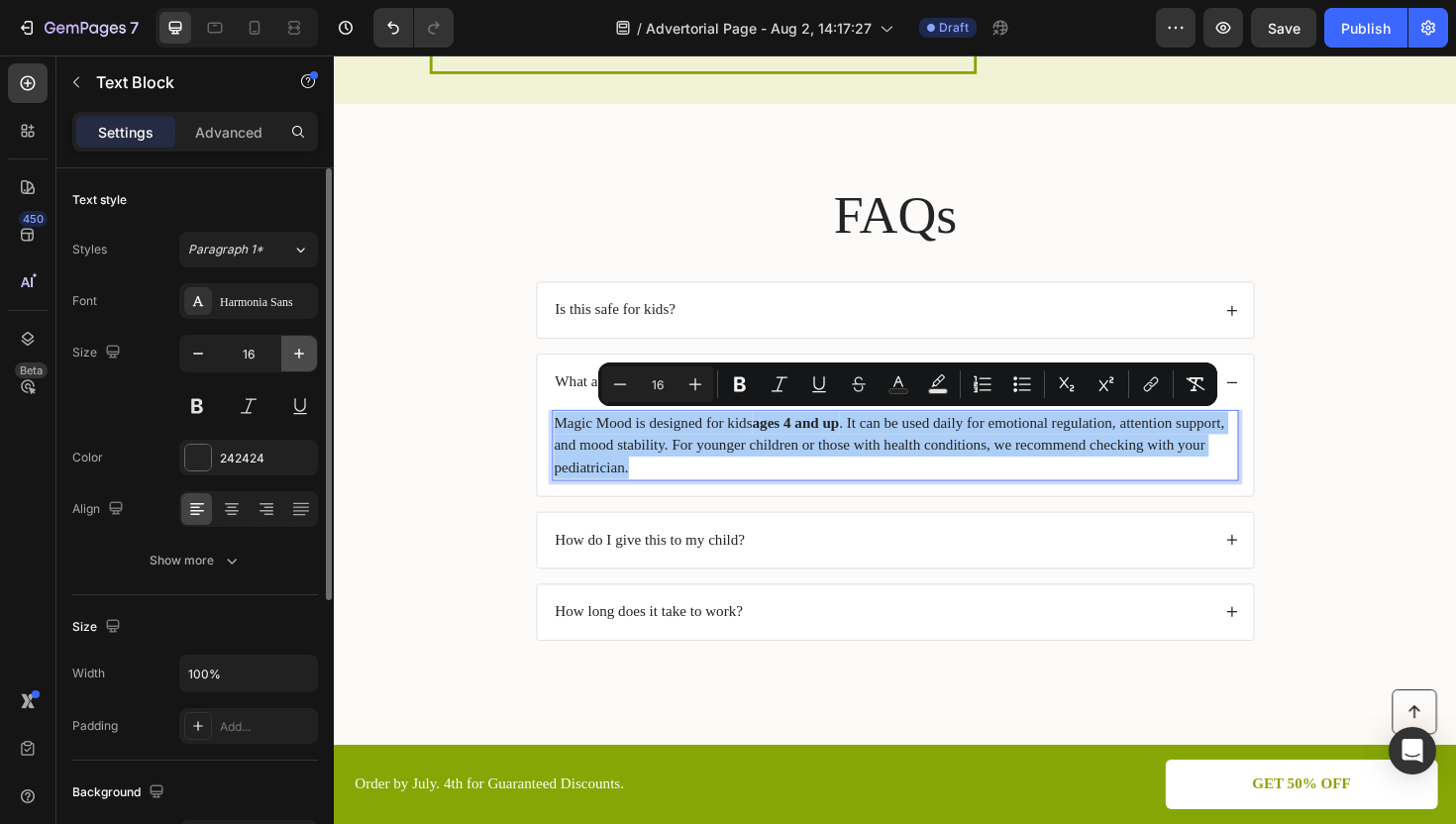 click at bounding box center (299, 354) 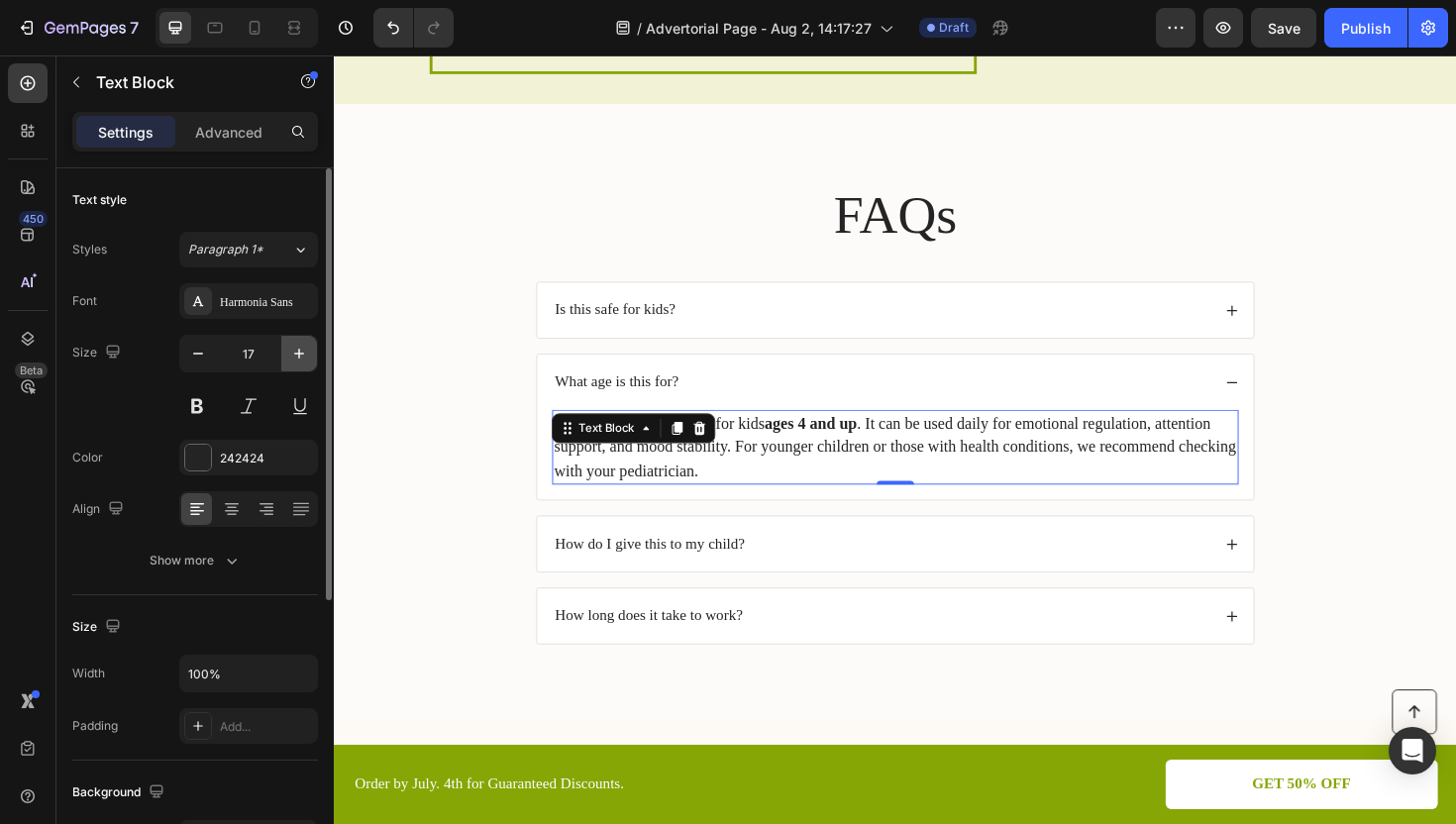 click at bounding box center (299, 354) 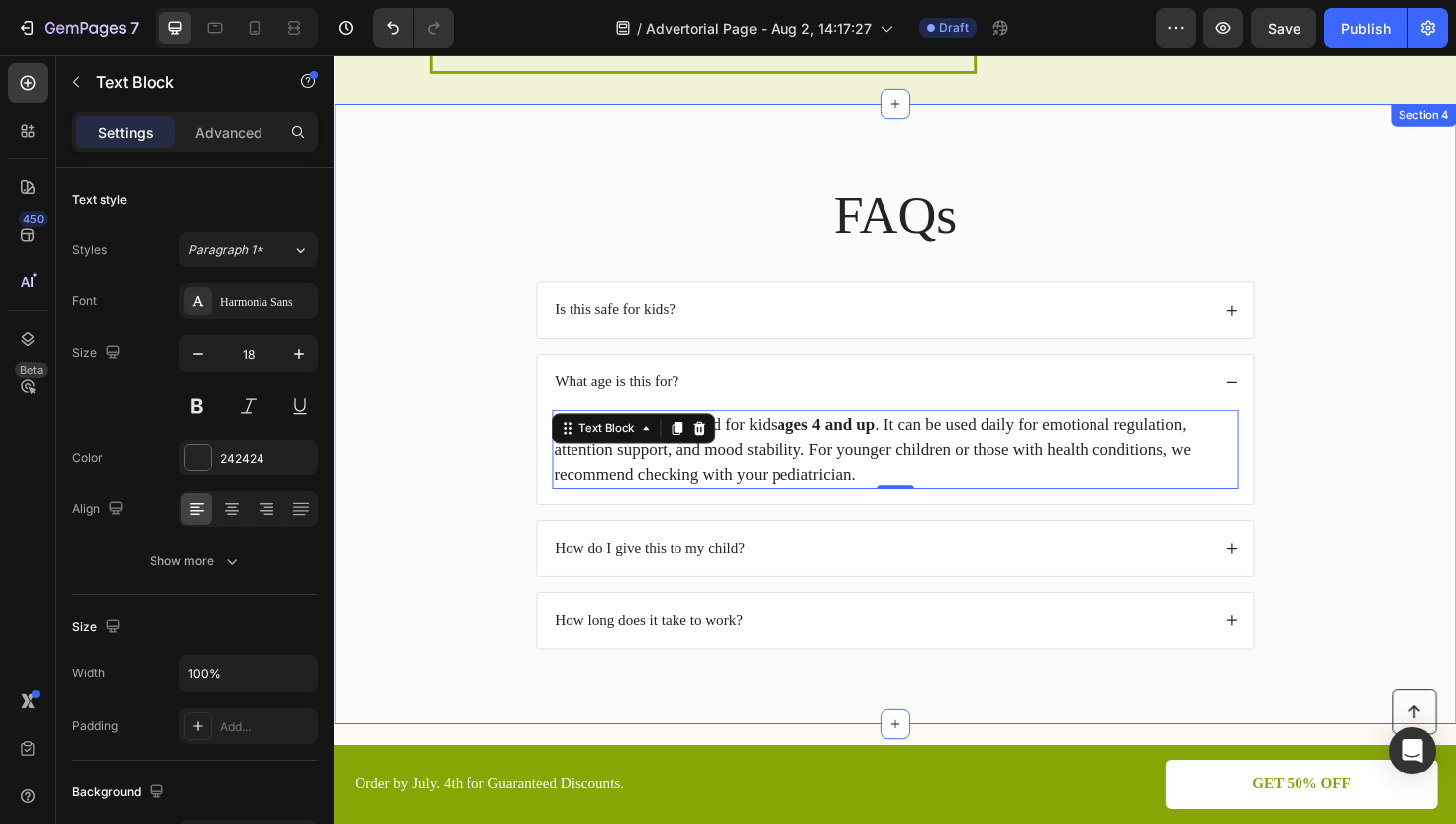 click on "FAQs Heading
Is this safe for kids?
What age is this for? Magic Mood is designed for kids  ages [AGE] and up . It can be used daily for emotional regulation, attention support, and mood stability. For younger children or those with health conditions, we recommend checking with your pediatrician. Text Block   0
How do I give this to my child?
How long does it take to work? Accordion Row" at bounding box center (928, 451) 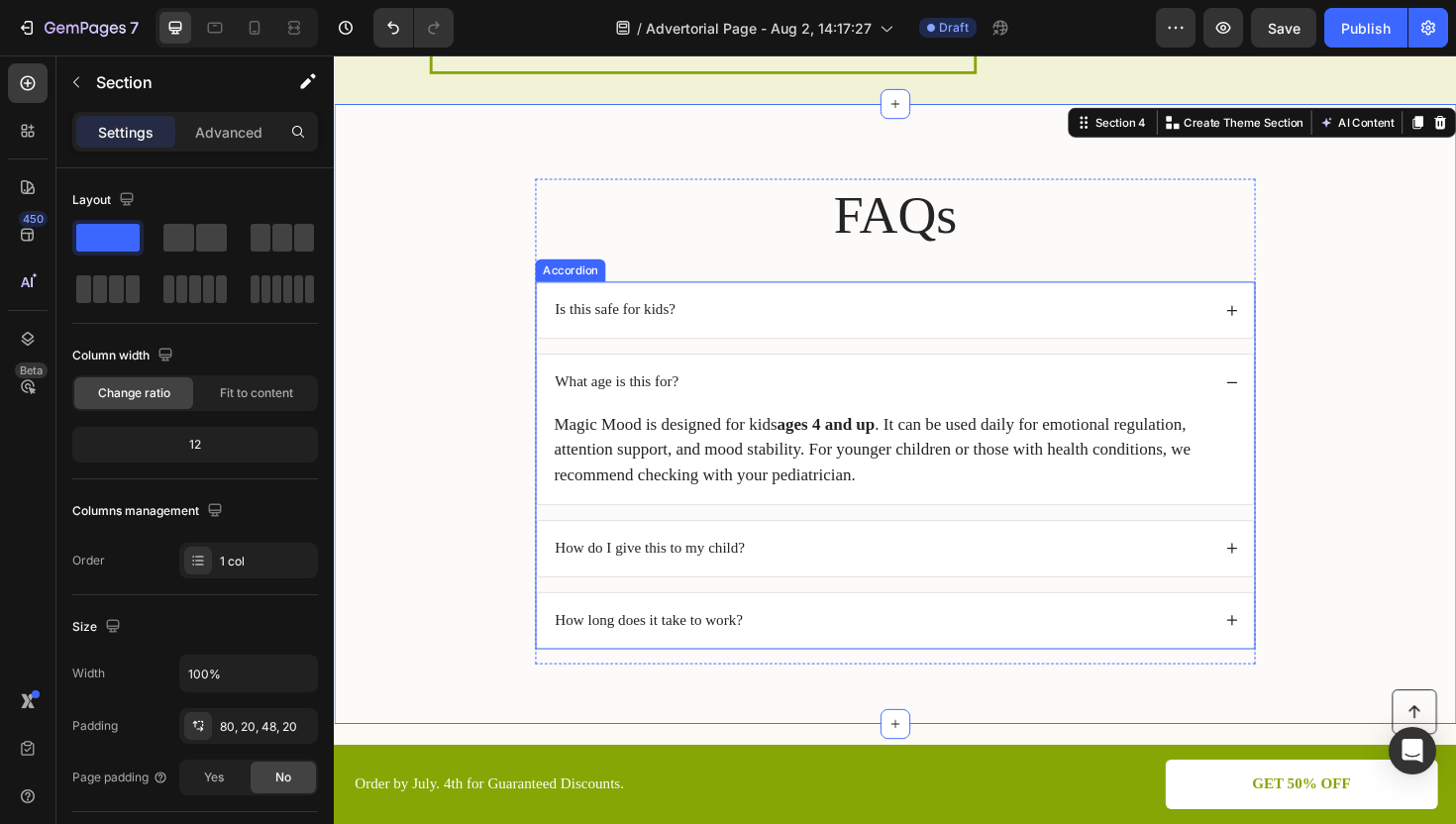 click on "Is this safe for kids?" at bounding box center [928, 325] 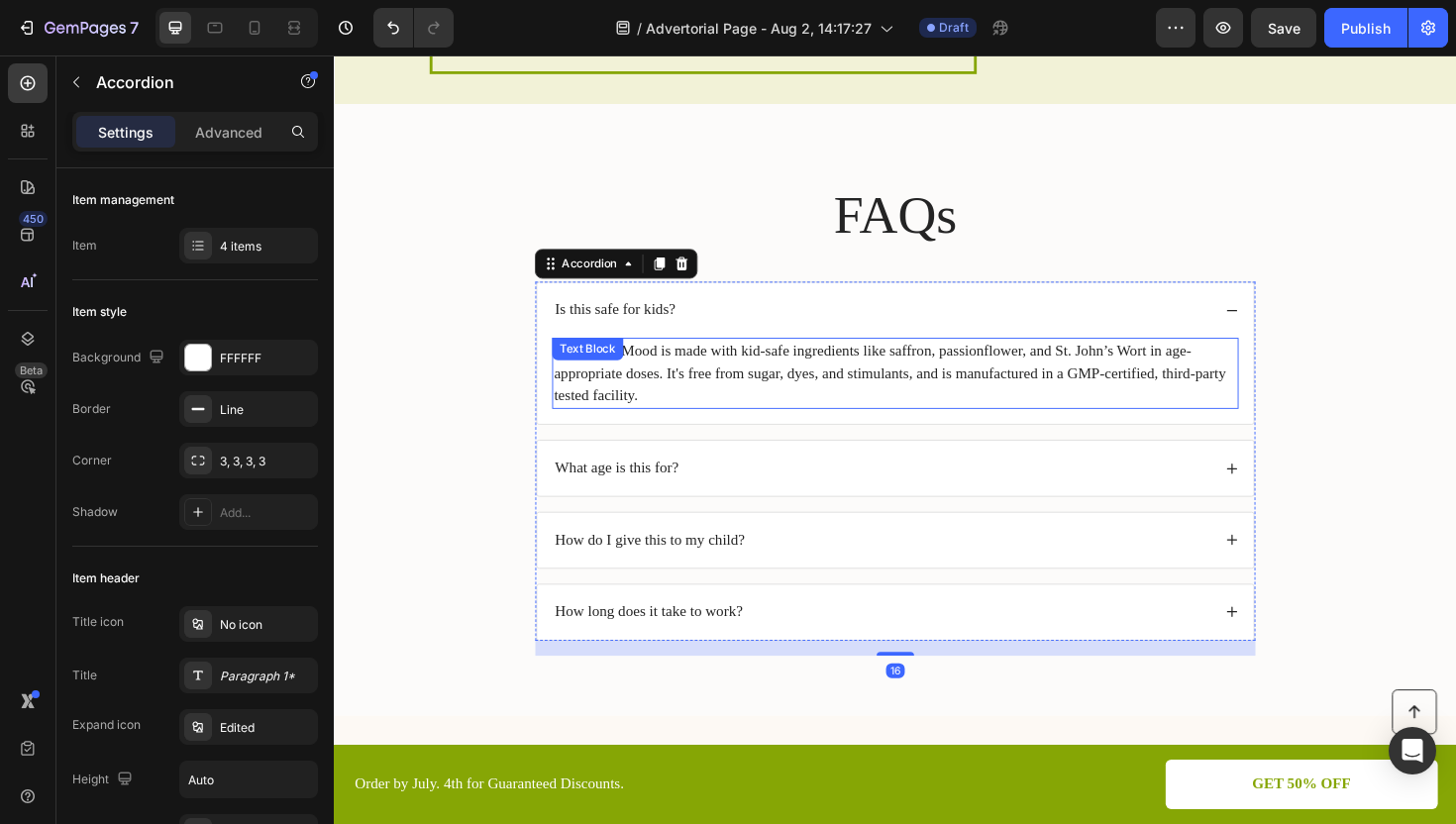 click on "Yes.  Magic Mood is made with kid-safe ingredients like saffron, passionflower, and St. John’s Wort in age-appropriate doses. It's free from sugar, dyes, and stimulants, and is manufactured in a GMP-certified, third-party tested facility." at bounding box center (928, 392) 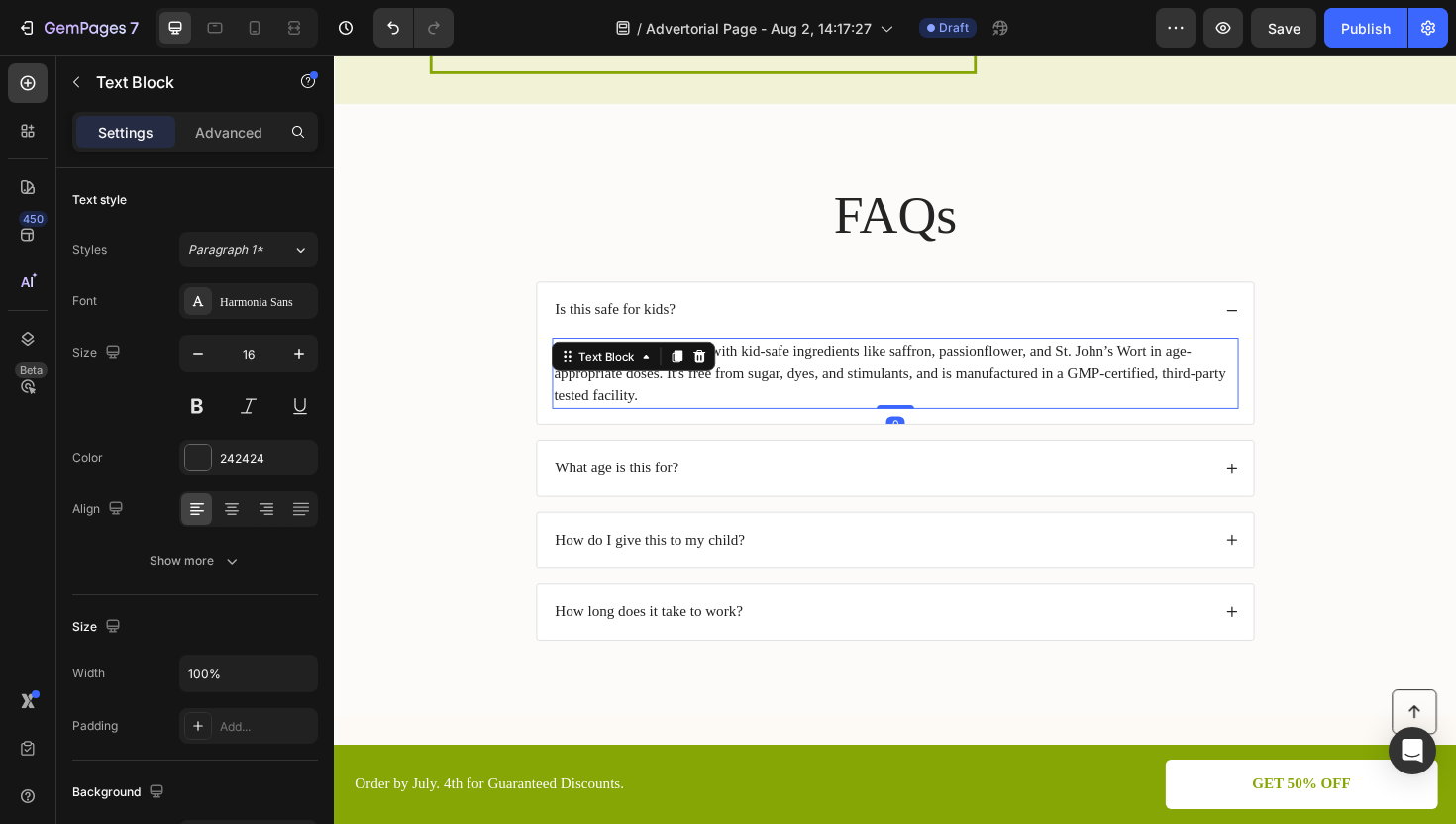 click on "Yes.  Magic Mood is made with kid-safe ingredients like saffron, passionflower, and St. John’s Wort in age-appropriate doses. It's free from sugar, dyes, and stimulants, and is manufactured in a GMP-certified, third-party tested facility." at bounding box center [928, 392] 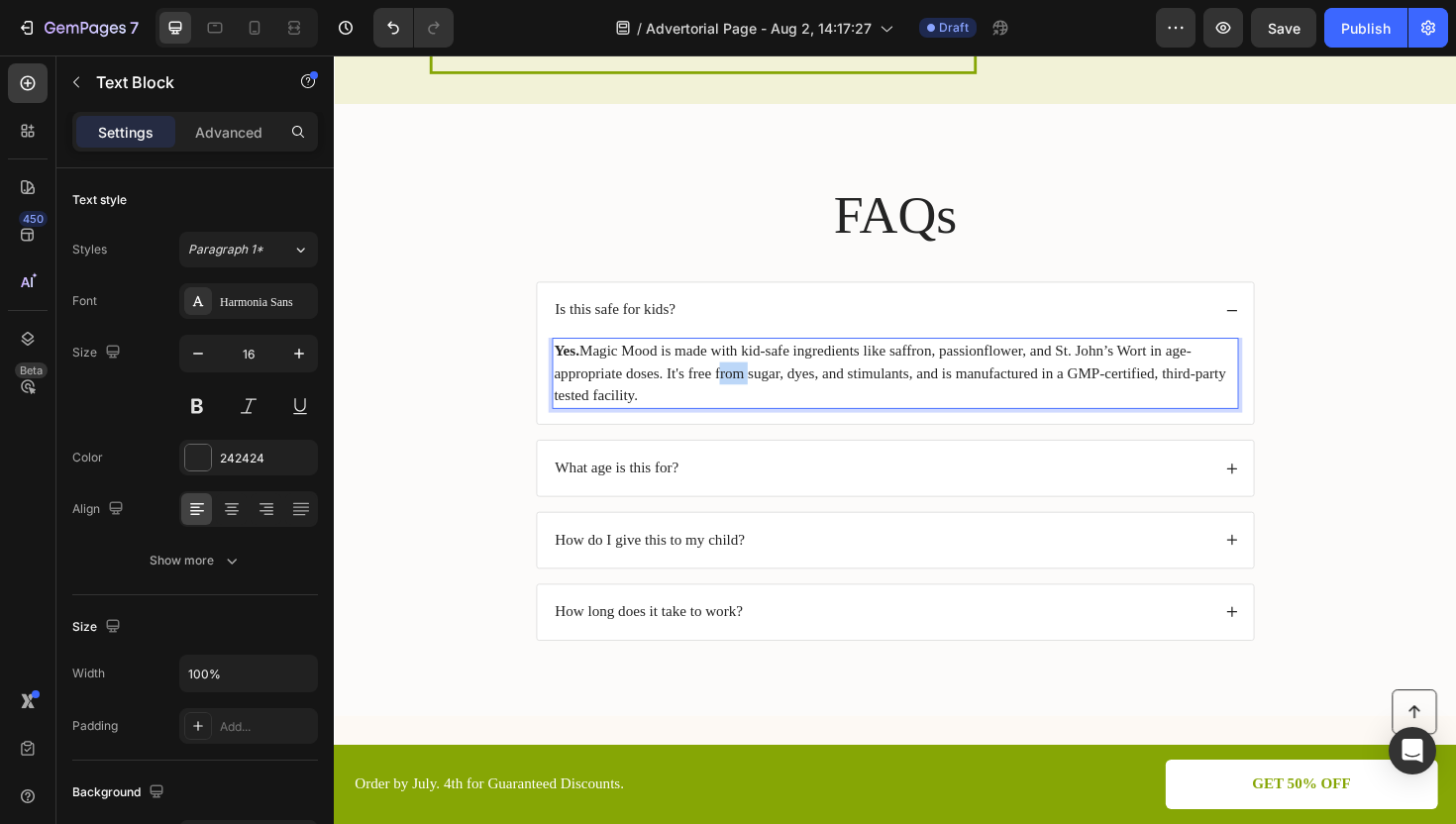 click on "Yes.  Magic Mood is made with kid-safe ingredients like saffron, passionflower, and St. John’s Wort in age-appropriate doses. It's free from sugar, dyes, and stimulants, and is manufactured in a GMP-certified, third-party tested facility." at bounding box center [928, 392] 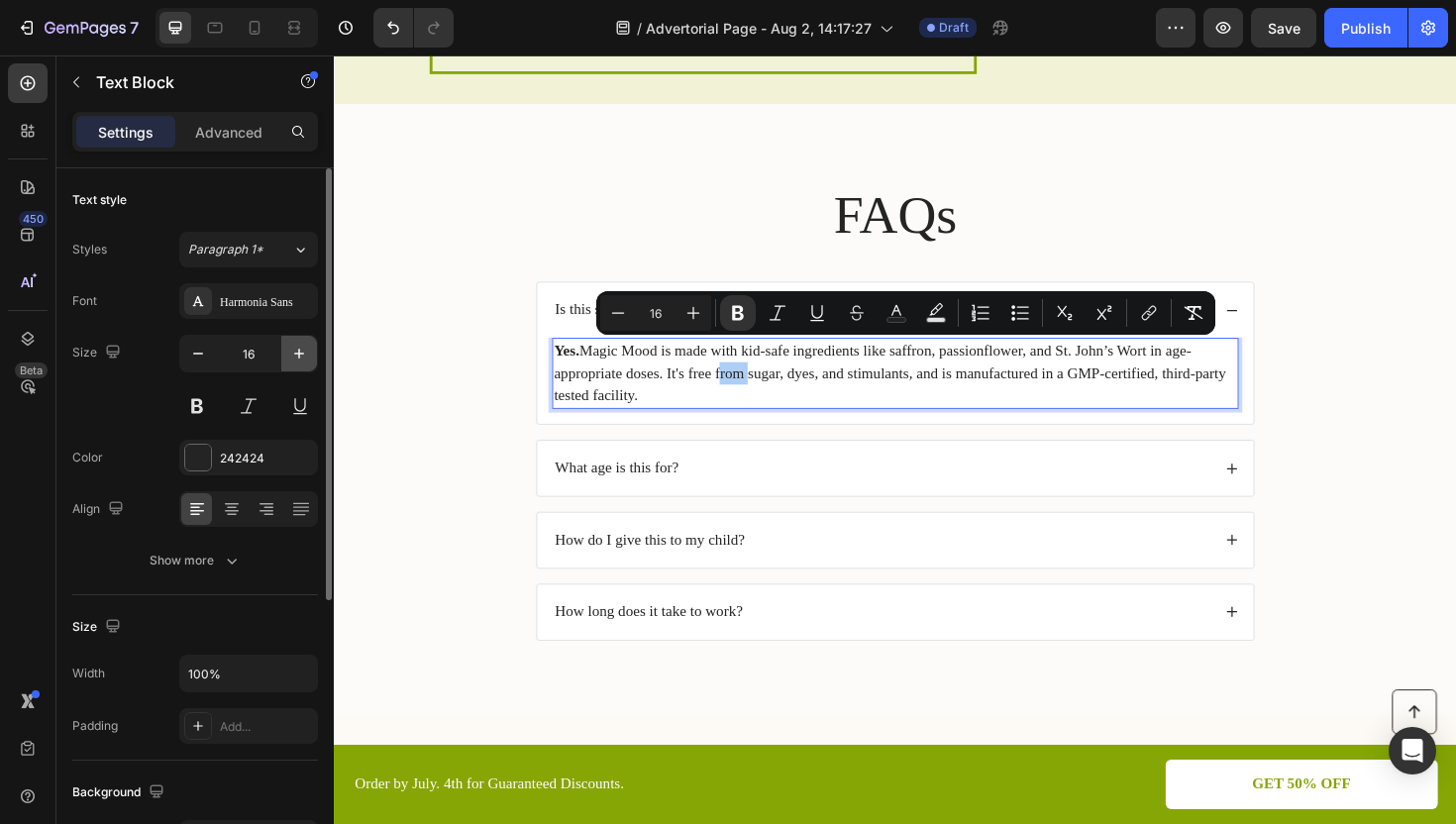 click 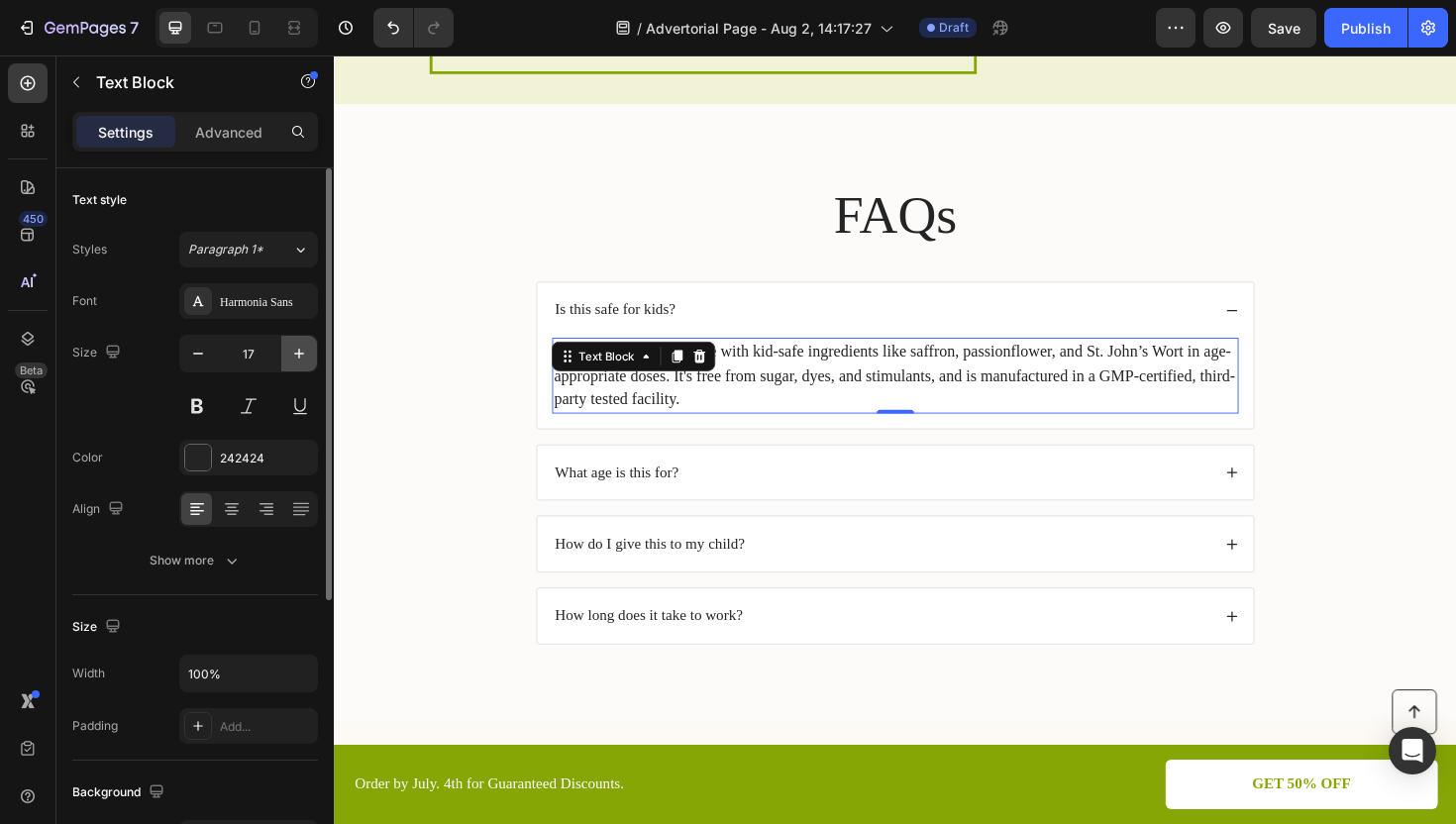 click 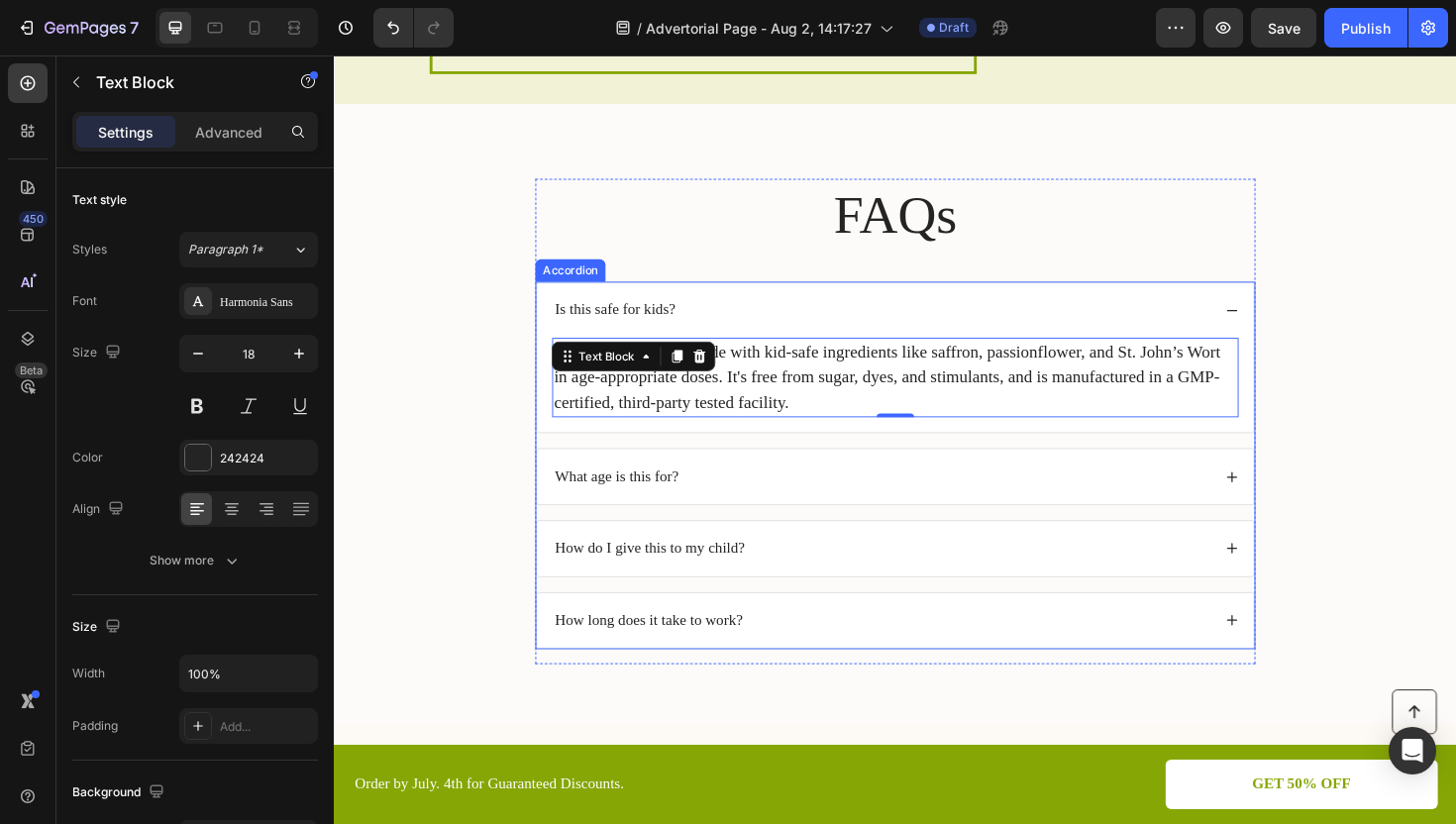 click on "Is this safe for kids?" at bounding box center [631, 325] 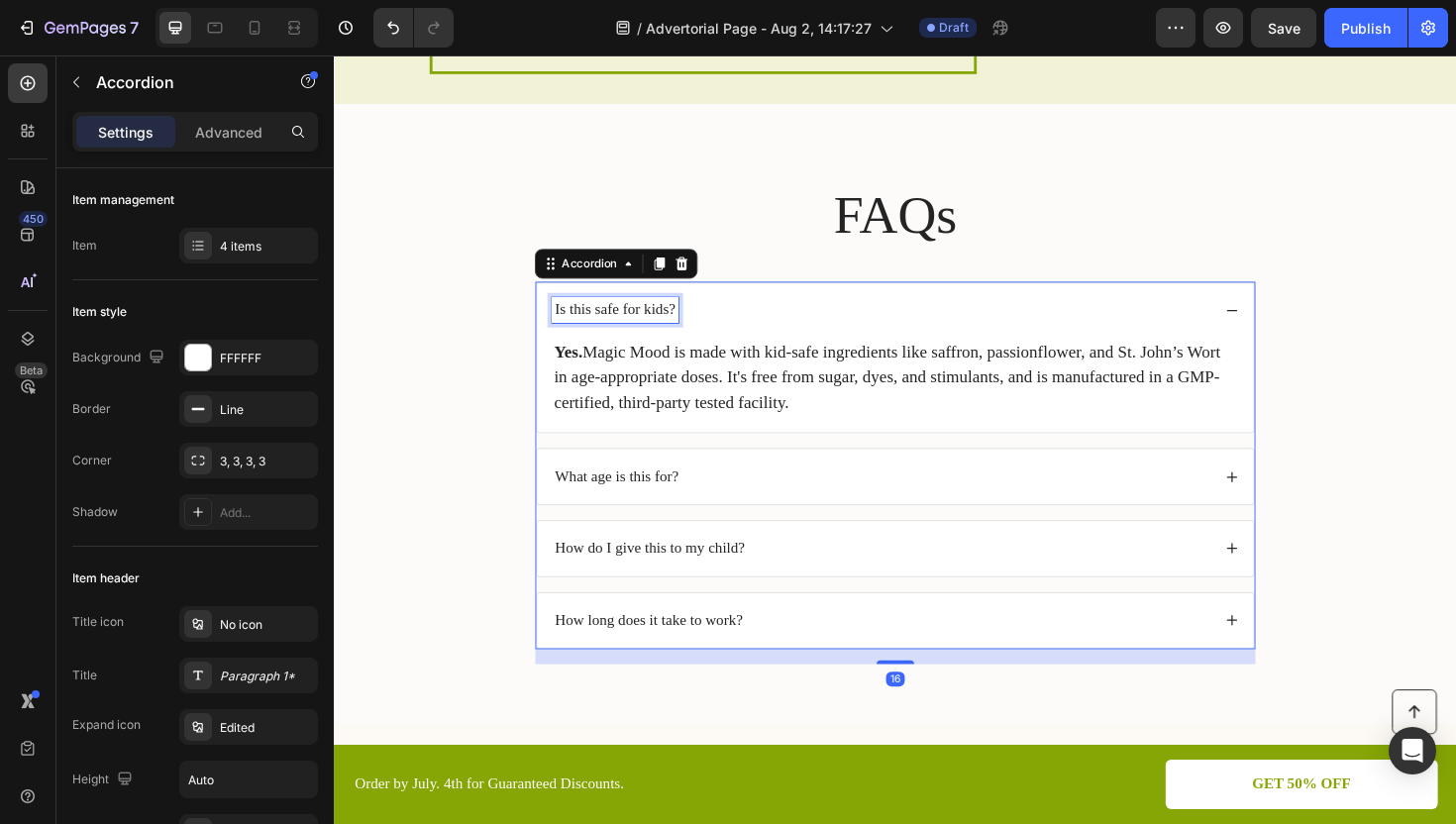 click on "Is this safe for kids?" at bounding box center [631, 325] 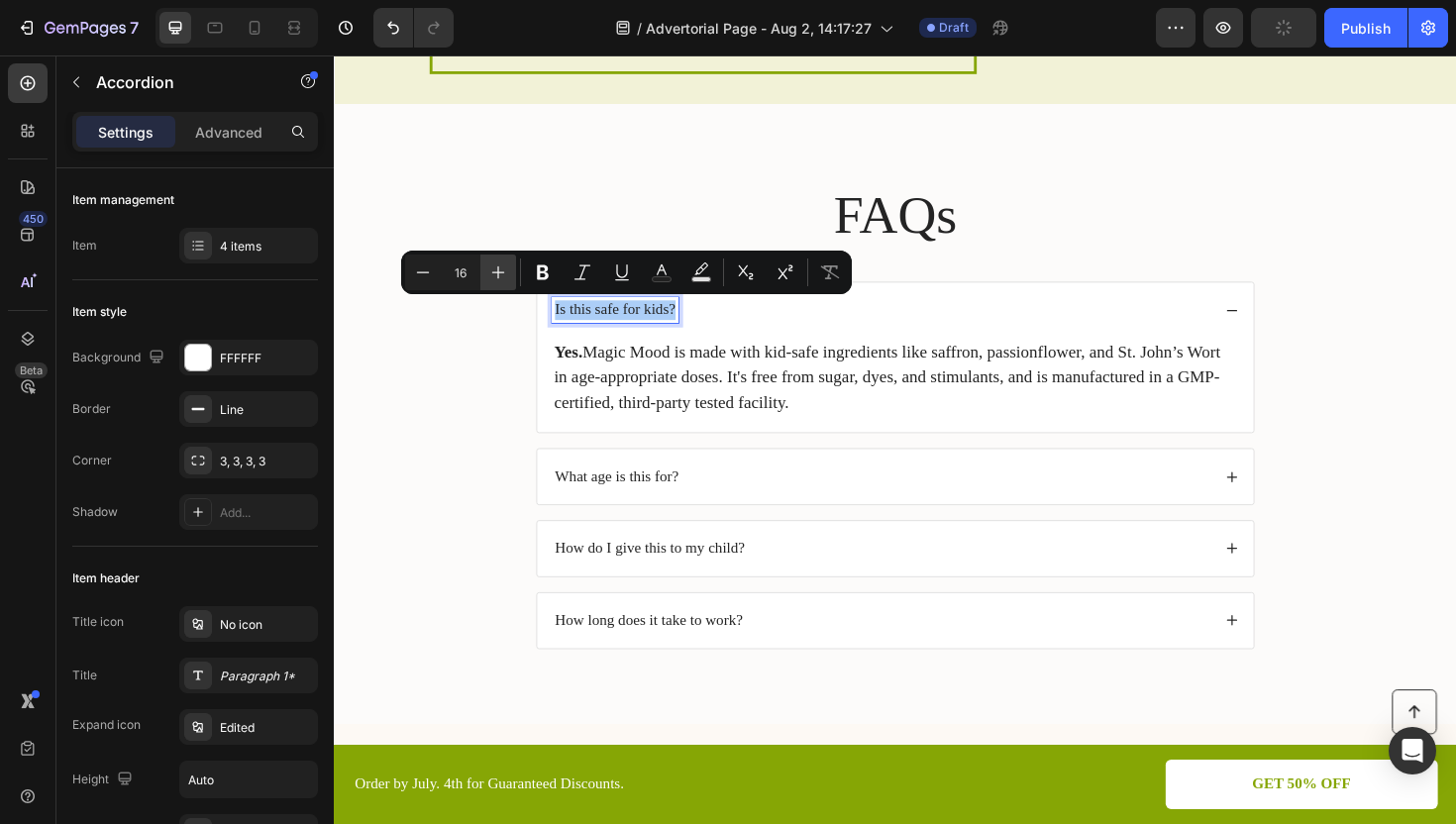 click 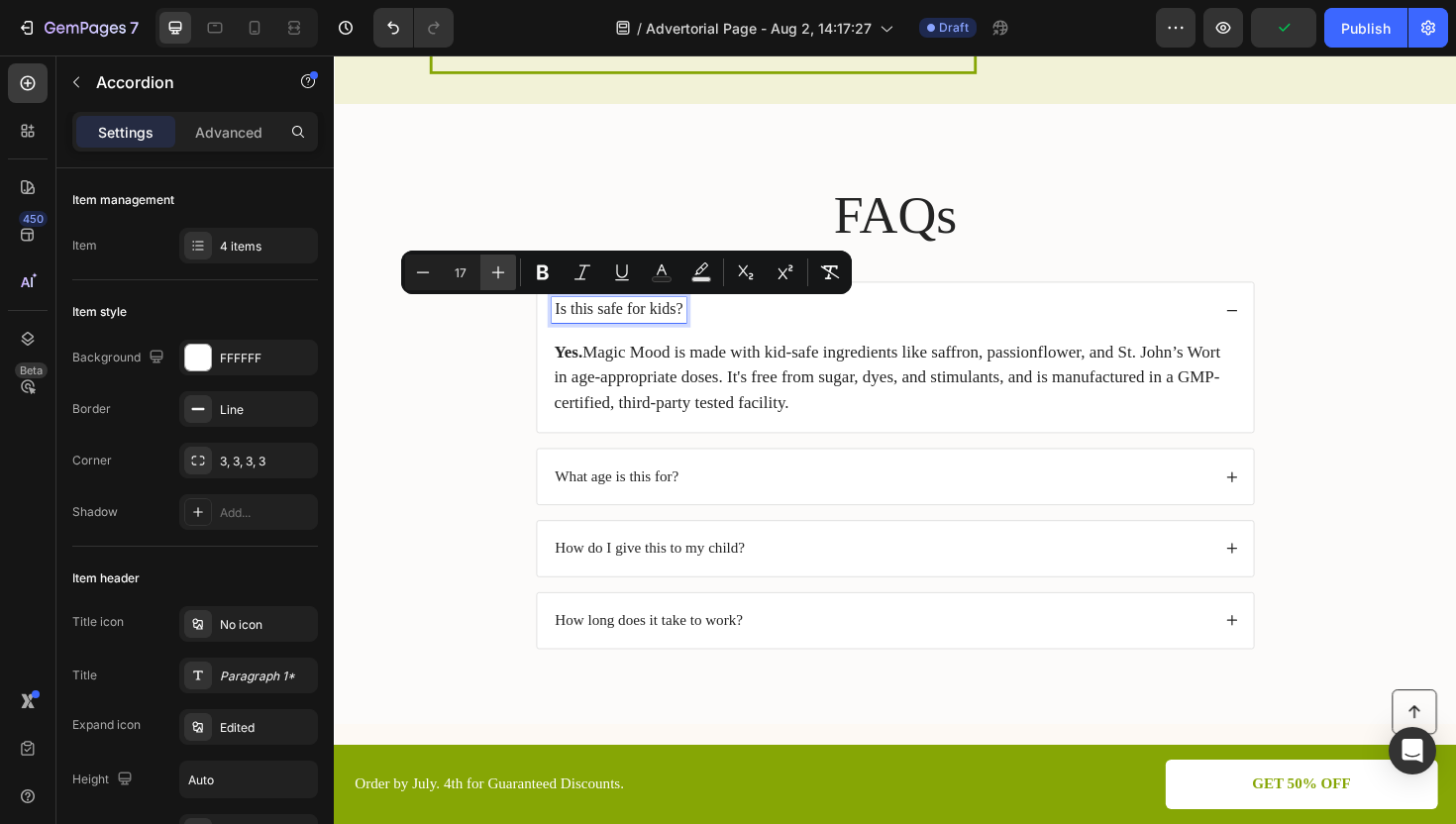 click 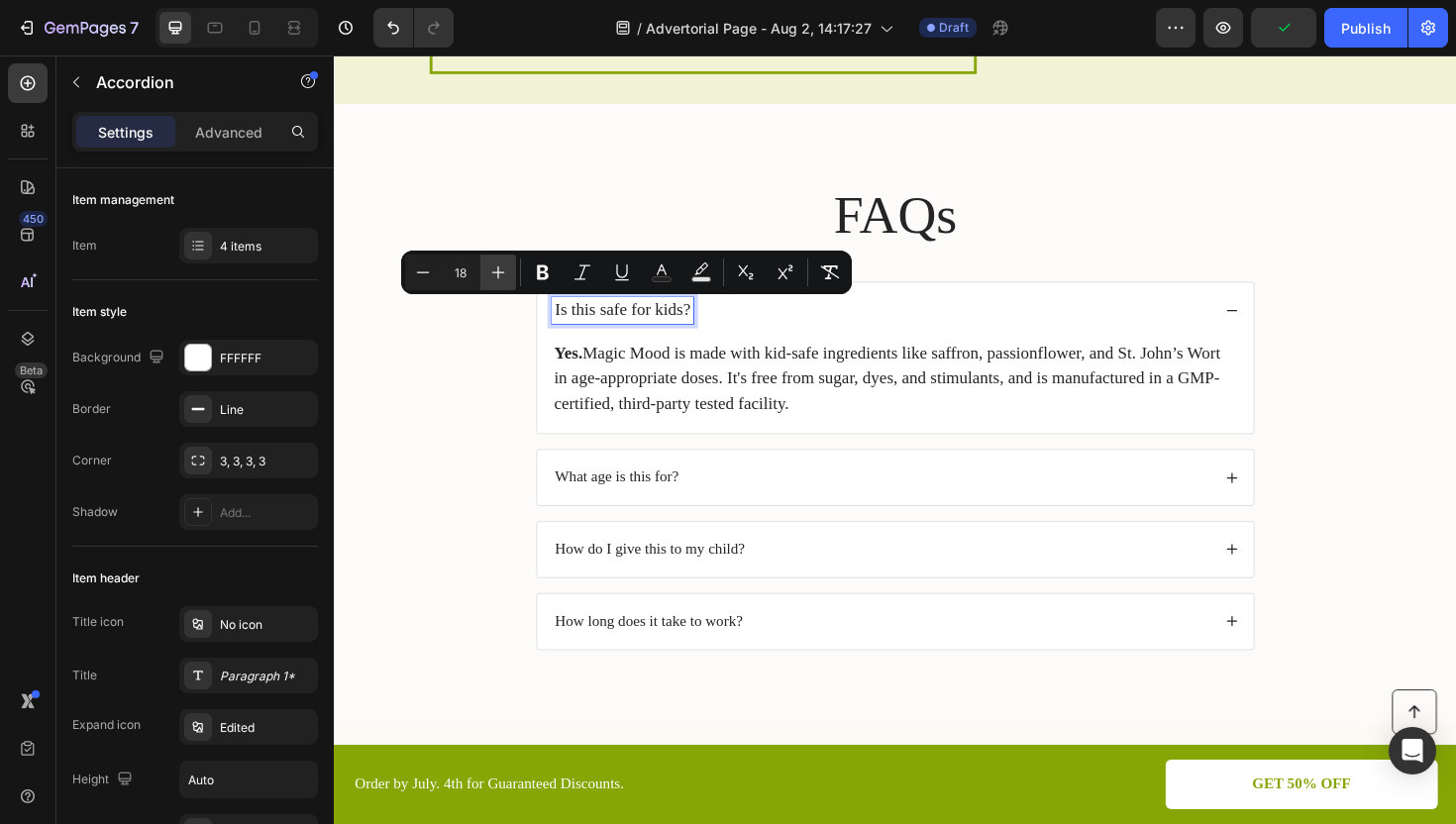 click 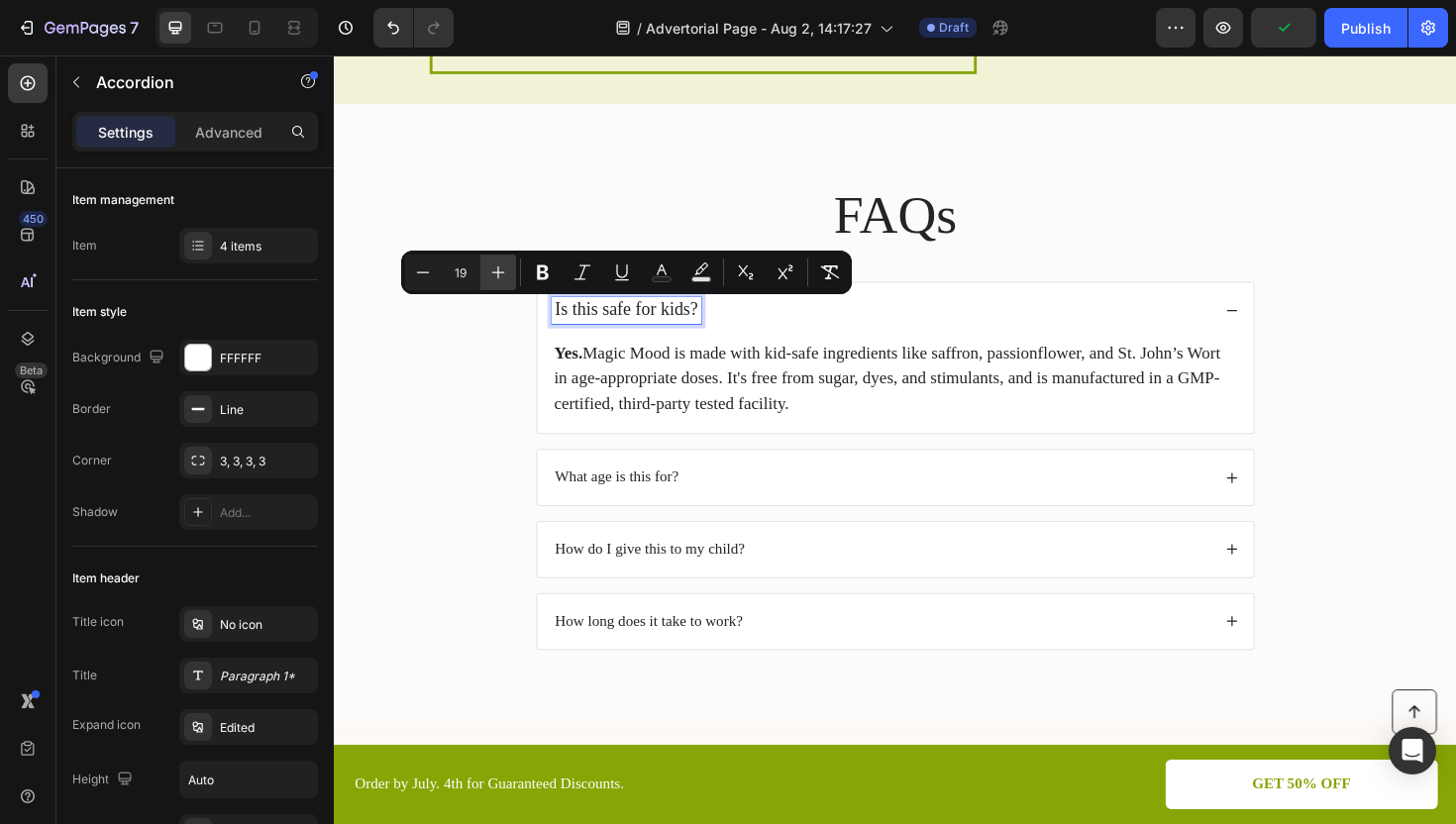 click 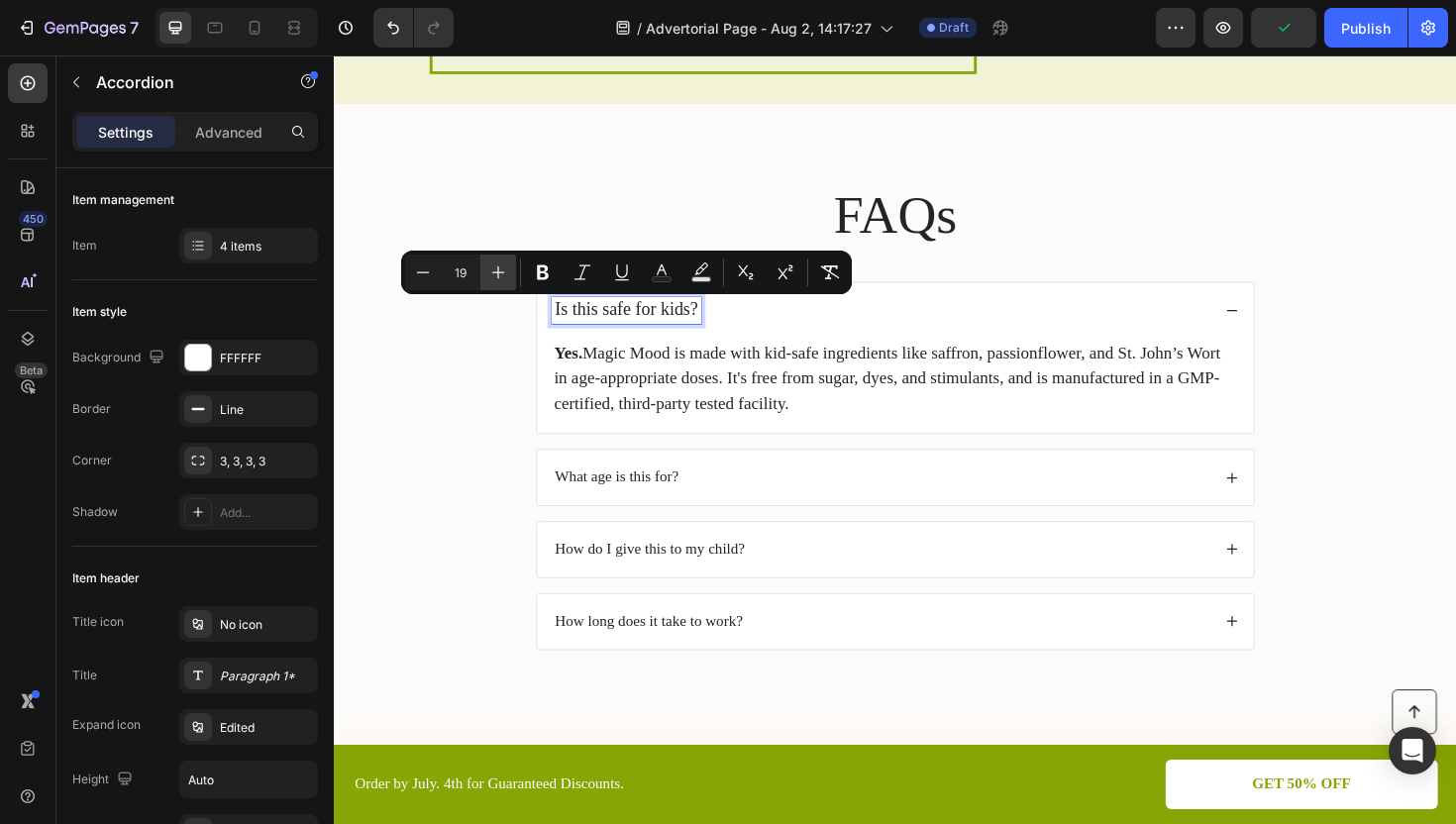 type on "20" 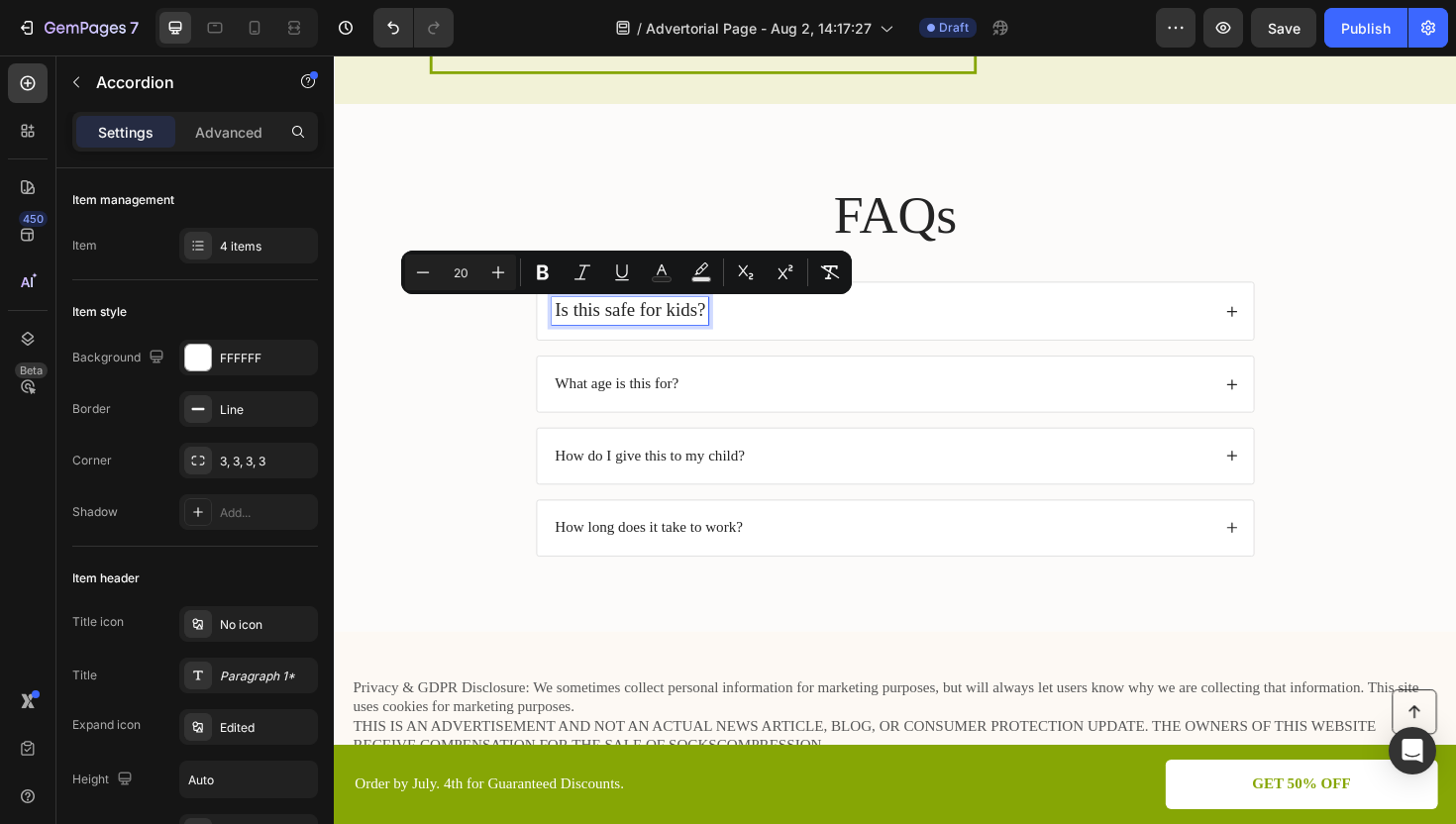 click on "What age is this for?" at bounding box center [633, 403] 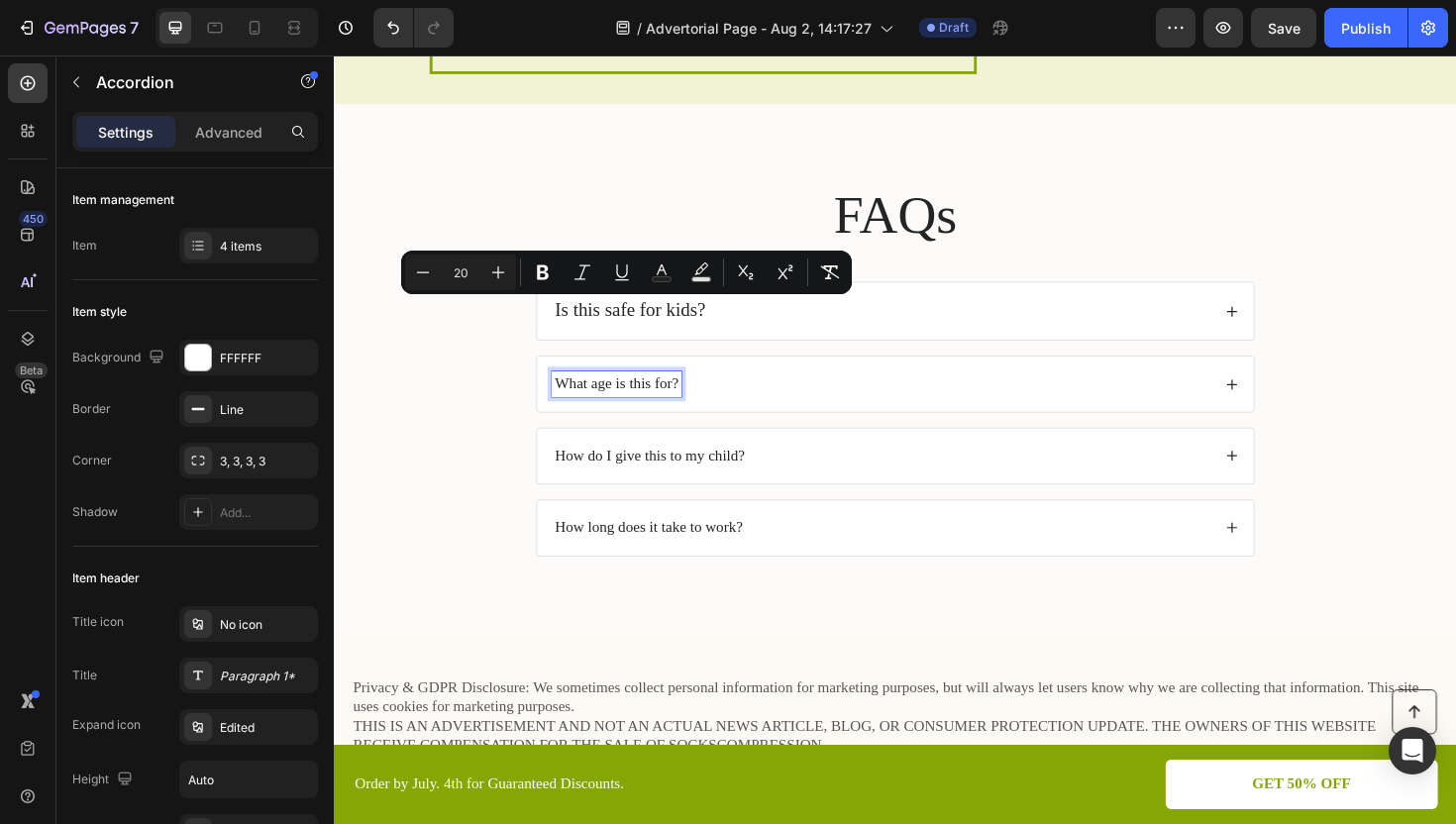 click on "What age is this for?" at bounding box center (633, 403) 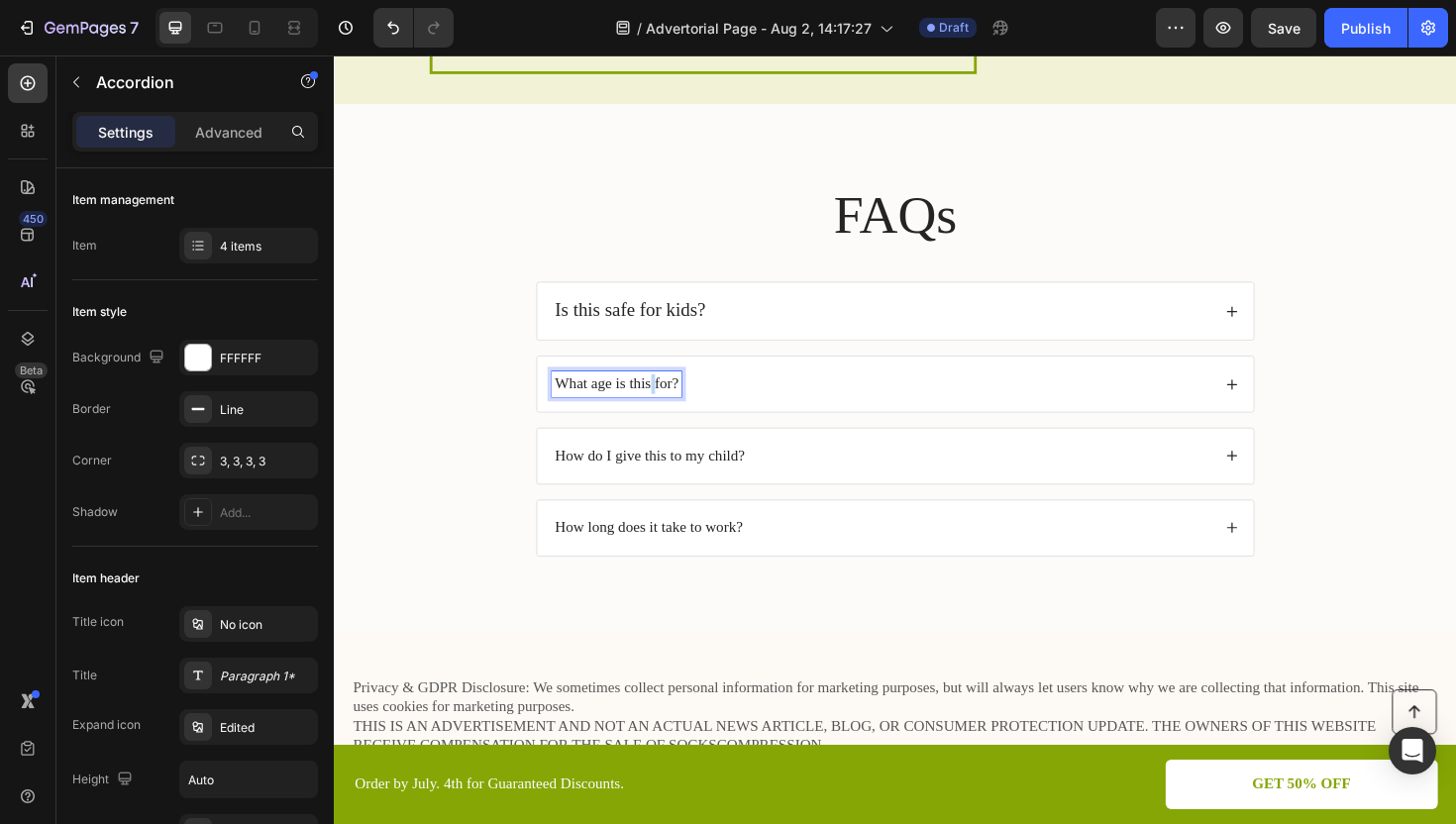 click on "What age is this for?" at bounding box center [633, 403] 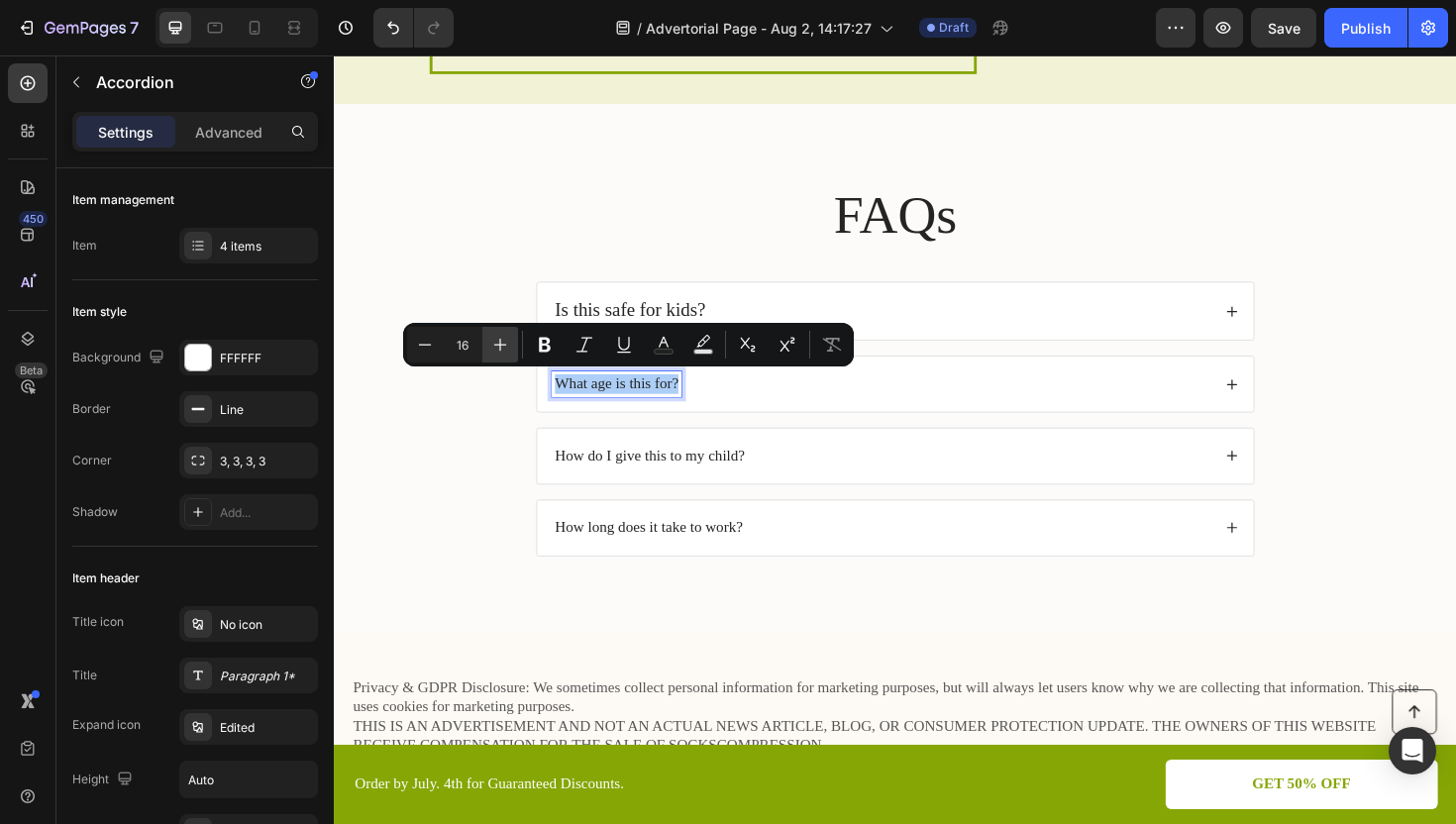 click 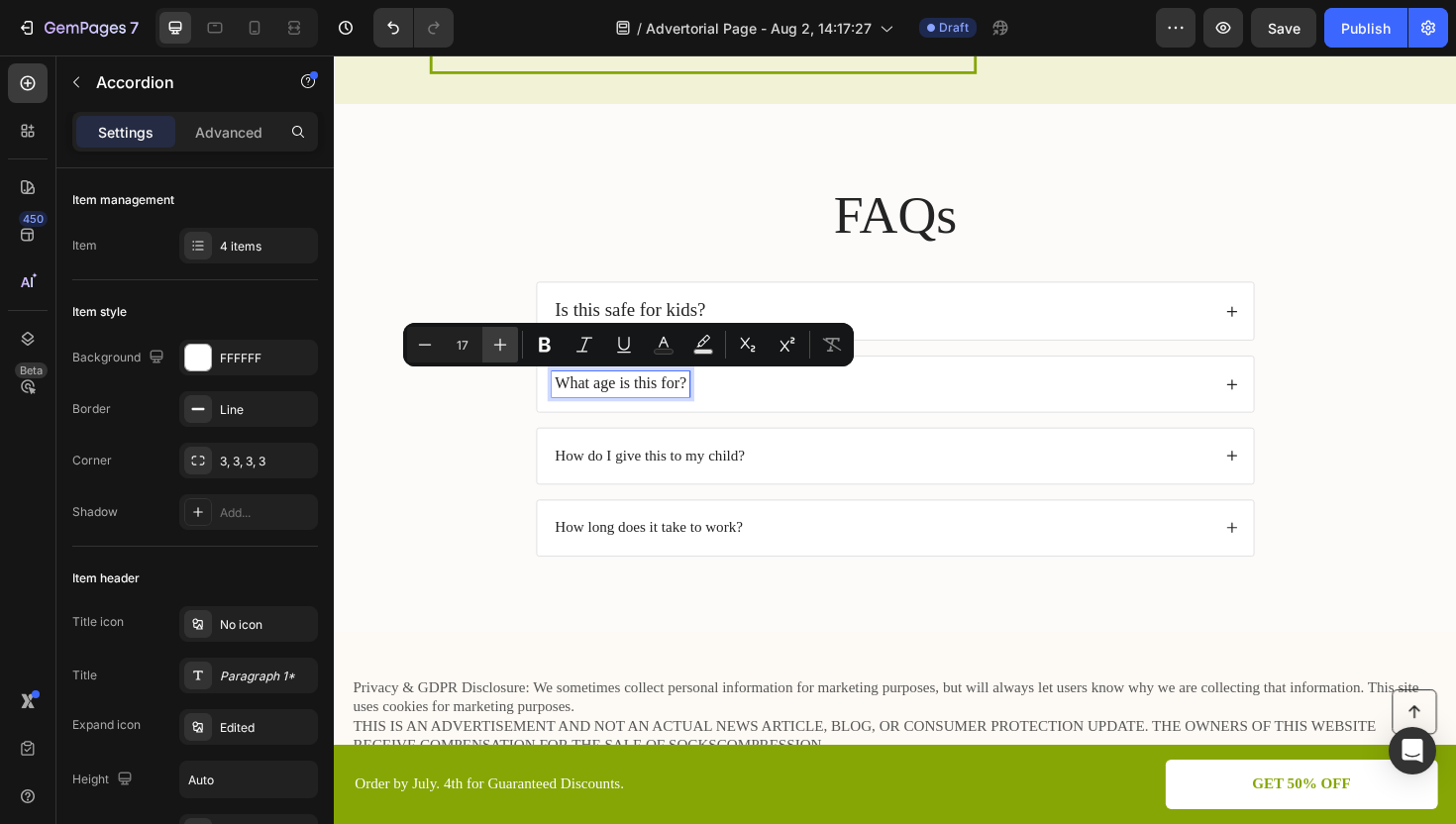 click 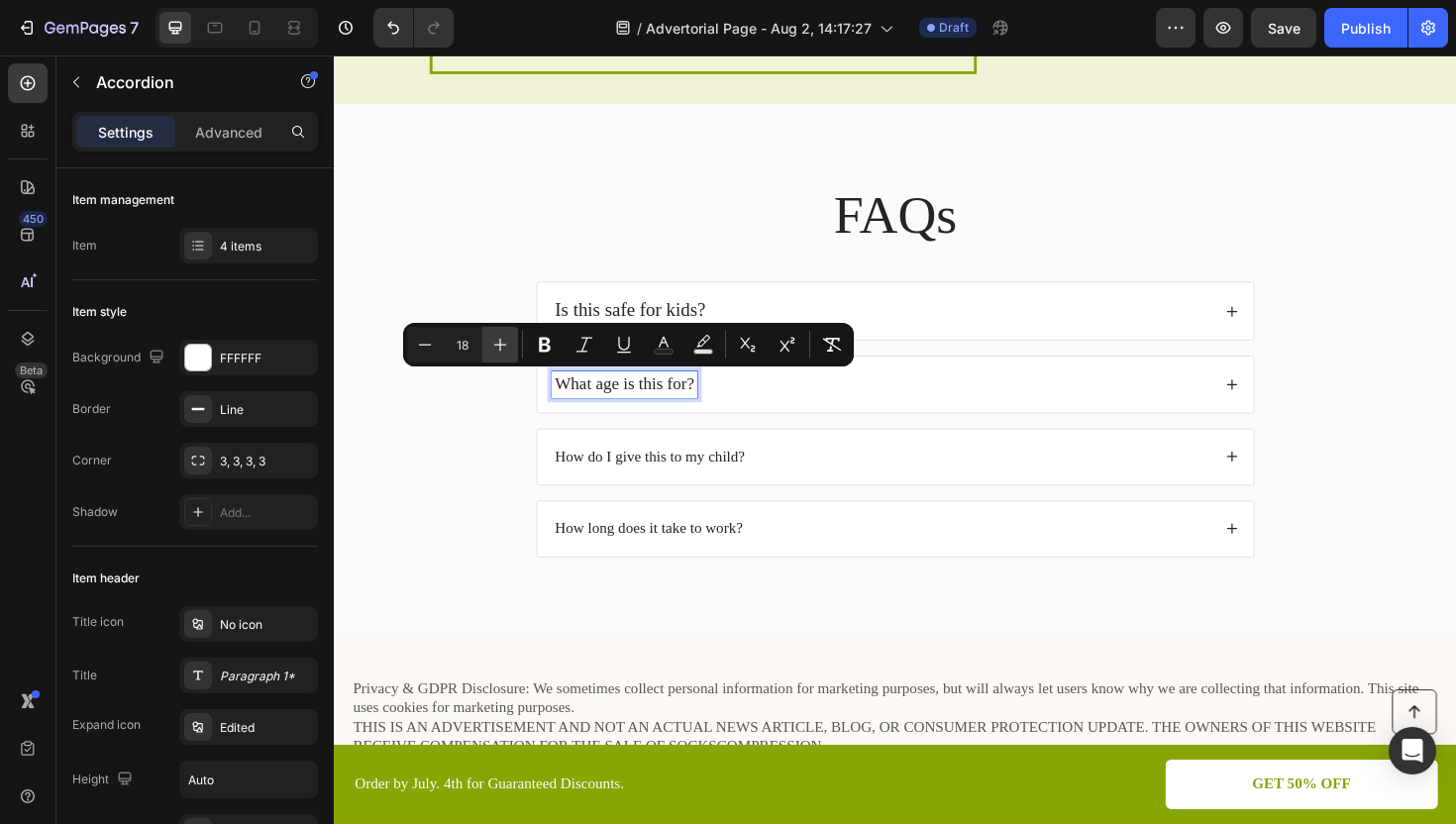 click 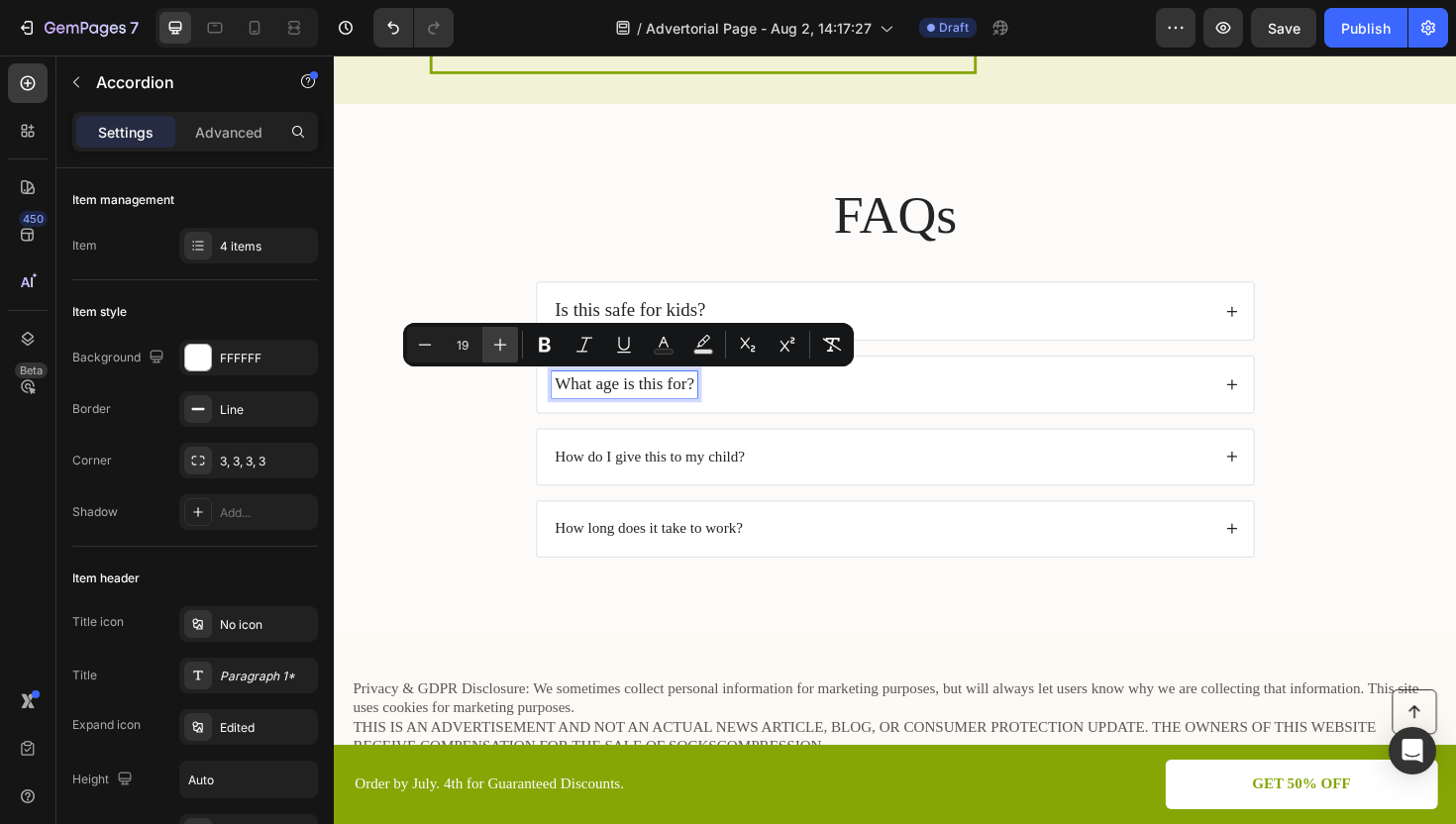 click 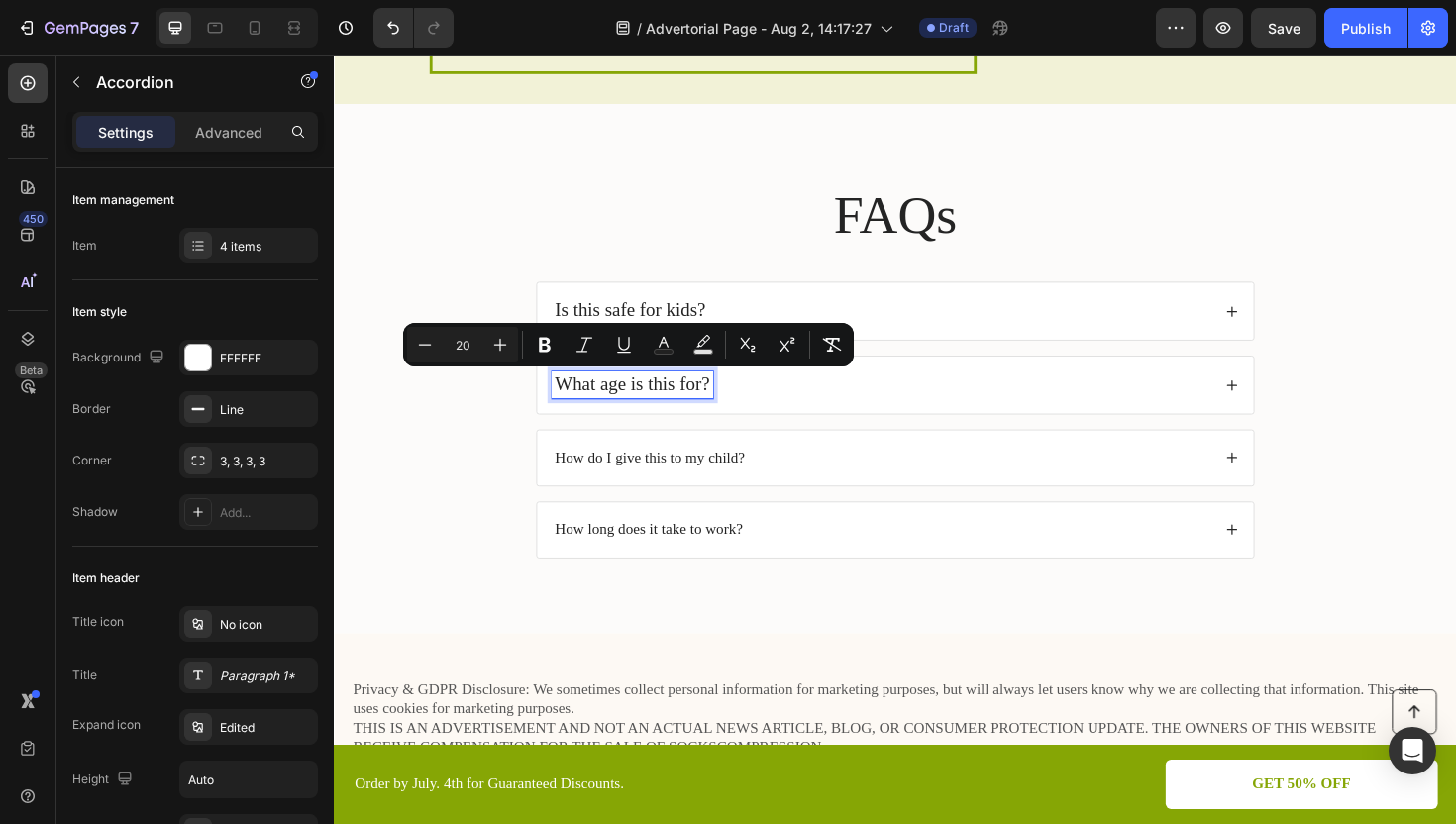 click on "How do I give this to my child?" at bounding box center [668, 481] 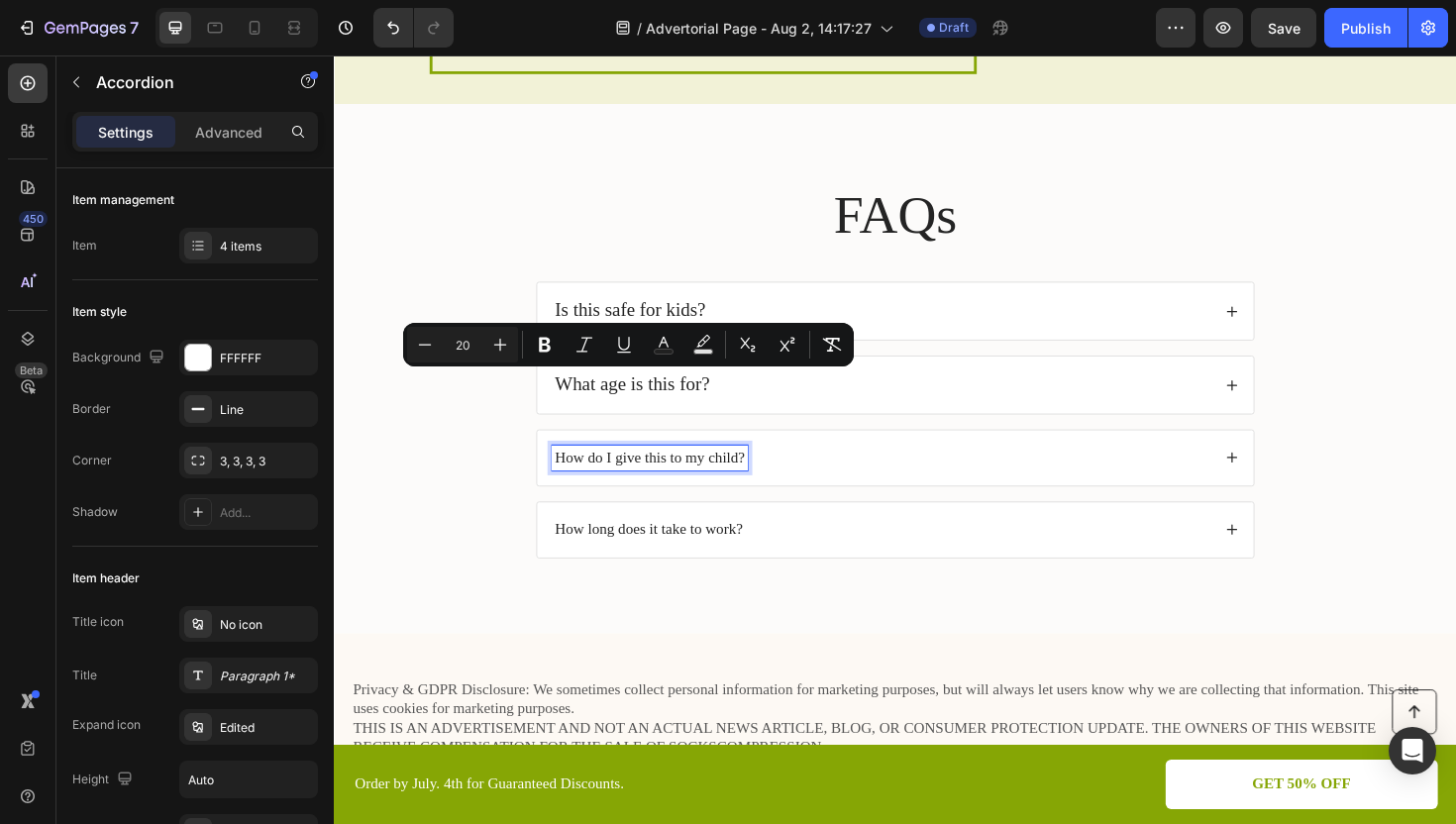 click on "How do I give this to my child?" at bounding box center (668, 481) 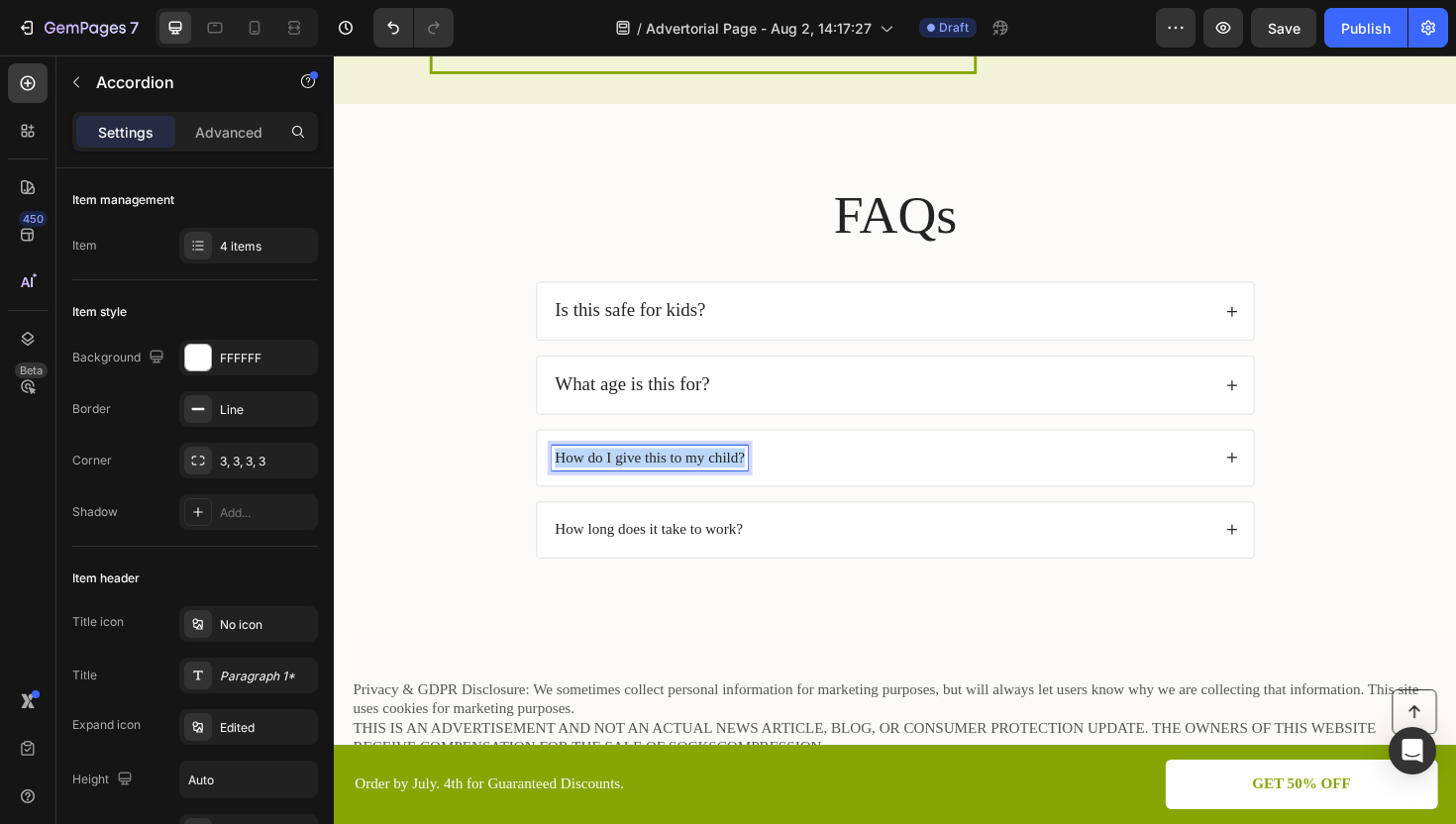 click on "How do I give this to my child?" at bounding box center [668, 481] 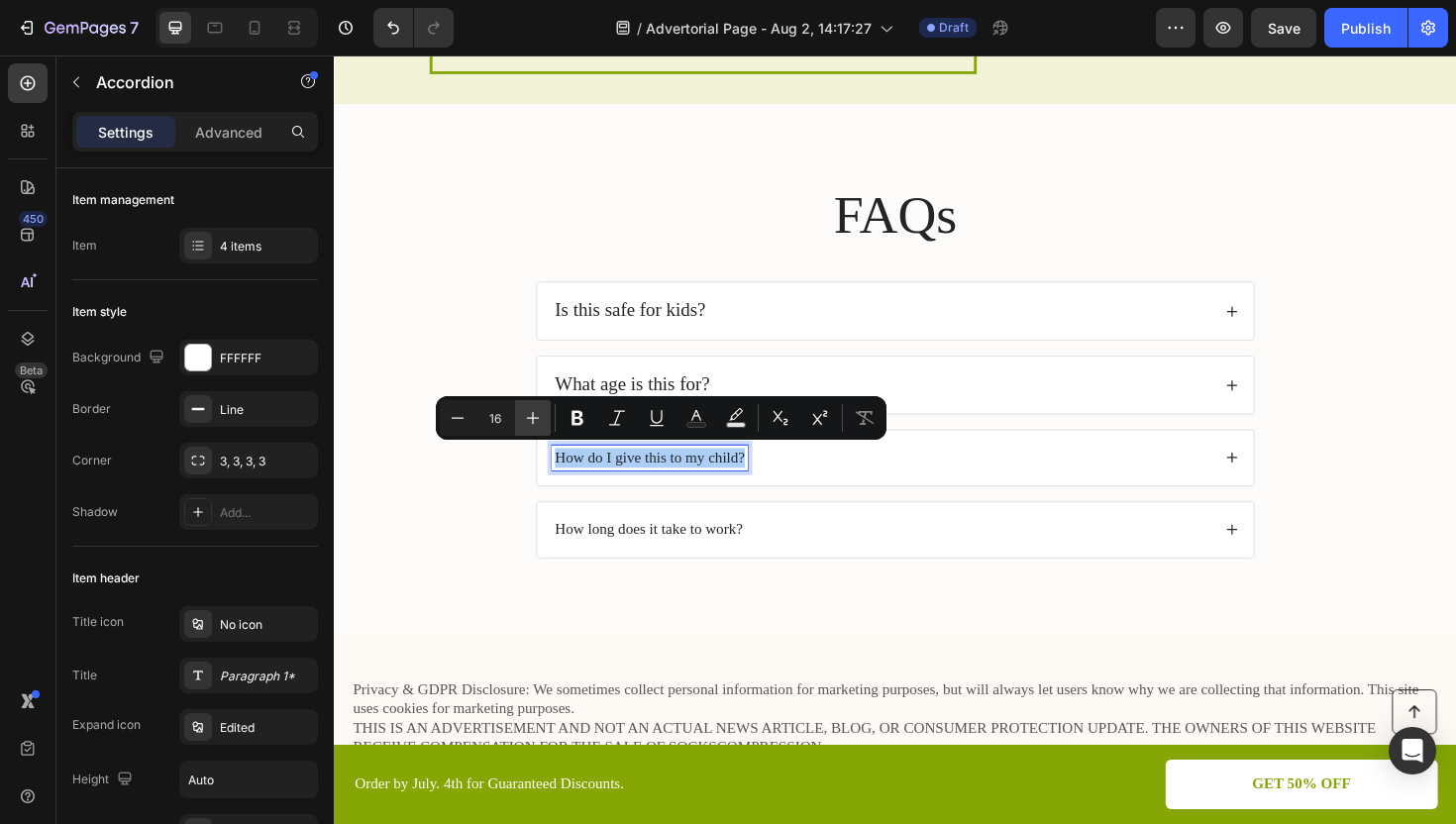 click 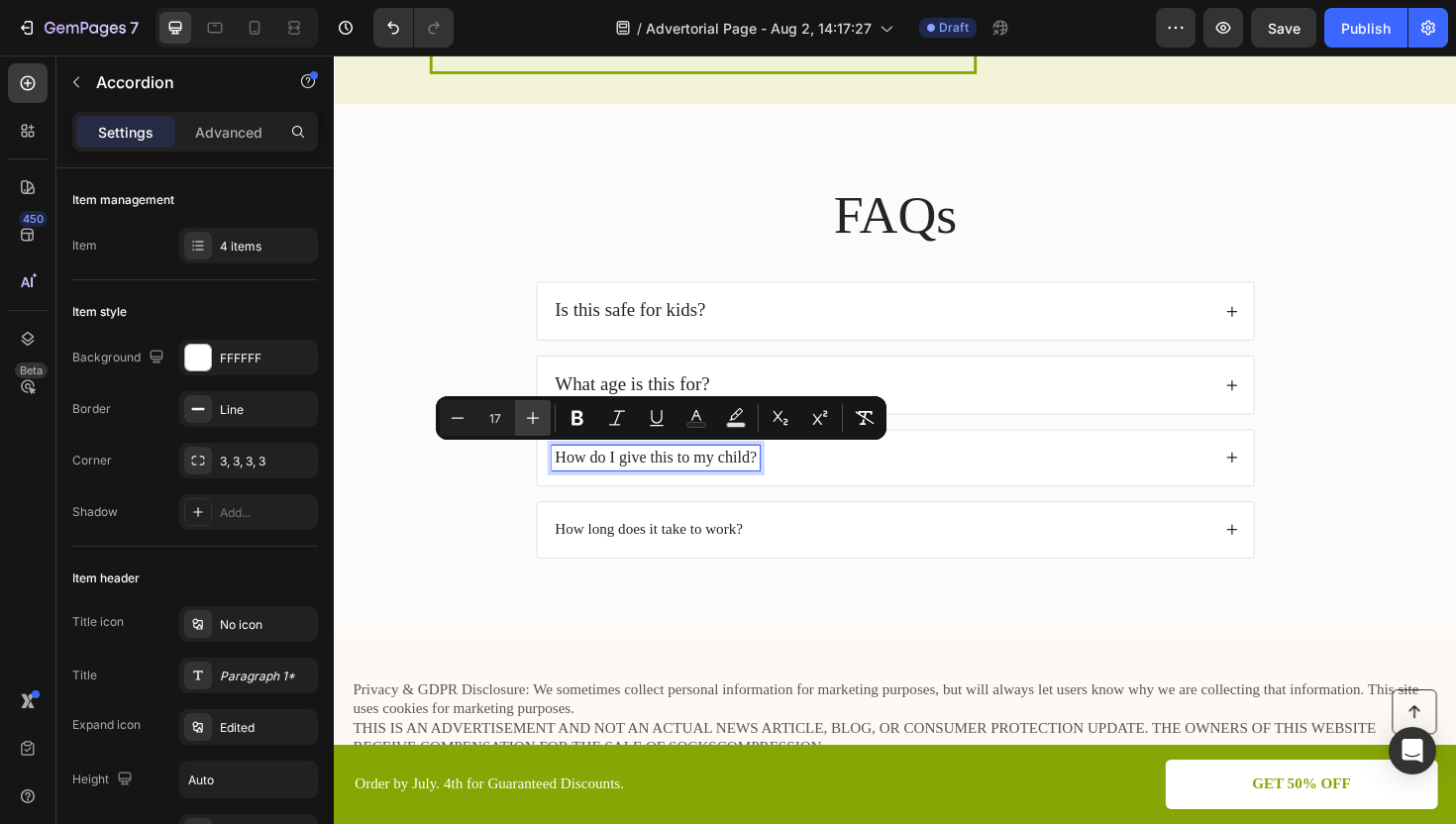 click 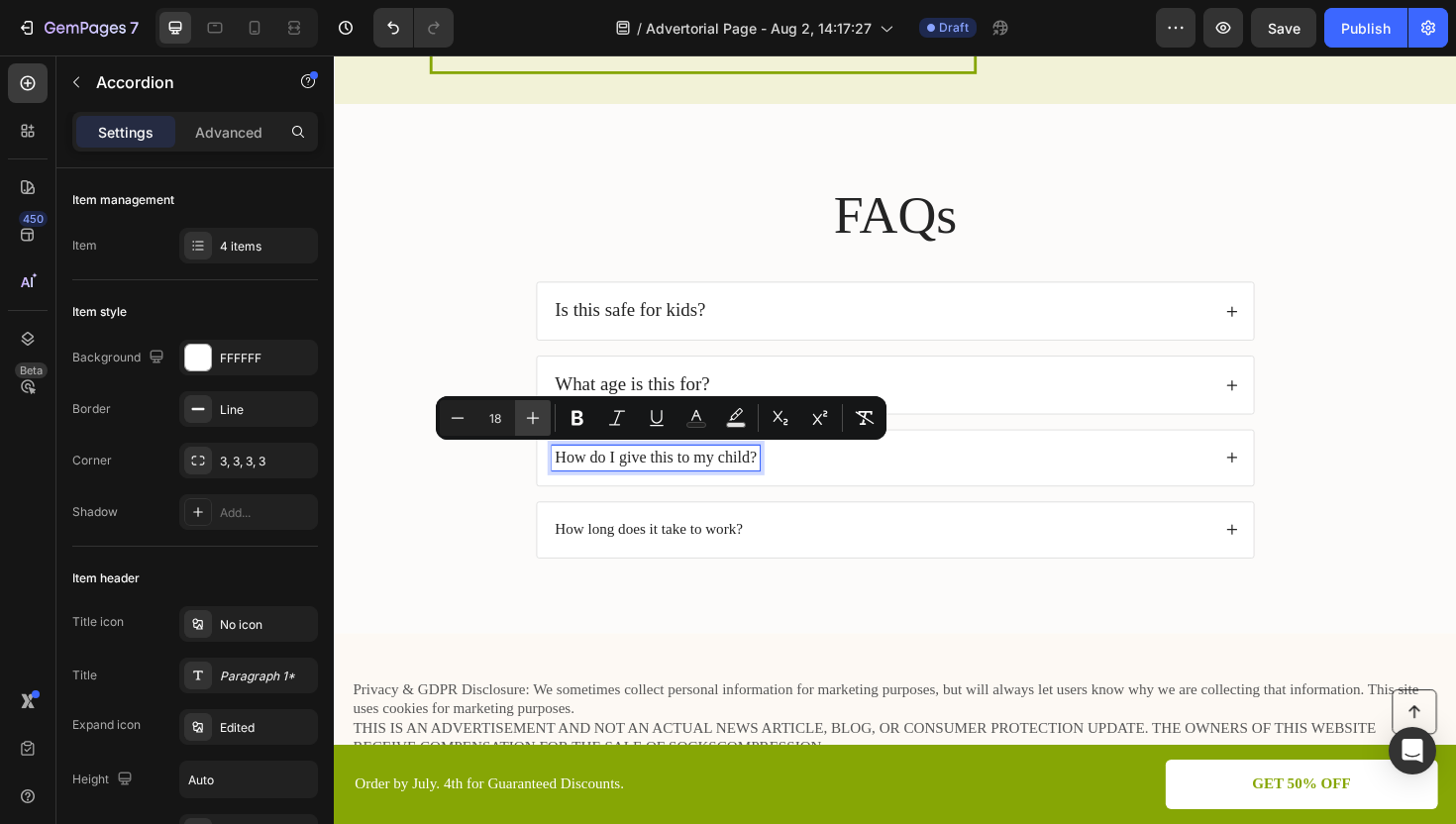 click 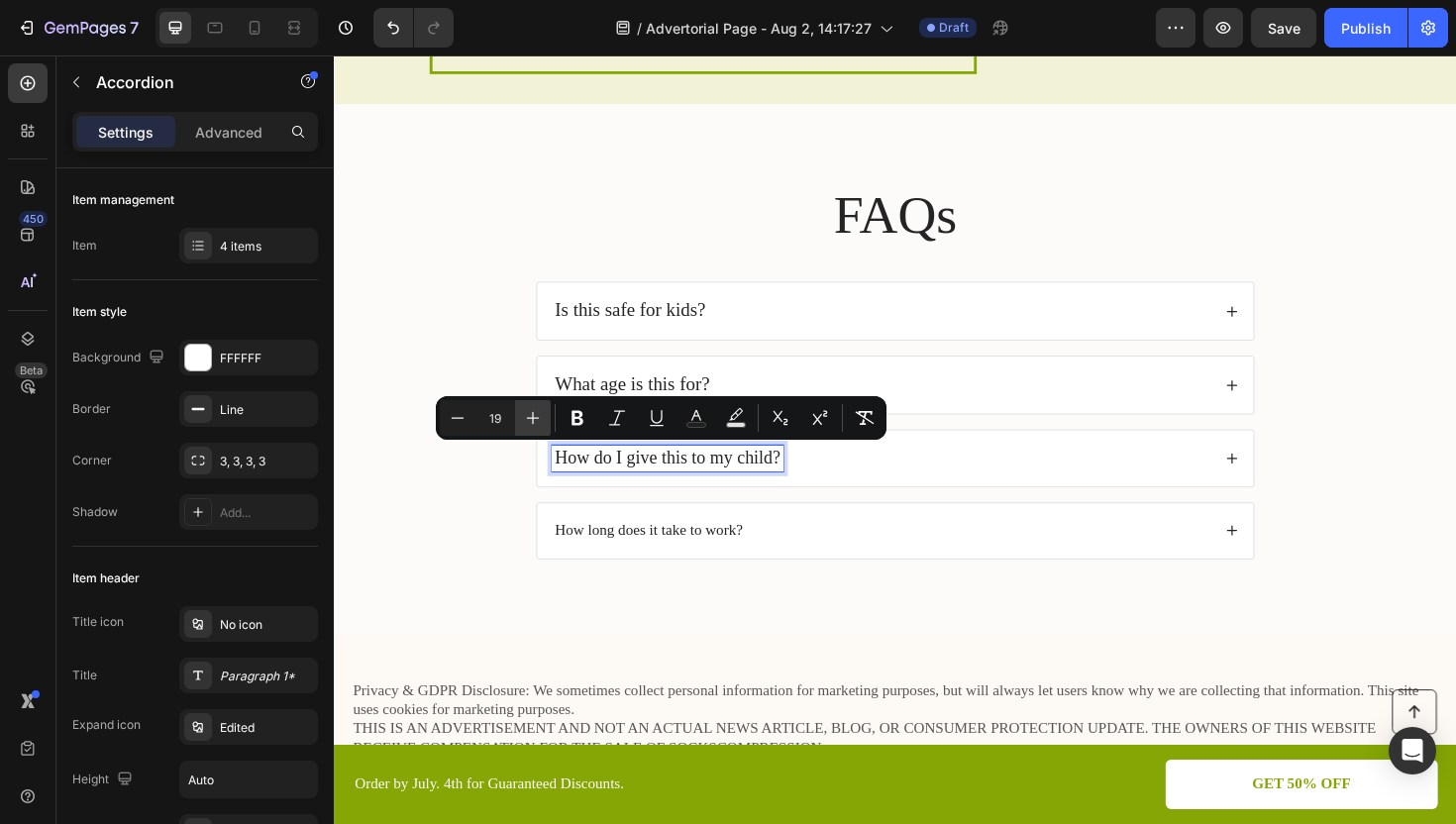 click 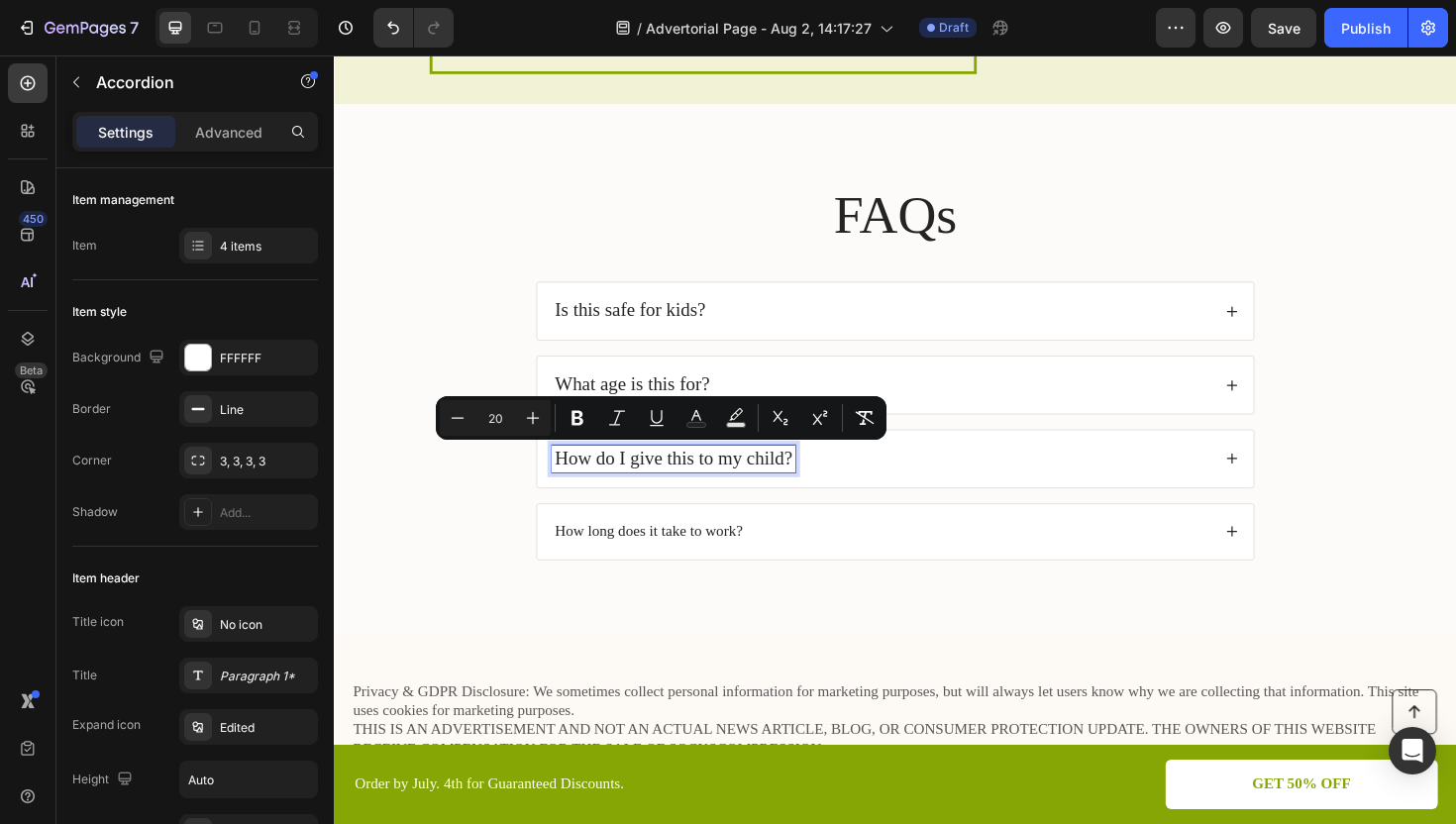 click on "How long does it take to work?" at bounding box center (667, 560) 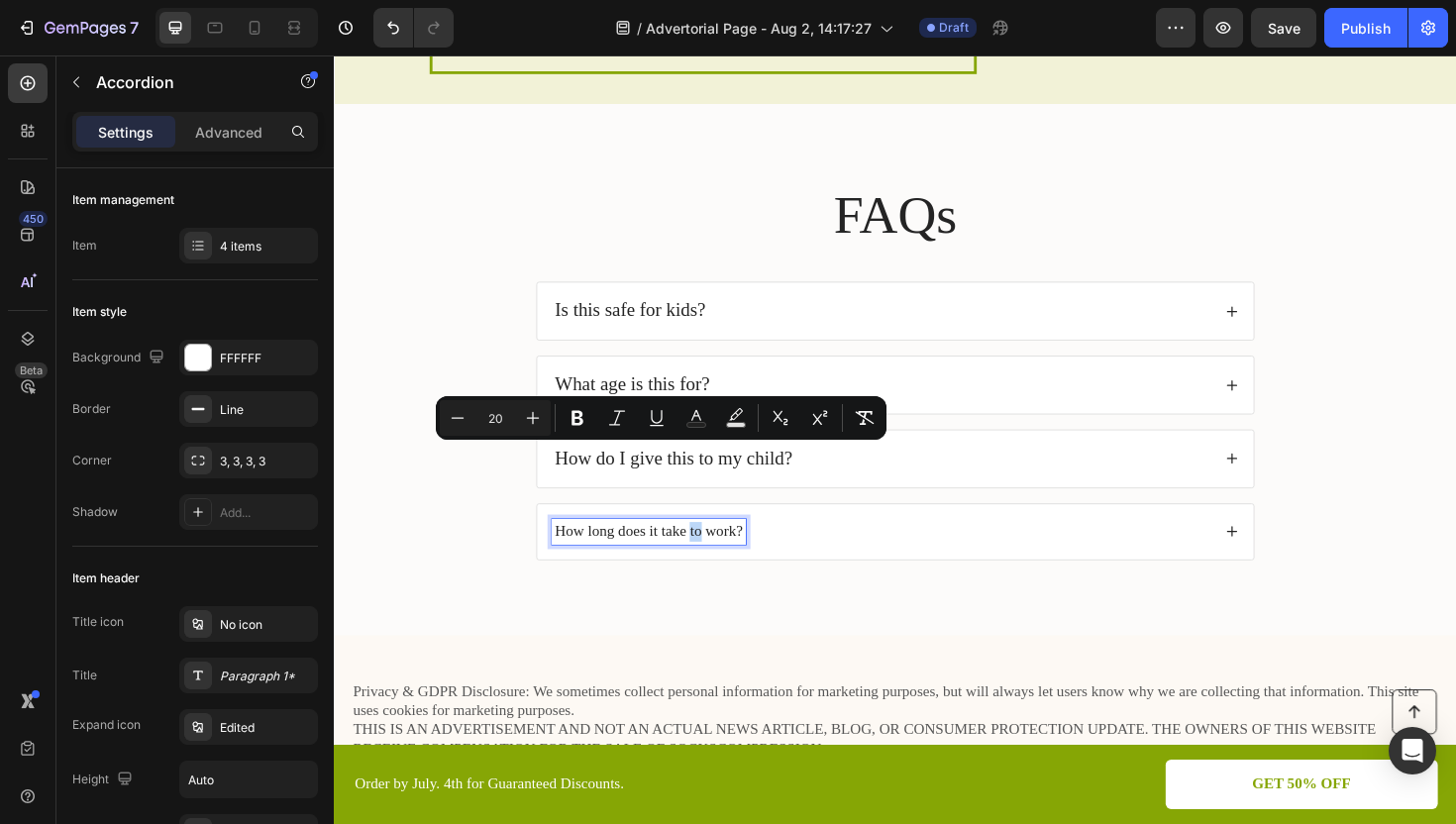 click on "How long does it take to work?" at bounding box center [667, 560] 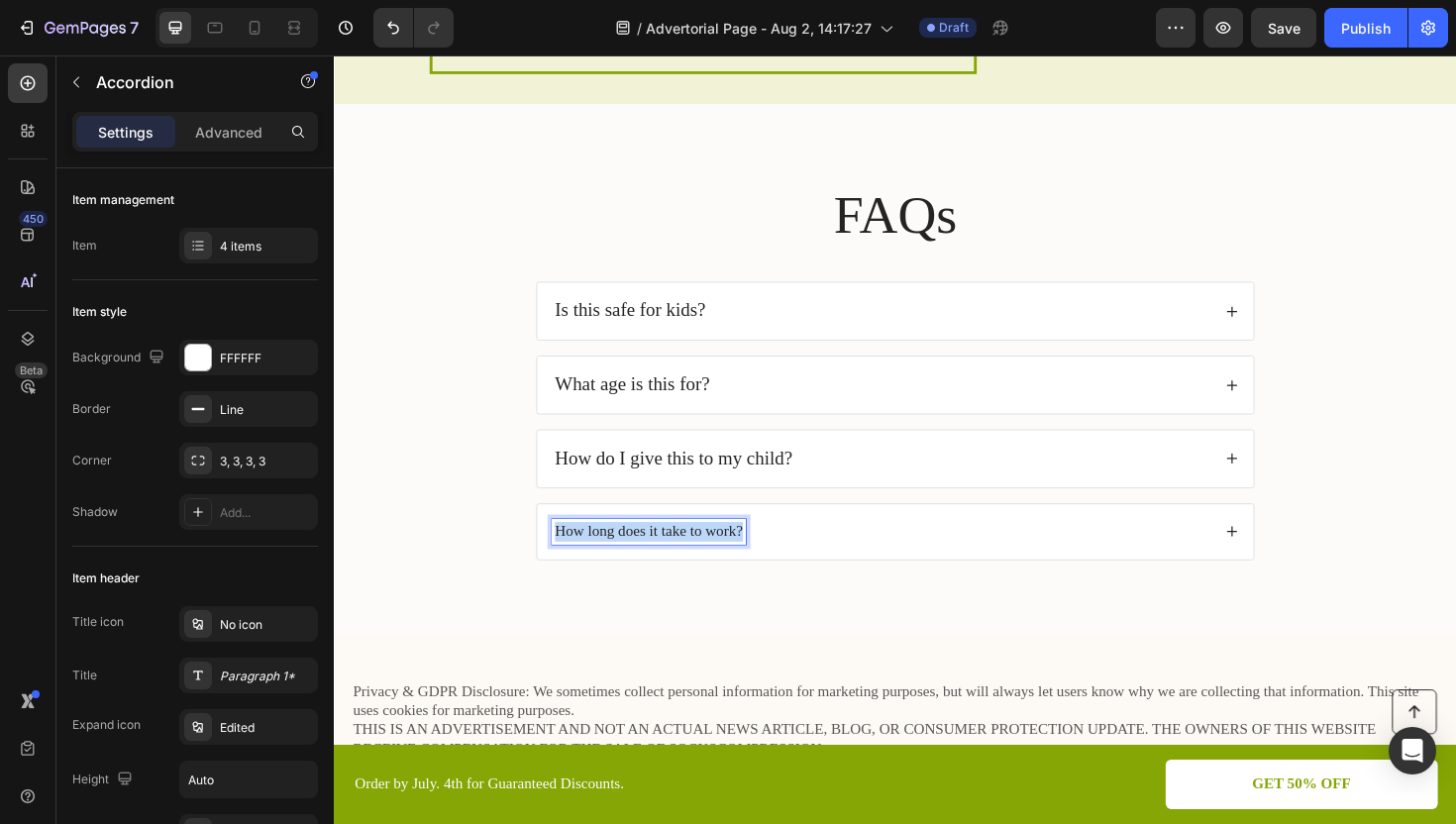 click on "How long does it take to work?" at bounding box center (667, 560) 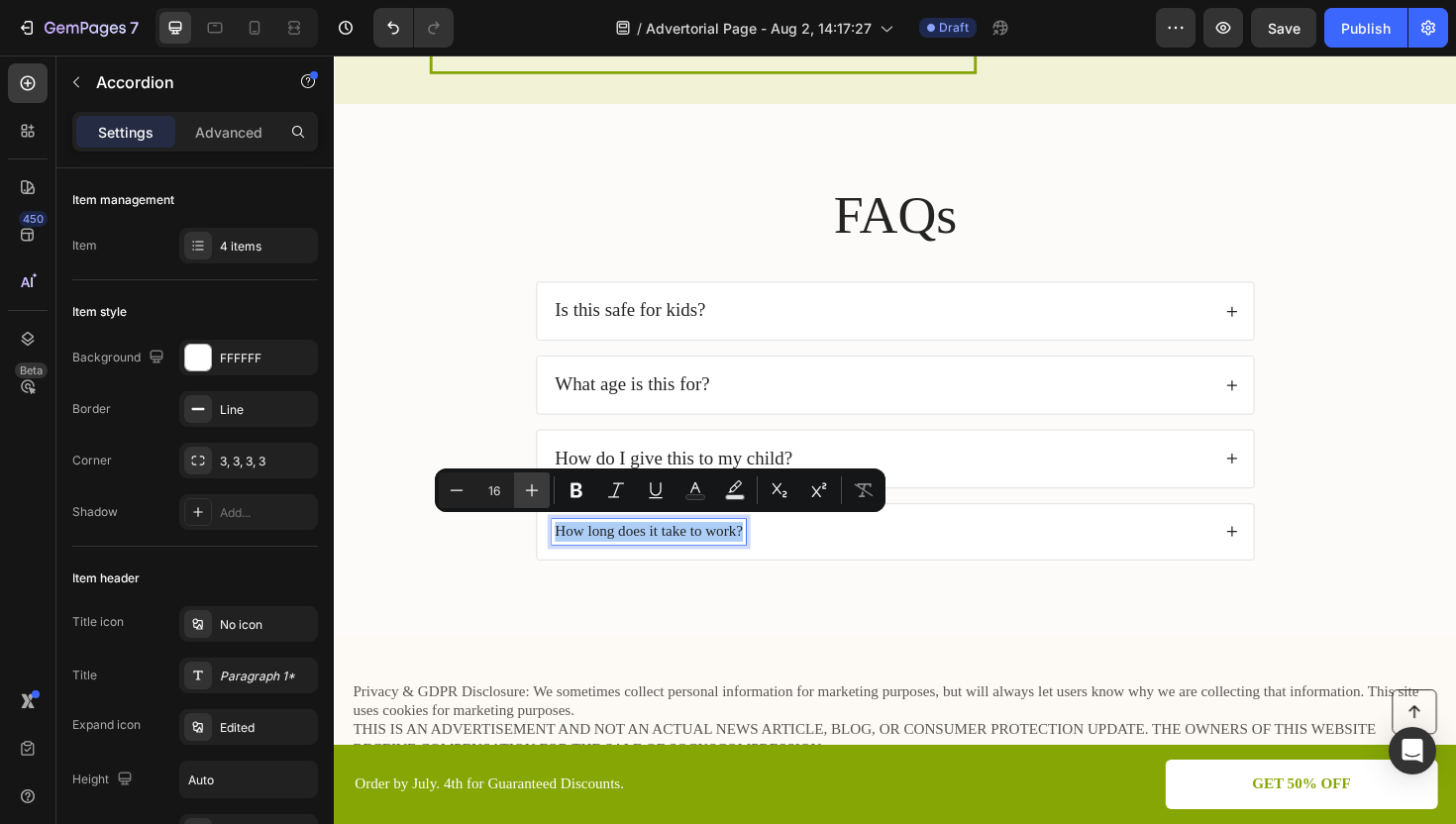 click on "Plus" at bounding box center (532, 490) 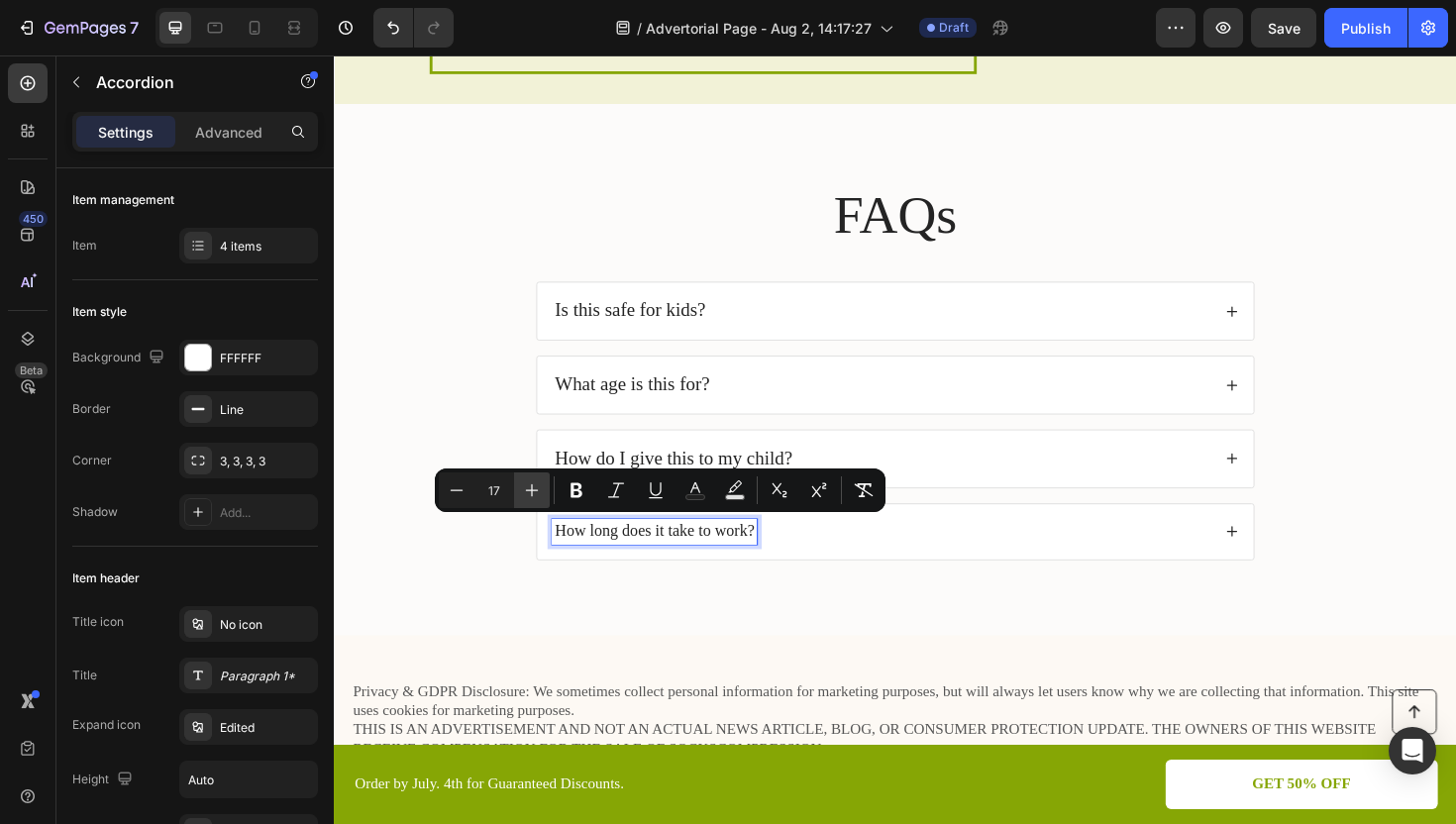 click on "Plus" at bounding box center [532, 490] 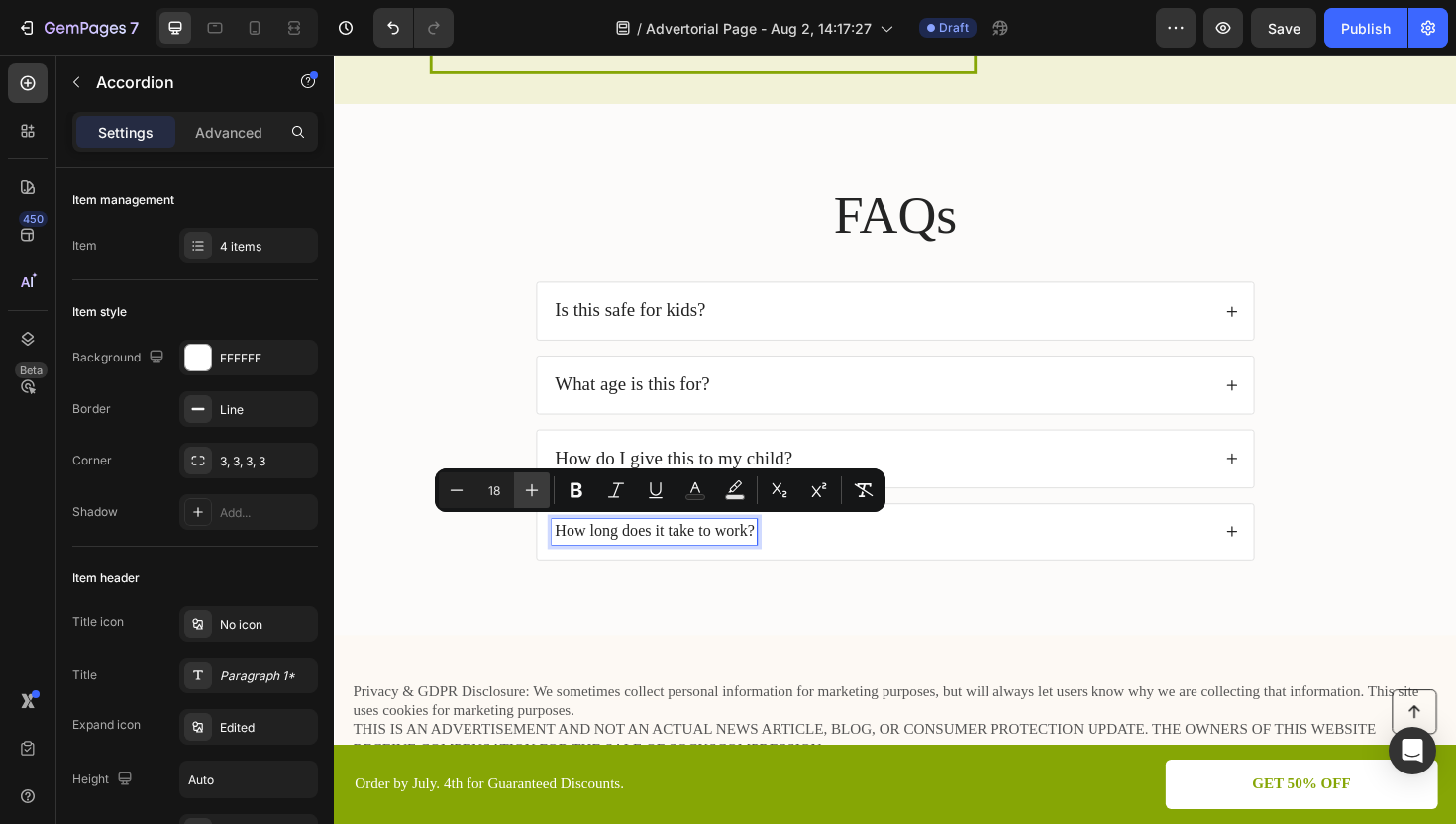 click on "Plus" at bounding box center [532, 490] 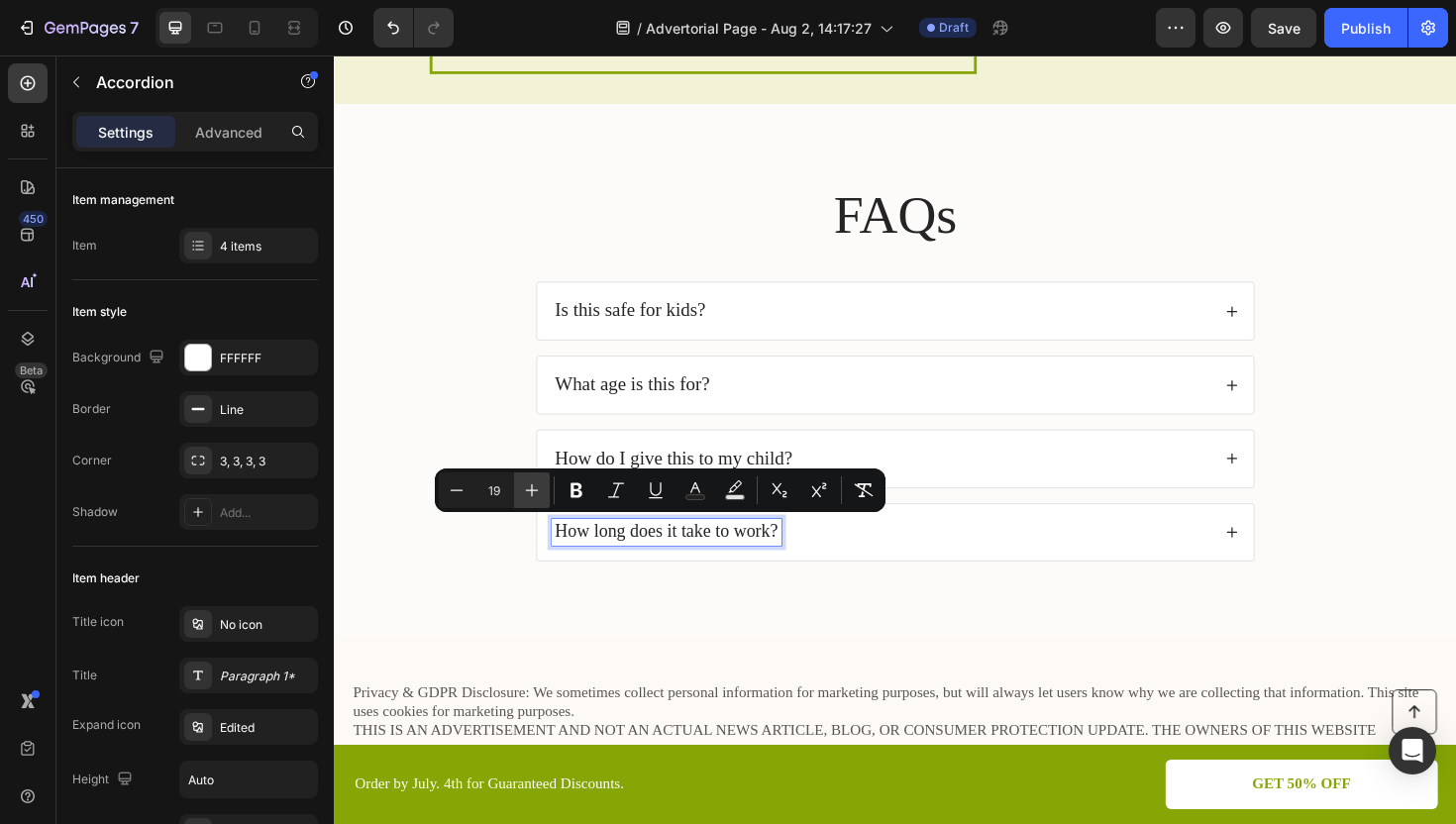 click on "Plus" at bounding box center (532, 490) 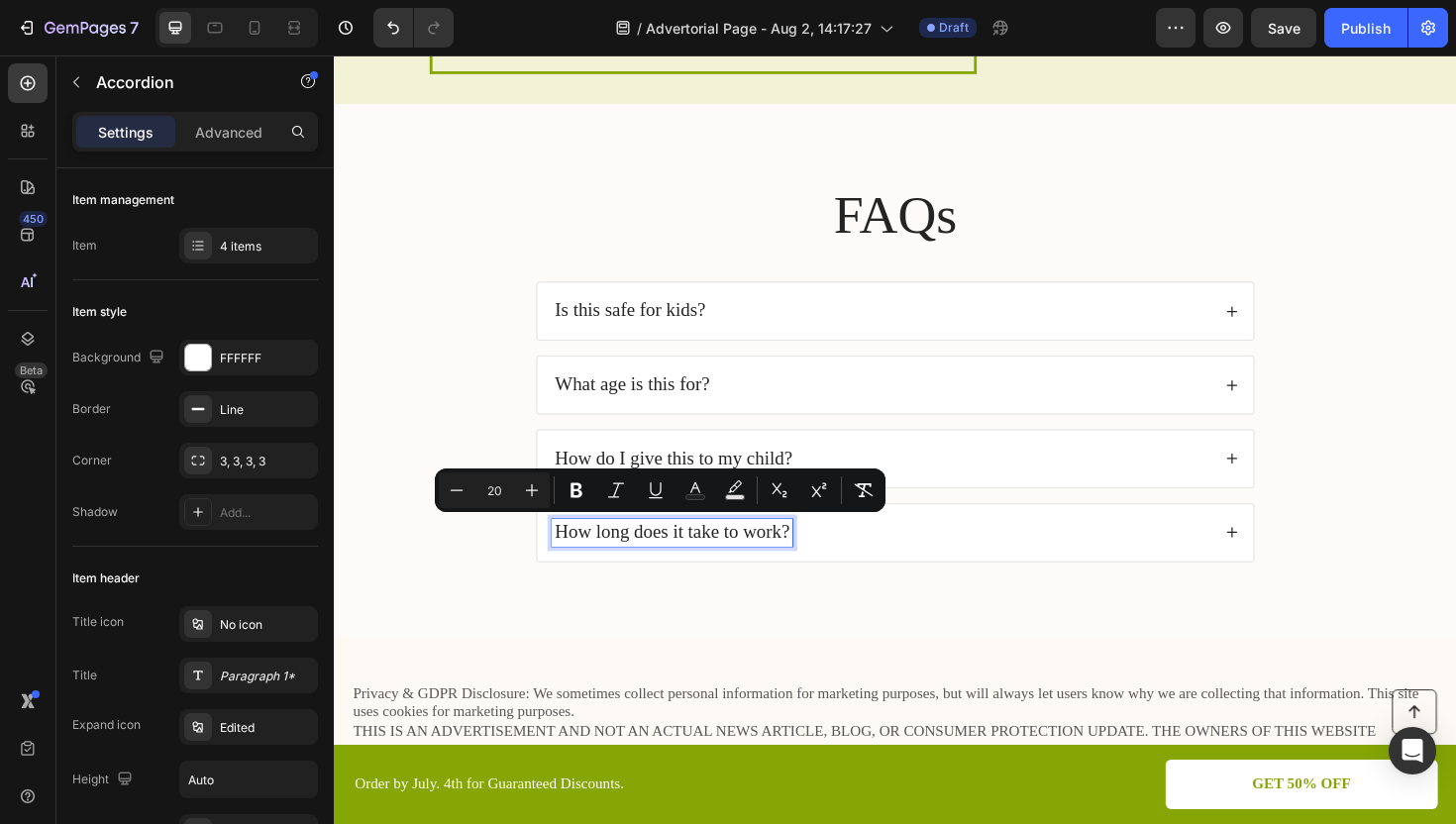 click on "FAQs Heading
Is this safe for kids?
What age is this for?
How do I give this to my child?
How long does it take to work? Accordion   16 Row" at bounding box center (928, 404) 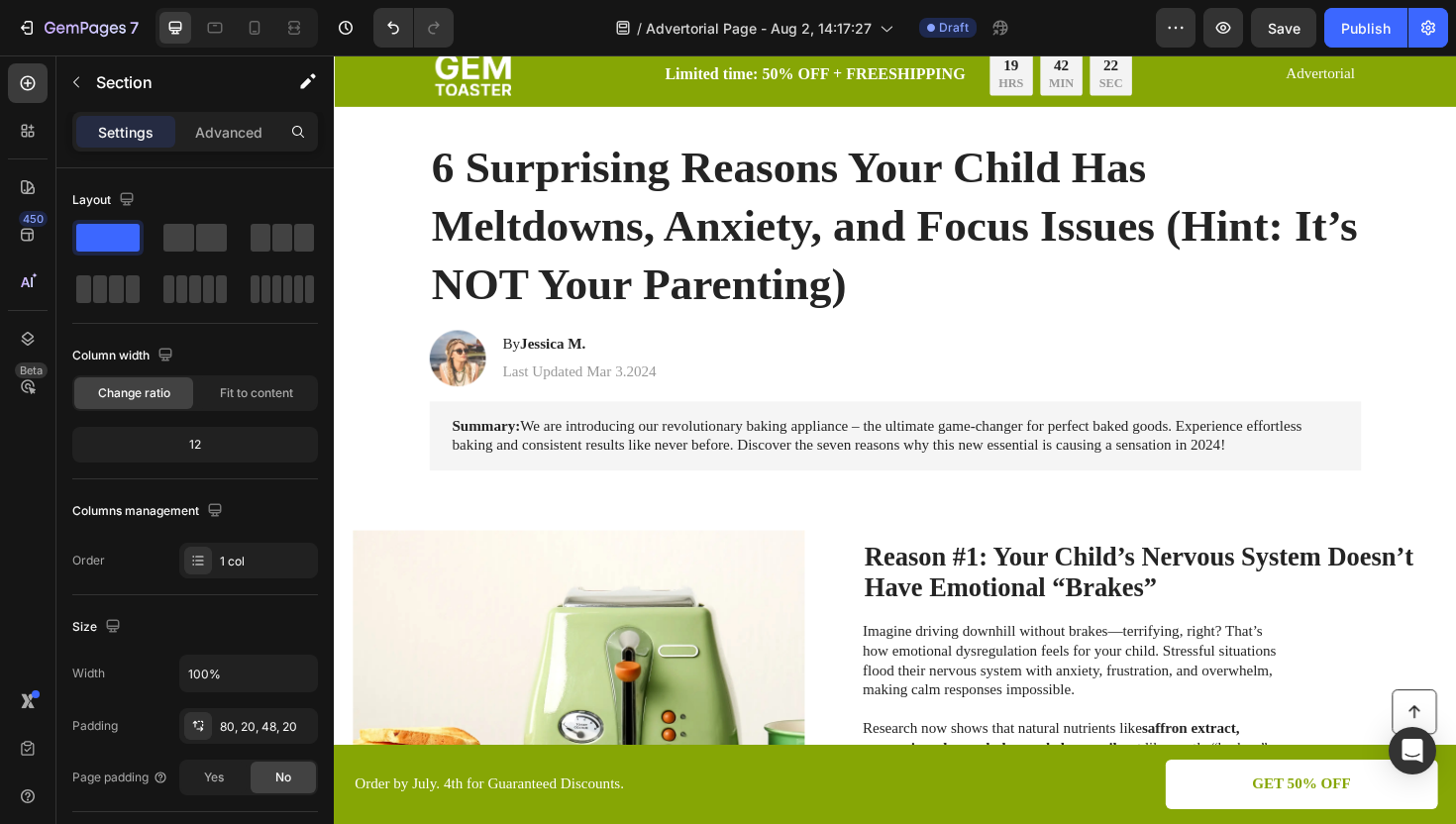 scroll, scrollTop: 0, scrollLeft: 0, axis: both 